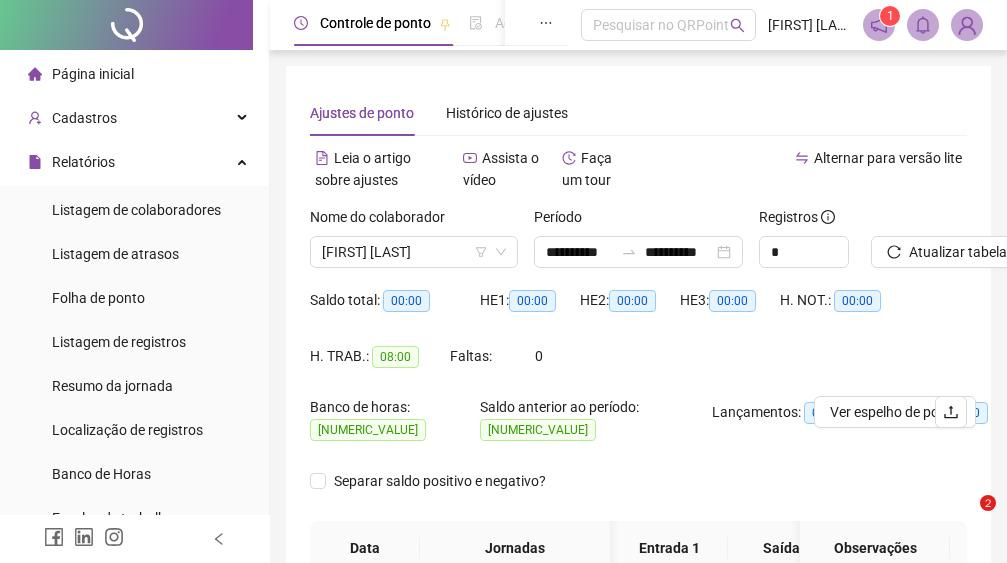 scroll, scrollTop: 175, scrollLeft: 0, axis: vertical 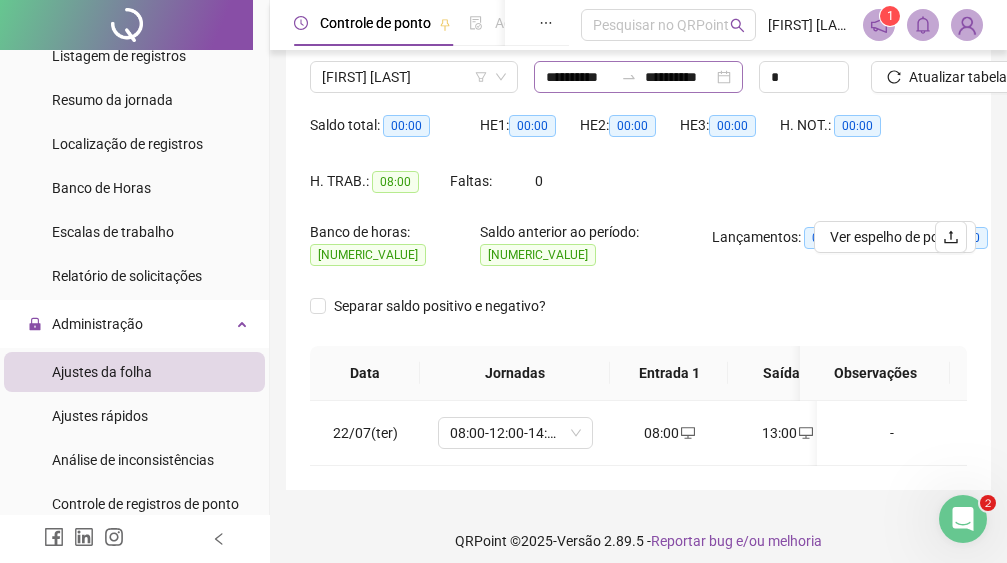 click on "**********" at bounding box center (638, 77) 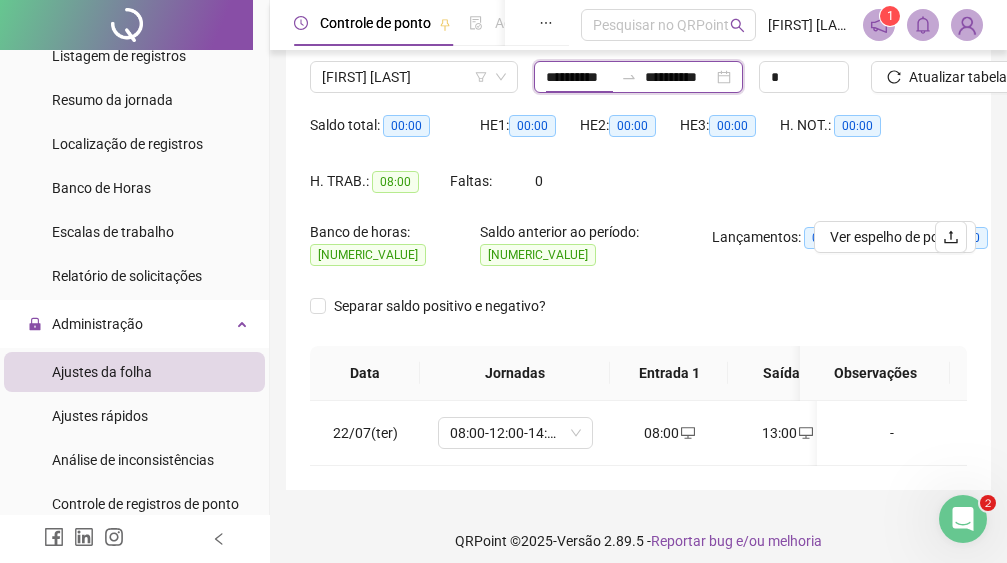 scroll, scrollTop: 0, scrollLeft: 4, axis: horizontal 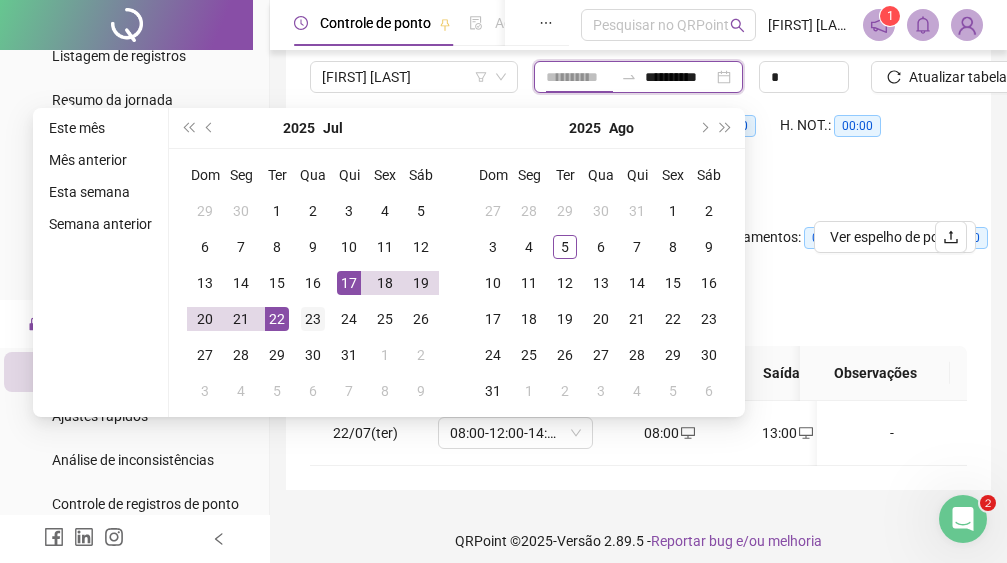 type on "**********" 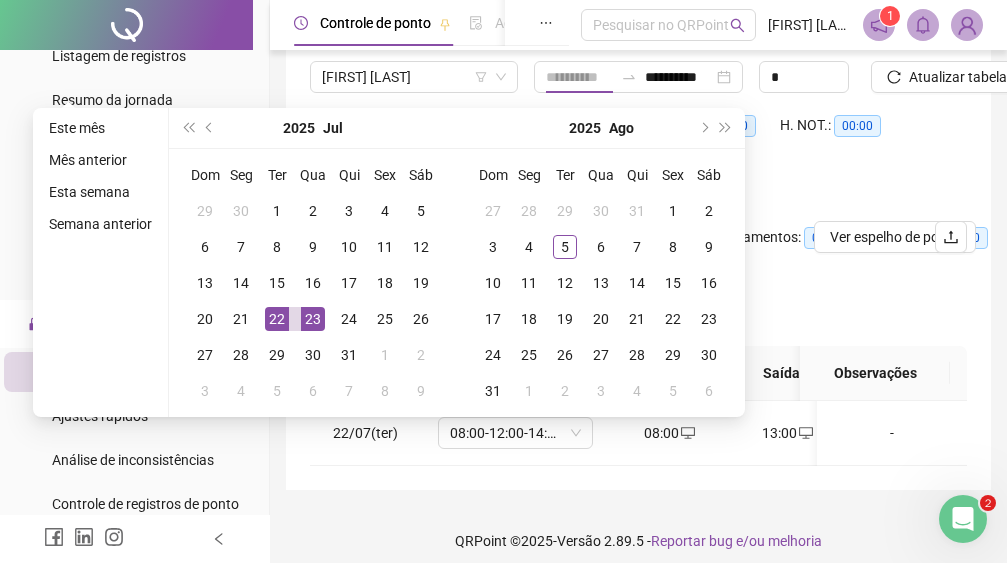 click on "23" at bounding box center (313, 319) 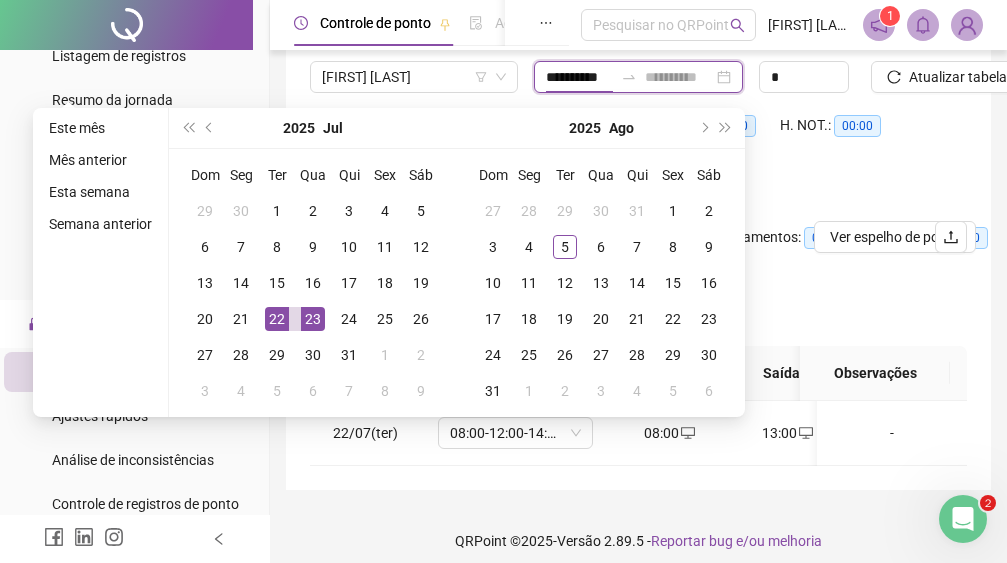 scroll, scrollTop: 0, scrollLeft: 0, axis: both 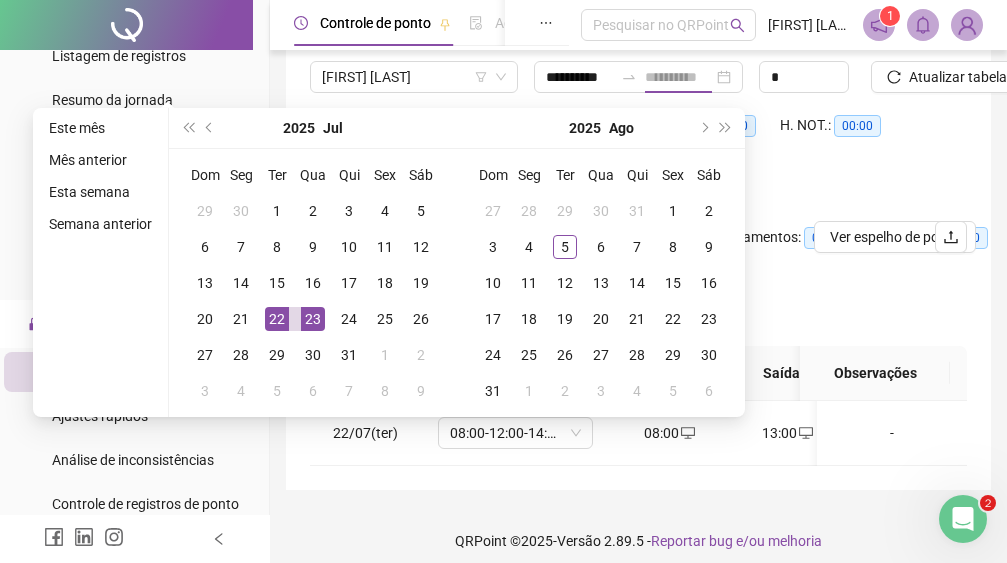 click on "23" at bounding box center [313, 319] 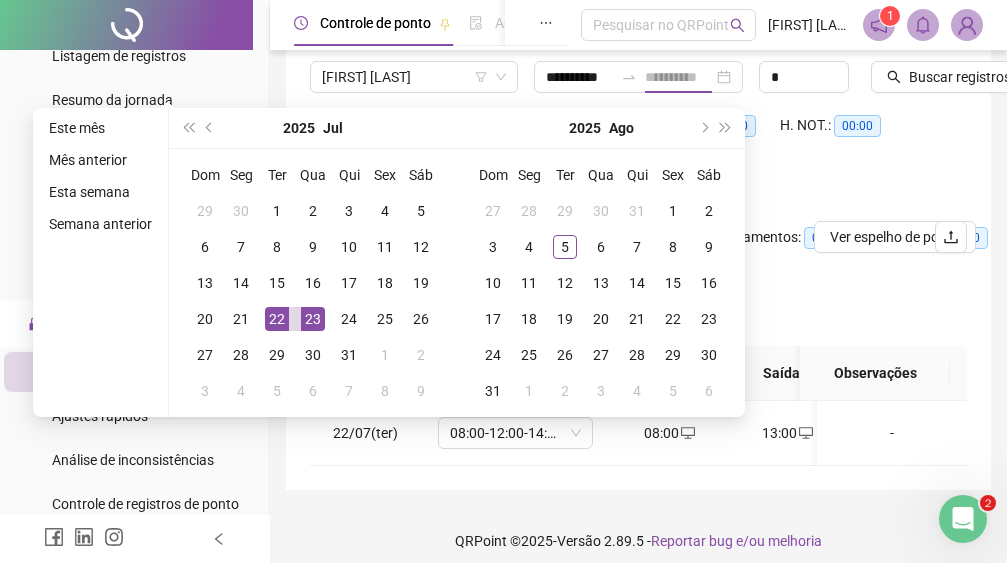 type on "**********" 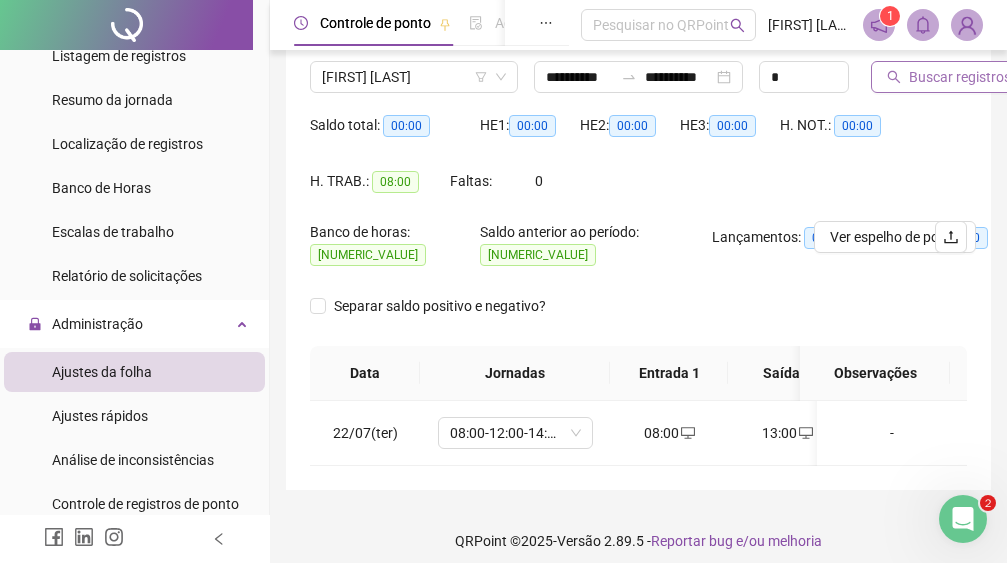 click on "Buscar registros" at bounding box center (949, 77) 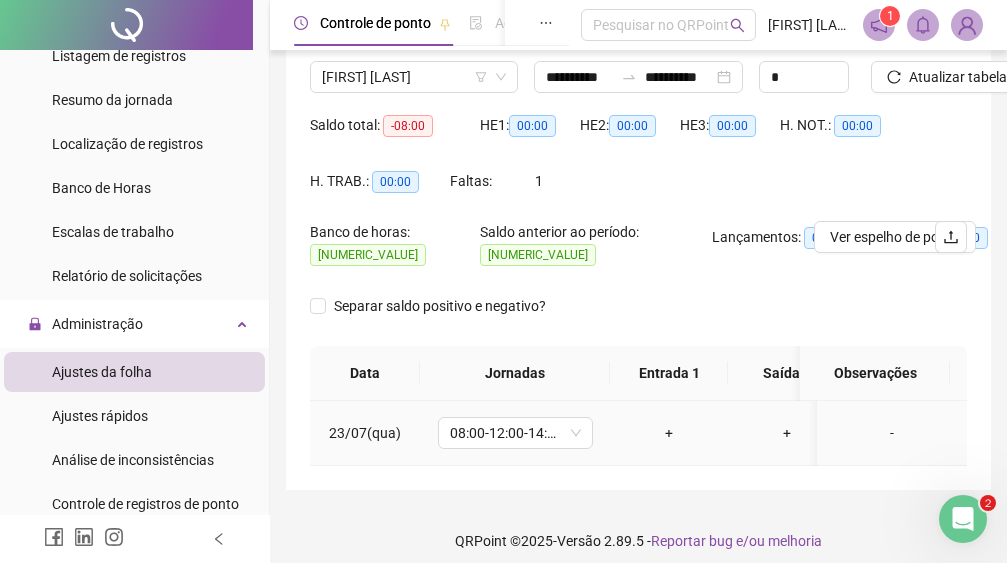 click on "+" at bounding box center [669, 433] 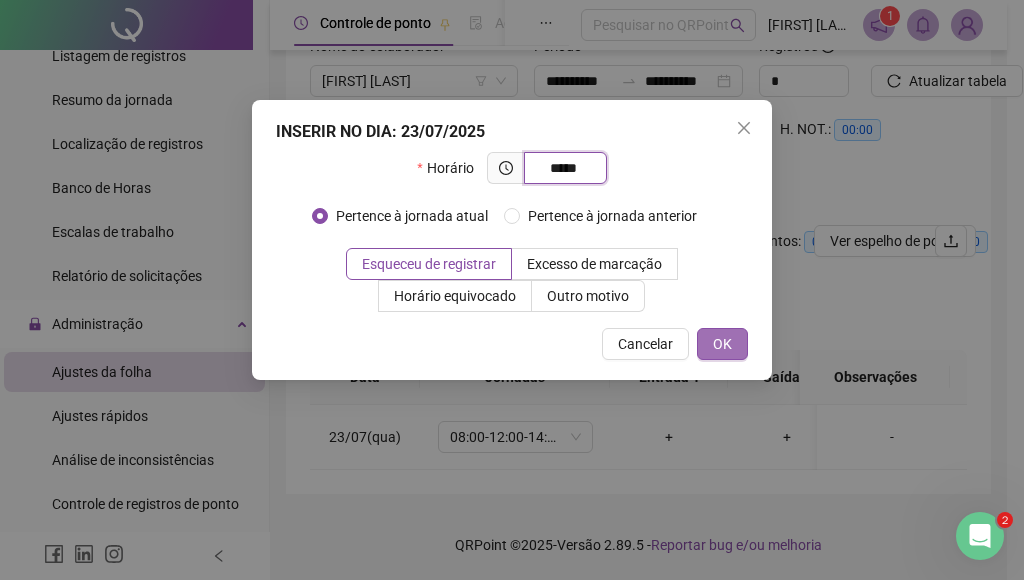 type on "*****" 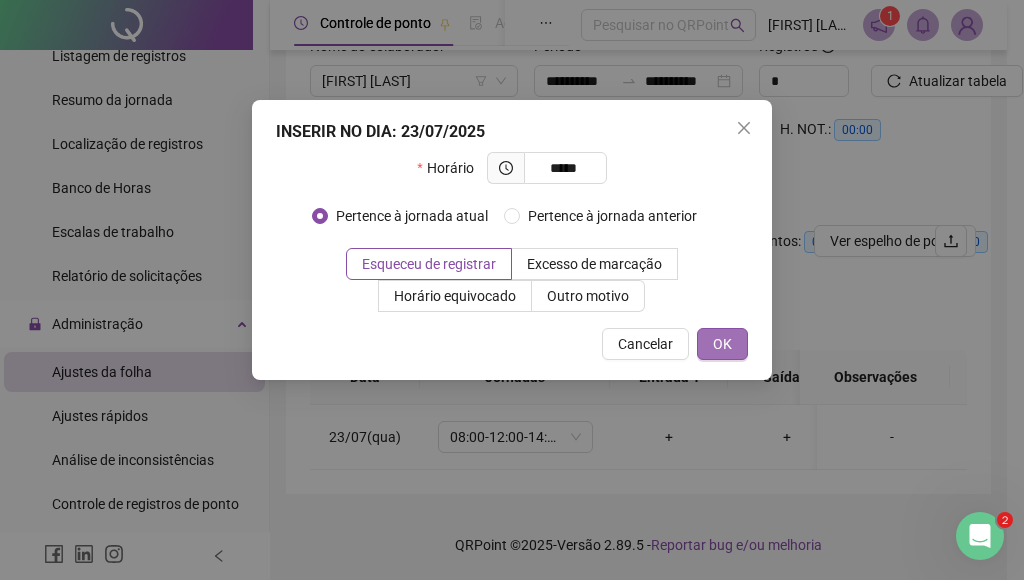 click on "OK" at bounding box center (722, 344) 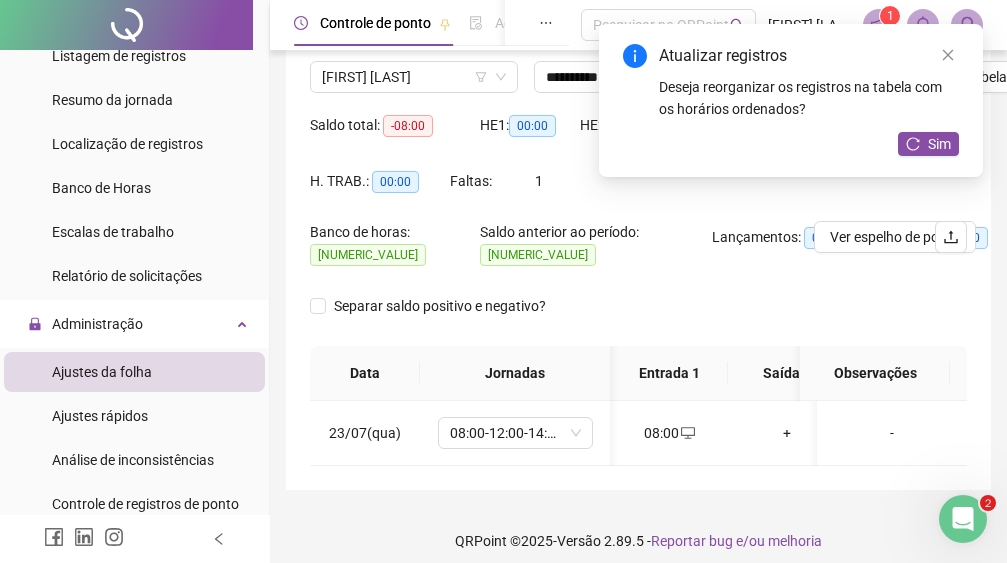 scroll, scrollTop: 0, scrollLeft: 32, axis: horizontal 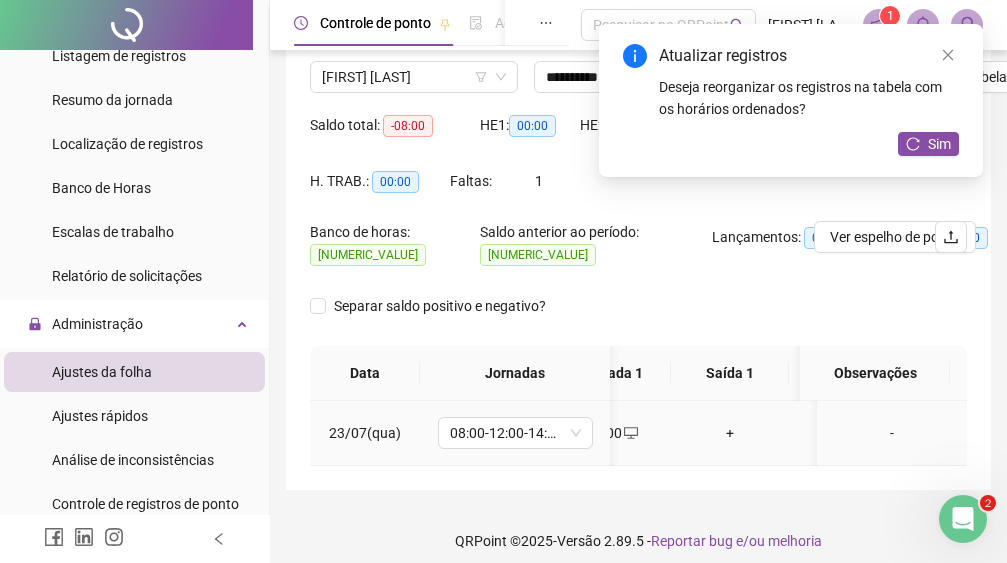 click on "+" at bounding box center (730, 433) 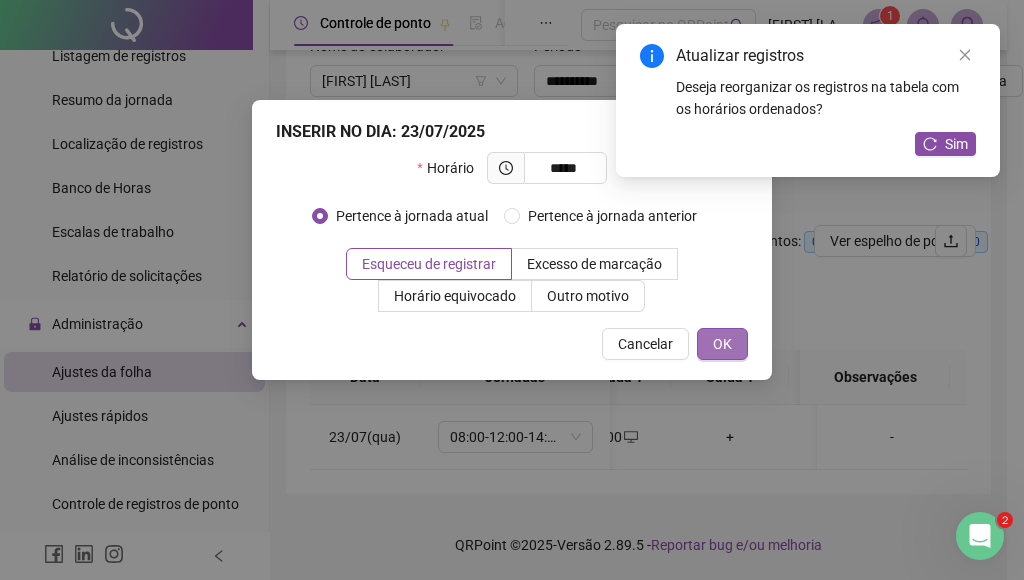 type on "*****" 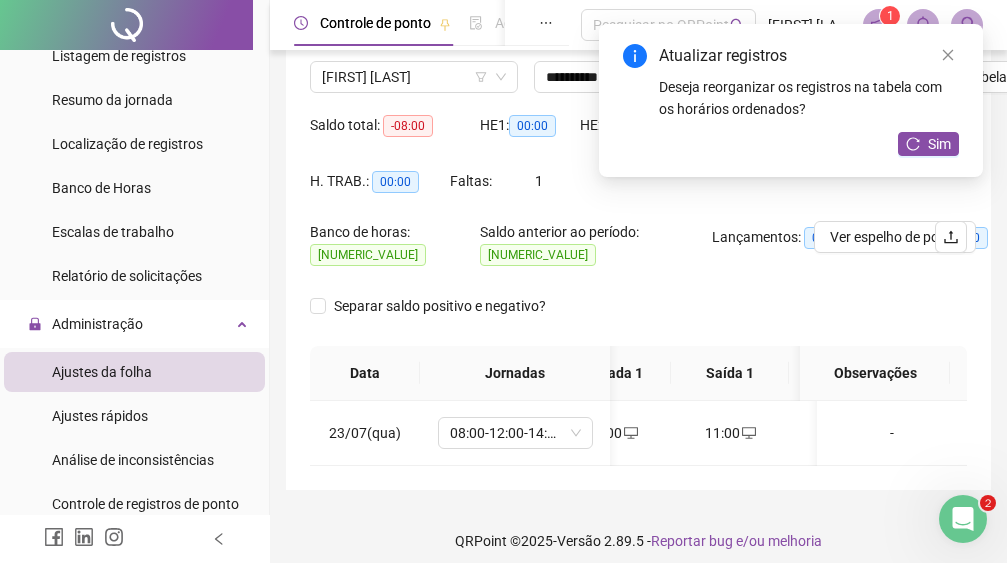 scroll, scrollTop: 0, scrollLeft: 114, axis: horizontal 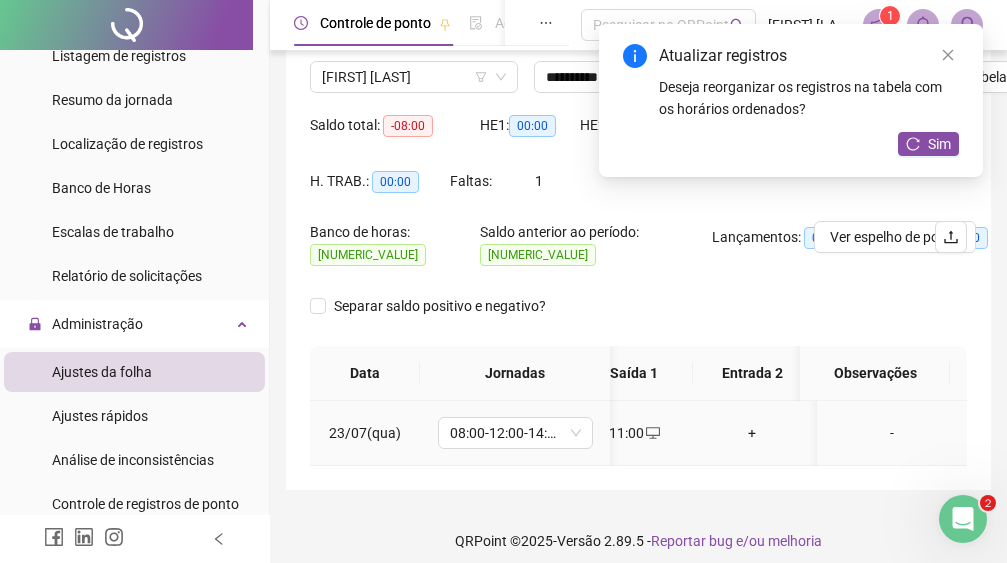 click on "+" at bounding box center (752, 433) 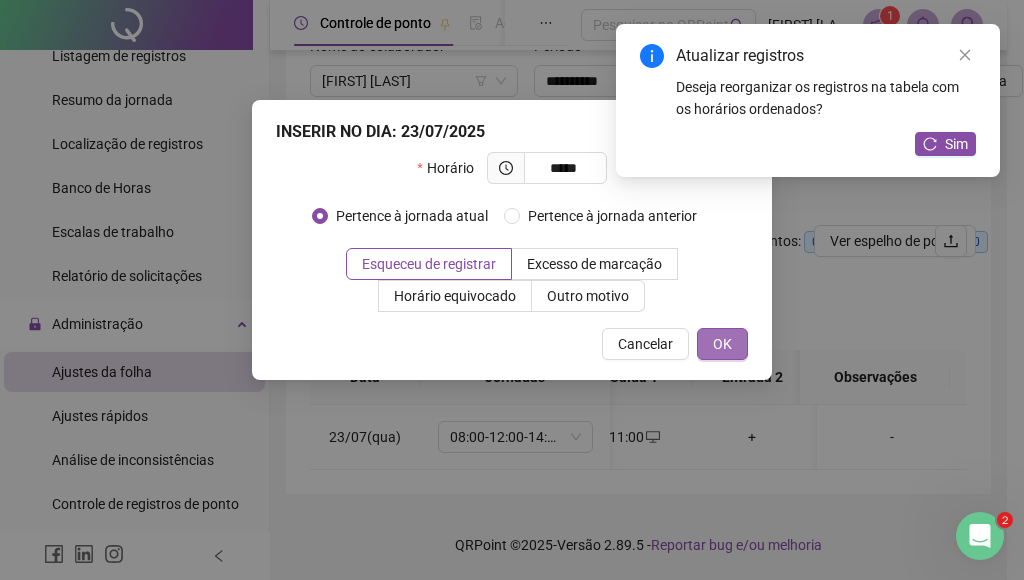 type on "*****" 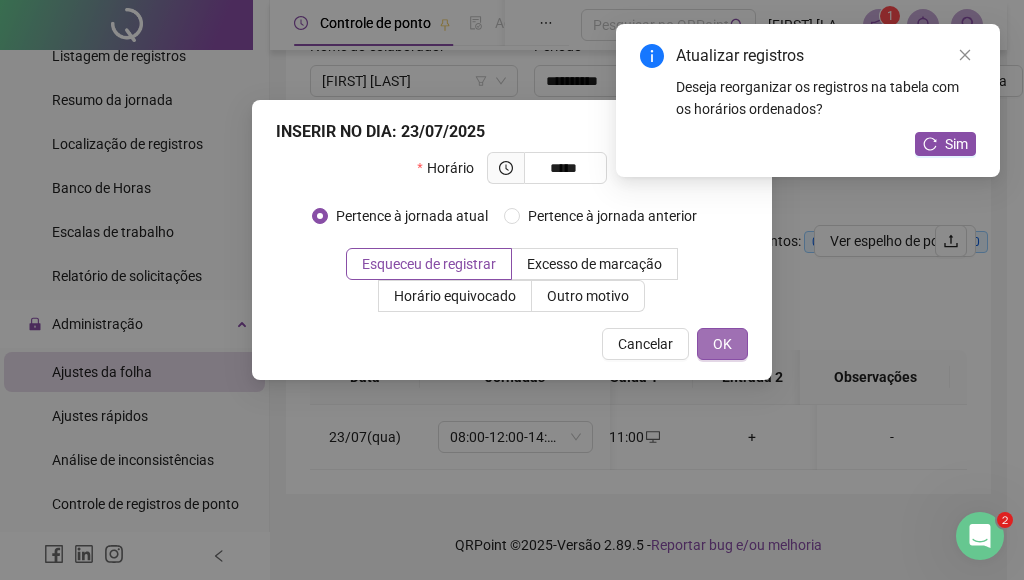 click on "OK" at bounding box center (722, 344) 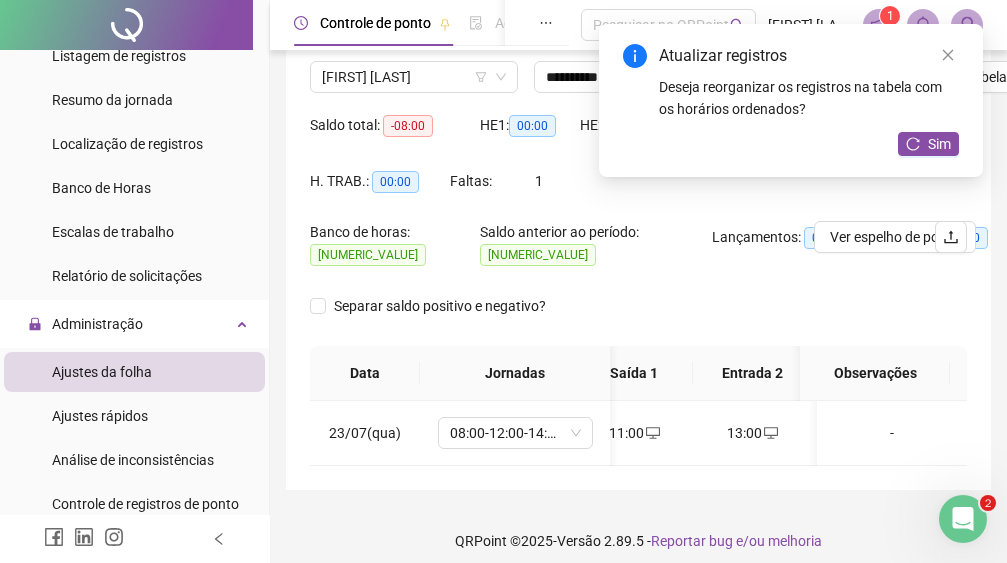 scroll, scrollTop: 0, scrollLeft: 221, axis: horizontal 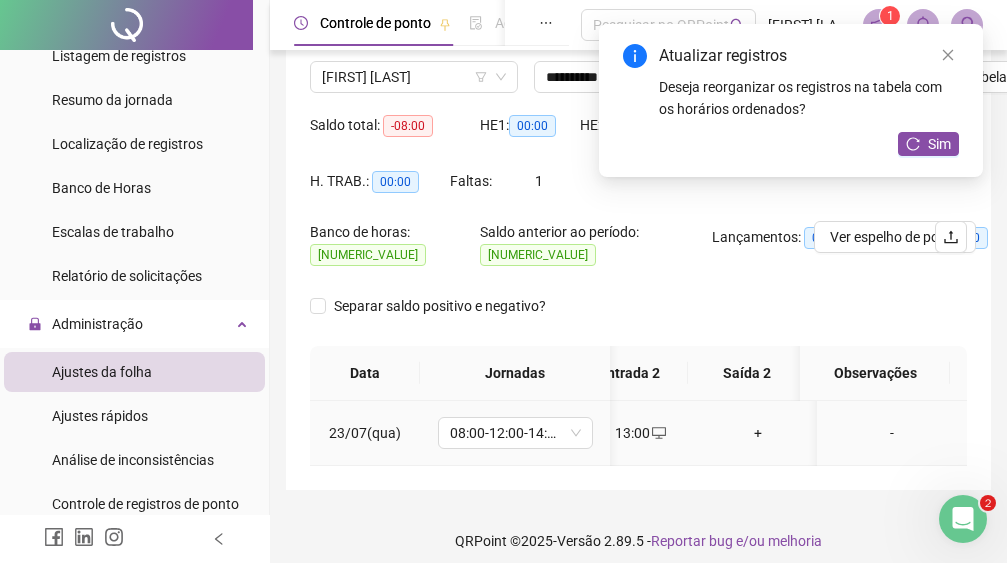 click on "+" at bounding box center (758, 433) 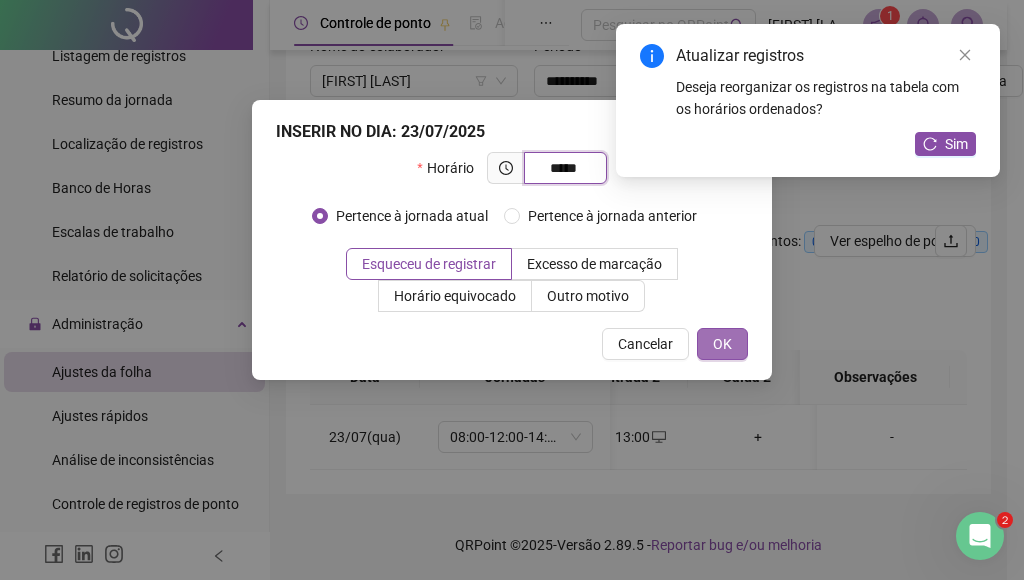 type on "*****" 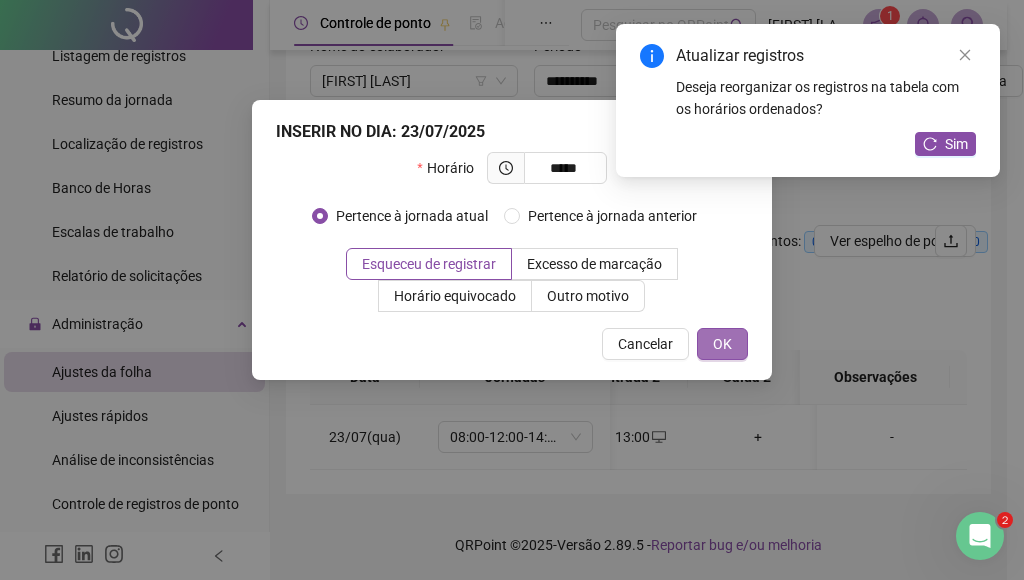 click on "OK" at bounding box center [722, 344] 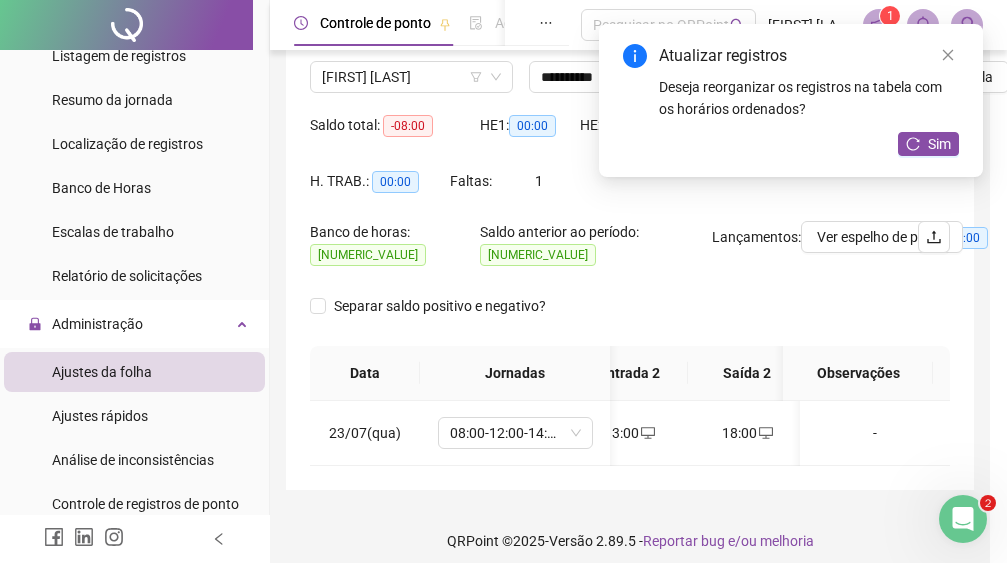 scroll, scrollTop: 0, scrollLeft: 265, axis: horizontal 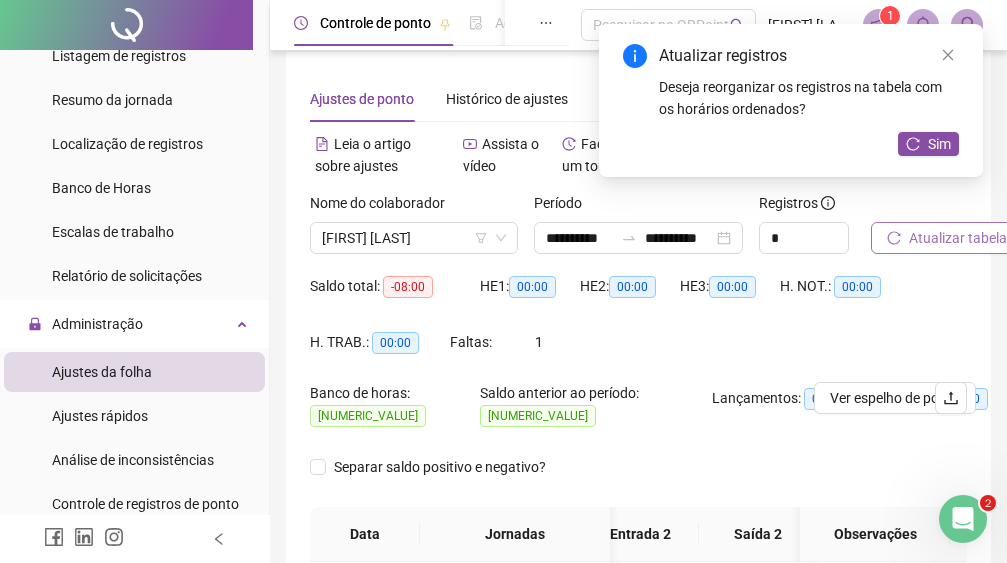 click on "Atualizar tabela" at bounding box center [958, 238] 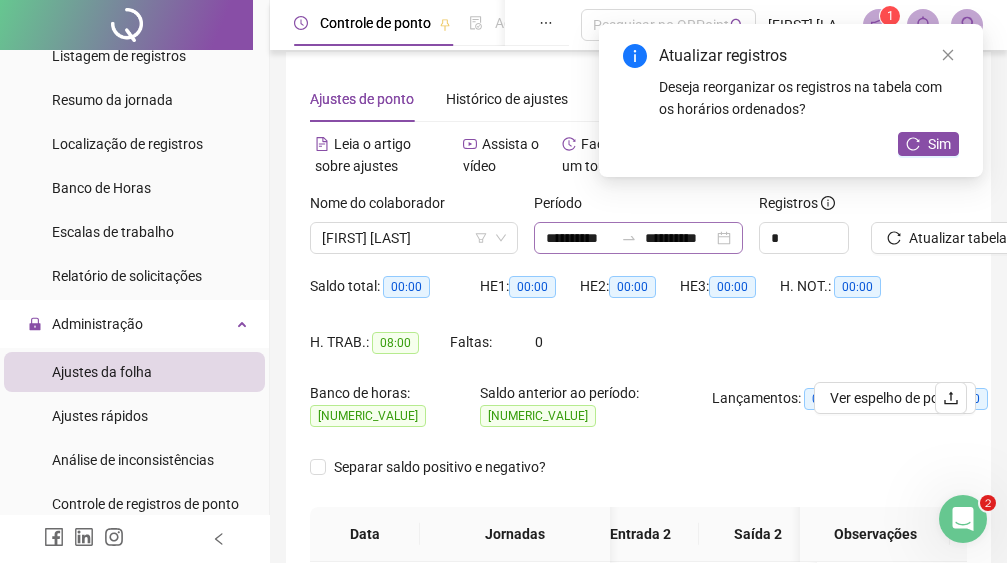 click on "**********" at bounding box center (638, 238) 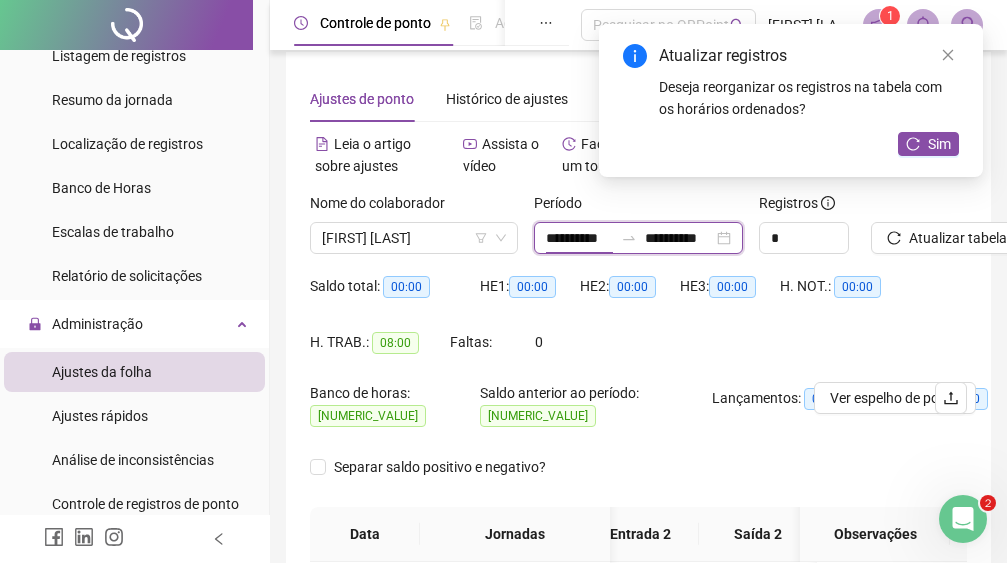 scroll, scrollTop: 0, scrollLeft: 4, axis: horizontal 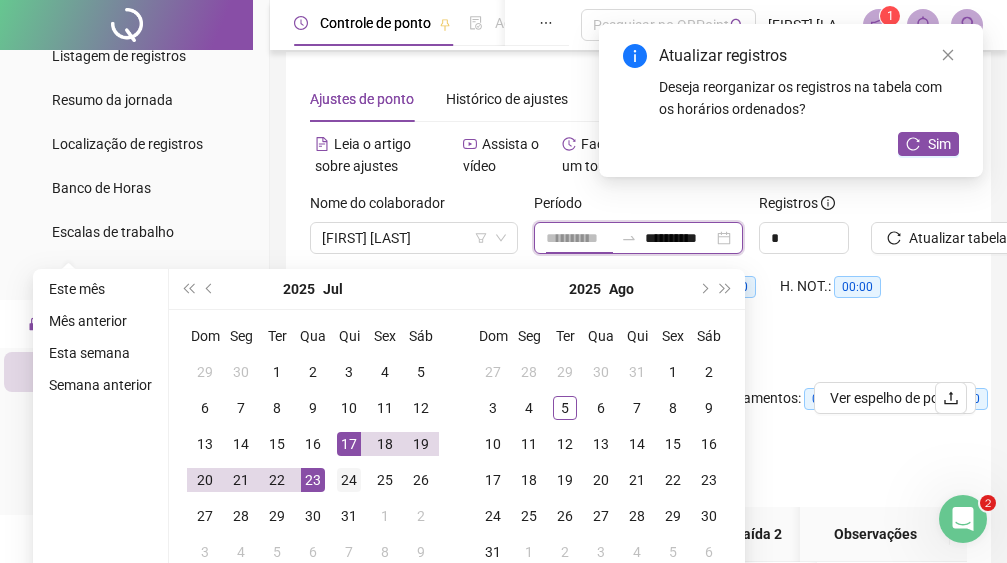 type on "**********" 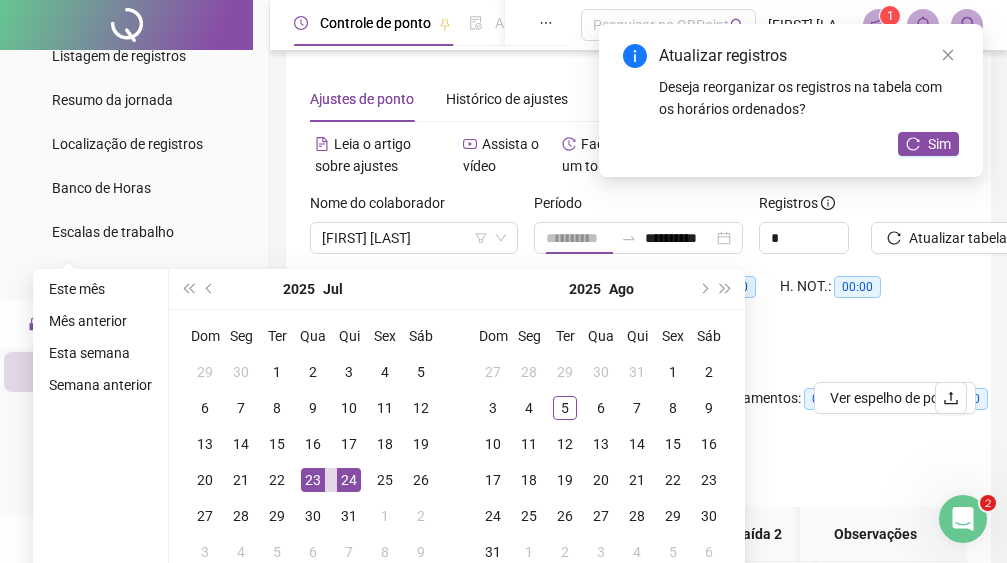 click on "24" at bounding box center [349, 480] 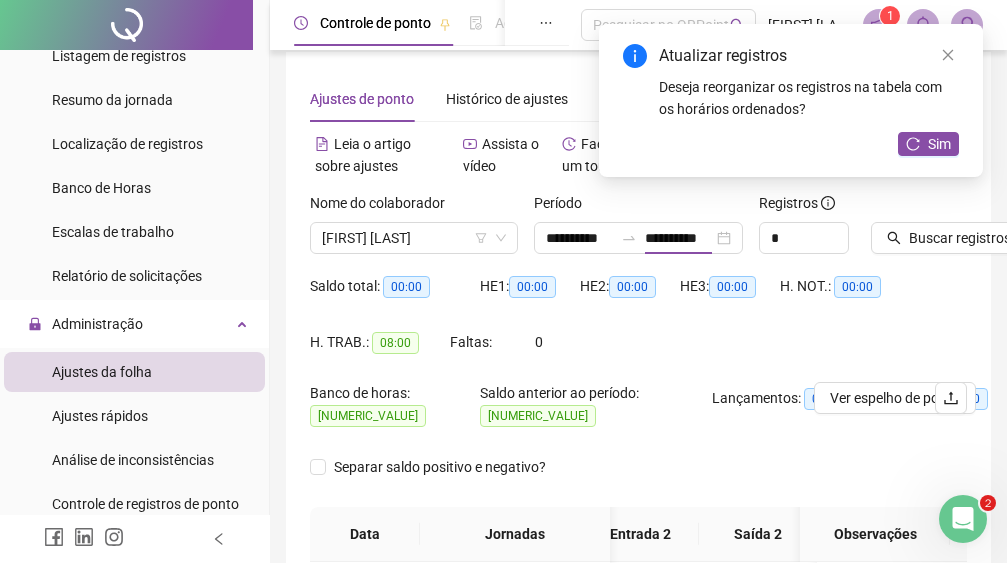 type on "**********" 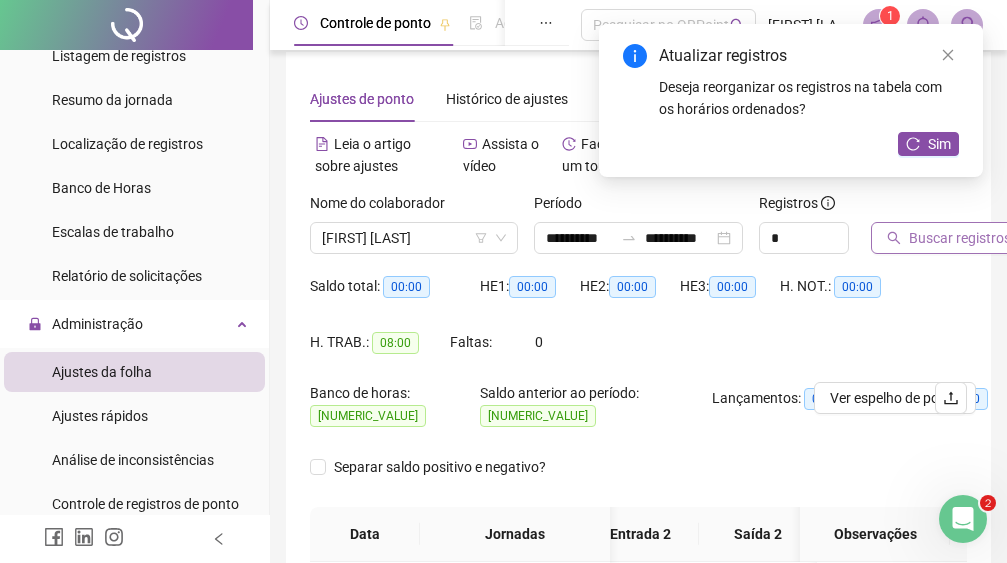 click on "Buscar registros" at bounding box center [960, 238] 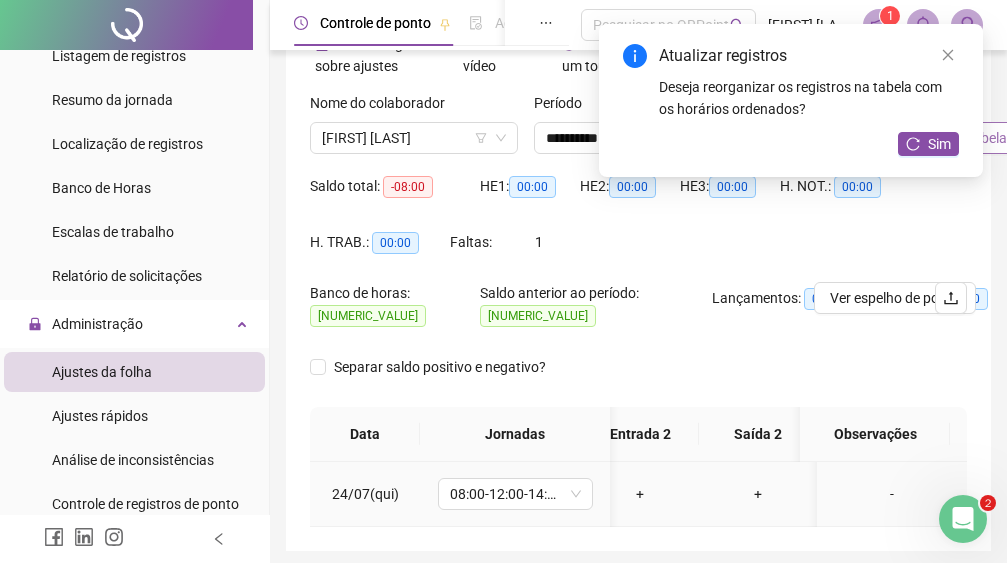 scroll, scrollTop: 192, scrollLeft: 0, axis: vertical 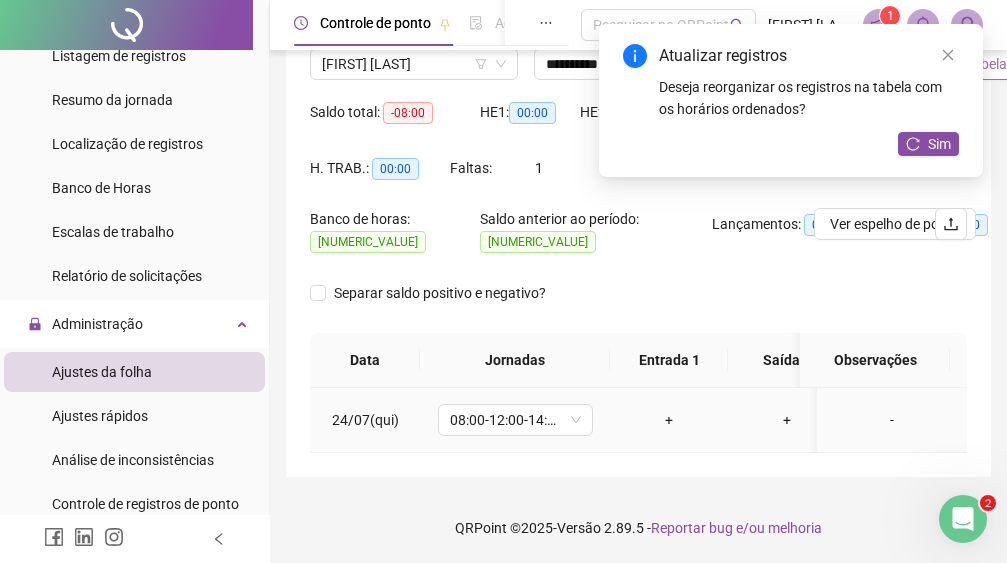 click on "+" at bounding box center (669, 420) 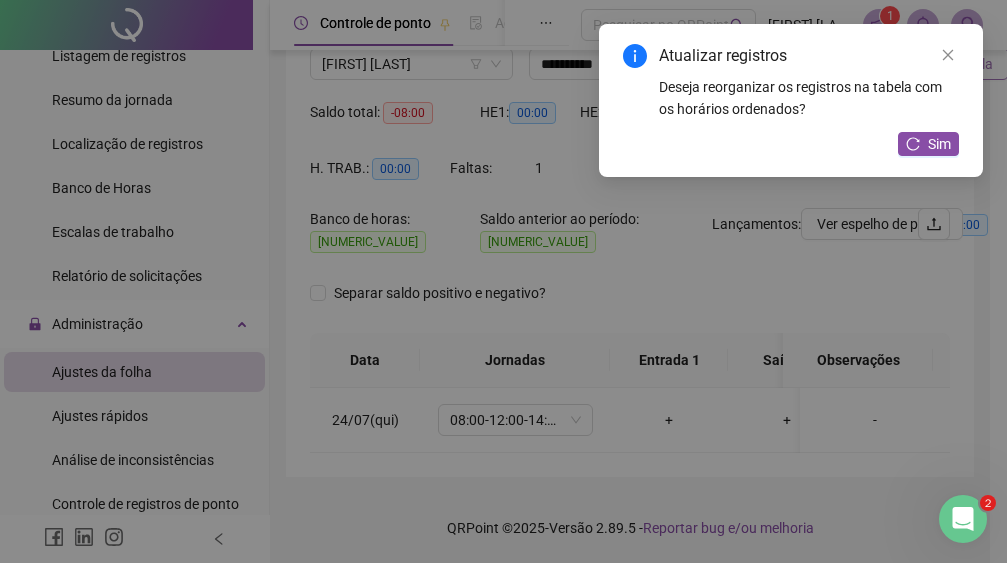 scroll, scrollTop: 175, scrollLeft: 0, axis: vertical 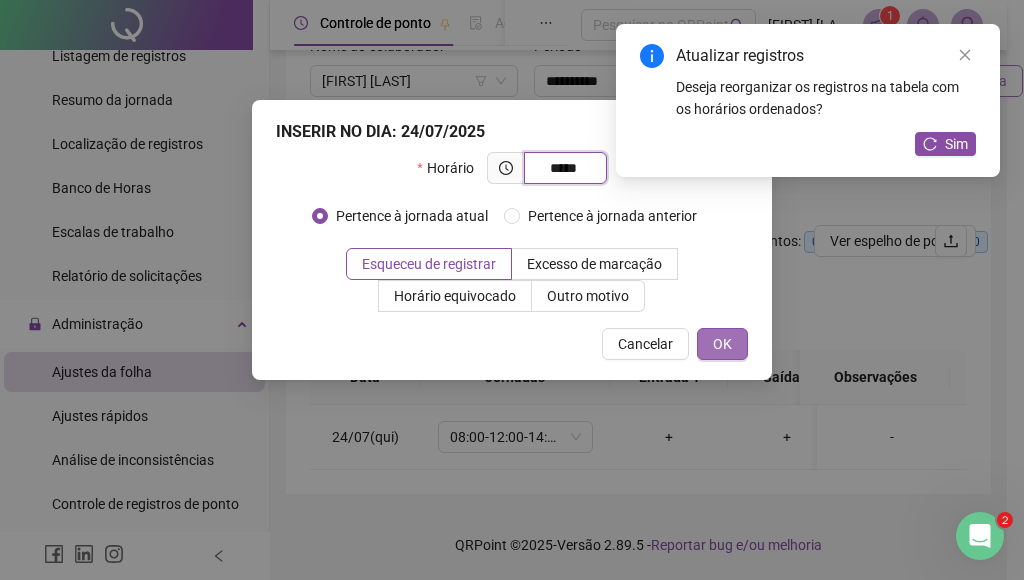 type on "*****" 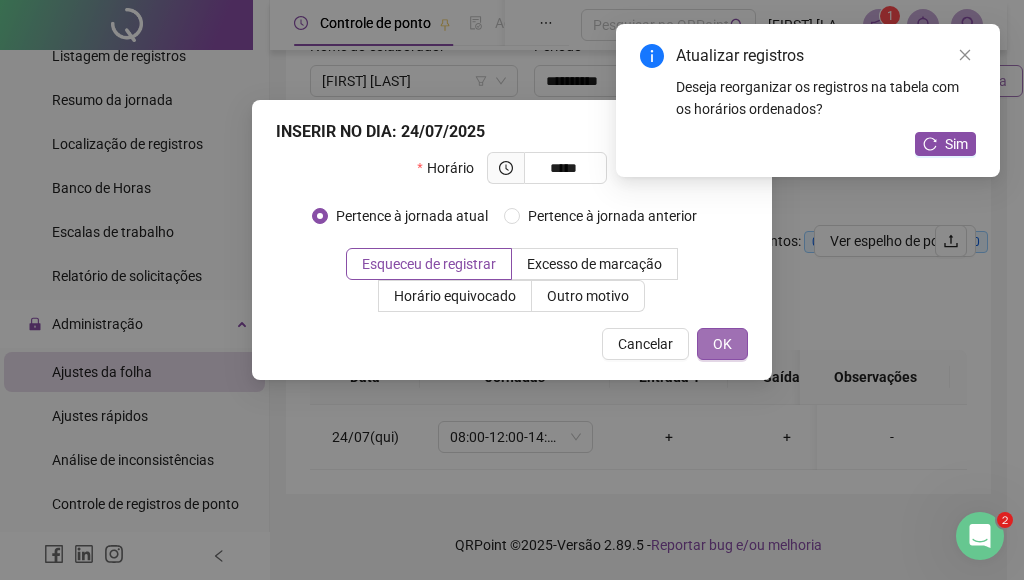 click on "OK" at bounding box center (722, 344) 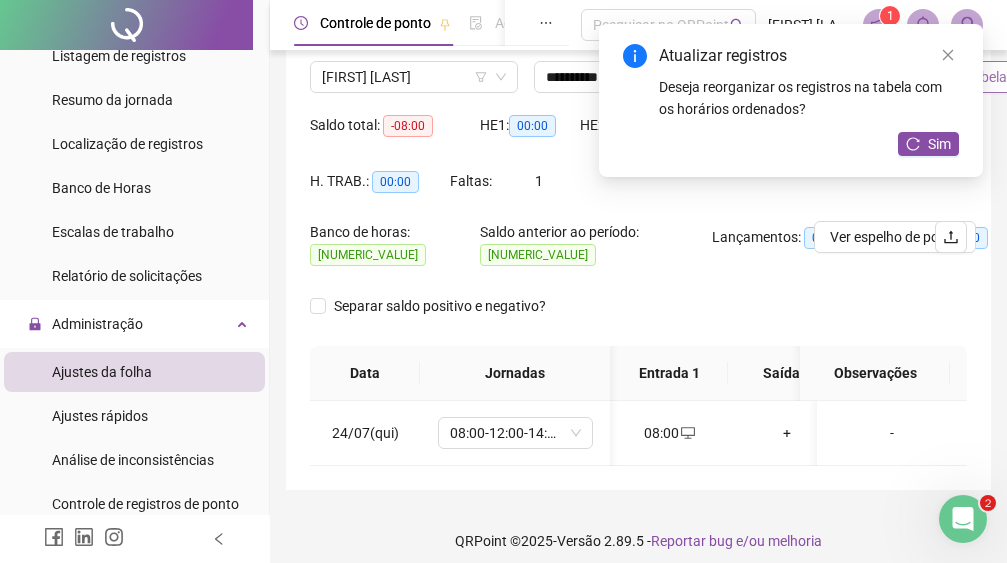 scroll, scrollTop: 0, scrollLeft: 31, axis: horizontal 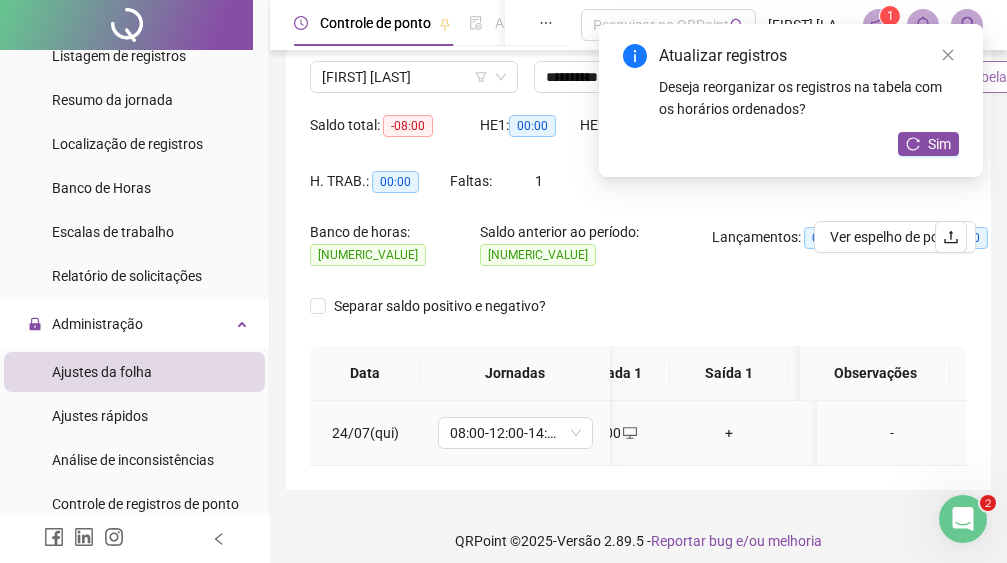 click on "+" at bounding box center [729, 433] 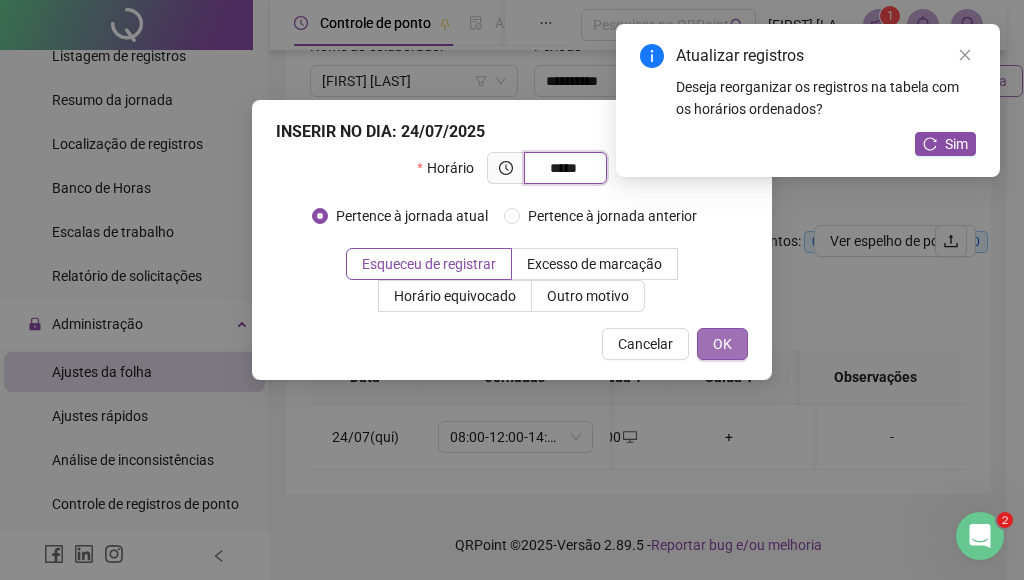 type on "*****" 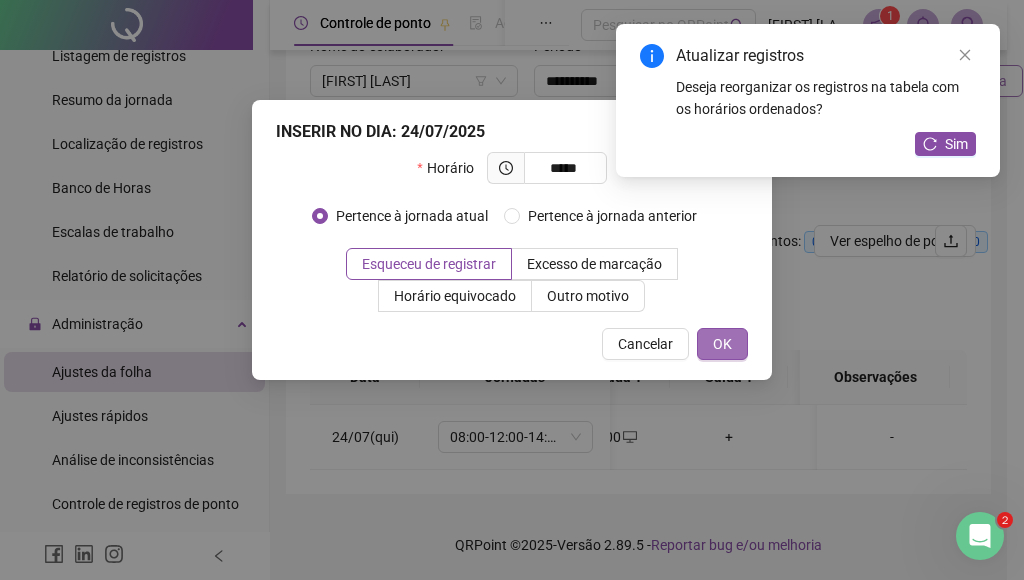 click on "OK" at bounding box center (722, 344) 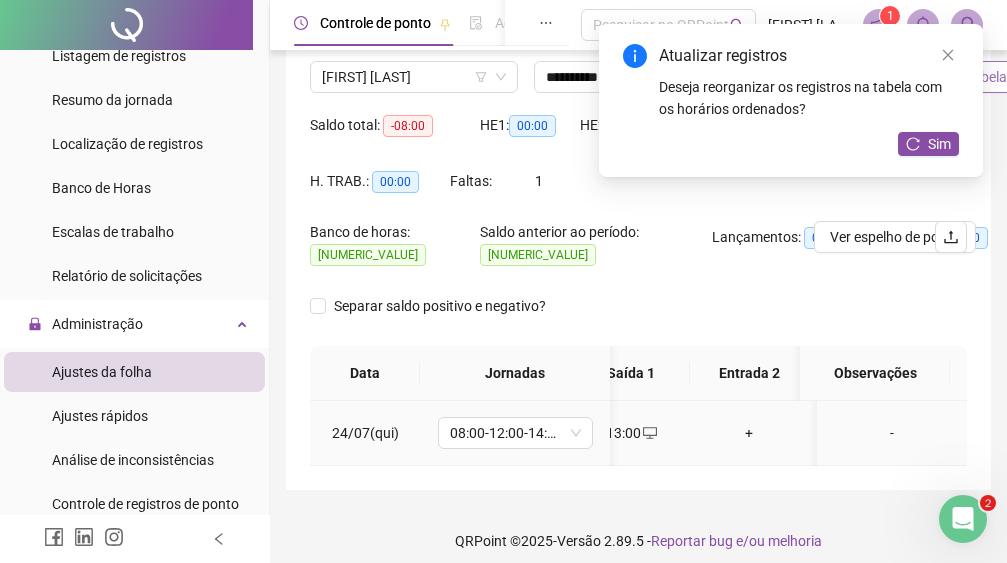 click on "+" at bounding box center (749, 433) 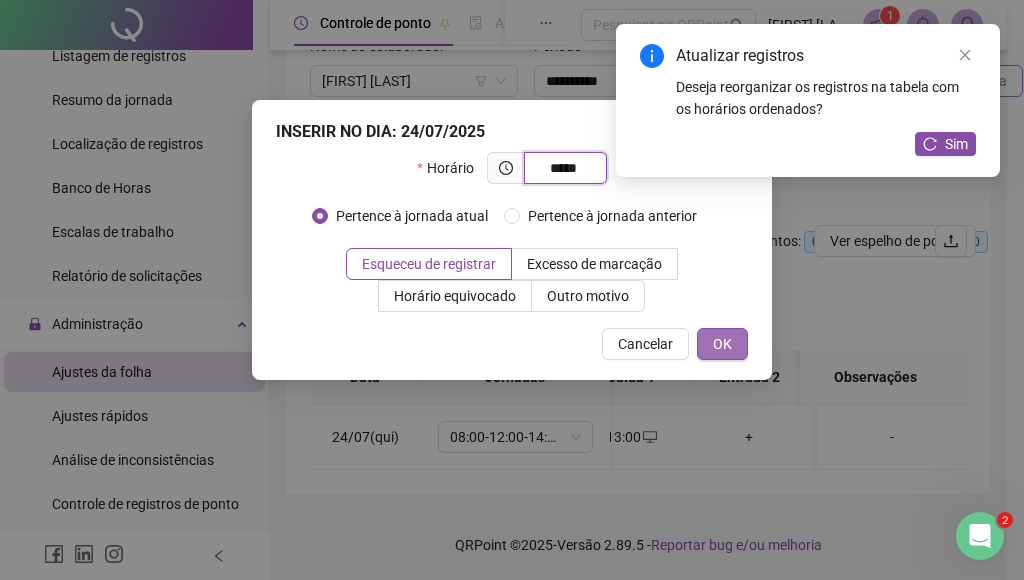 type on "*****" 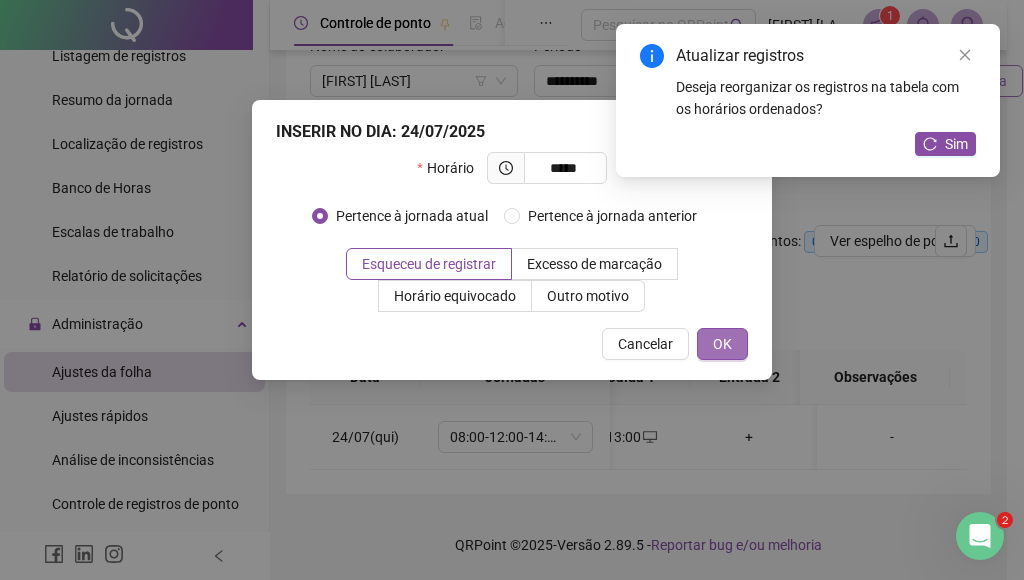 click on "OK" at bounding box center (722, 344) 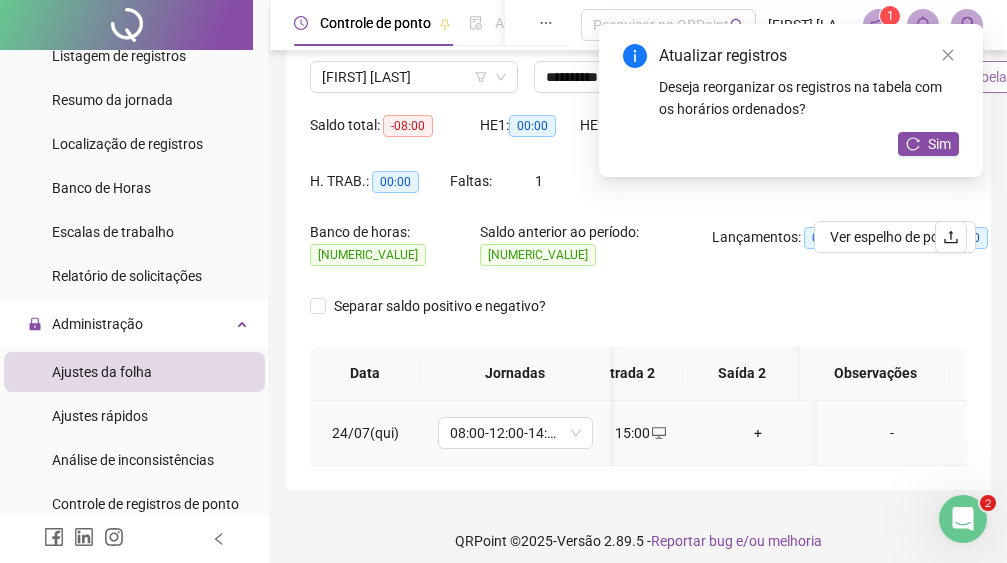 click on "+" at bounding box center [758, 433] 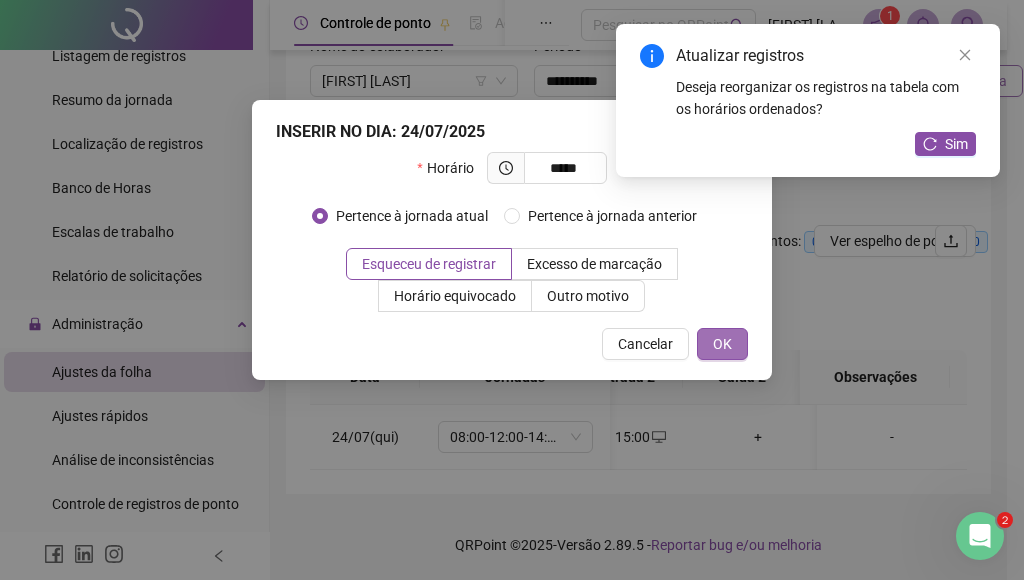 type on "*****" 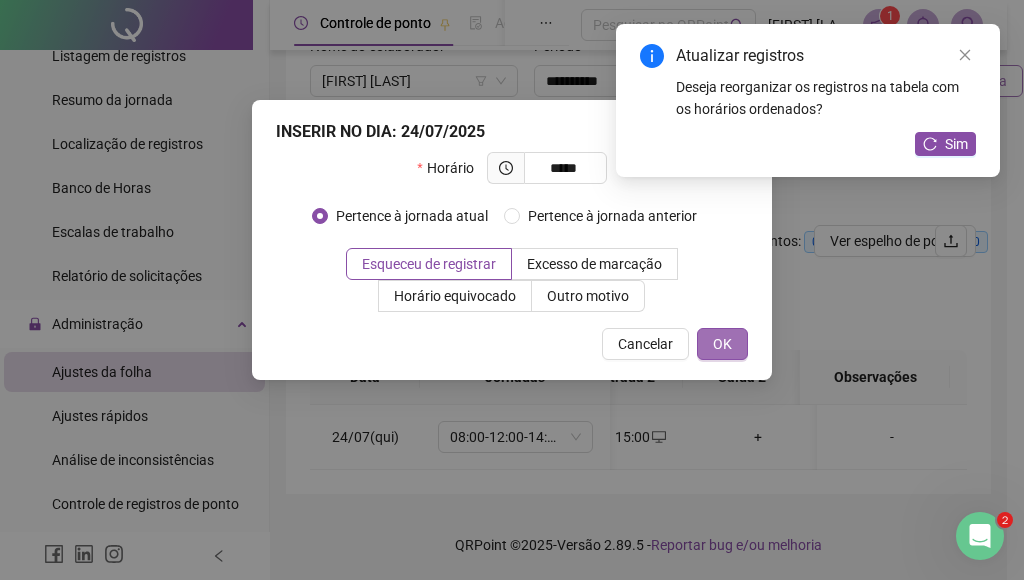click on "OK" at bounding box center (722, 344) 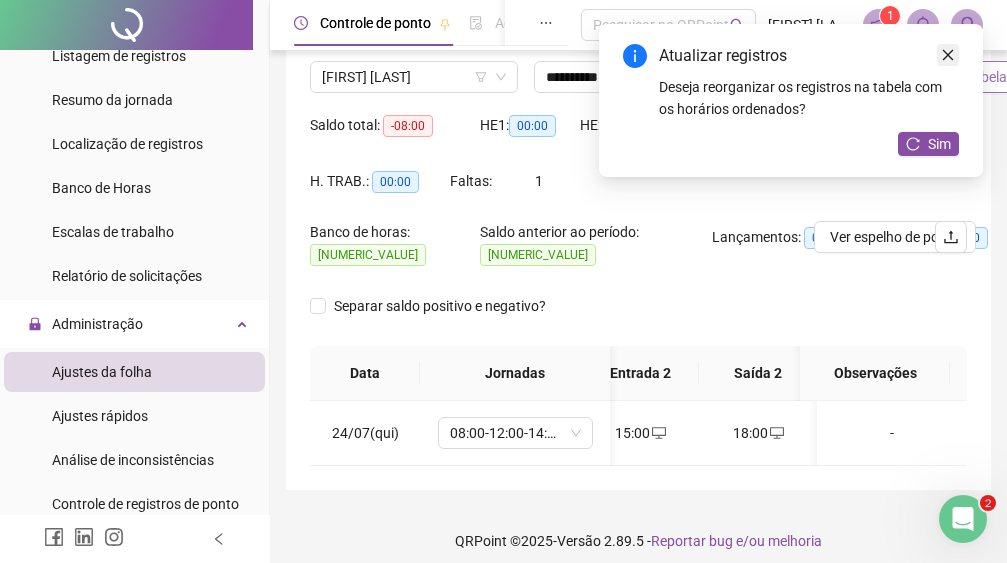 click 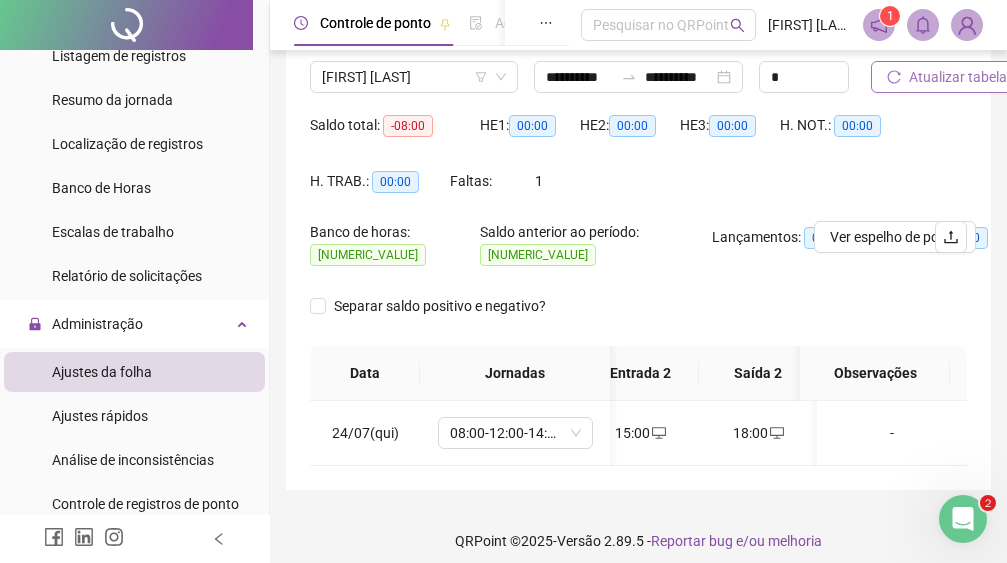 click on "Atualizar tabela" at bounding box center [958, 77] 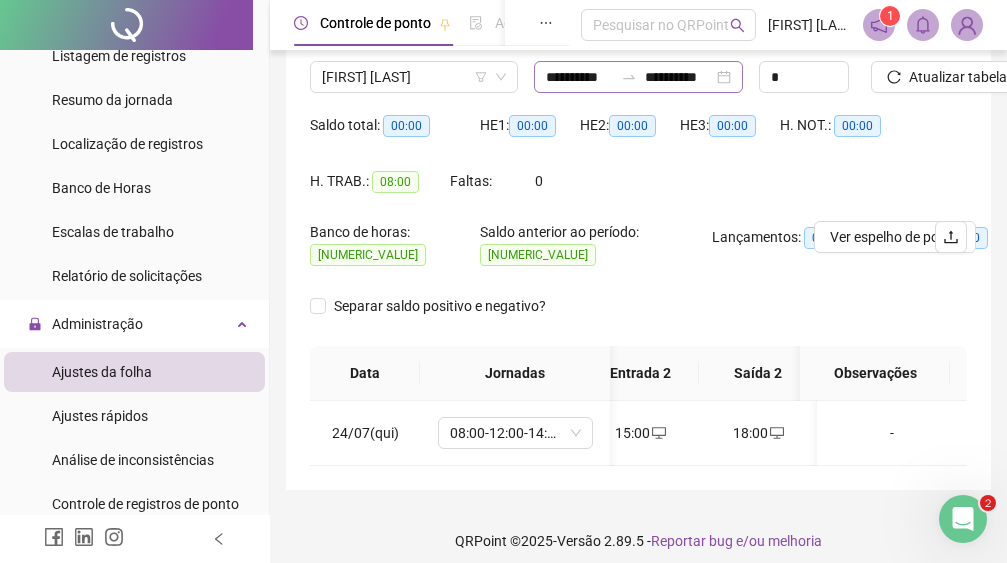 click on "**********" at bounding box center [638, 77] 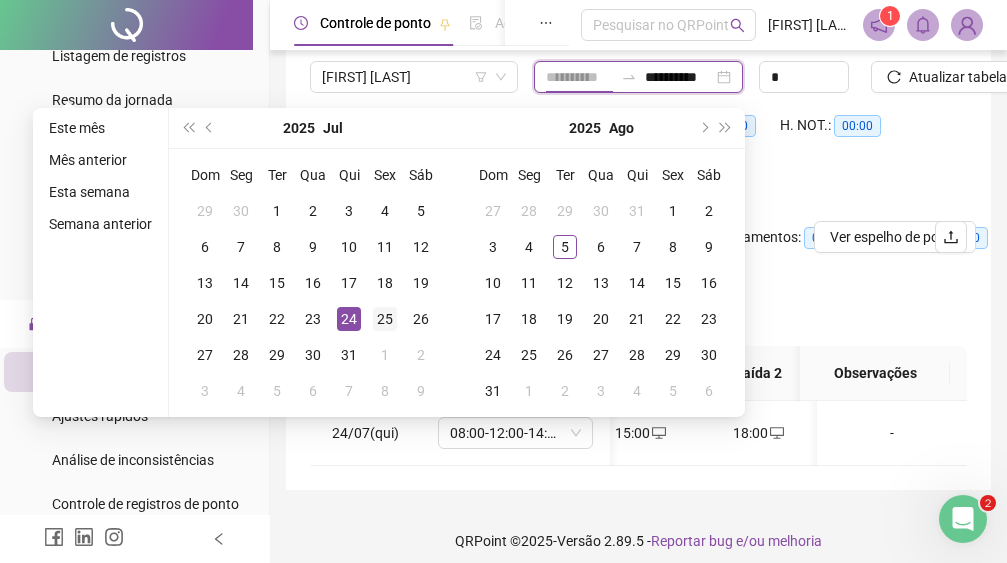 type on "**********" 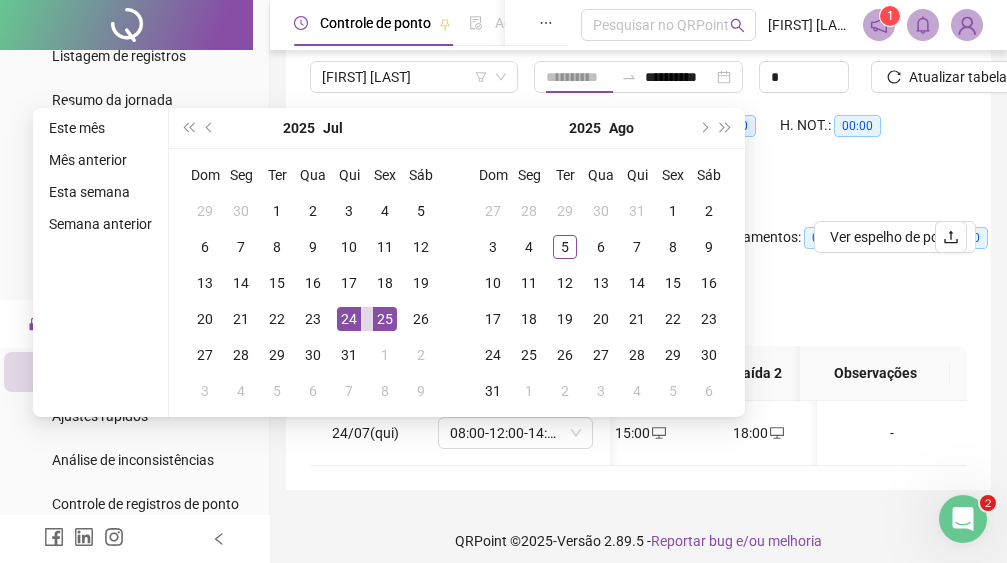 click on "25" at bounding box center [385, 319] 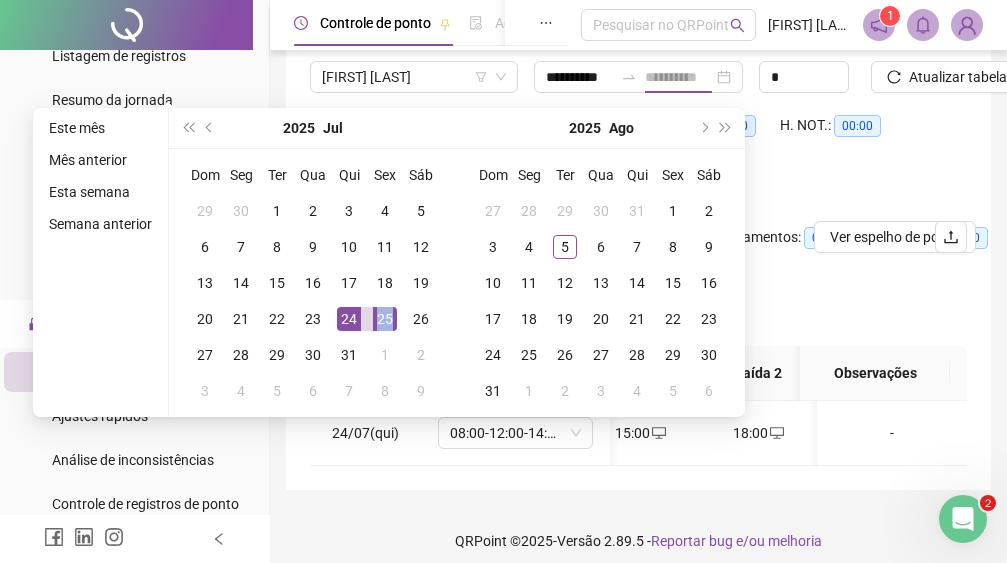 click on "25" at bounding box center (385, 319) 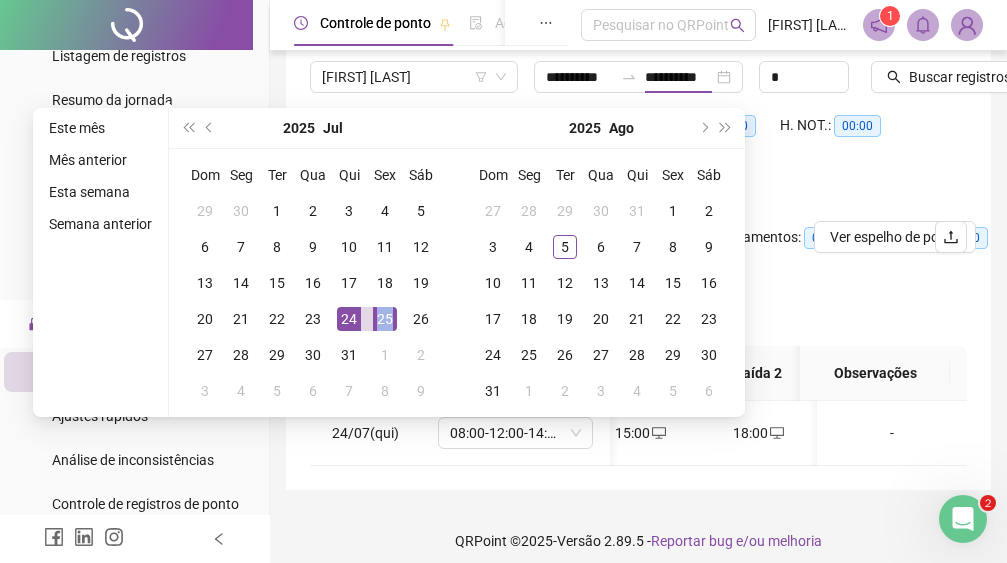 type on "**********" 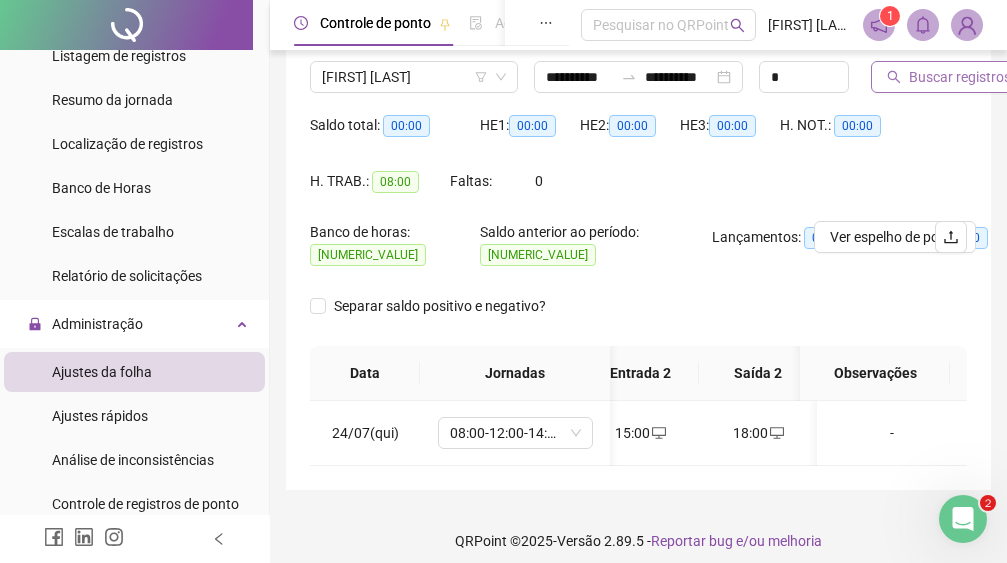 click on "Buscar registros" at bounding box center (960, 77) 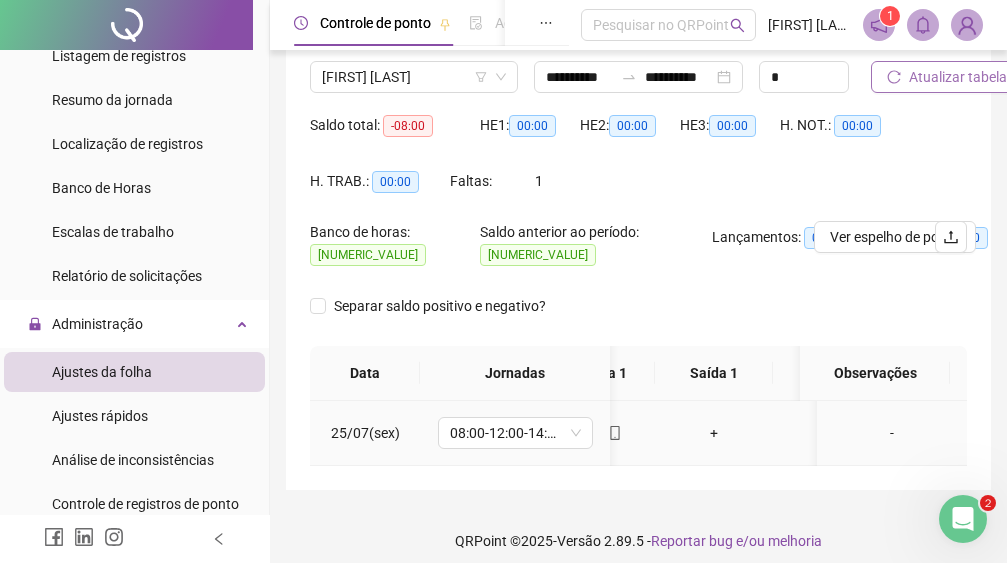 click on "+" at bounding box center [714, 433] 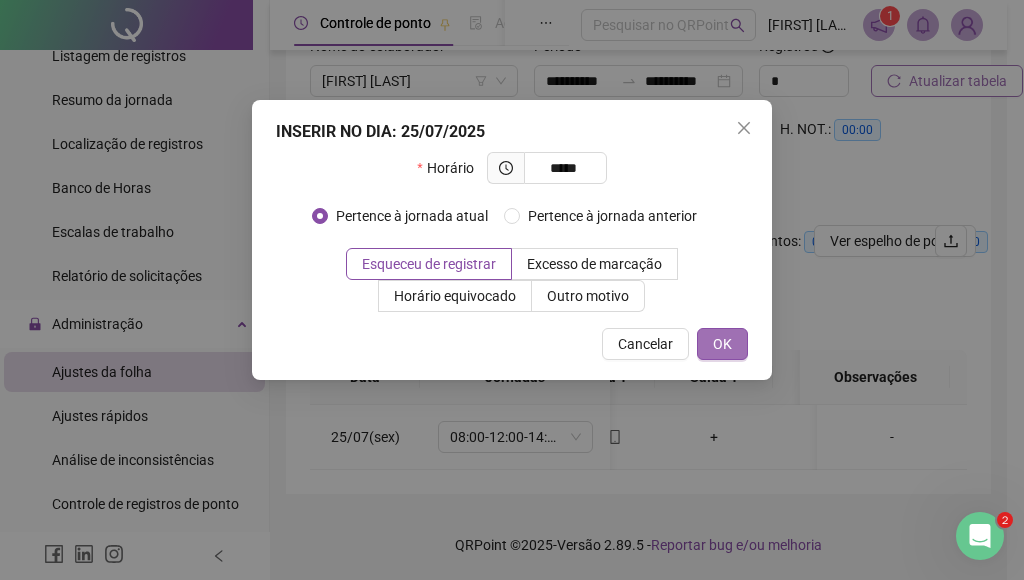 type on "*****" 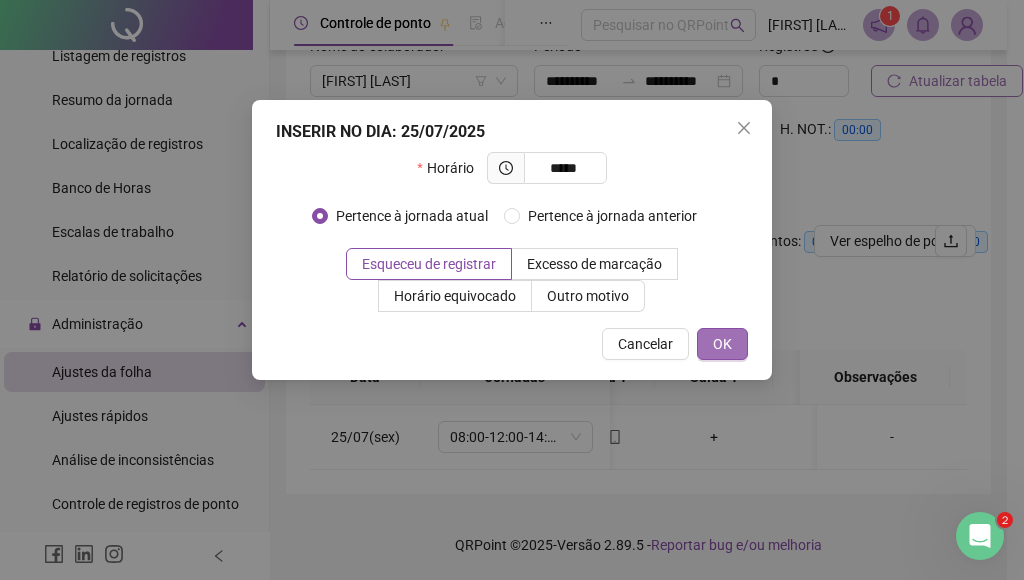 click on "OK" at bounding box center (722, 344) 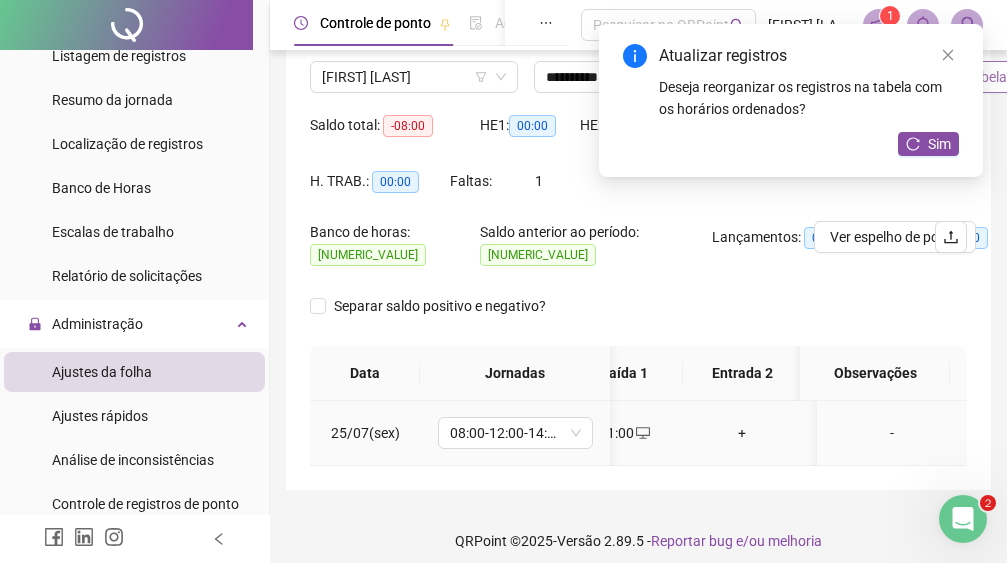click on "+" at bounding box center [742, 433] 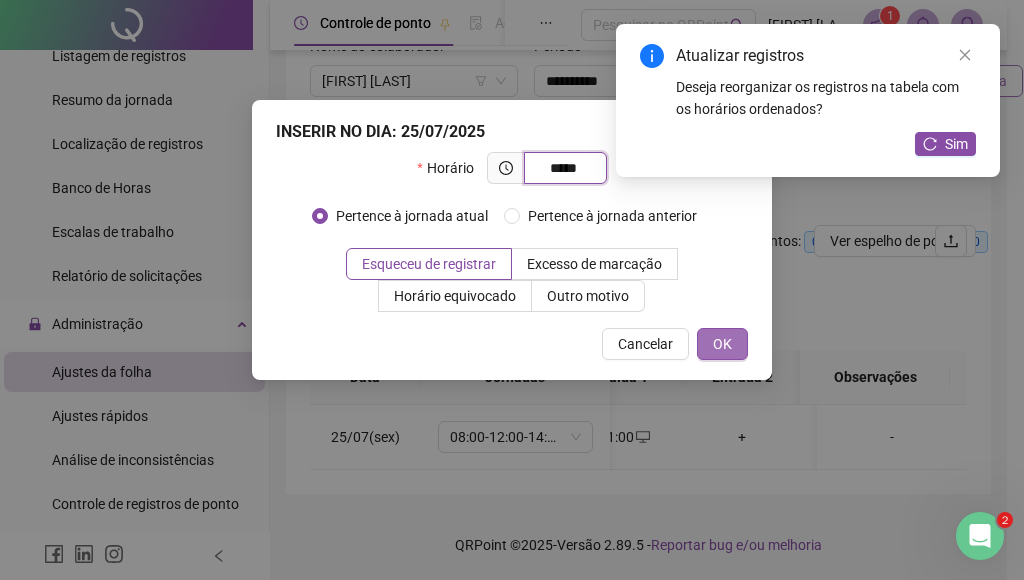 type on "*****" 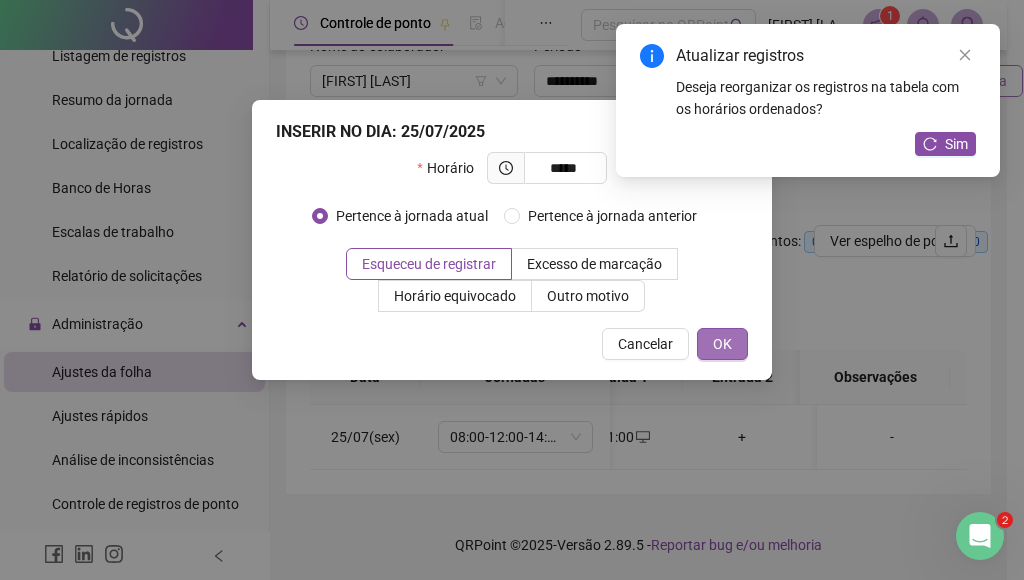 click on "OK" at bounding box center [722, 344] 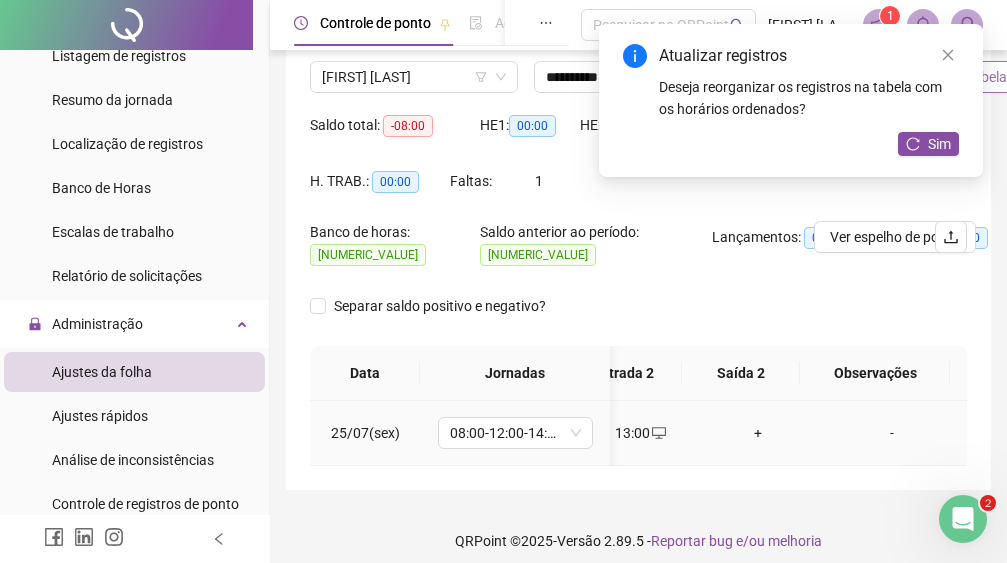 click on "+" at bounding box center [758, 433] 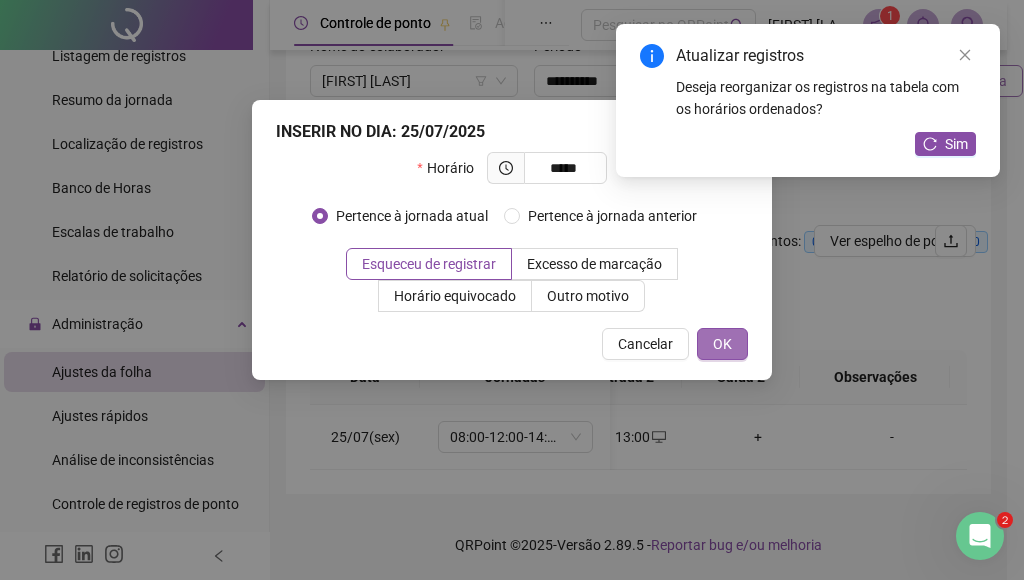 type on "*****" 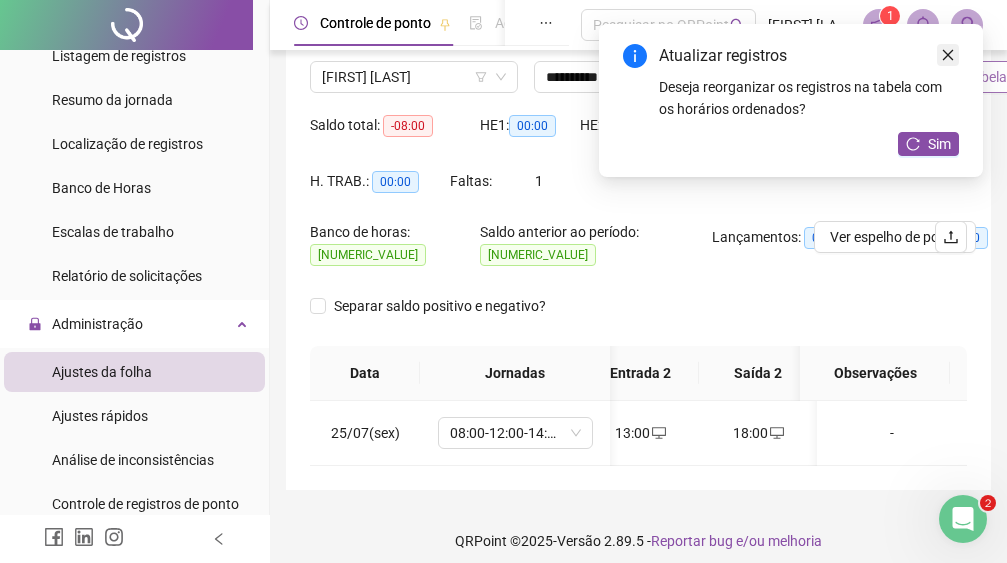 click 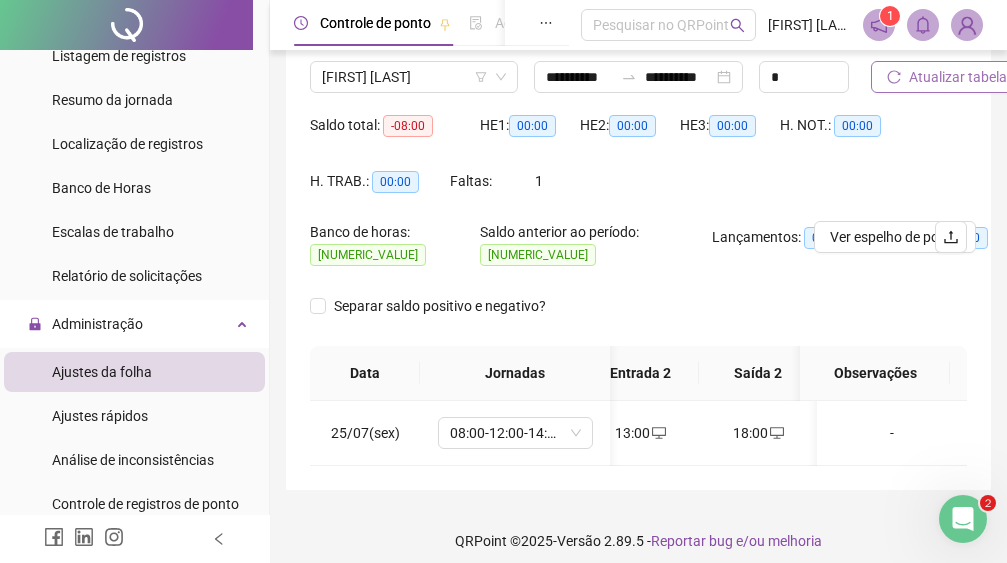 click on "Atualizar tabela" at bounding box center [958, 77] 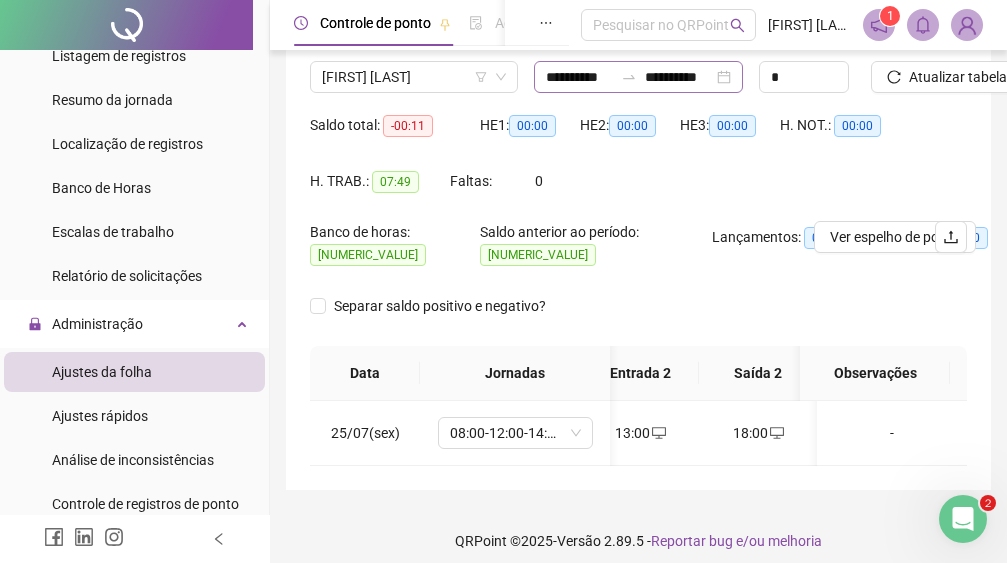 click on "**********" at bounding box center (638, 77) 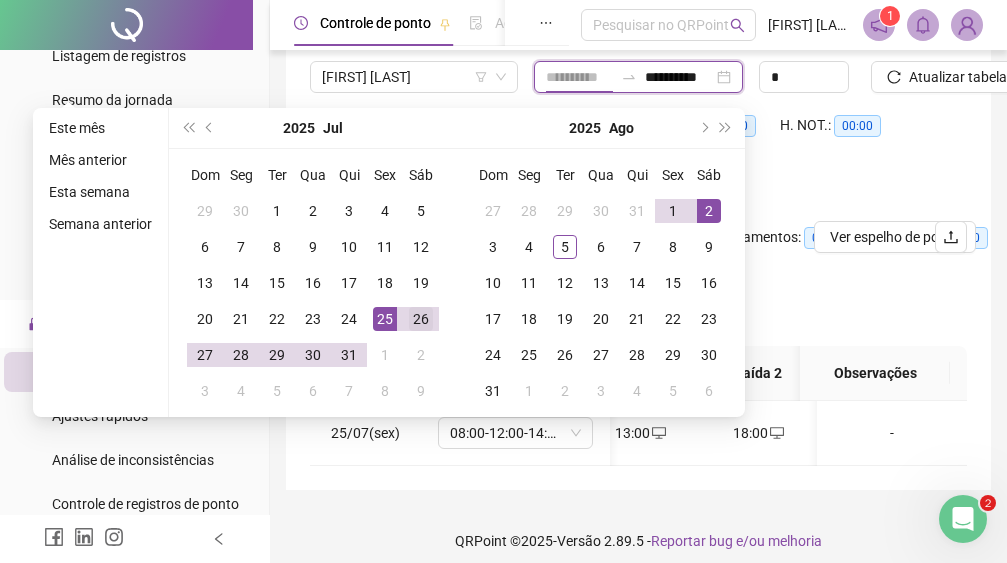 type on "**********" 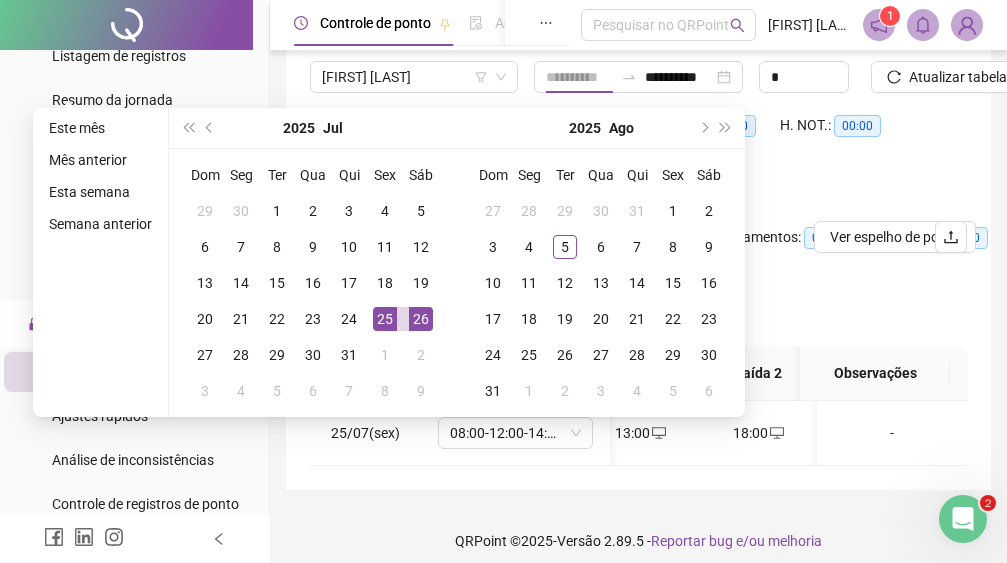 click on "26" at bounding box center [421, 319] 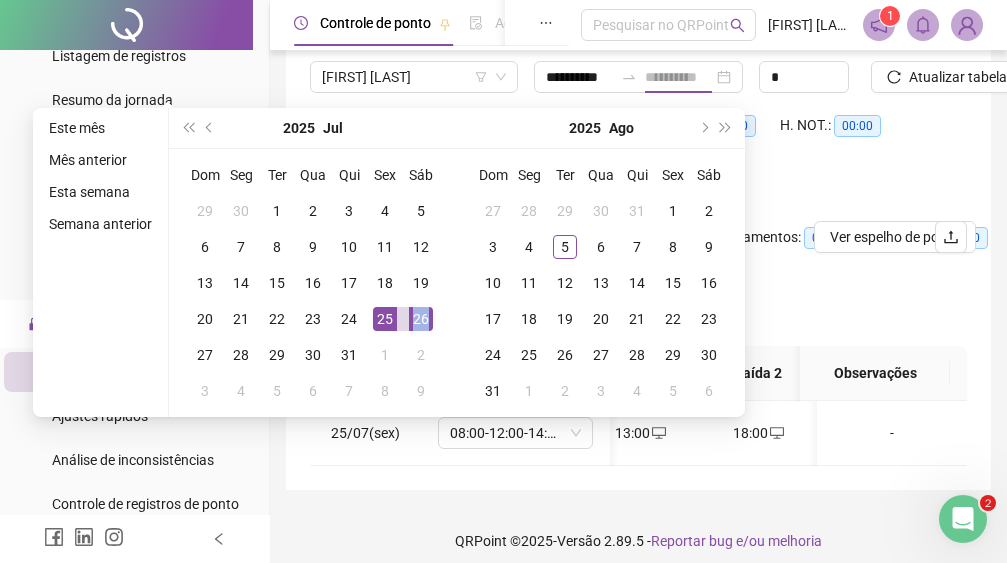 click on "26" at bounding box center (421, 319) 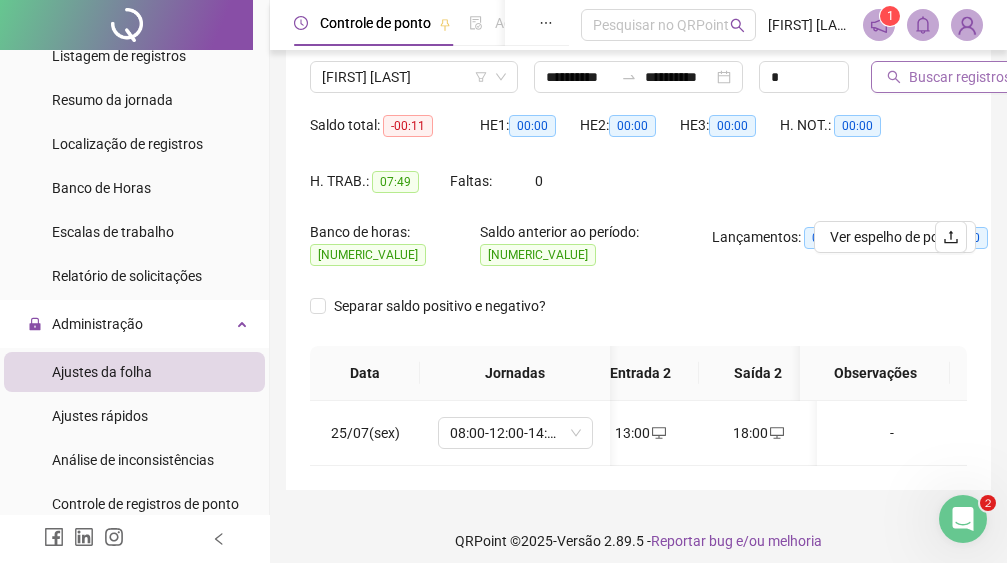click on "Buscar registros" at bounding box center (960, 77) 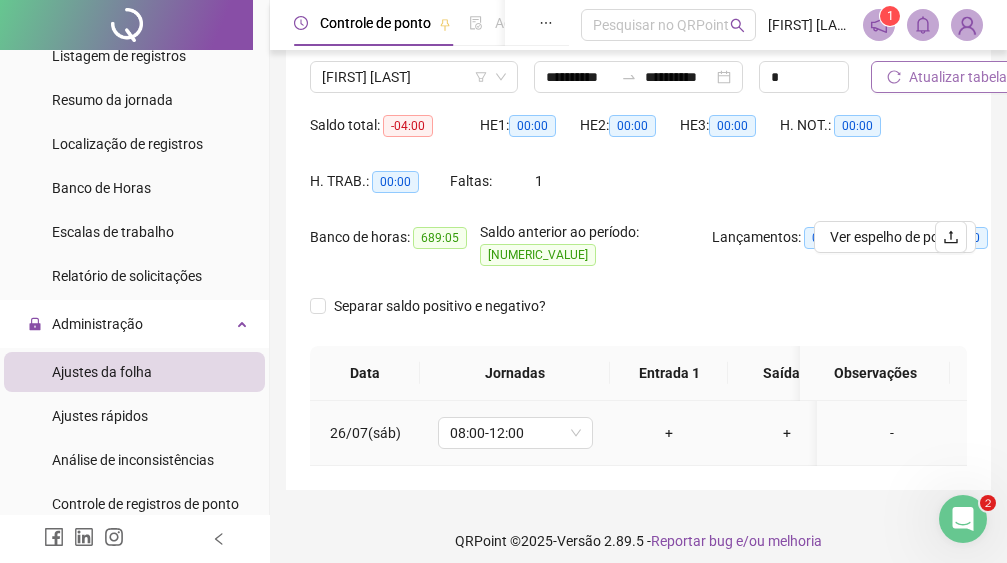 click on "+" at bounding box center [669, 433] 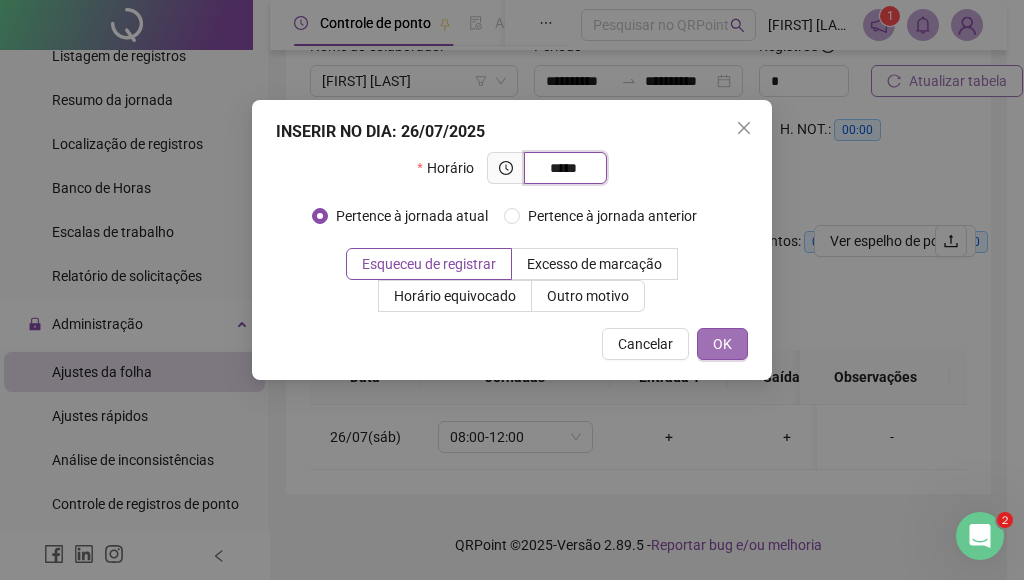type on "*****" 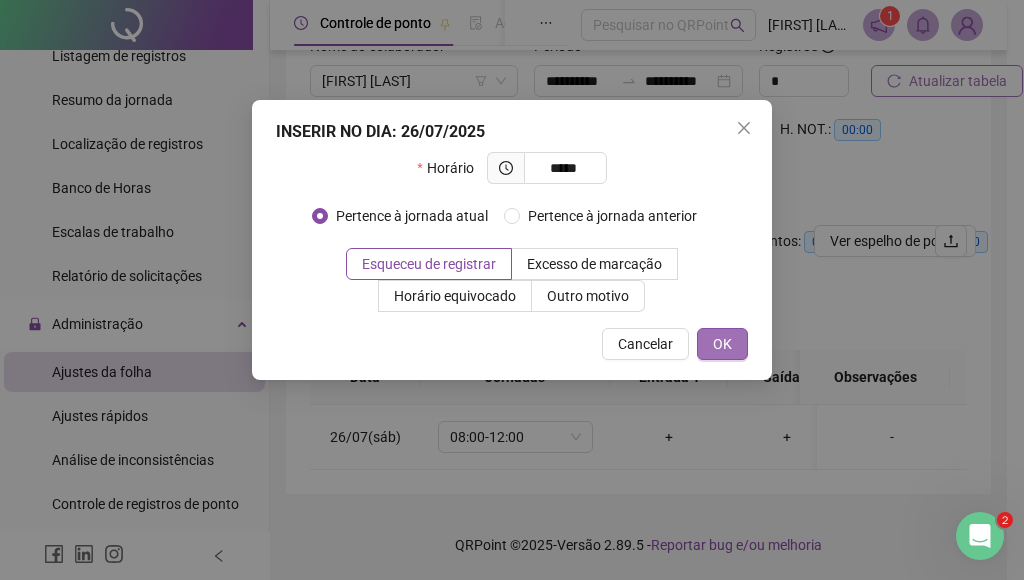 click on "OK" at bounding box center [722, 344] 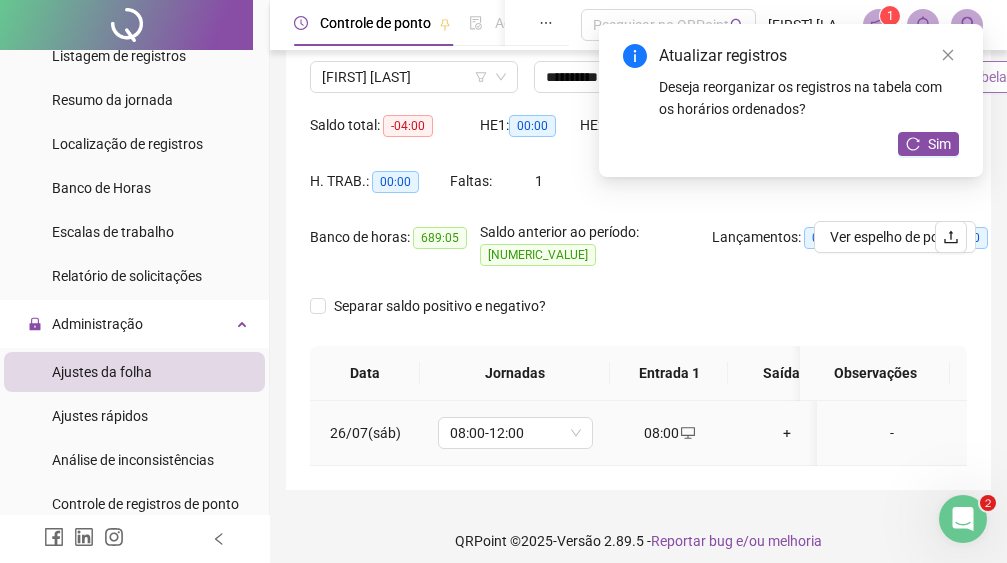 click on "+" at bounding box center (787, 433) 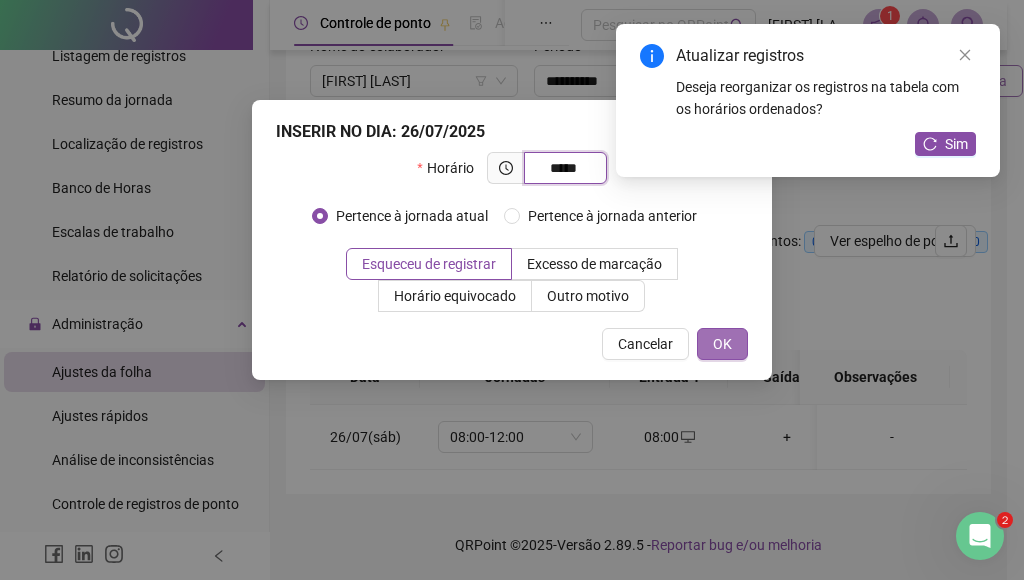 type on "*****" 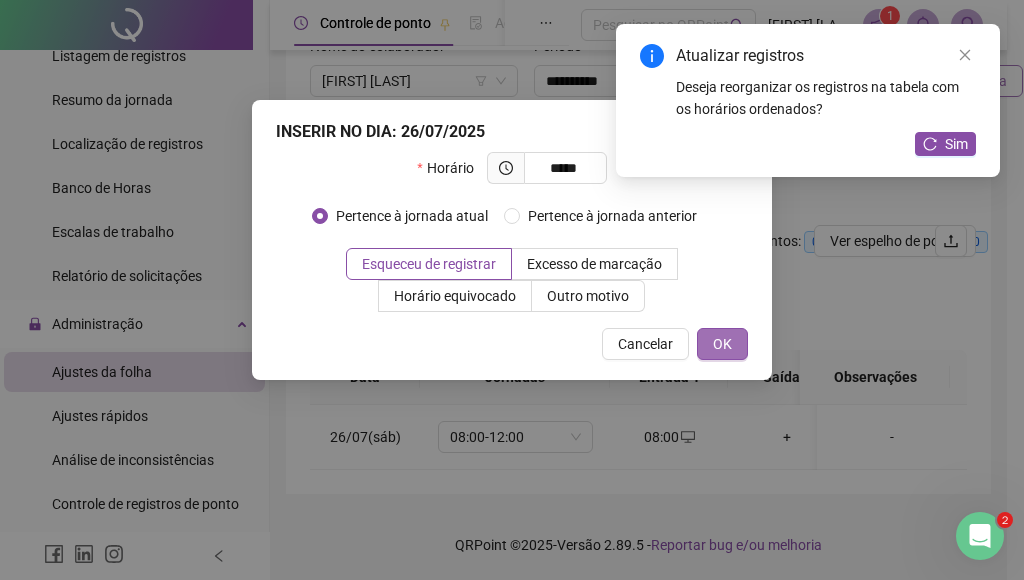 click on "OK" at bounding box center (722, 344) 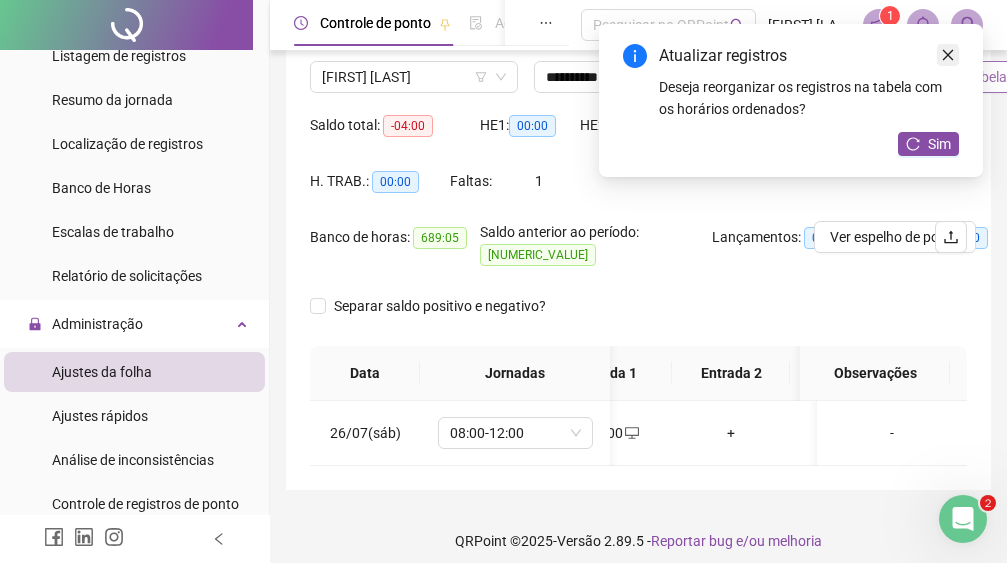 click 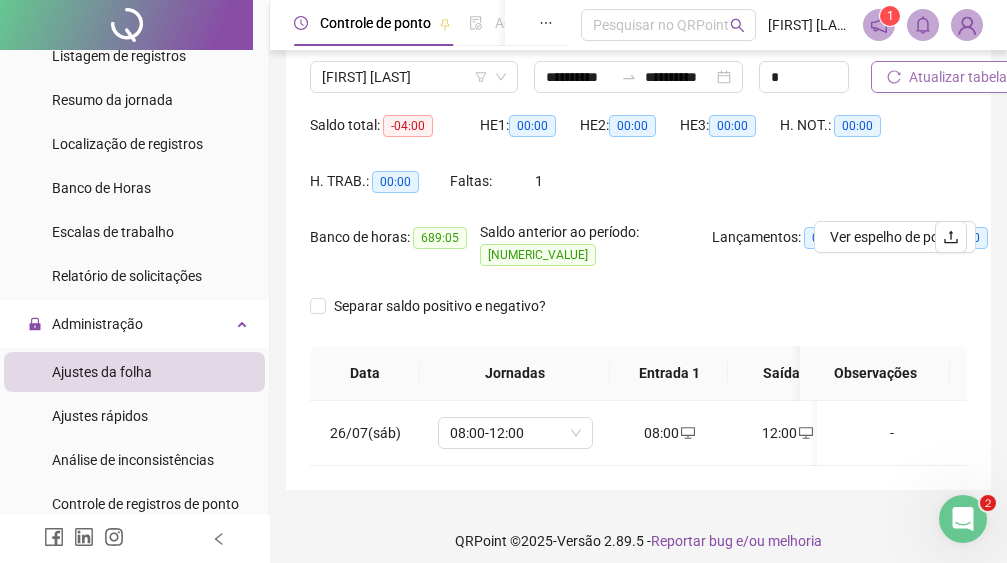 click on "Atualizar tabela" at bounding box center (958, 77) 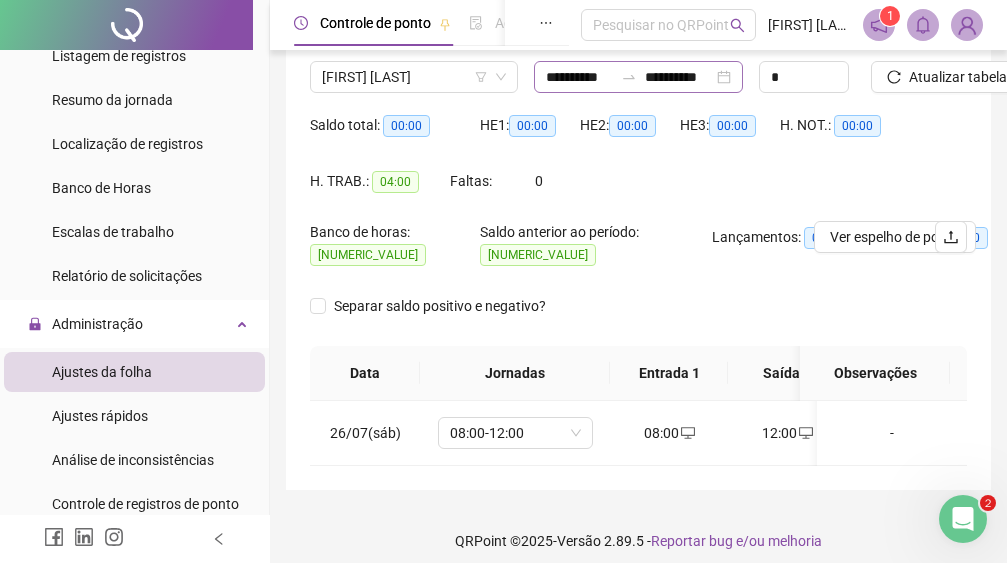 click on "**********" at bounding box center (638, 77) 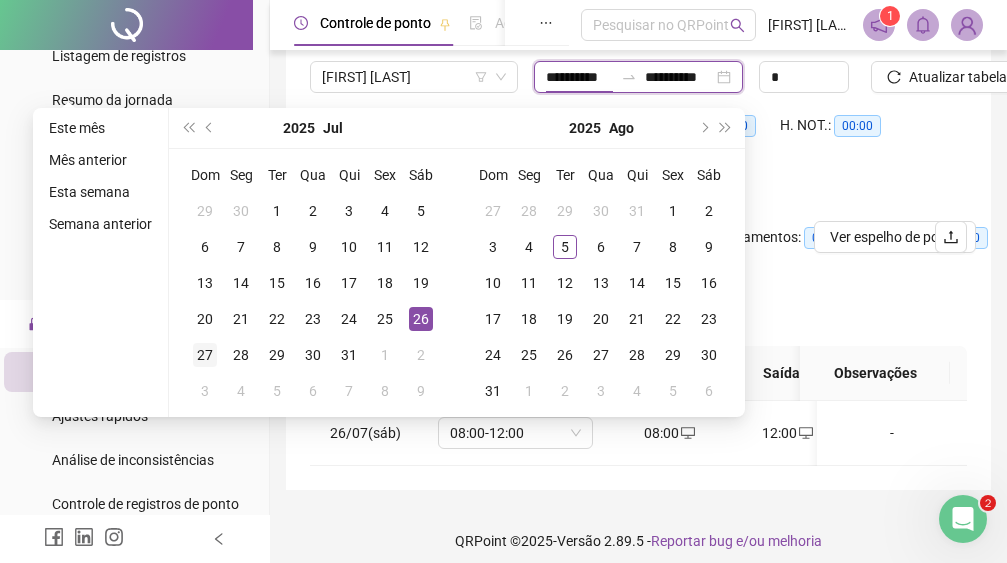 type on "**********" 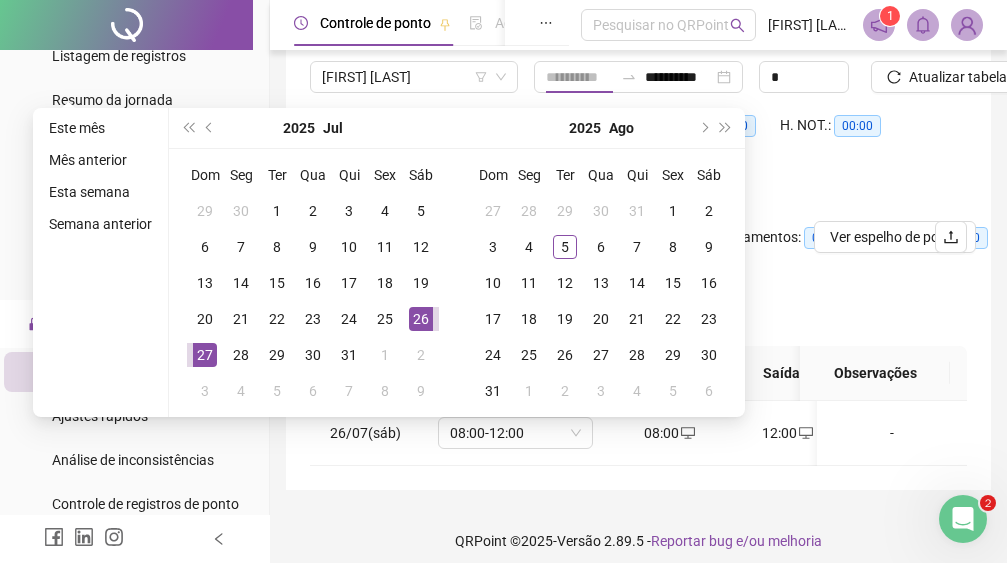 click on "27" at bounding box center [205, 355] 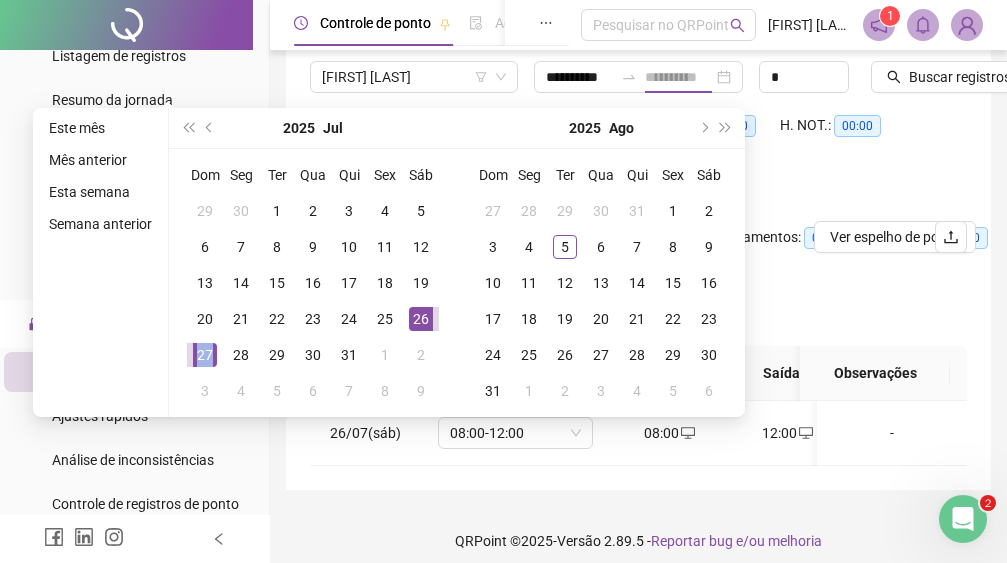 type on "**********" 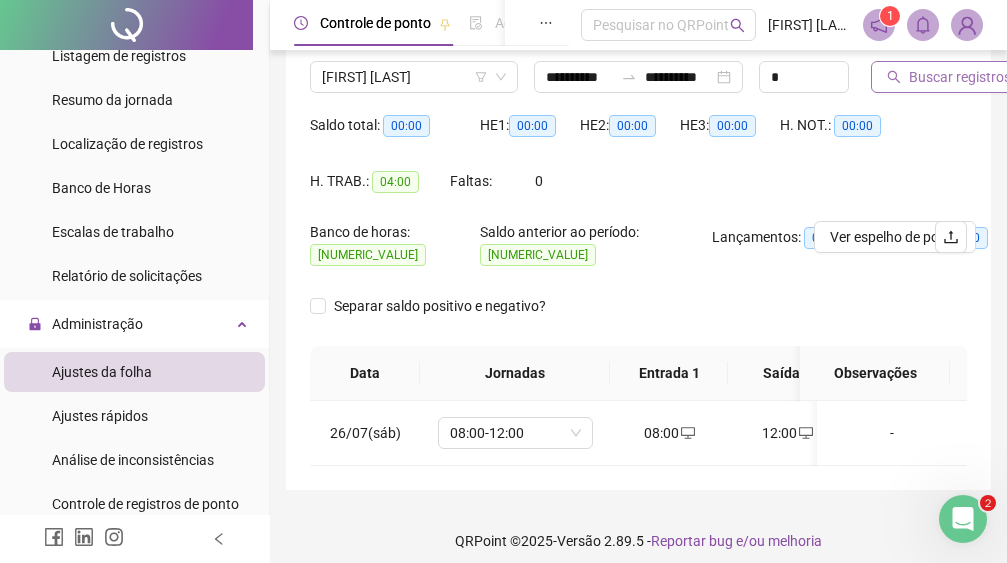 click on "Buscar registros" at bounding box center (949, 77) 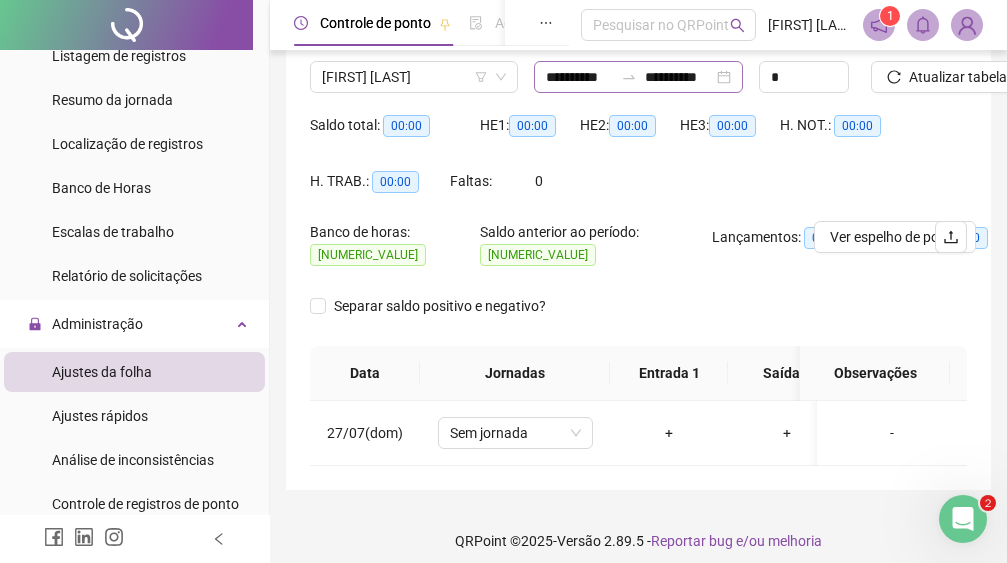 click on "**********" at bounding box center (638, 77) 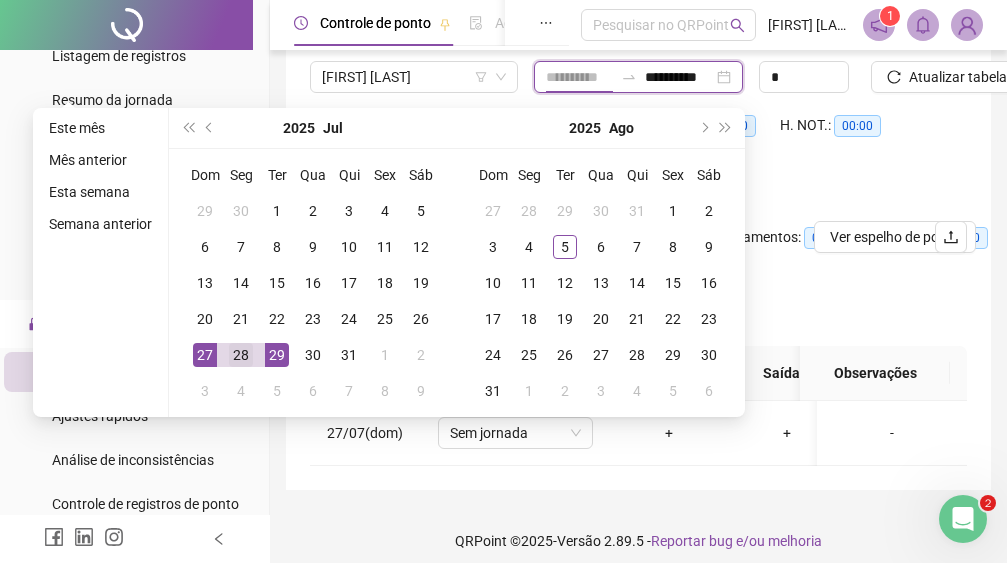 type on "**********" 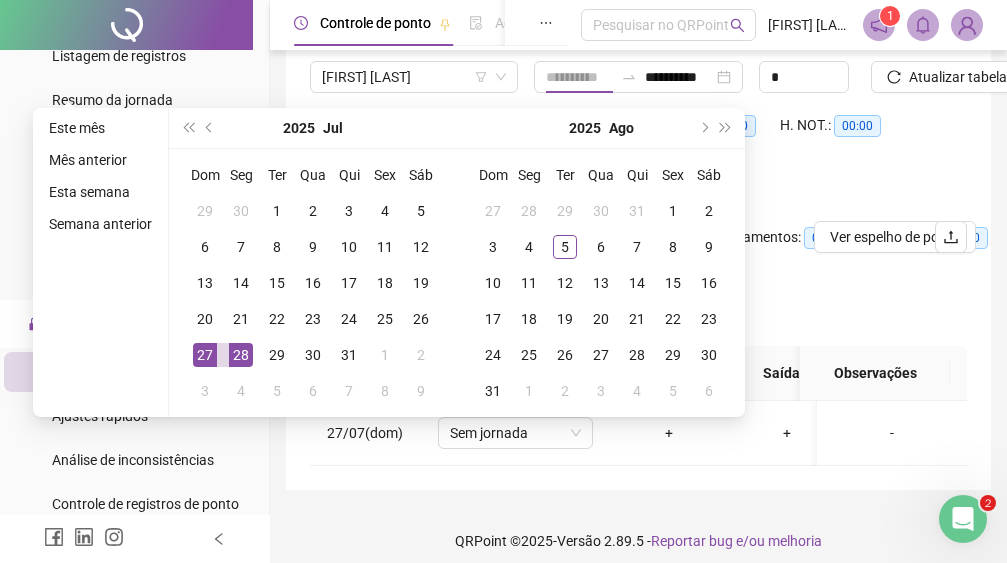 click on "28" at bounding box center (241, 355) 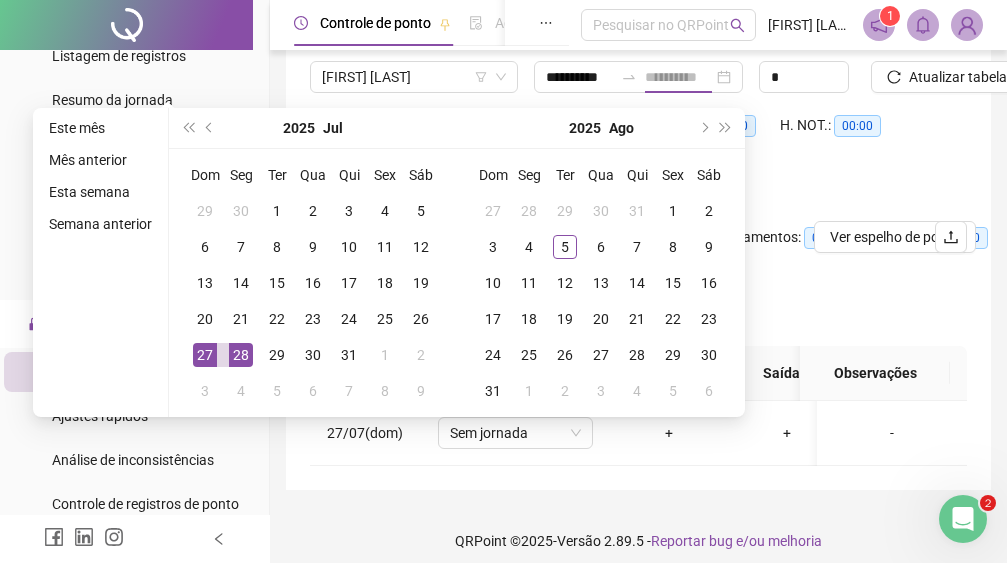 click on "28" at bounding box center (241, 355) 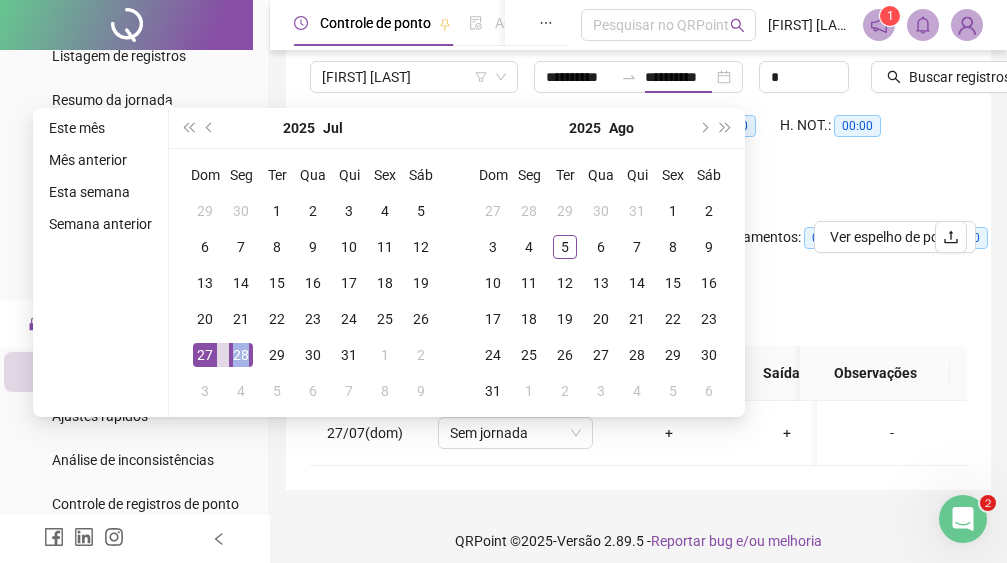 type on "**********" 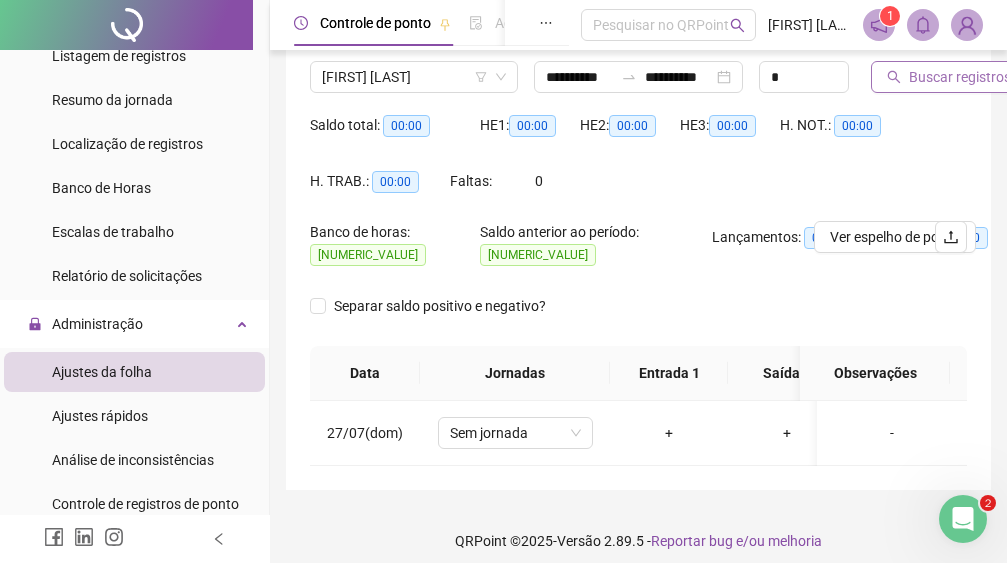 click on "Buscar registros" at bounding box center [949, 77] 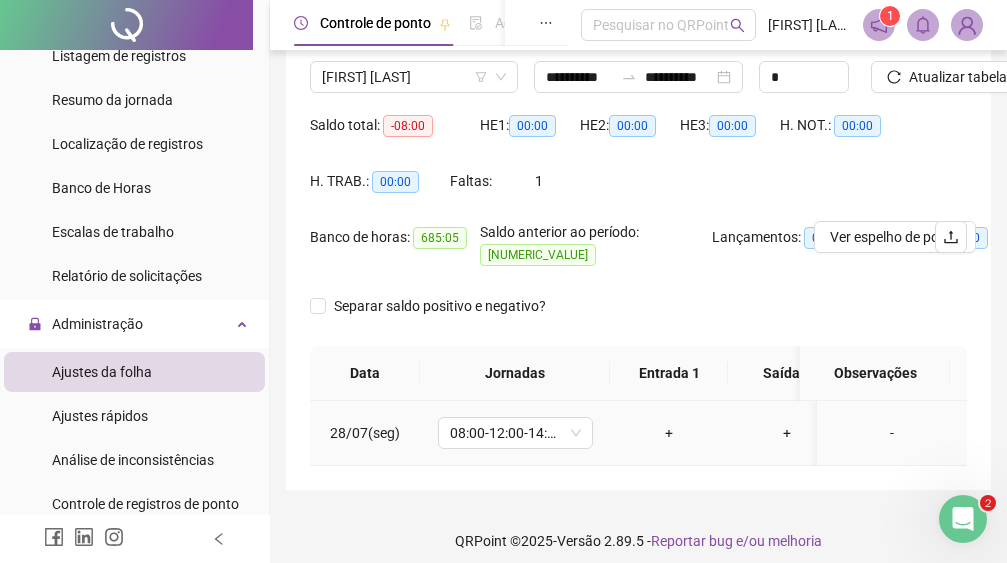 click on "+" at bounding box center [669, 433] 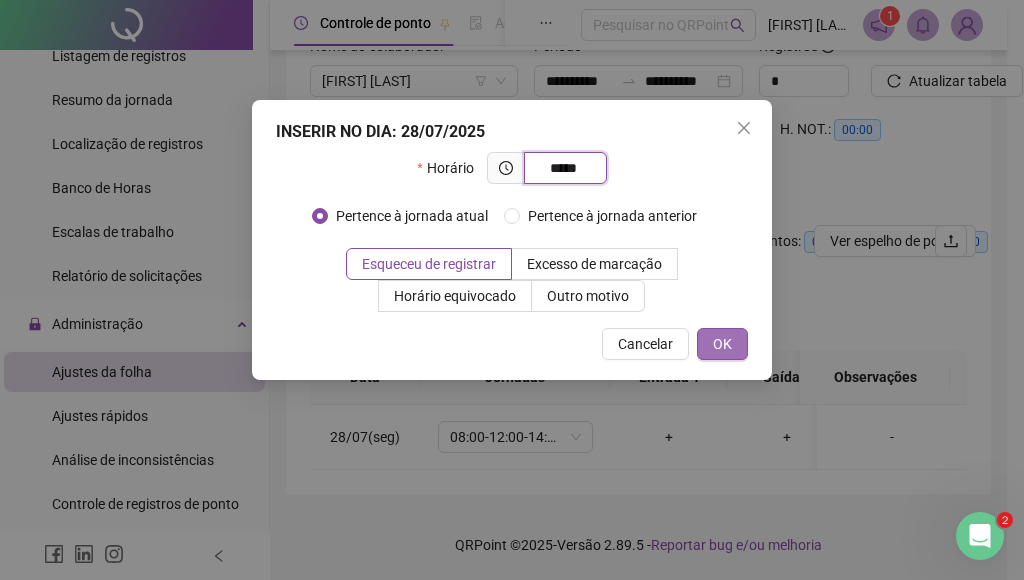 type on "*****" 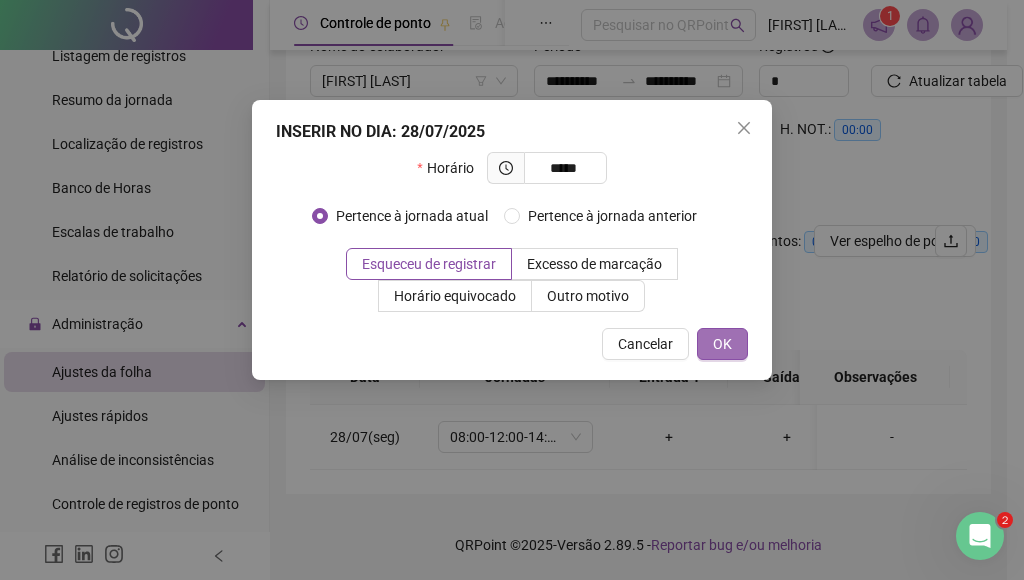 click on "OK" at bounding box center [722, 344] 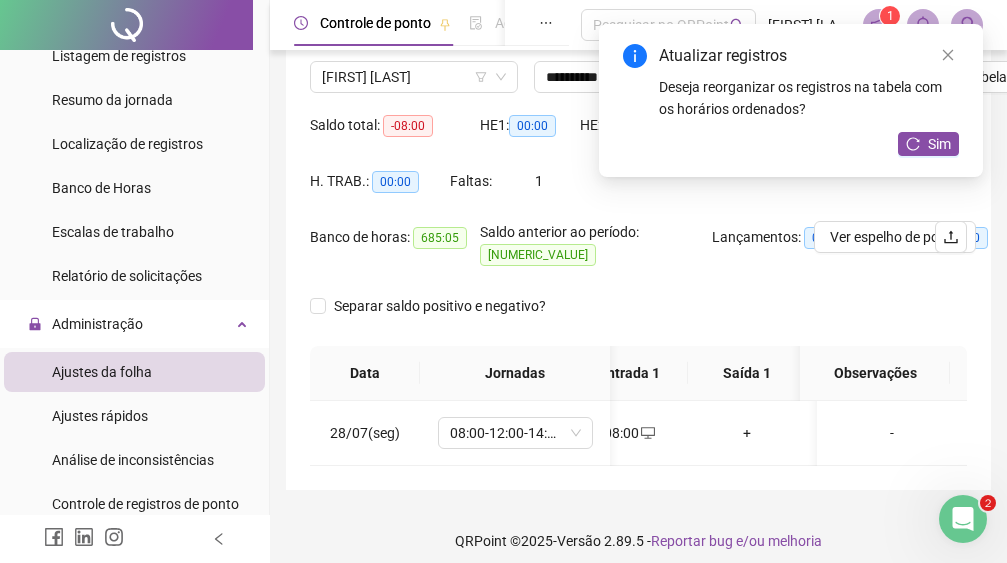 scroll, scrollTop: 0, scrollLeft: 0, axis: both 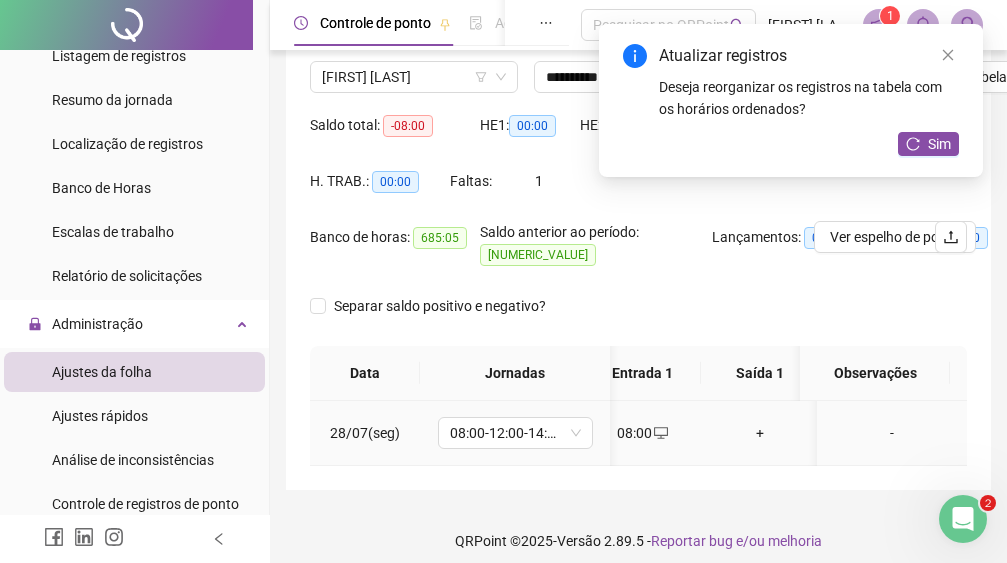 click on "+" at bounding box center [760, 433] 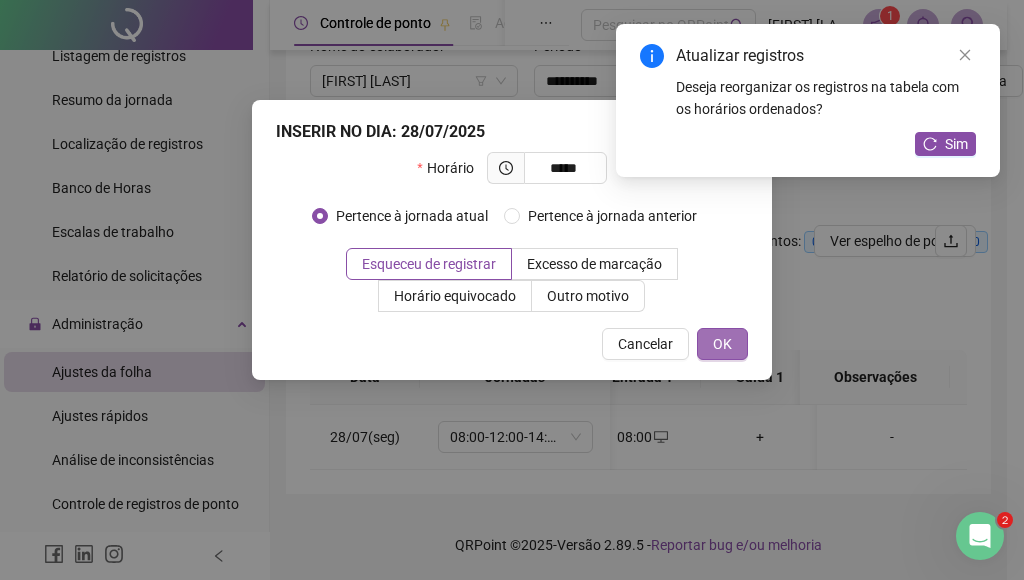 type on "*****" 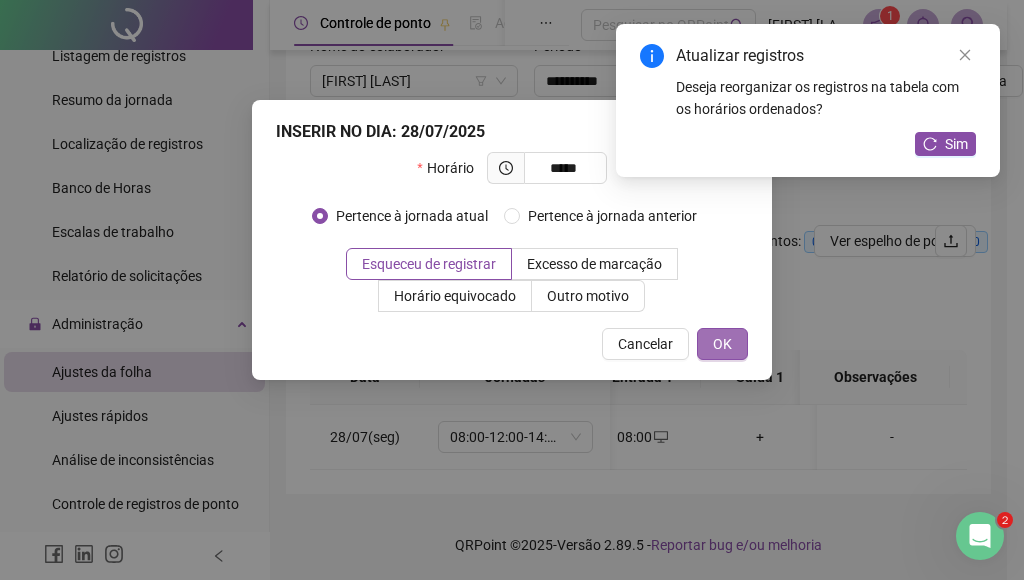 click on "OK" at bounding box center (722, 344) 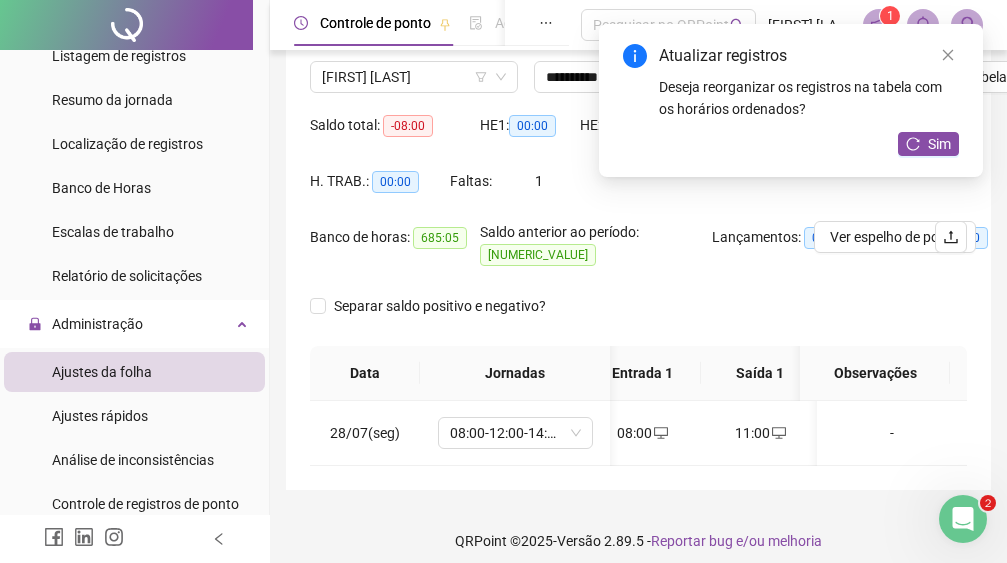 scroll, scrollTop: 0, scrollLeft: 38, axis: horizontal 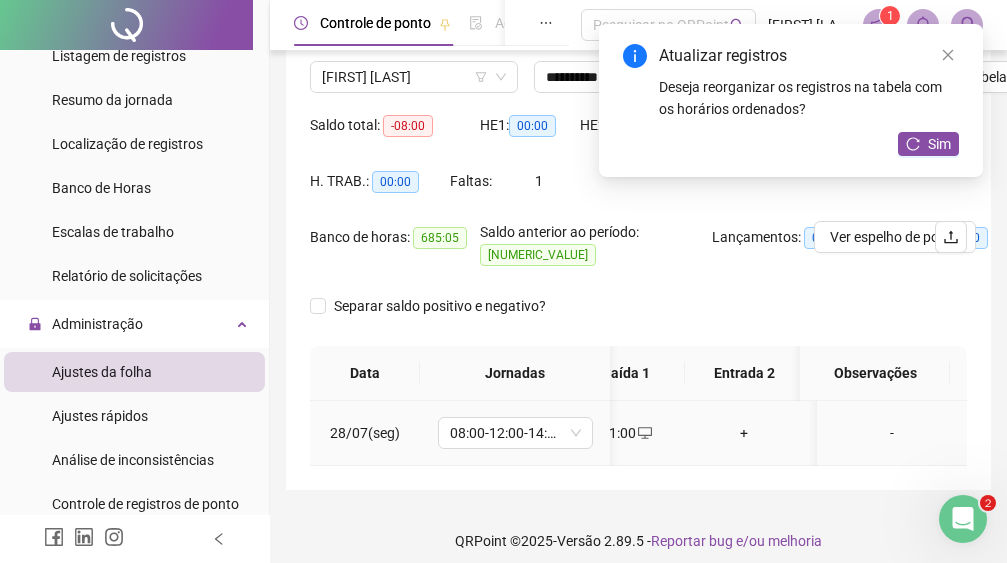 click on "+" at bounding box center [744, 433] 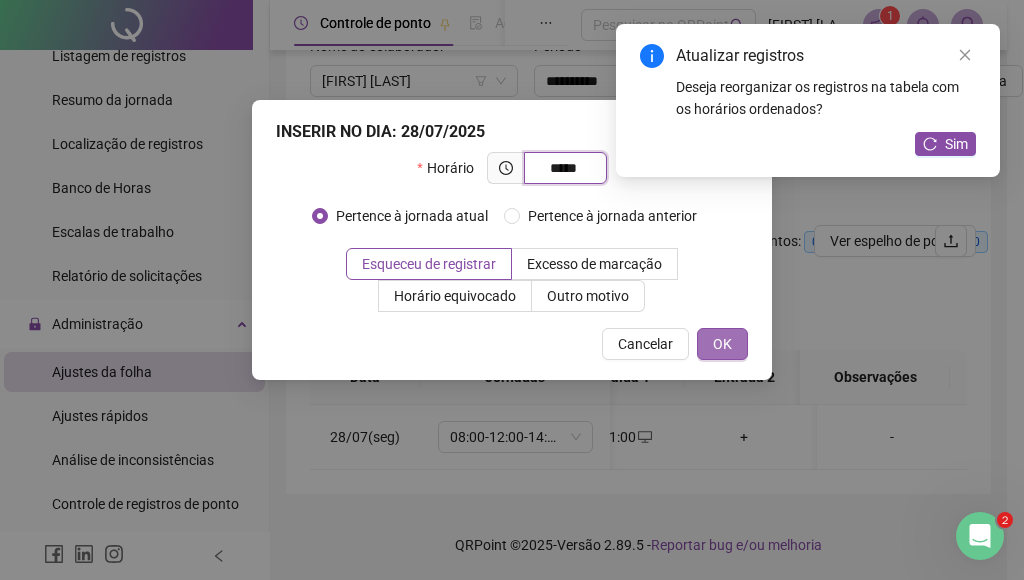 type on "*****" 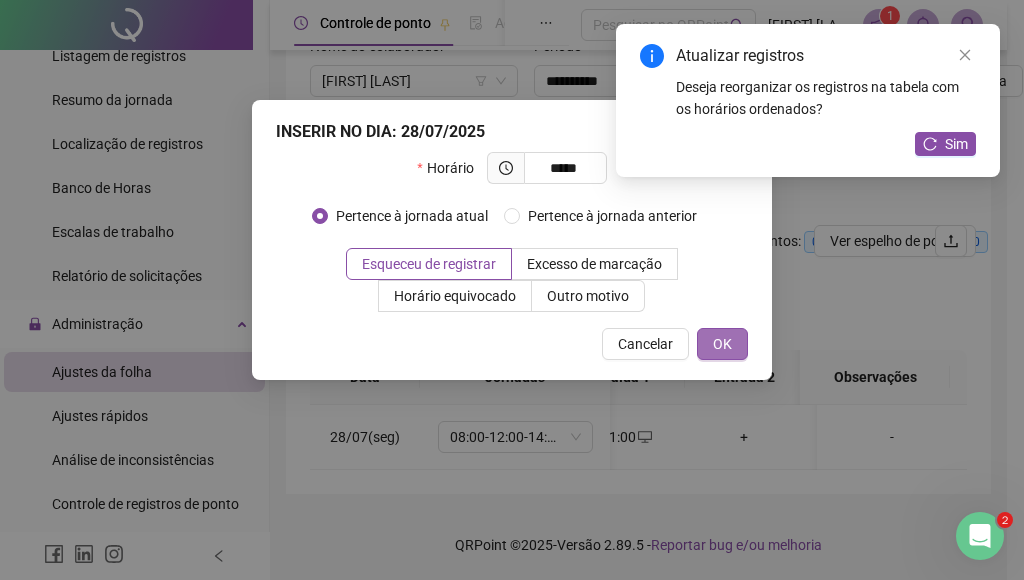 click on "OK" at bounding box center (722, 344) 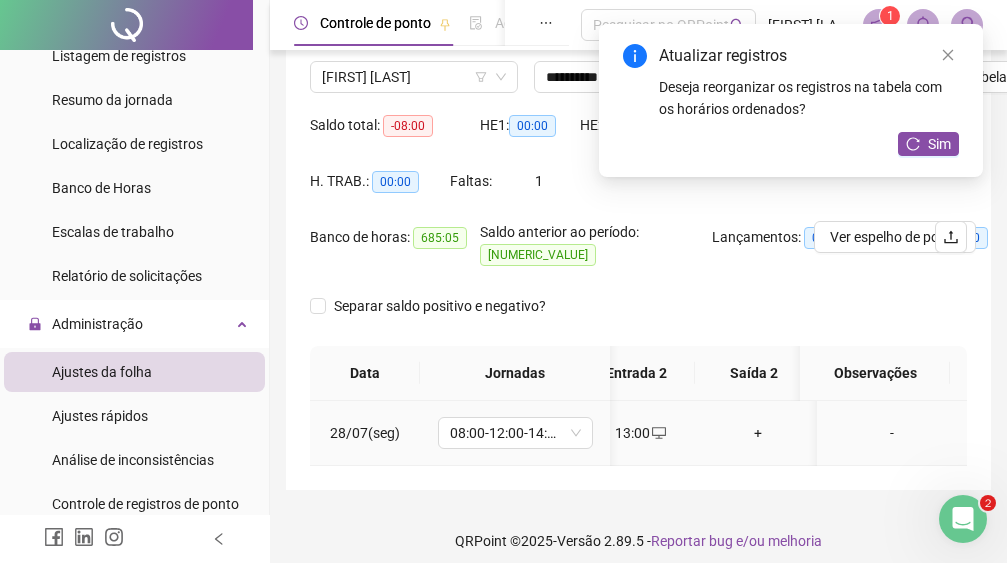 click on "+" at bounding box center [758, 433] 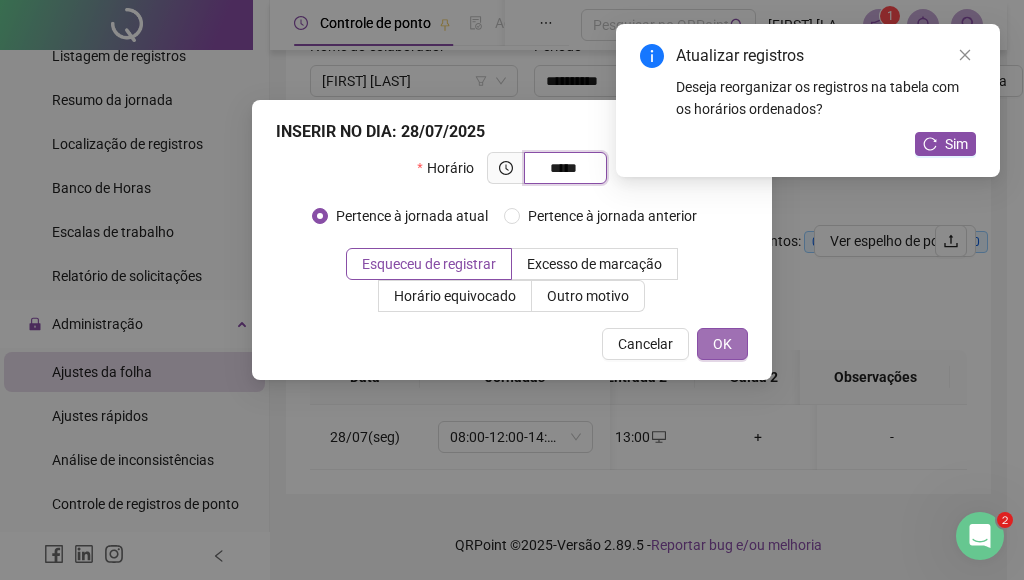 type on "*****" 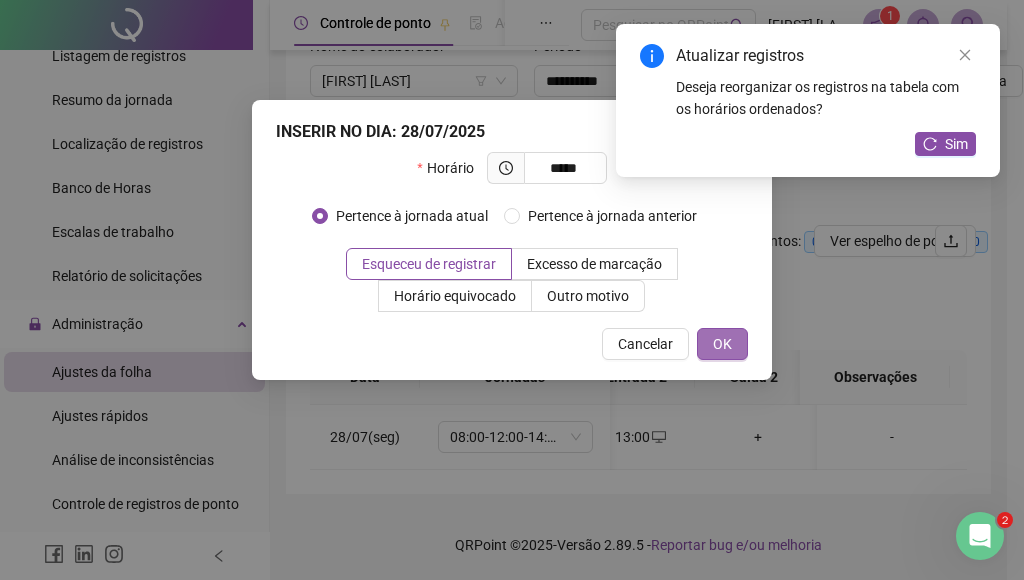 click on "OK" at bounding box center [722, 344] 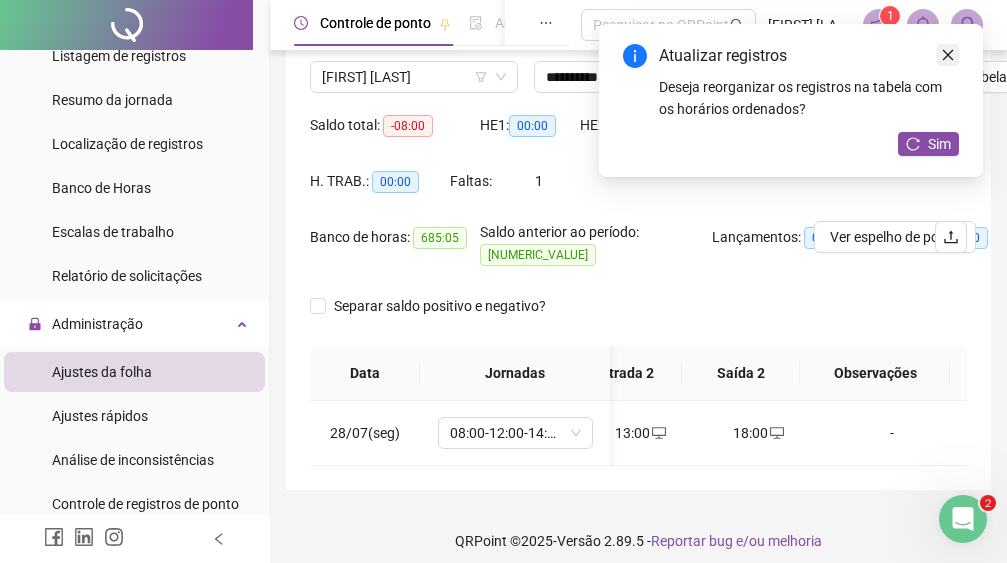 click 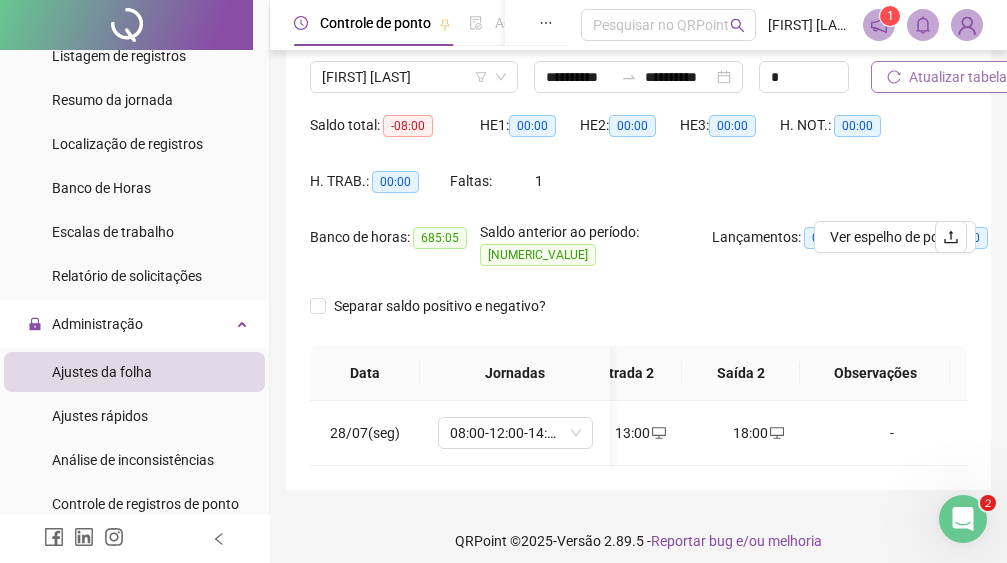 click on "Atualizar tabela" at bounding box center (958, 77) 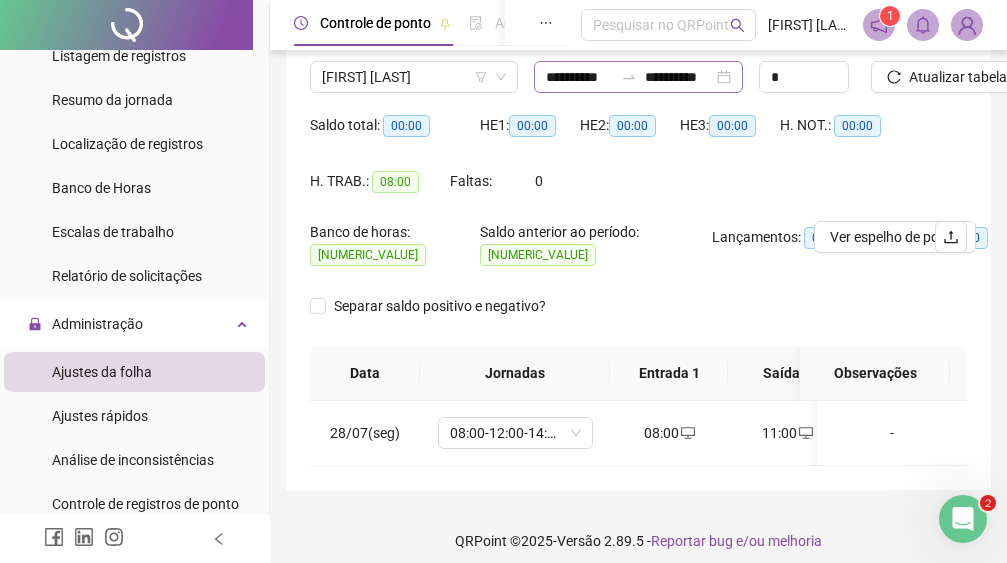 click on "**********" at bounding box center (638, 77) 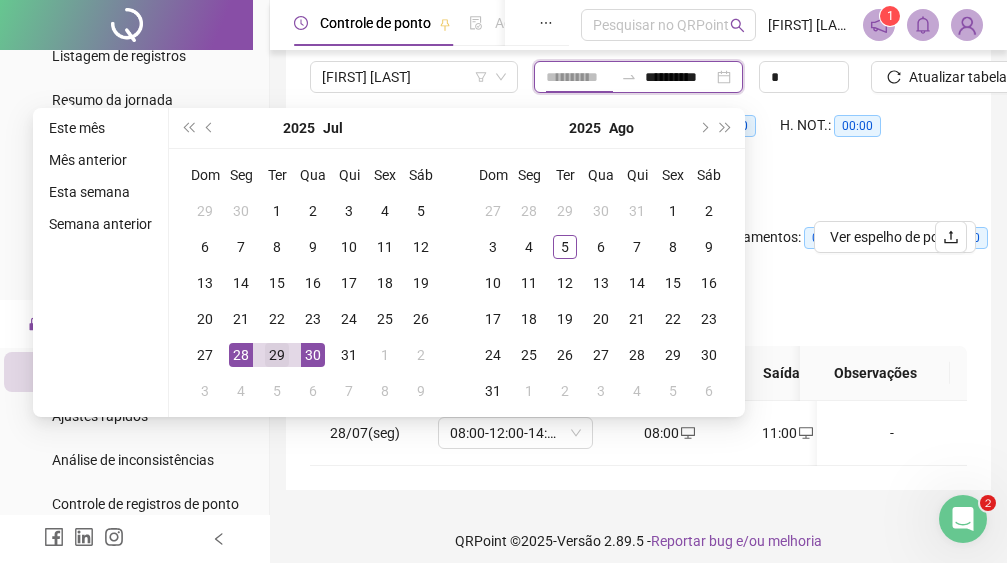 type on "**********" 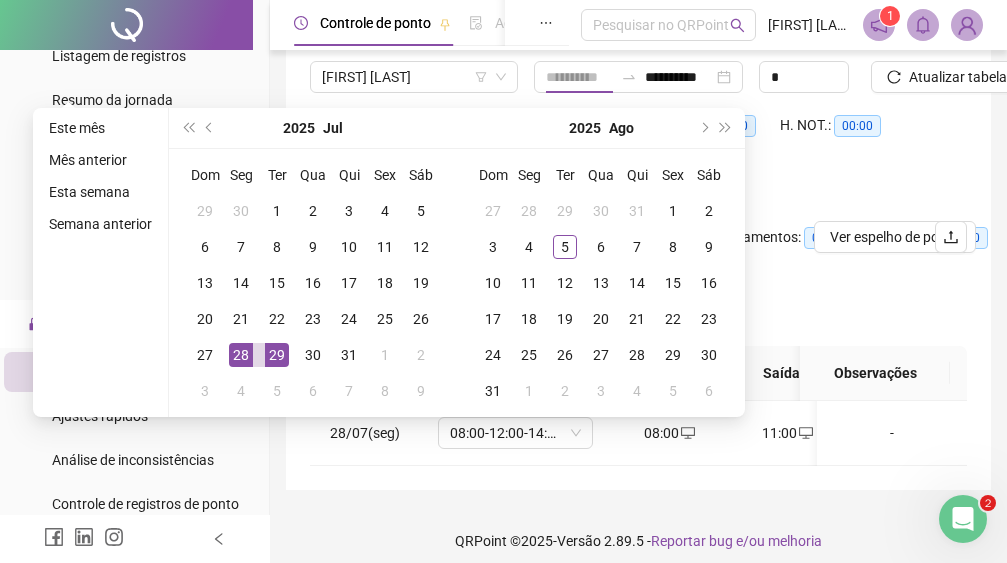 click on "29" at bounding box center [277, 355] 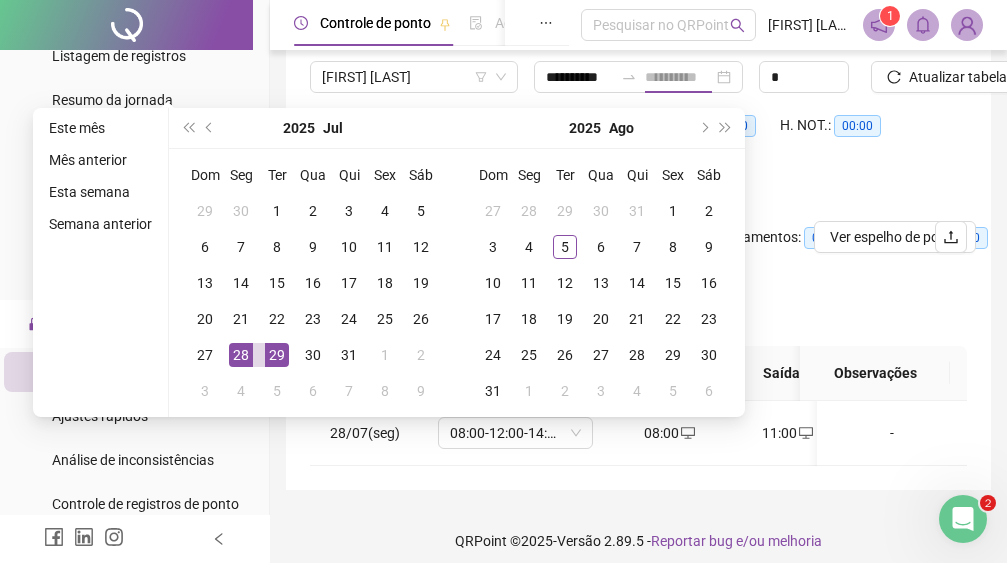 click on "29" at bounding box center [277, 355] 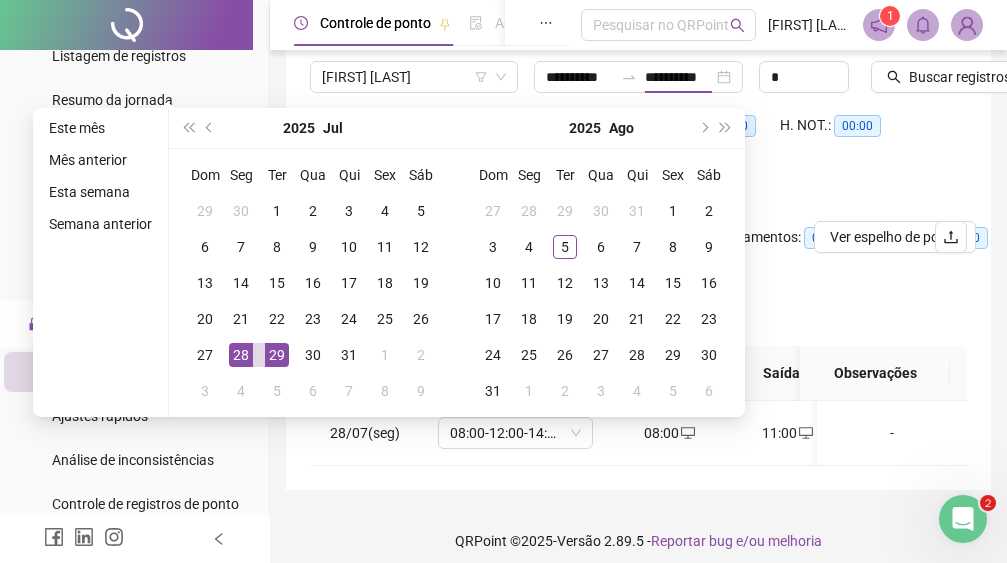 type on "**********" 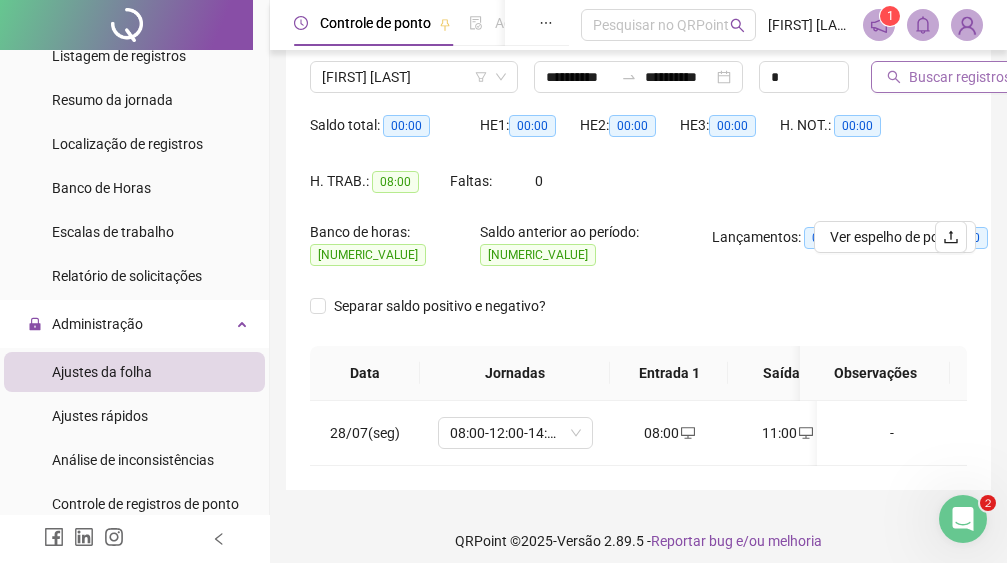 click on "Buscar registros" at bounding box center (960, 77) 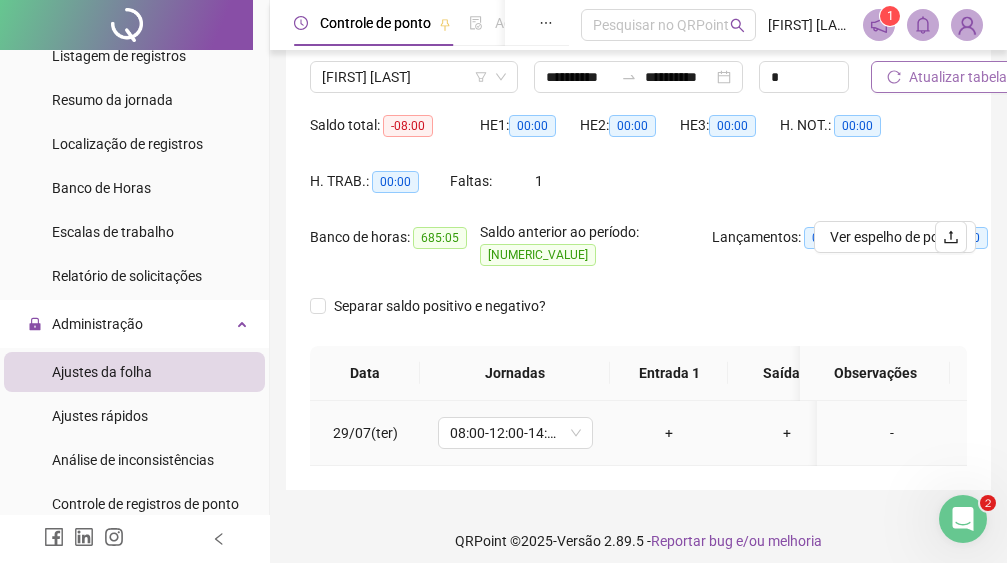 click on "+" at bounding box center (669, 433) 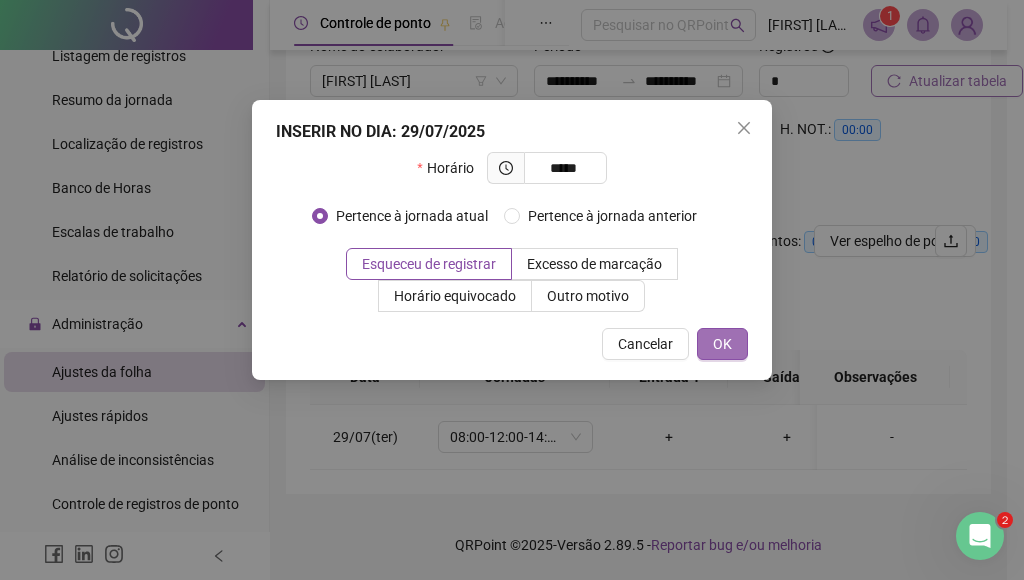 type on "*****" 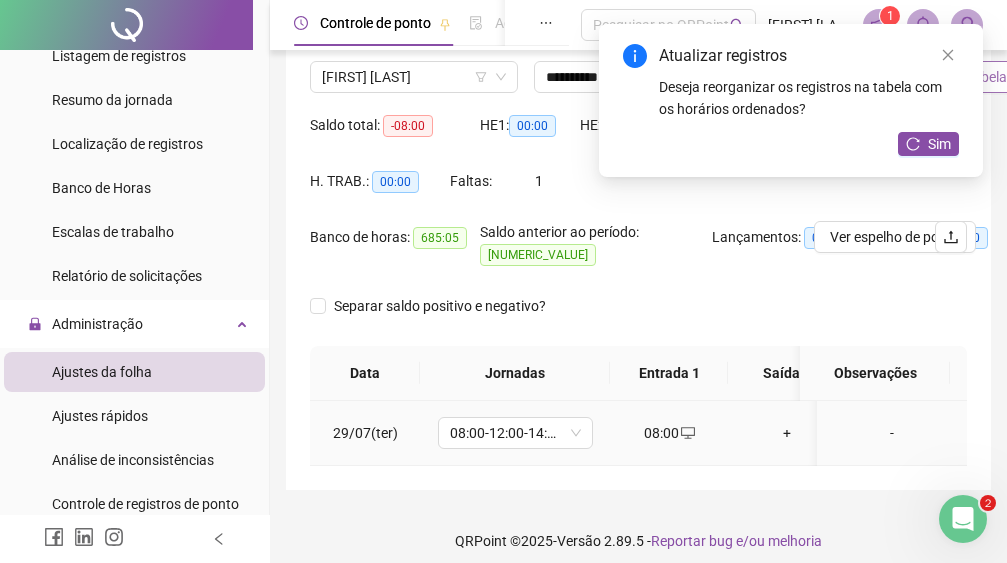 click on "+" at bounding box center (787, 433) 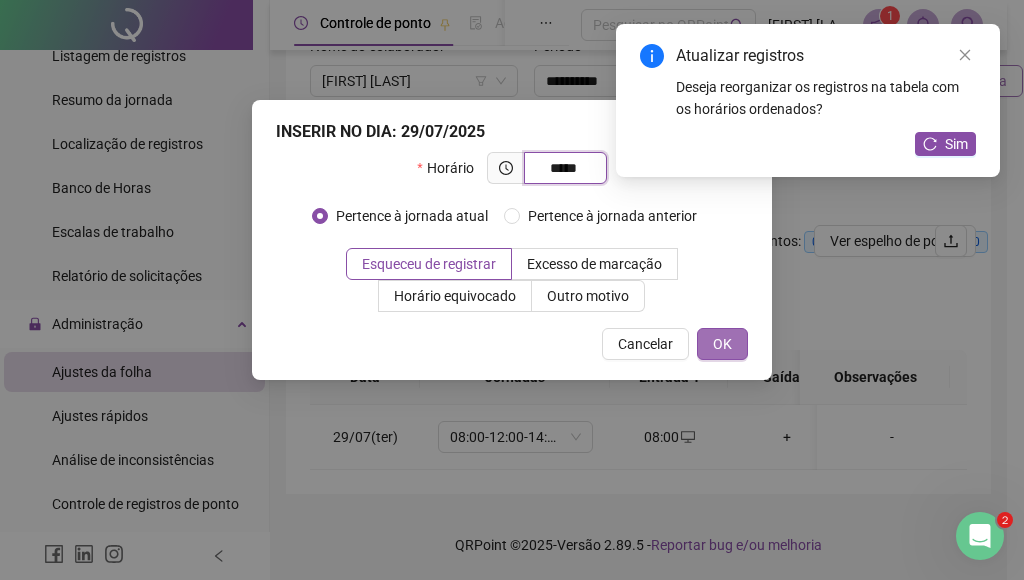 type on "*****" 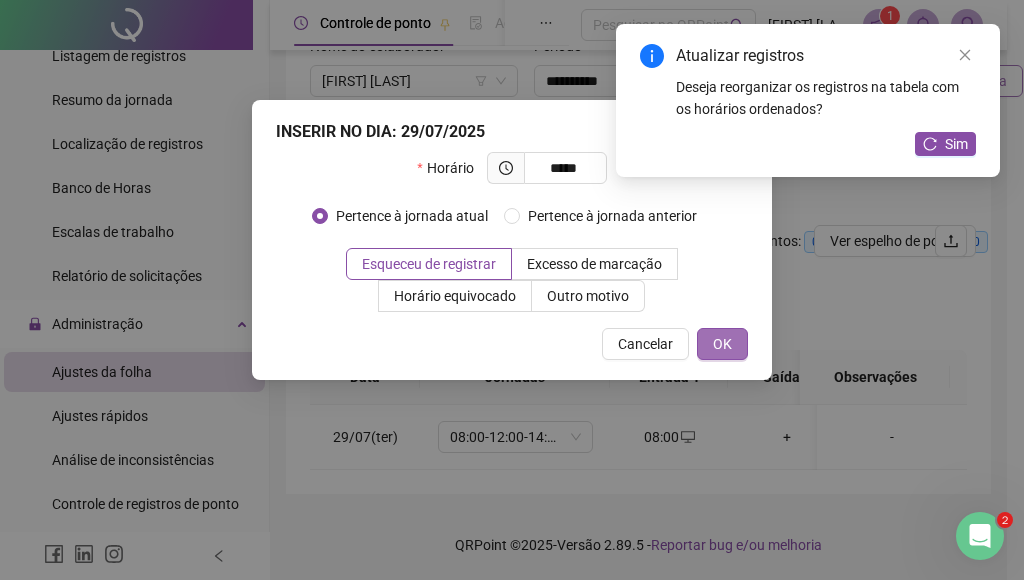click on "OK" at bounding box center [722, 344] 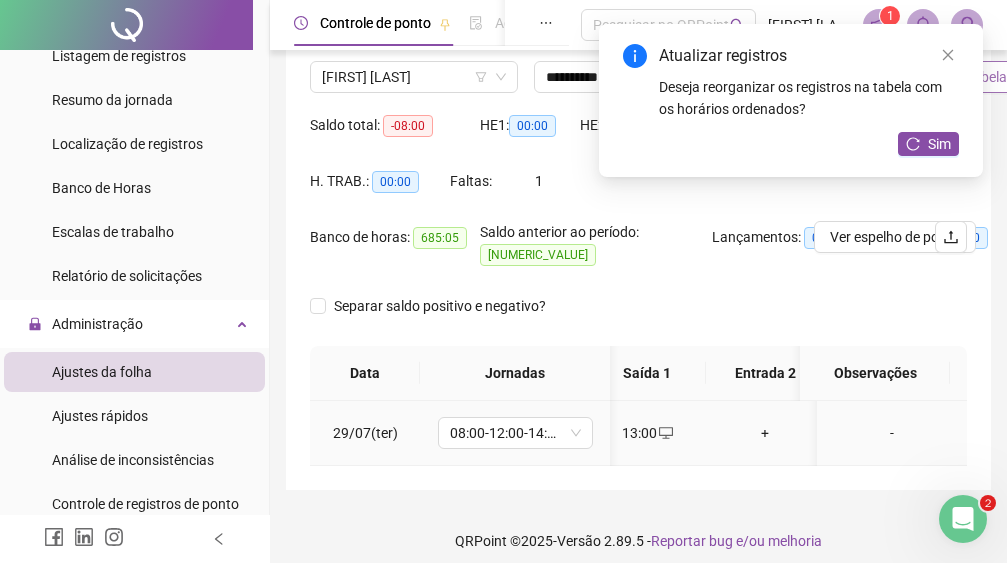 click on "+" at bounding box center [765, 433] 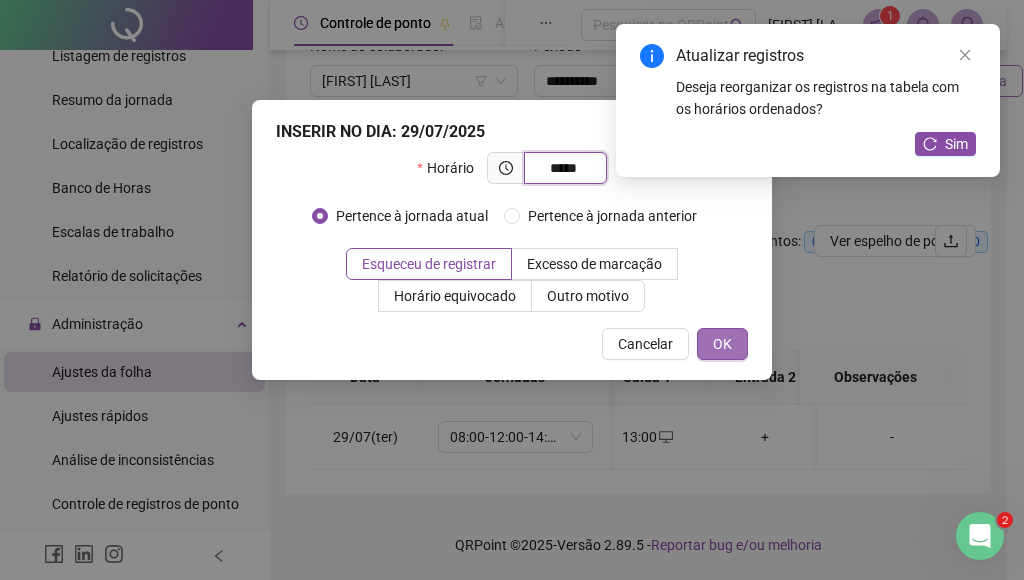 type on "*****" 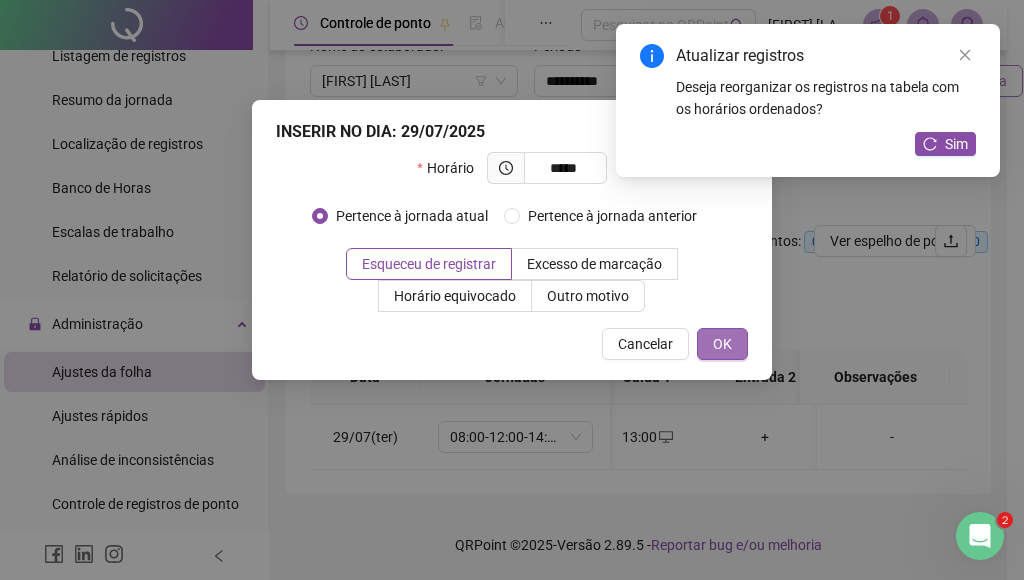 click on "OK" at bounding box center [722, 344] 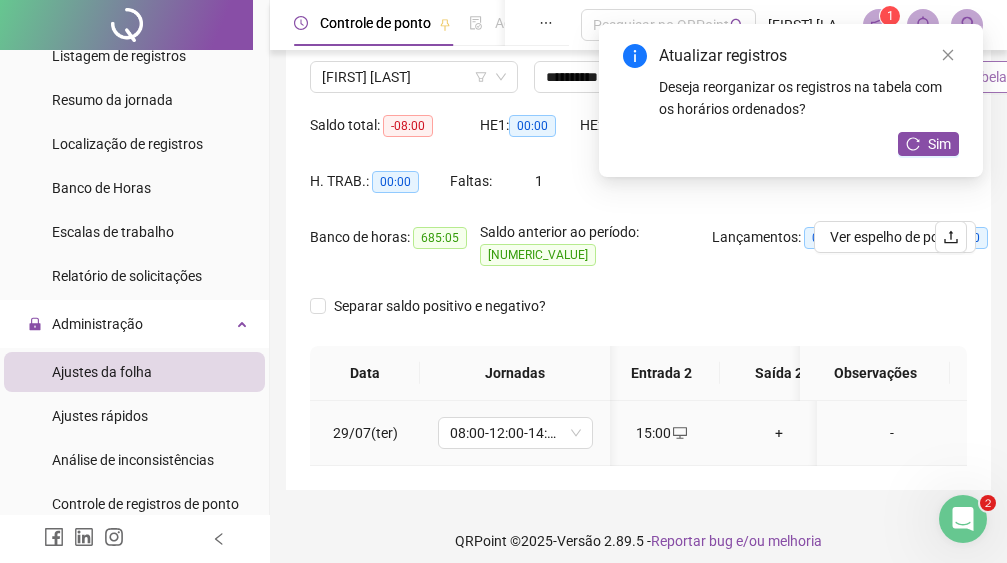 click on "+" at bounding box center (779, 433) 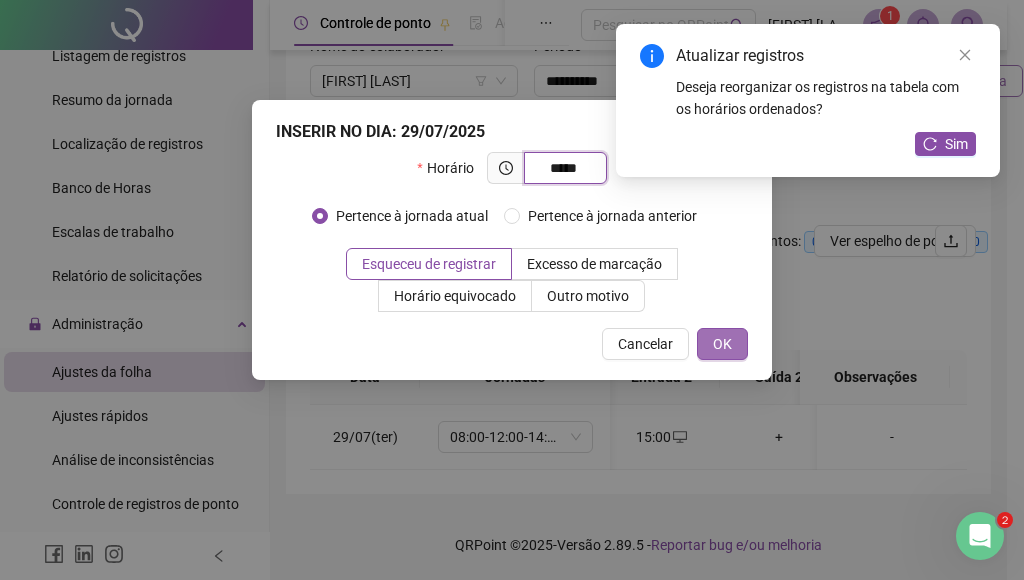 type on "*****" 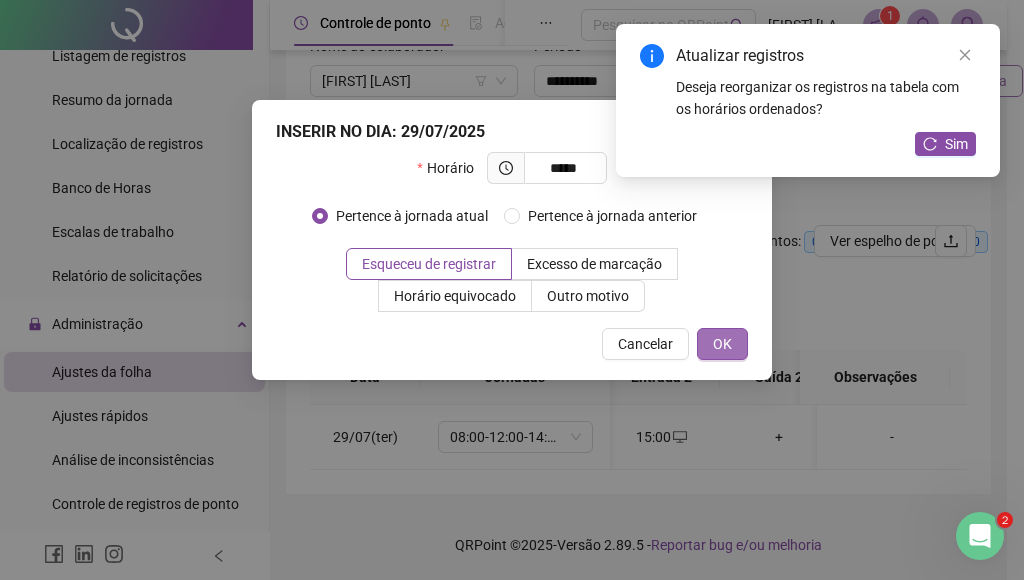 click on "OK" at bounding box center [722, 344] 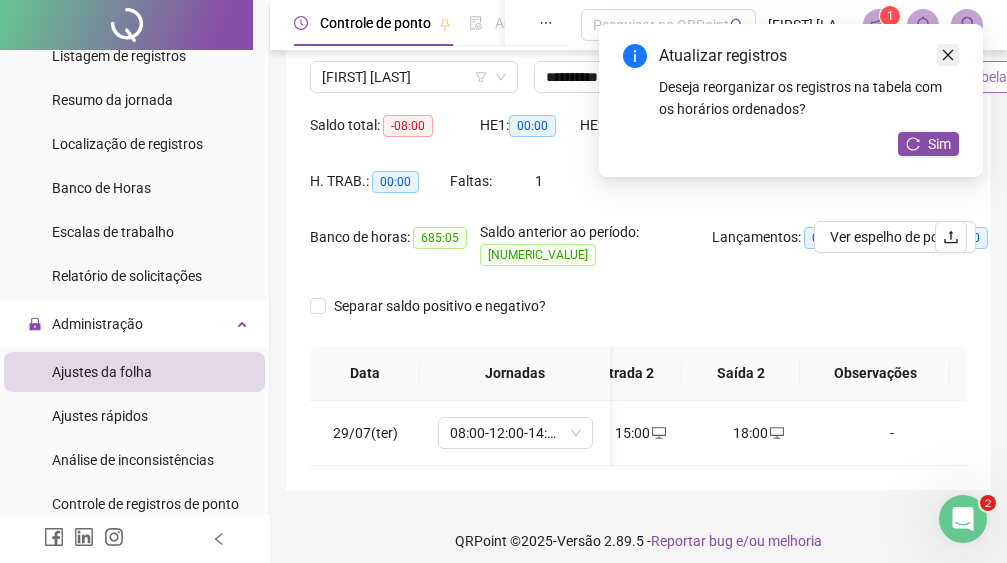 click at bounding box center (948, 55) 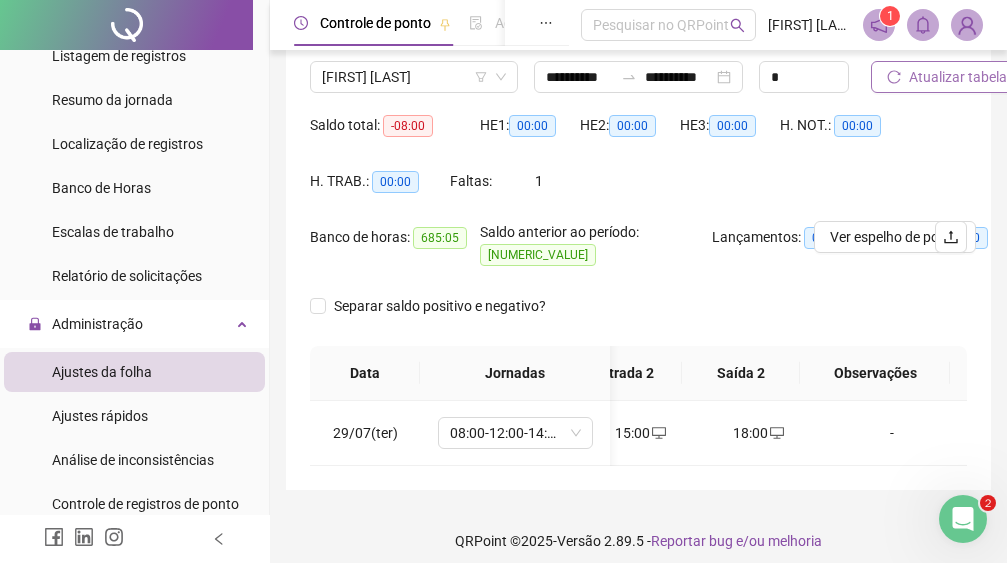 click on "Atualizar tabela" at bounding box center [958, 77] 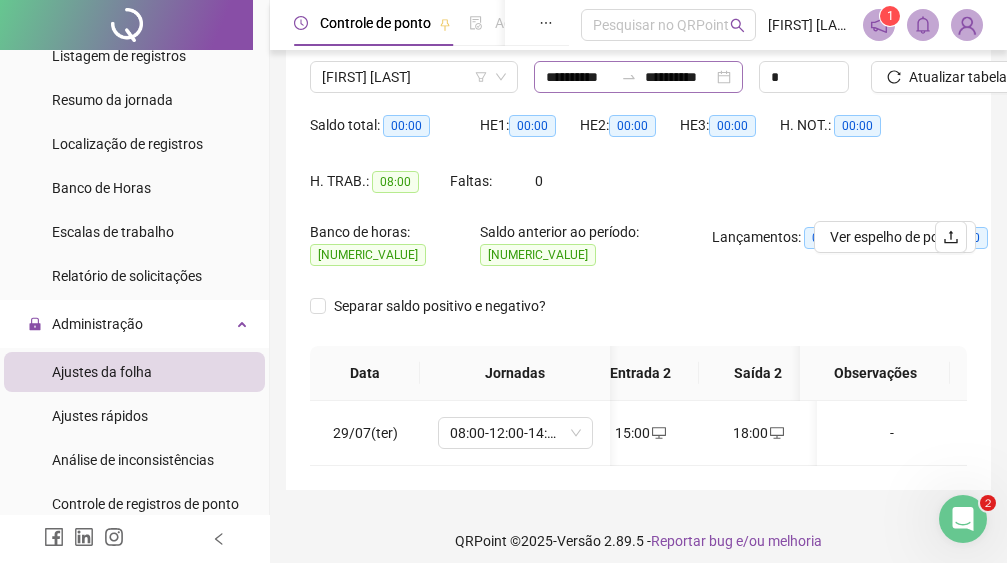 click on "**********" at bounding box center (638, 77) 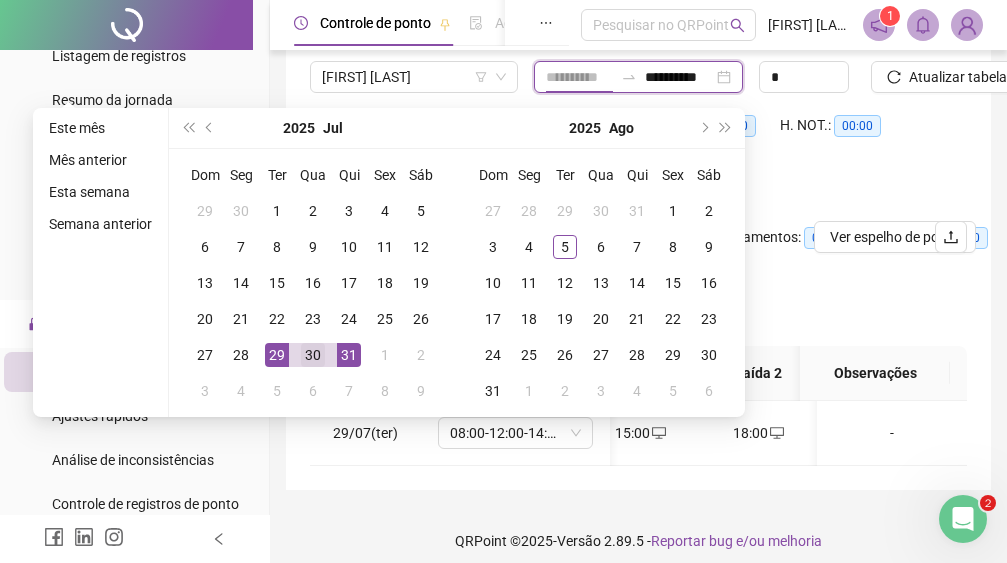 type on "**********" 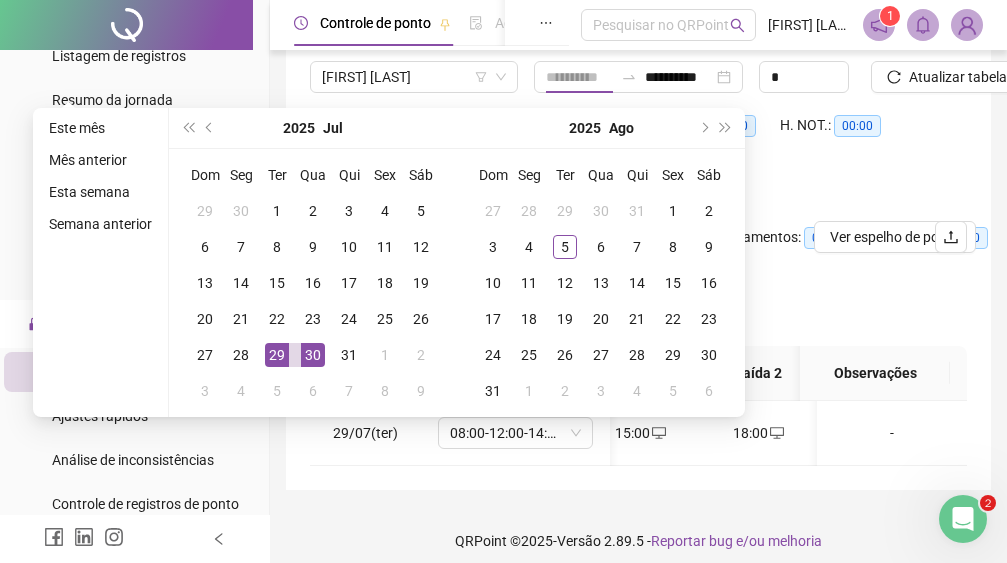 click on "30" at bounding box center [313, 355] 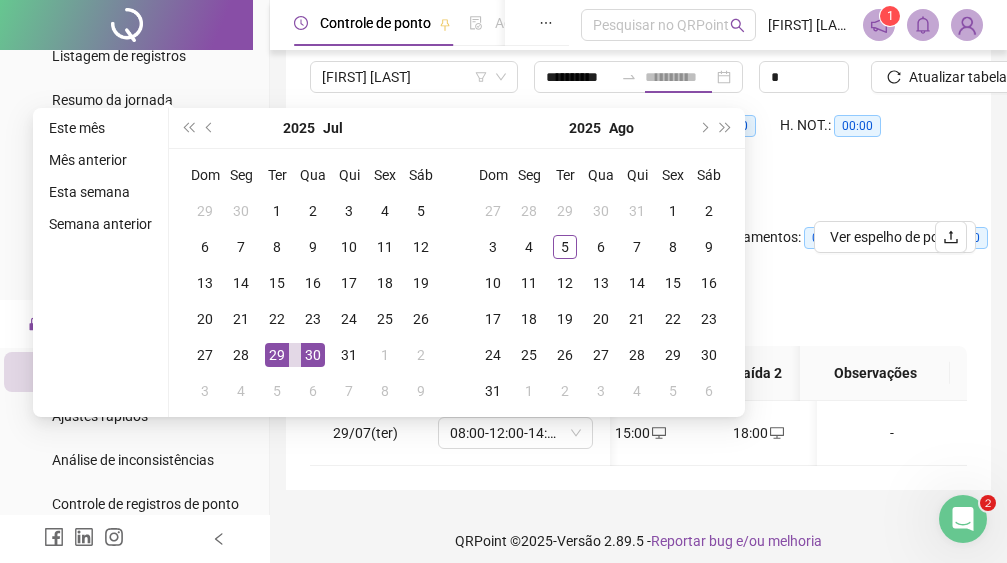 click on "30" at bounding box center (313, 355) 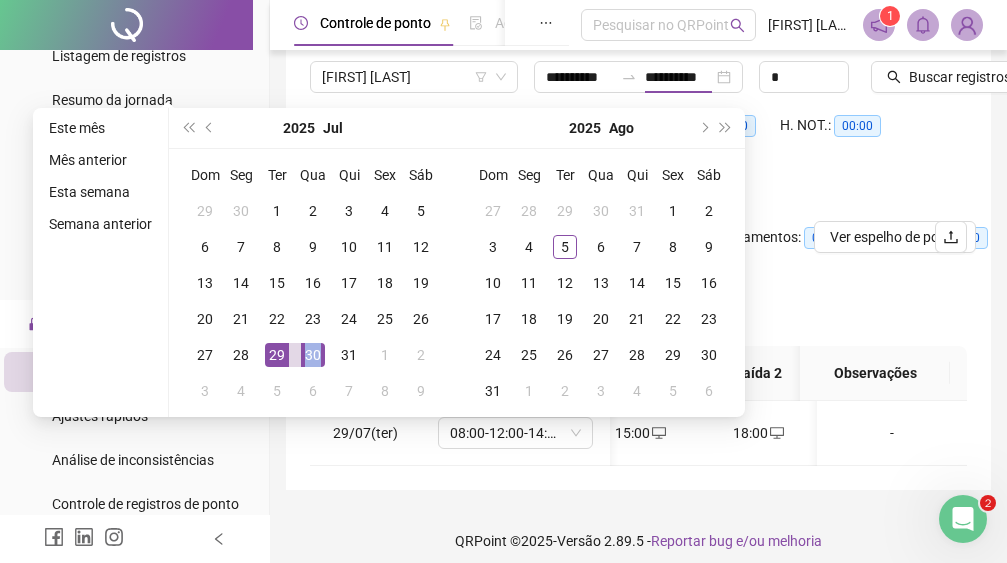 type on "**********" 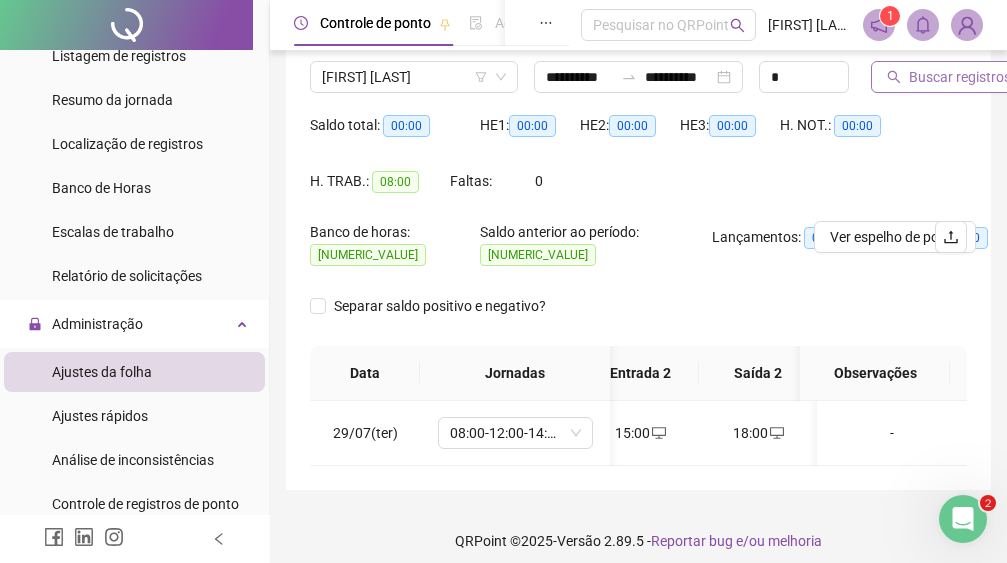 click on "Buscar registros" at bounding box center (960, 77) 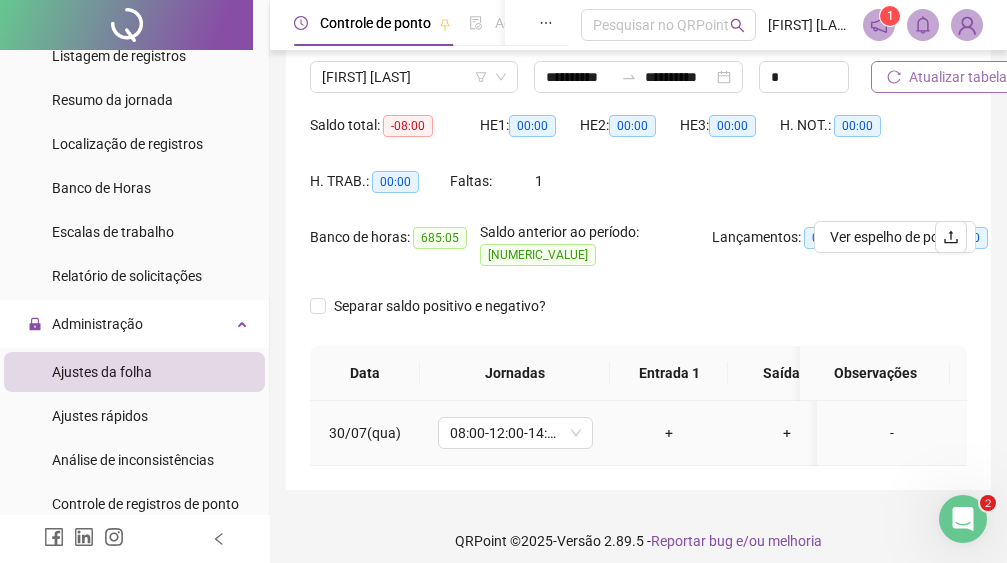 click on "+" at bounding box center [669, 433] 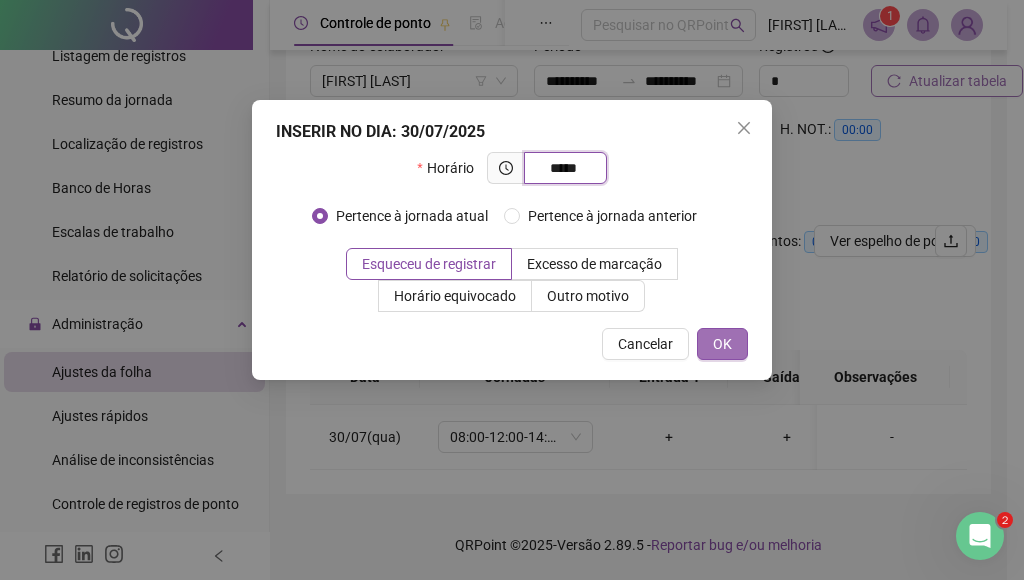 type on "*****" 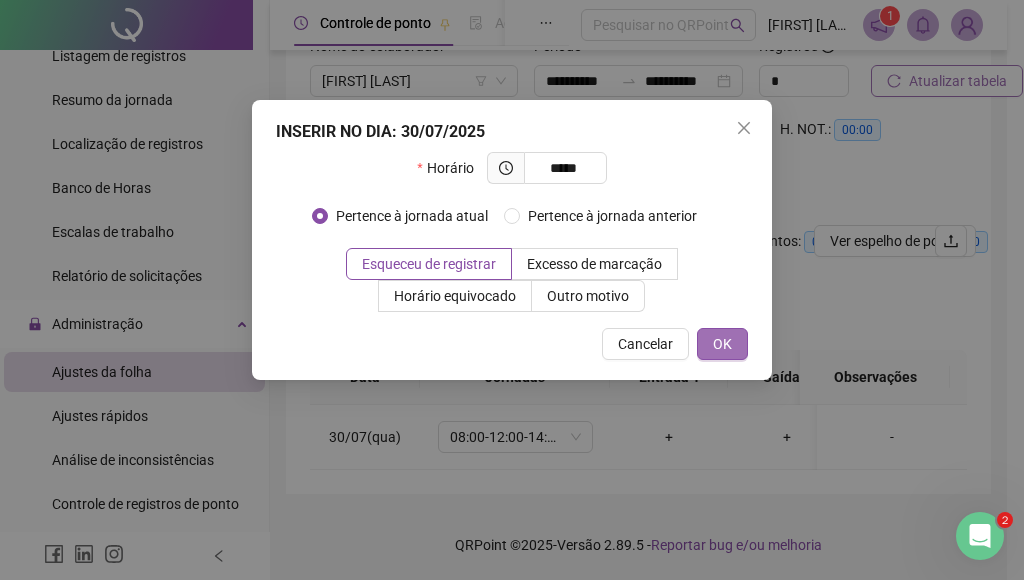 click on "OK" at bounding box center [722, 344] 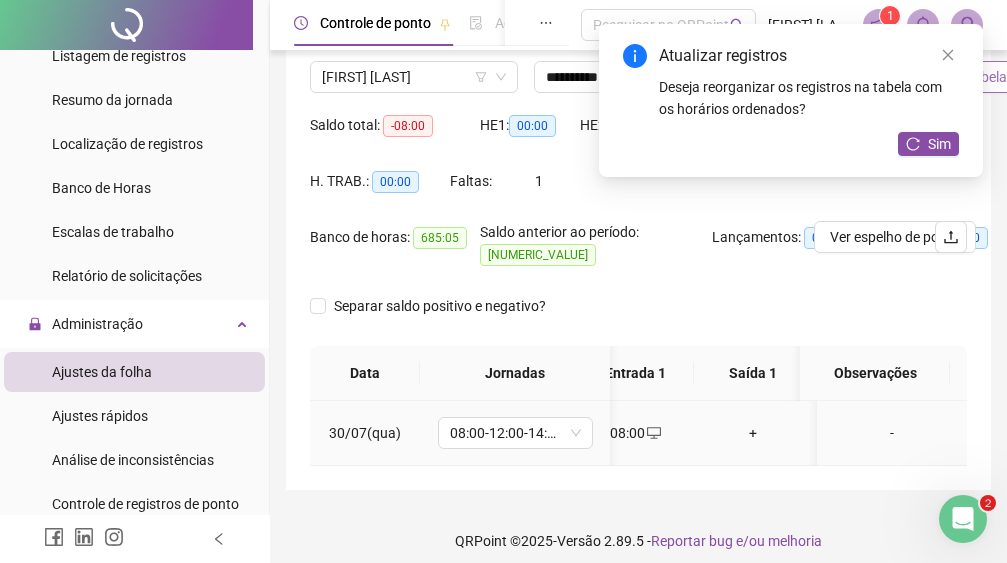 click on "+" at bounding box center [753, 433] 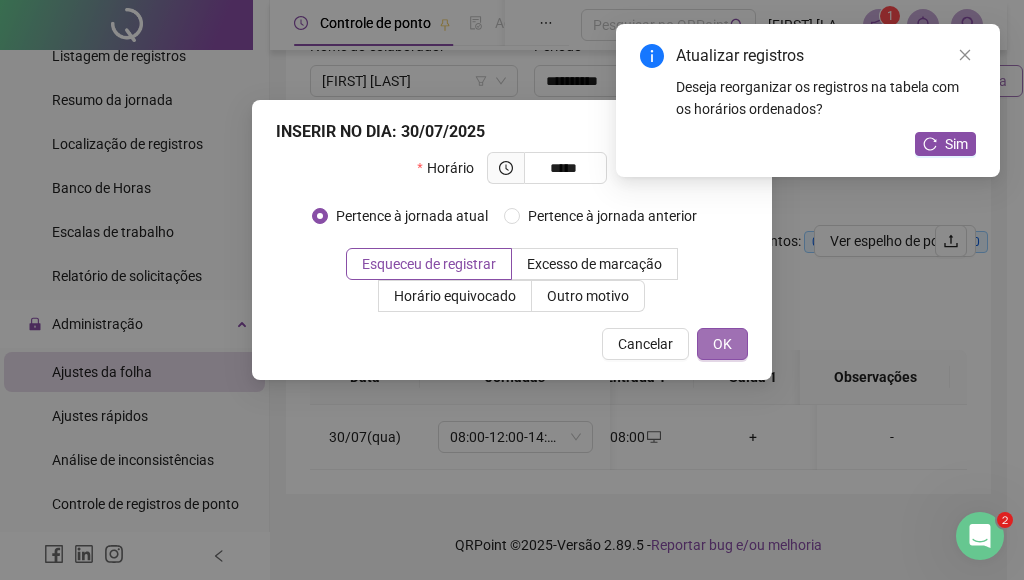 type on "*****" 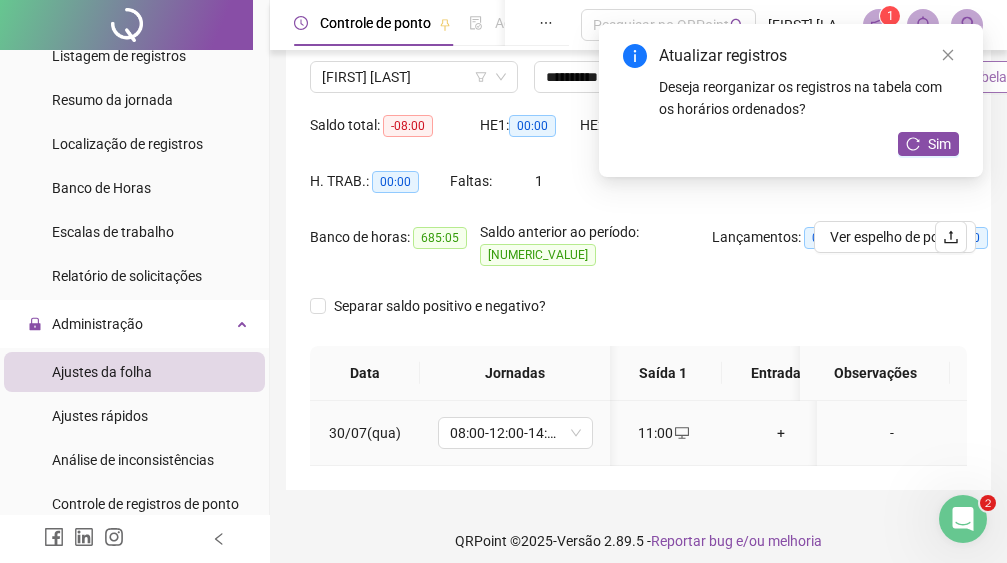 click on "+" at bounding box center (781, 433) 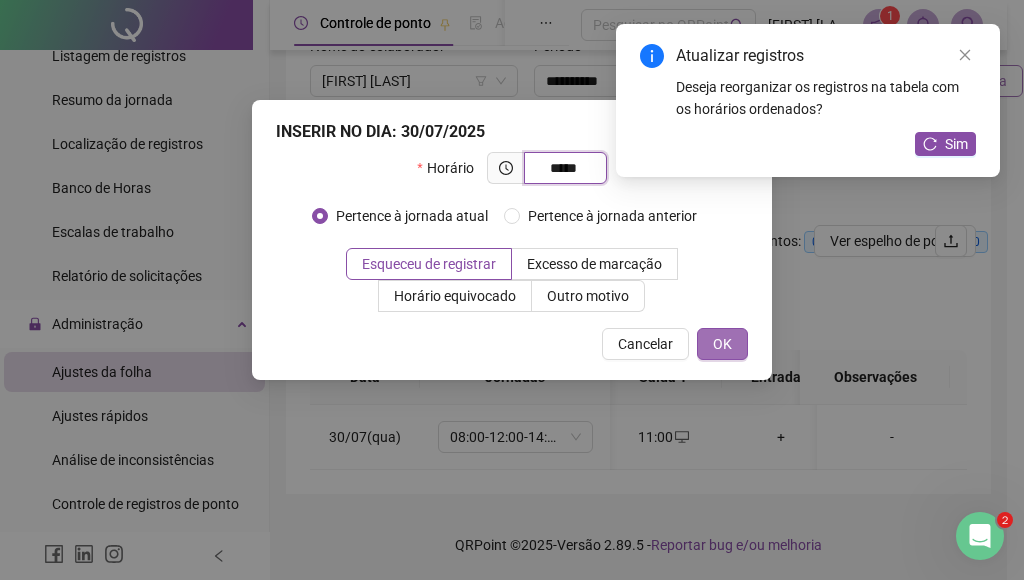 type on "*****" 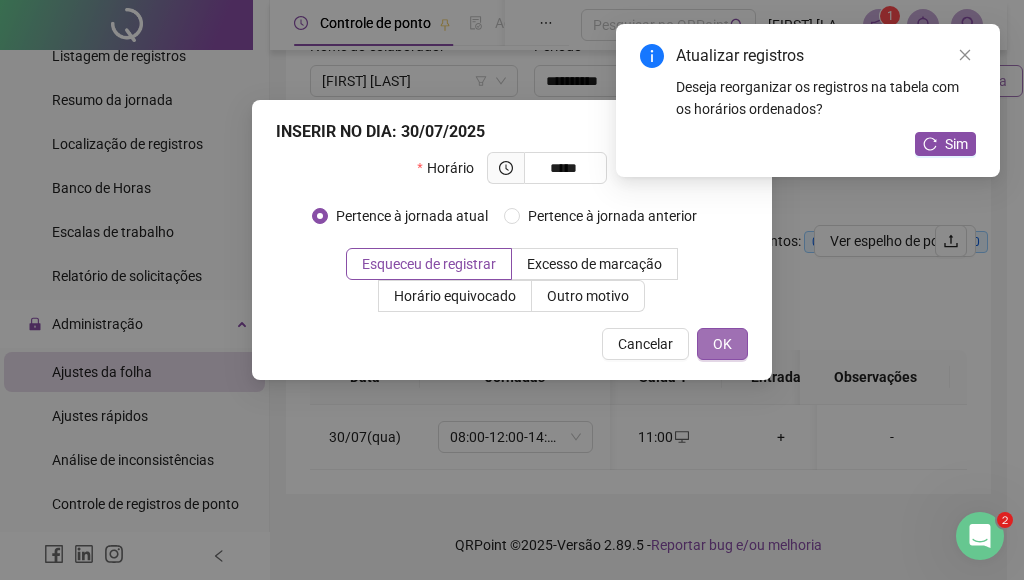 click on "OK" at bounding box center (722, 344) 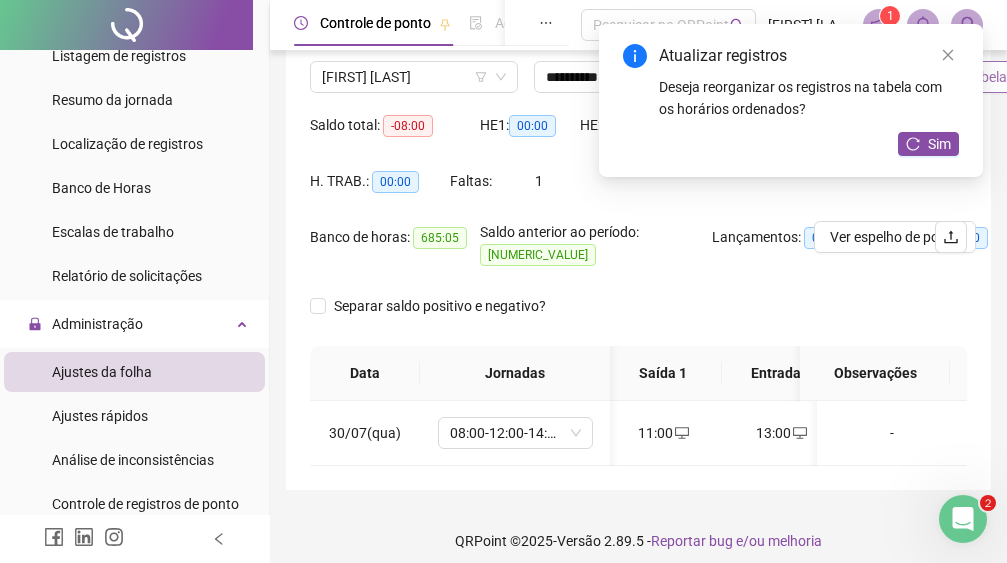 drag, startPoint x: 735, startPoint y: 462, endPoint x: 797, endPoint y: 462, distance: 62 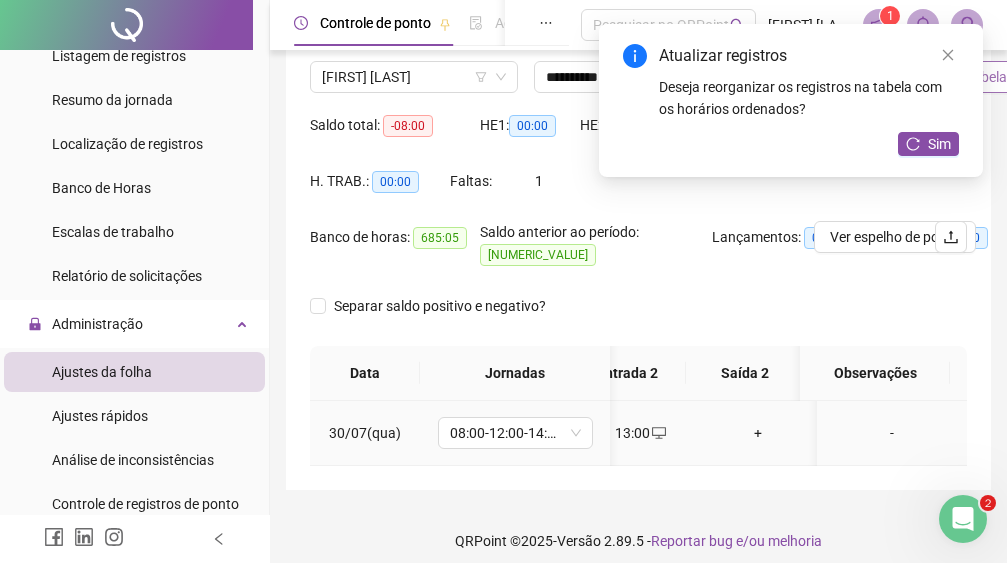 click on "+" at bounding box center [758, 433] 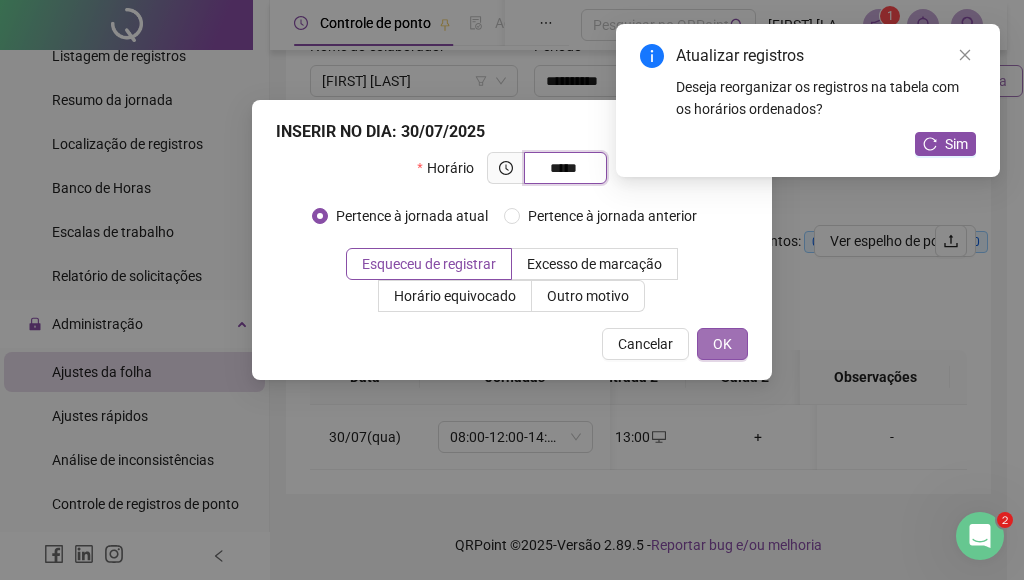 type on "*****" 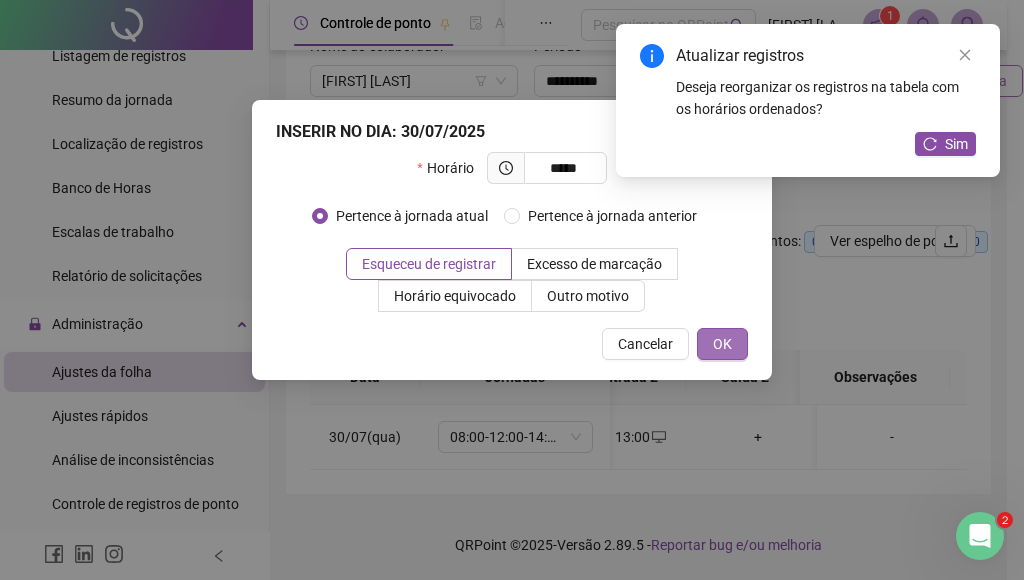 click on "OK" at bounding box center (722, 344) 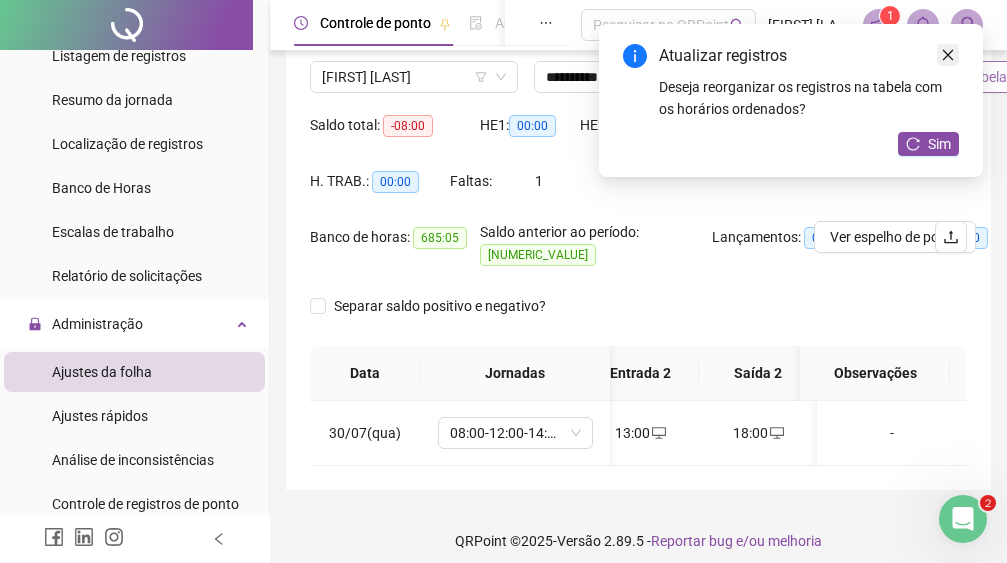 click 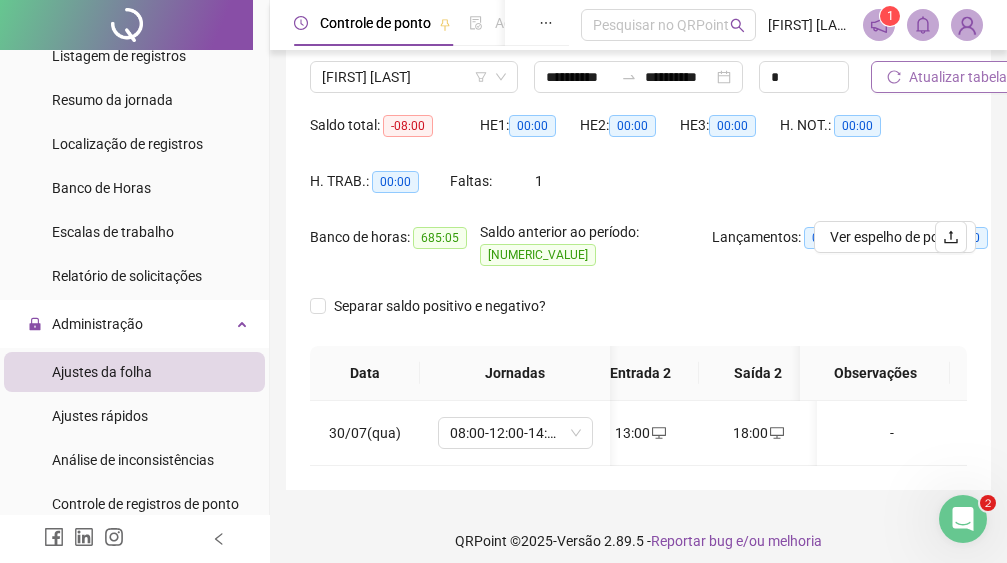 click on "Atualizar tabela" at bounding box center (958, 77) 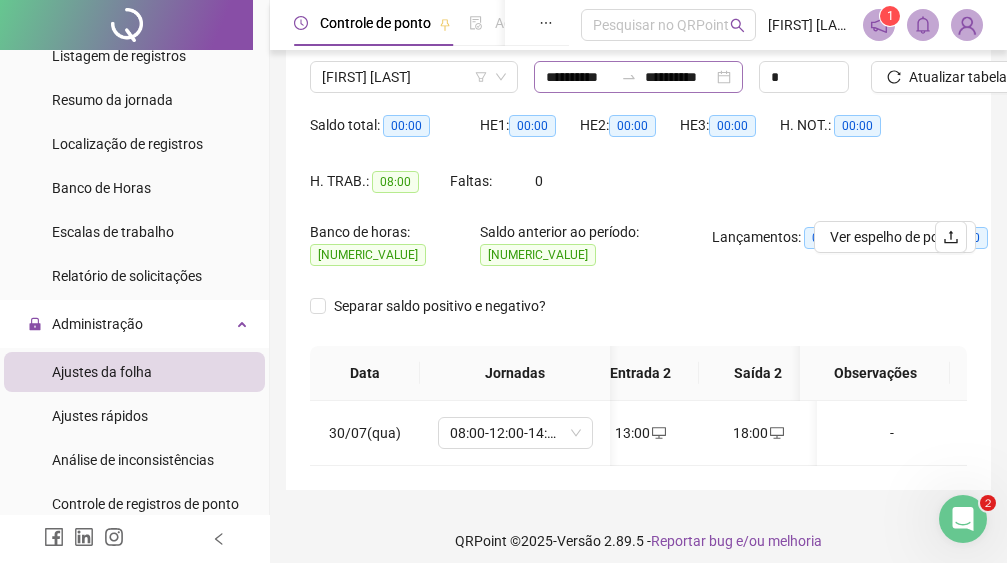 click on "**********" at bounding box center [638, 77] 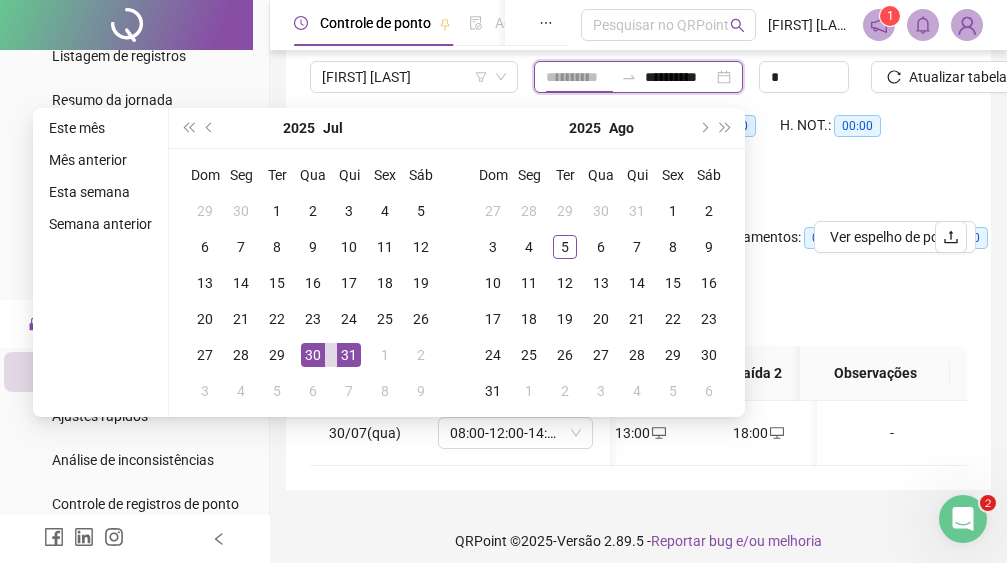 type on "**********" 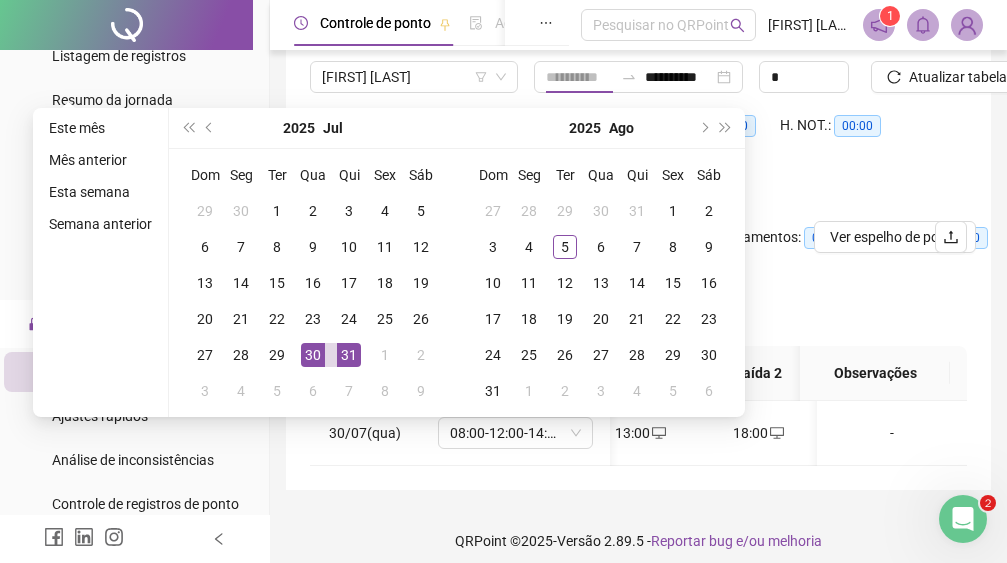 click on "31" at bounding box center [349, 355] 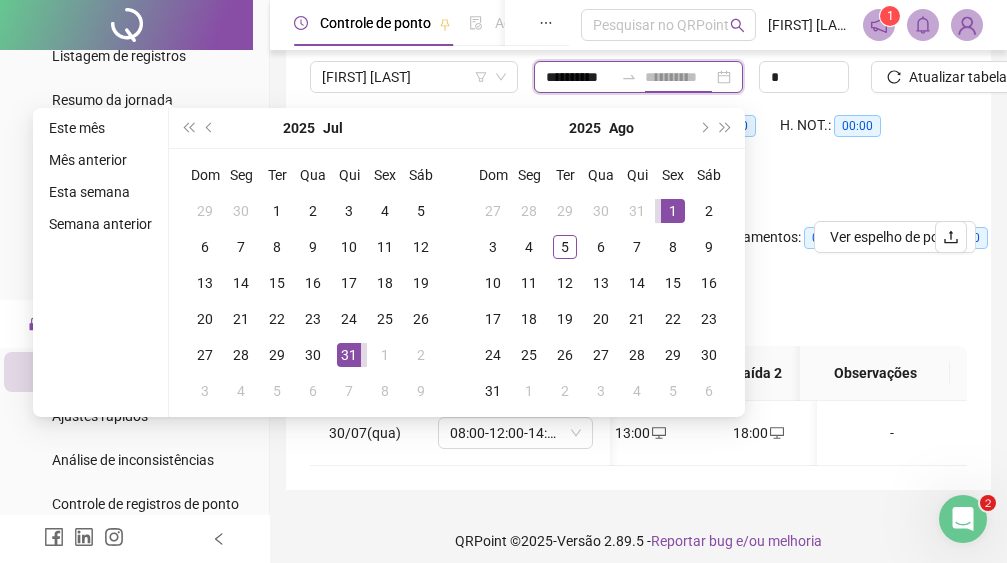 type on "**********" 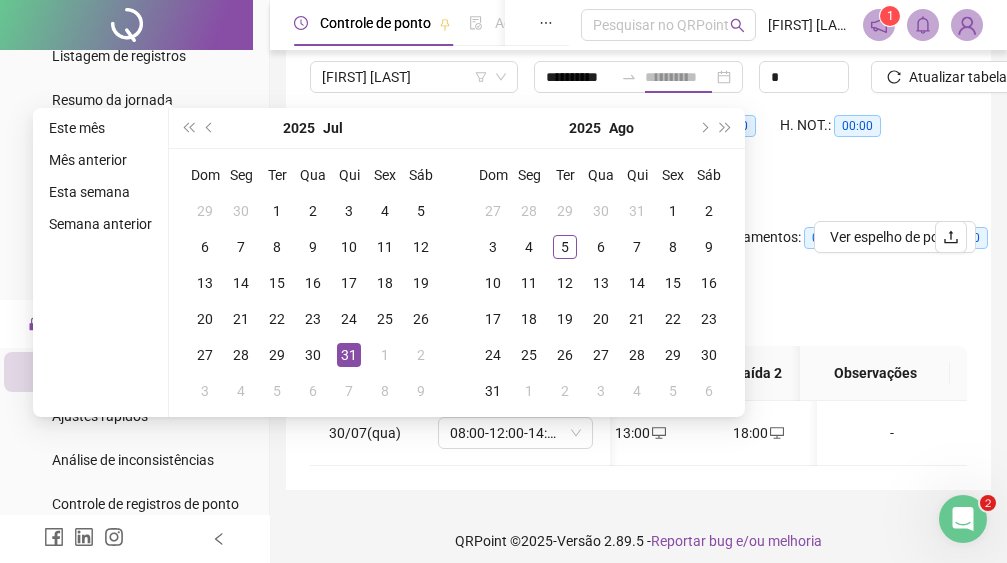 click on "31" at bounding box center (349, 355) 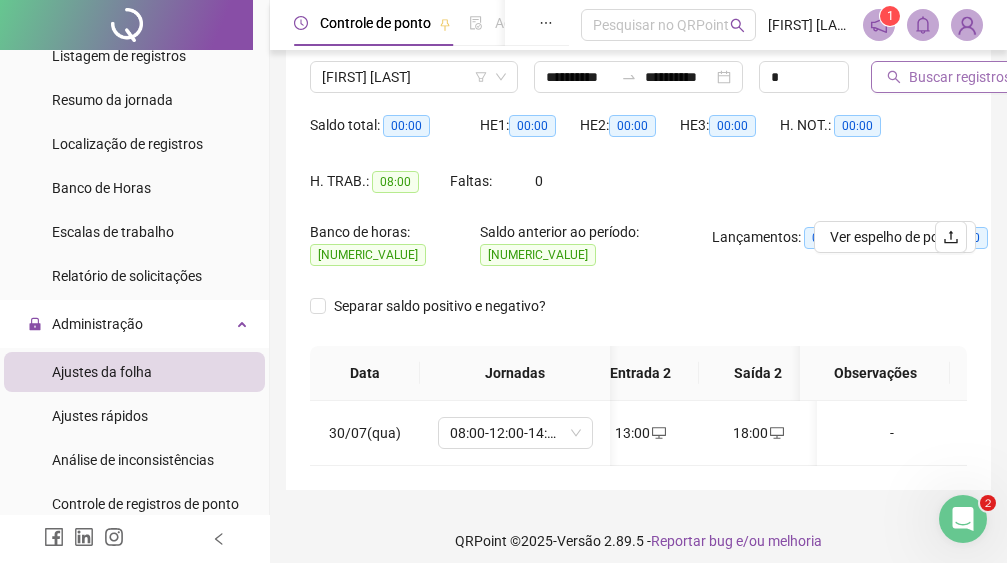 click on "Buscar registros" at bounding box center (960, 77) 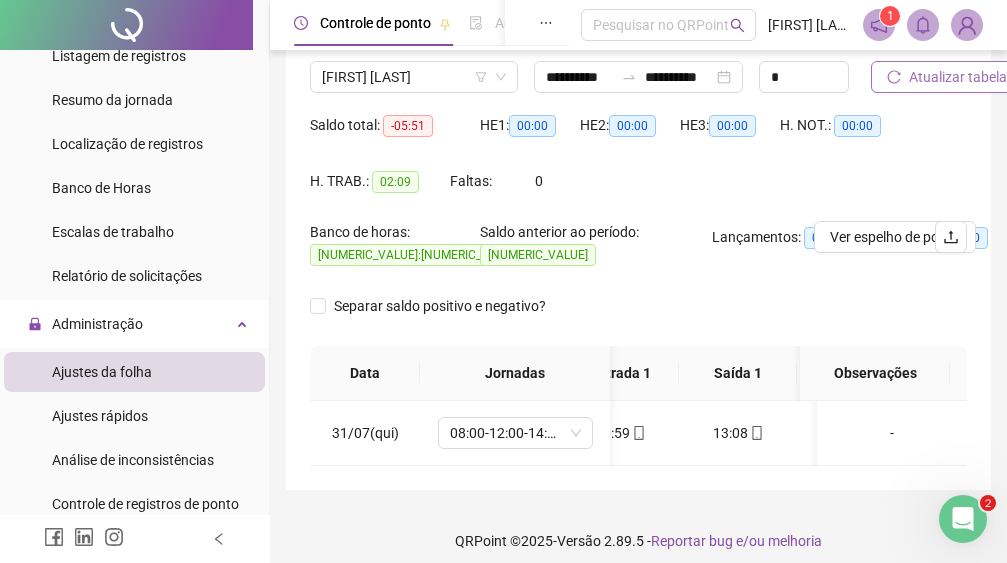 drag, startPoint x: 532, startPoint y: 472, endPoint x: 570, endPoint y: 474, distance: 38.052597 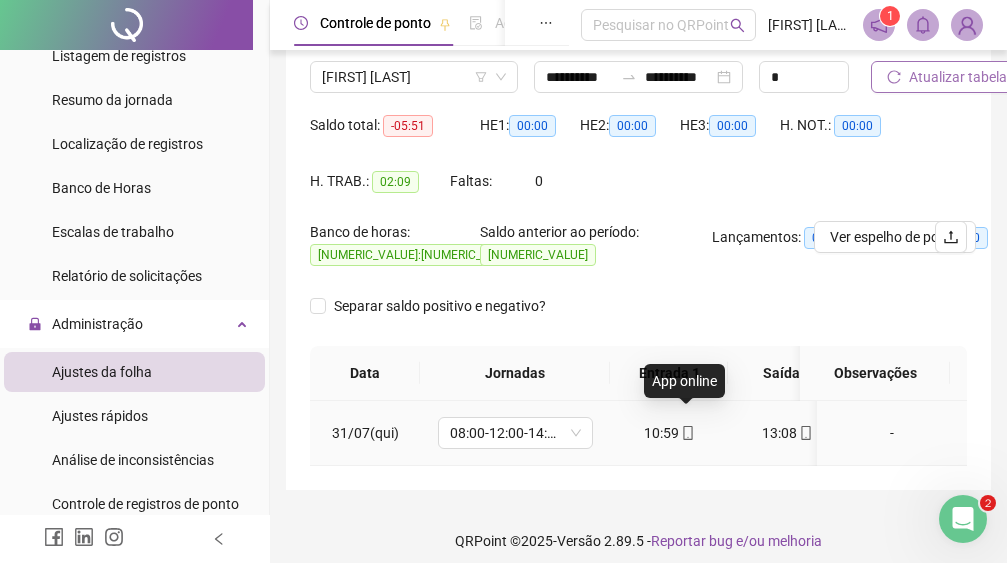 click 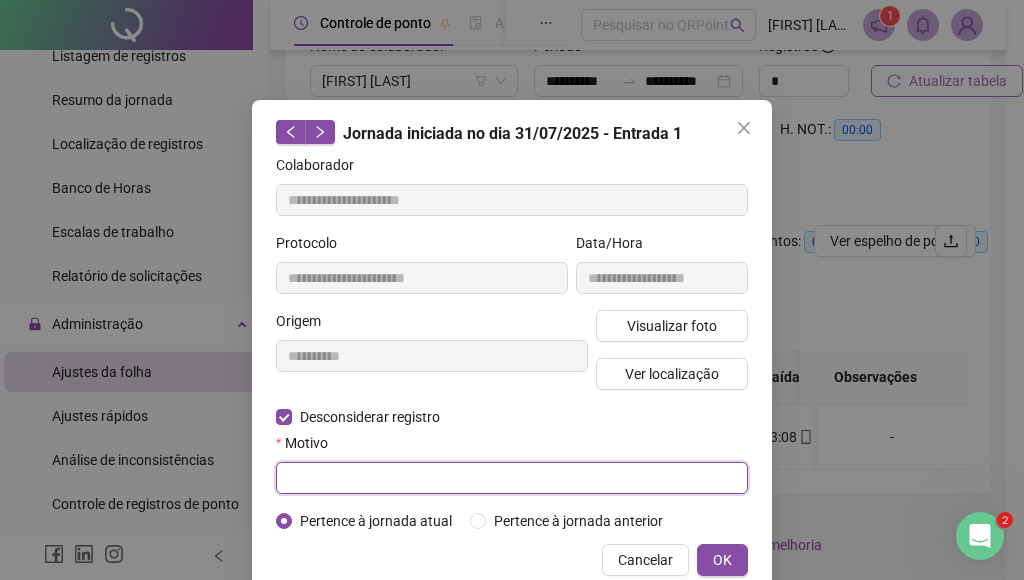 click at bounding box center [512, 478] 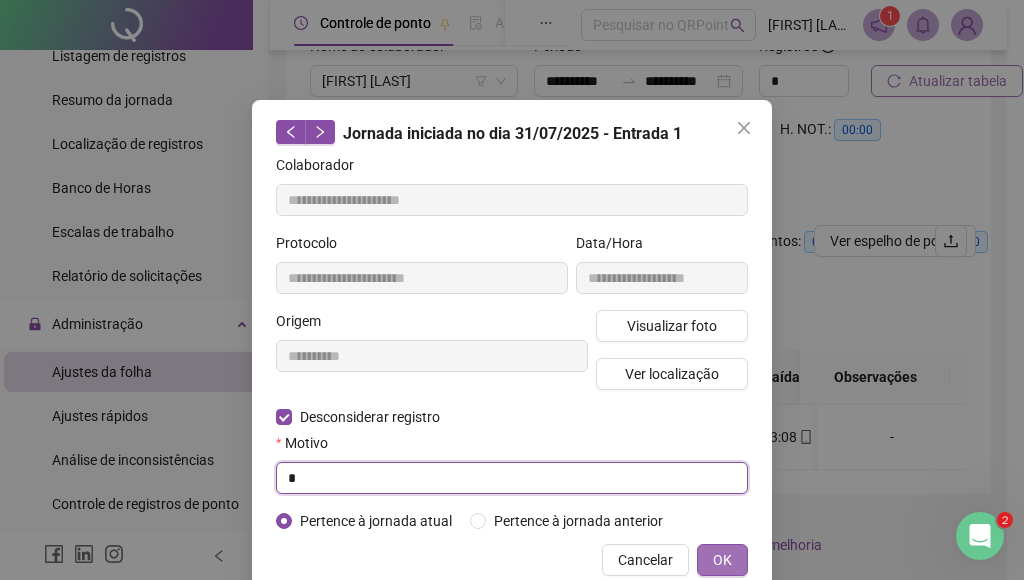 type on "*" 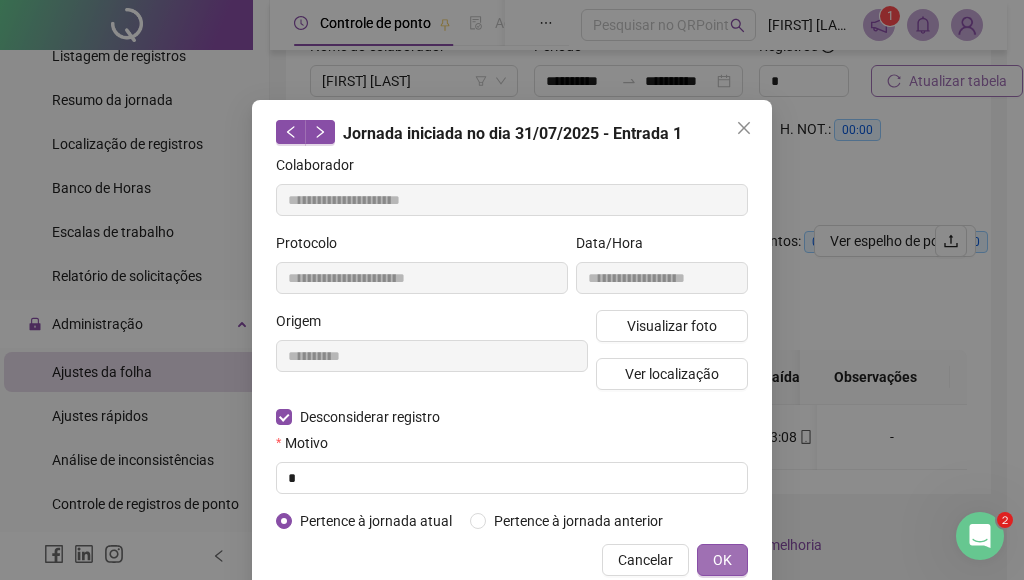 click on "OK" at bounding box center (722, 560) 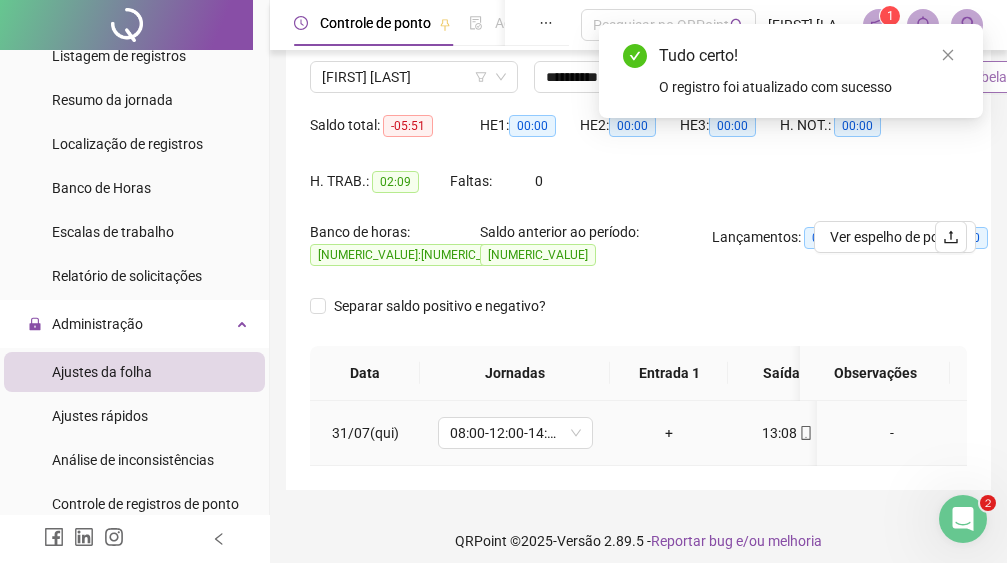 click on "+" at bounding box center (669, 433) 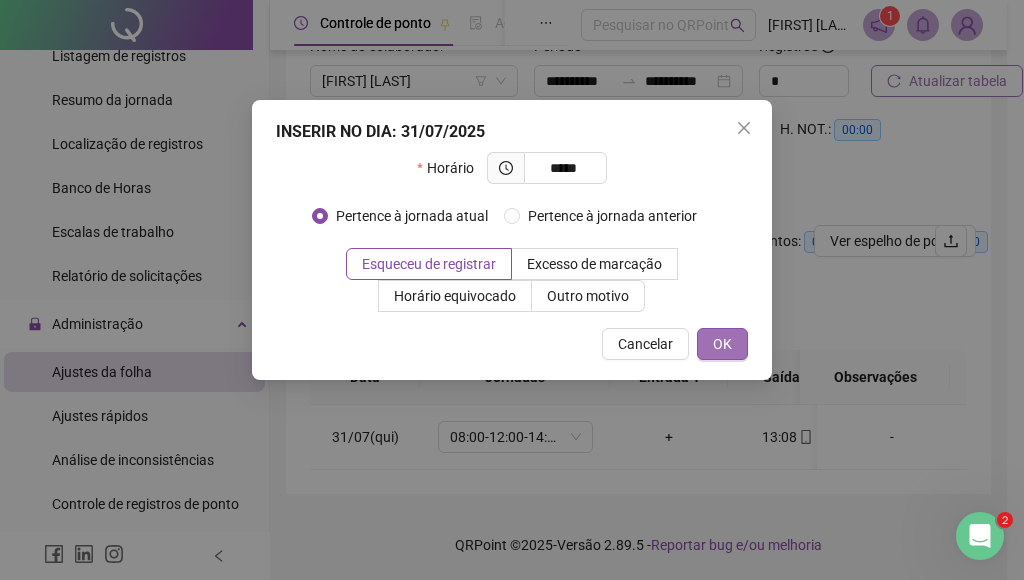 type on "*****" 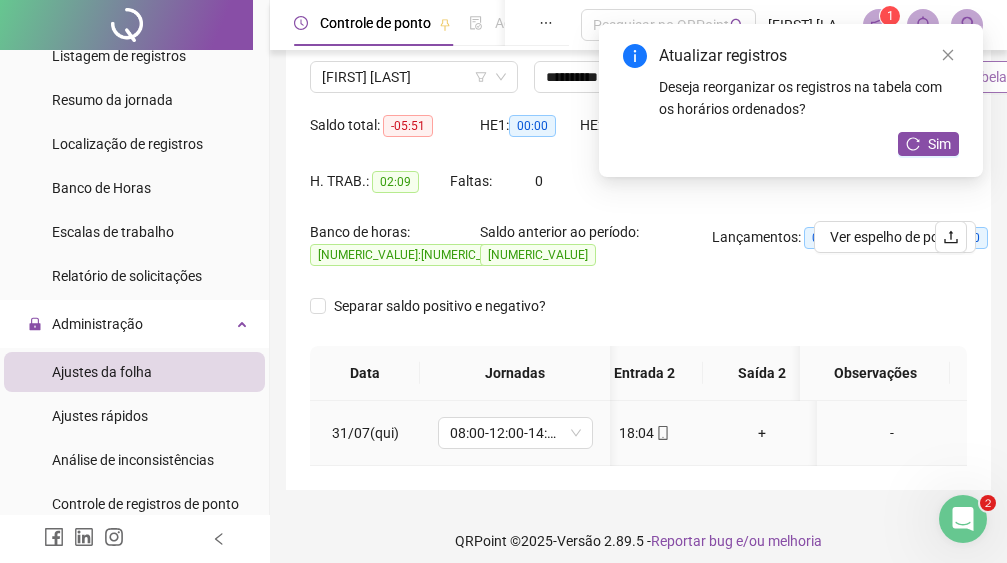click on "+" at bounding box center [762, 433] 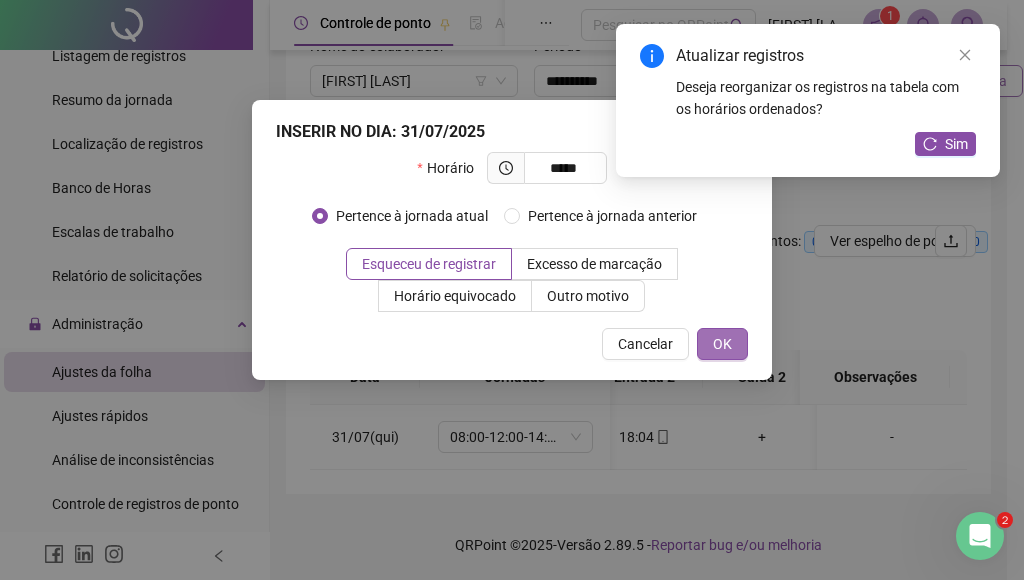 type on "*****" 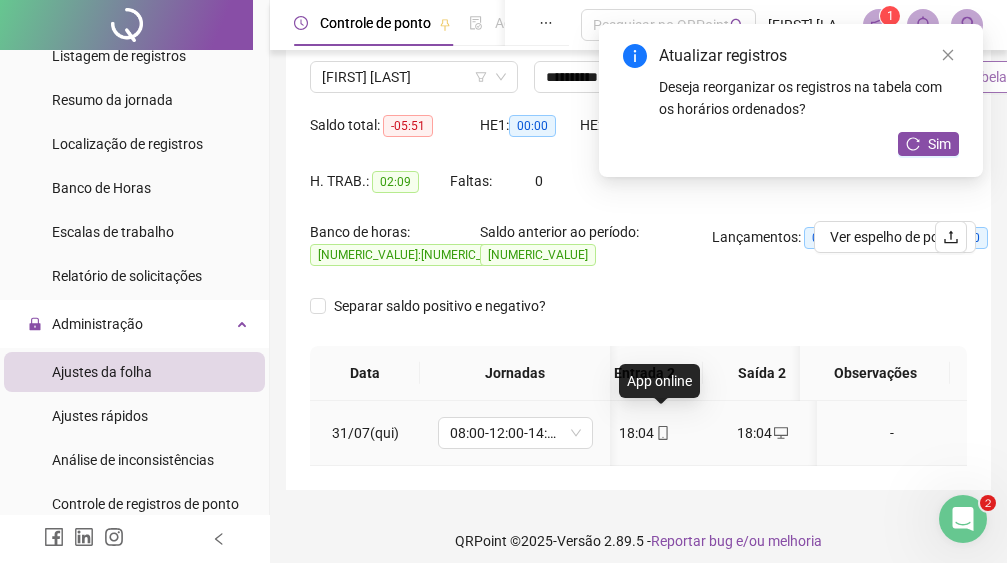 click at bounding box center (662, 433) 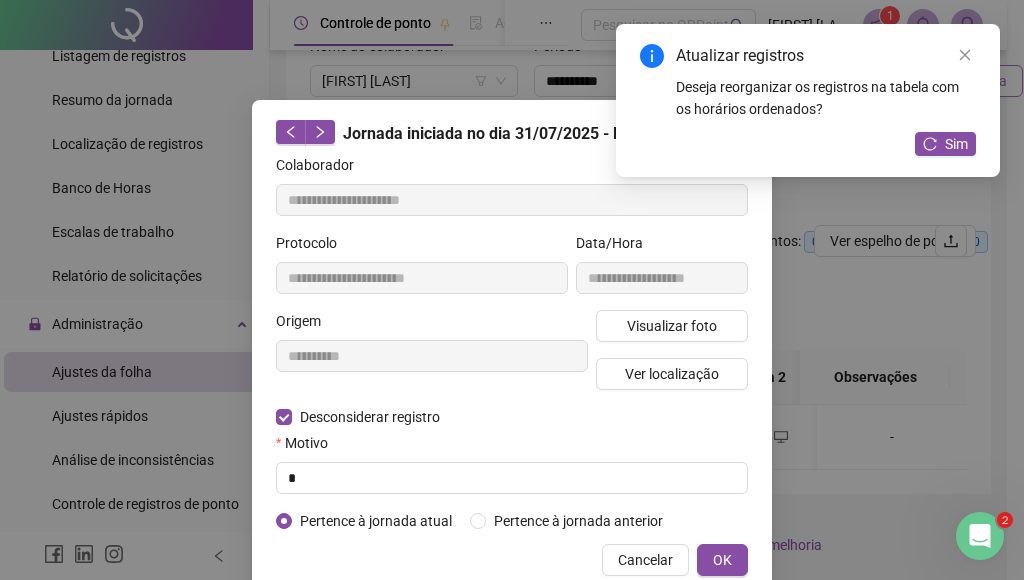 type on "**********" 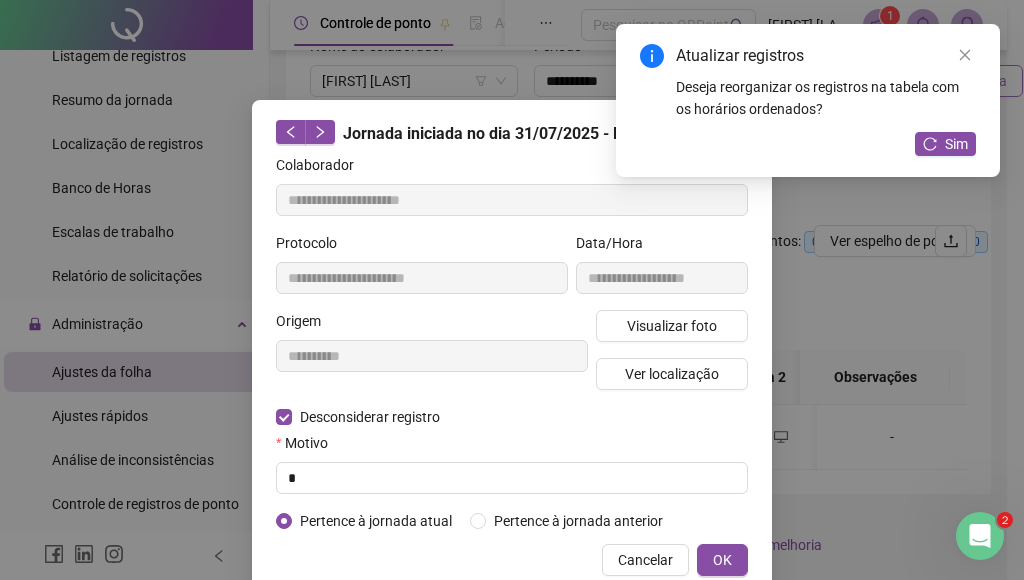 type on "**********" 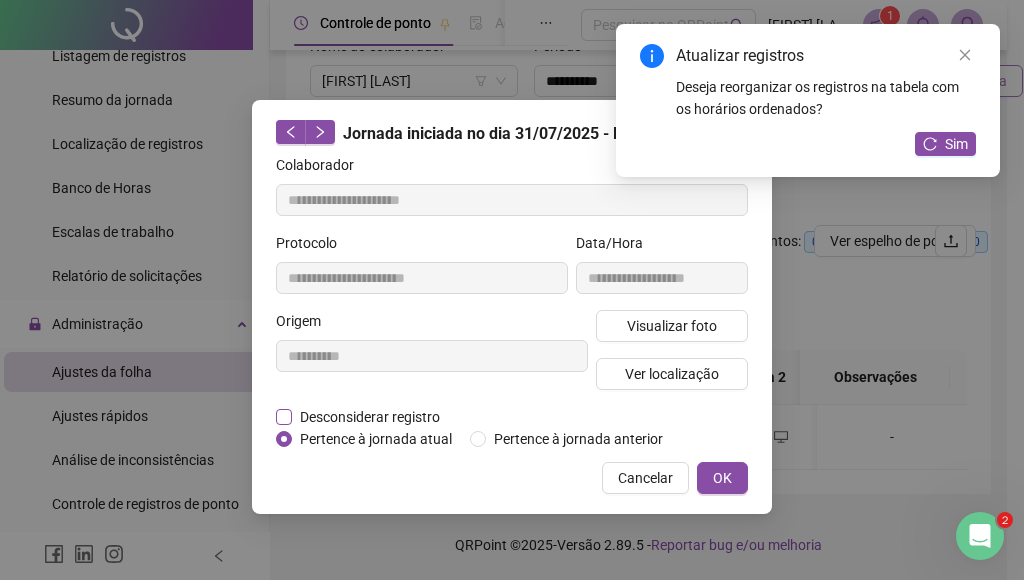 click on "Desconsiderar registro" at bounding box center (370, 417) 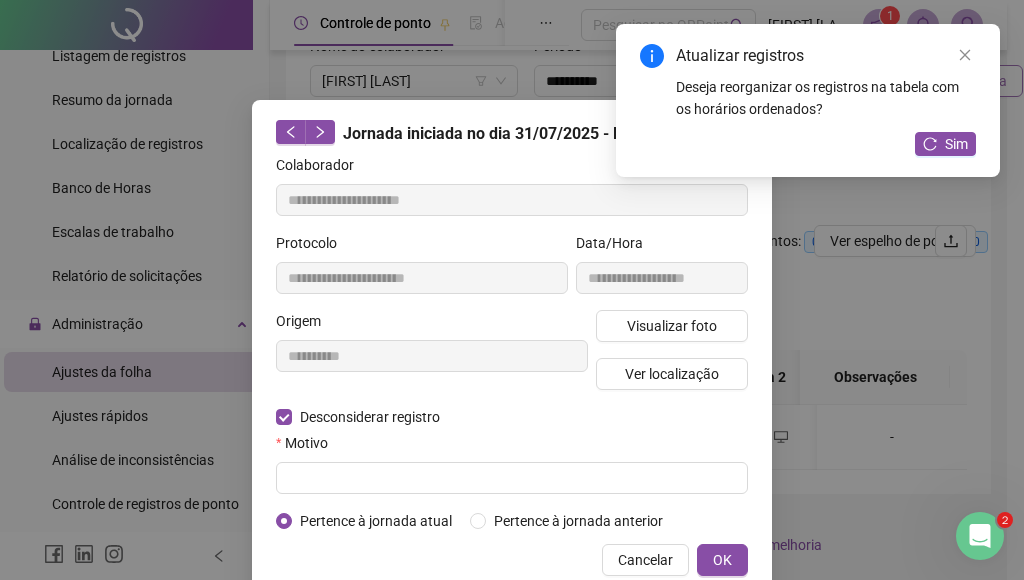 click on "**********" at bounding box center [432, 356] 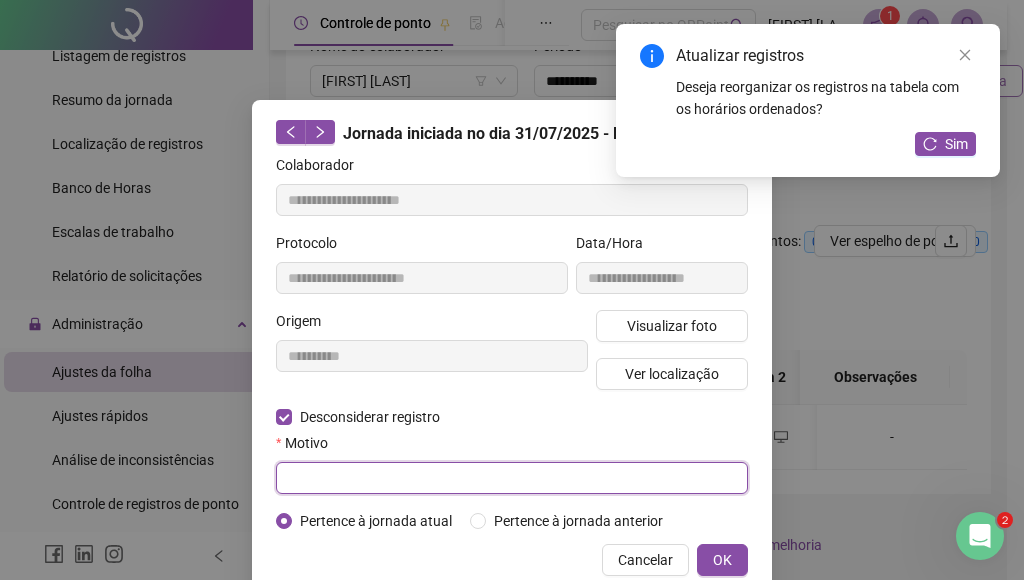 click at bounding box center (512, 478) 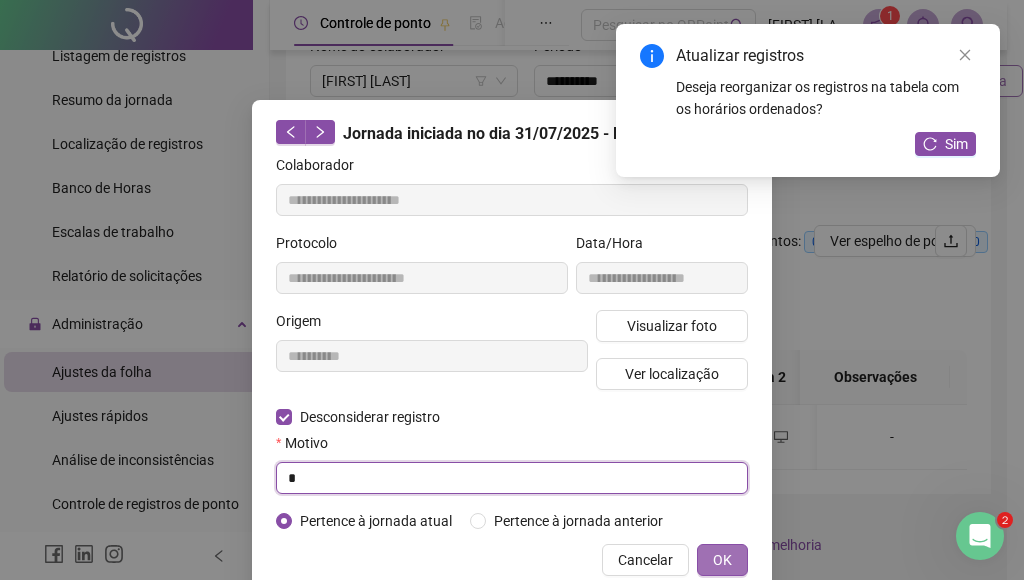 type on "*" 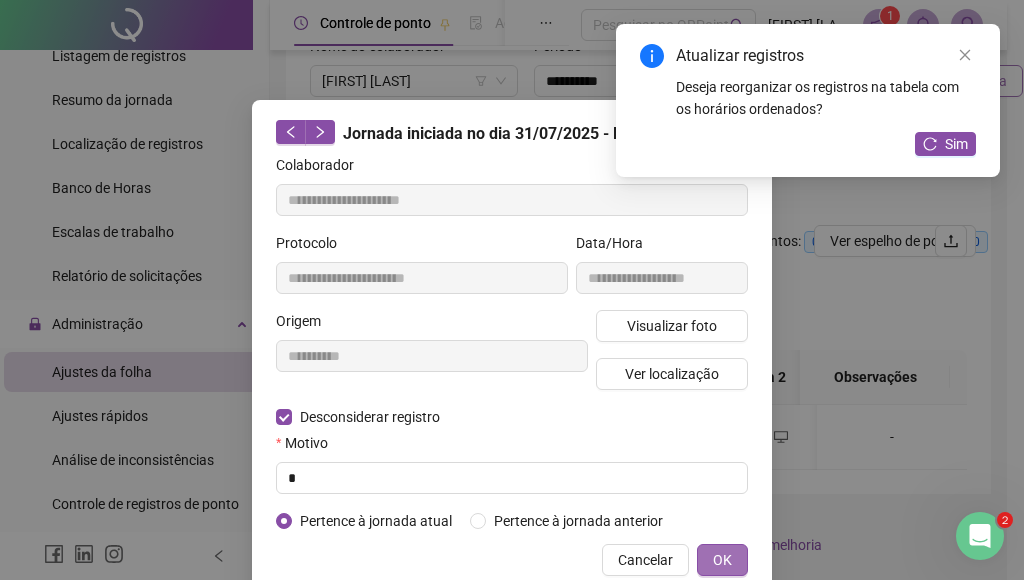 click on "OK" at bounding box center (722, 560) 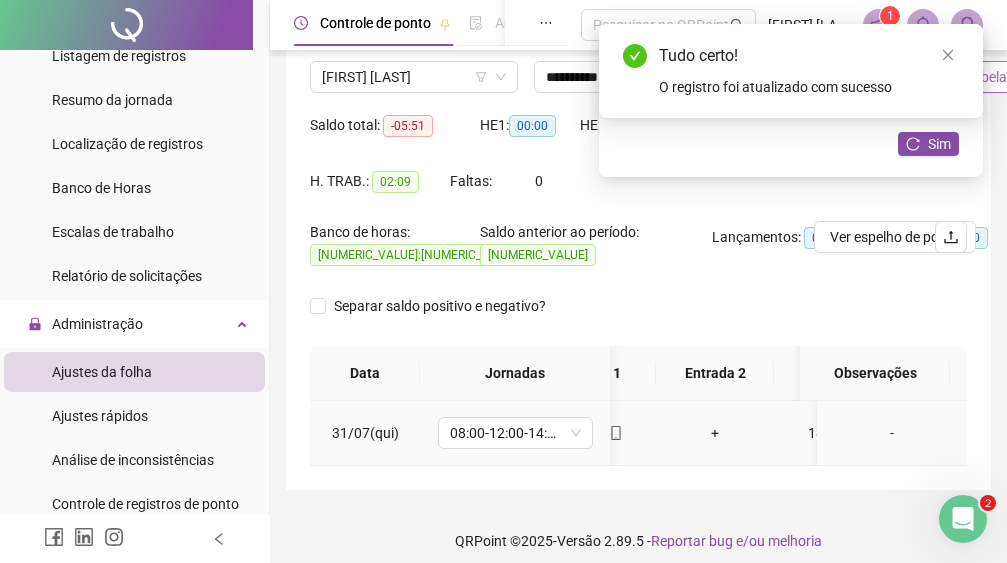 click on "+" at bounding box center (715, 433) 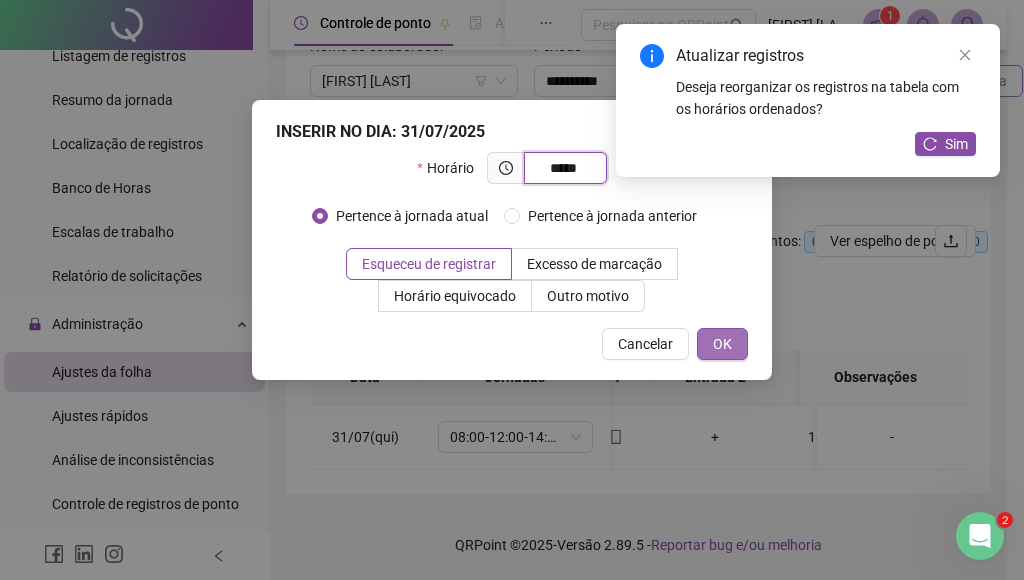 type on "*****" 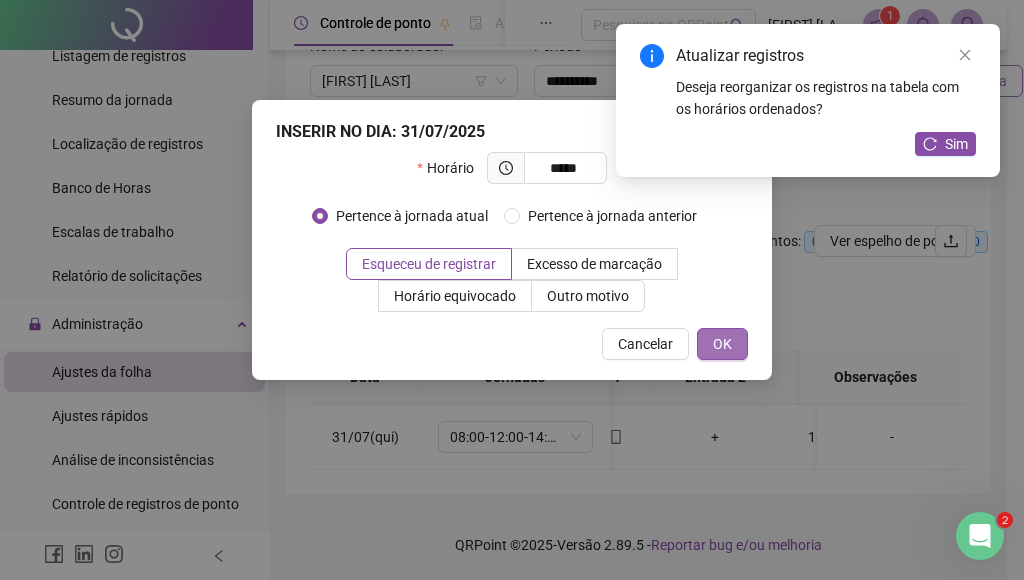 click on "OK" at bounding box center [722, 344] 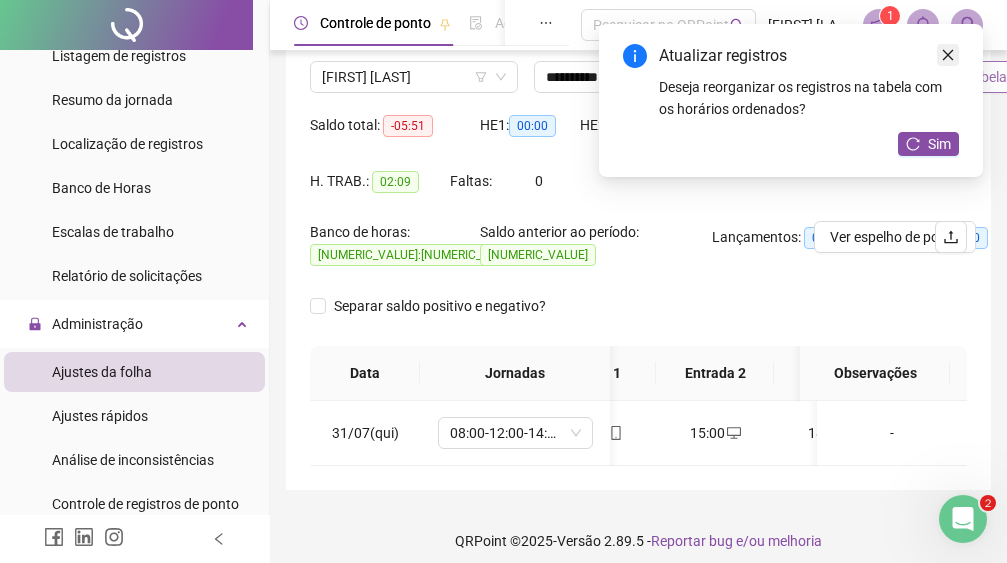 click at bounding box center (948, 55) 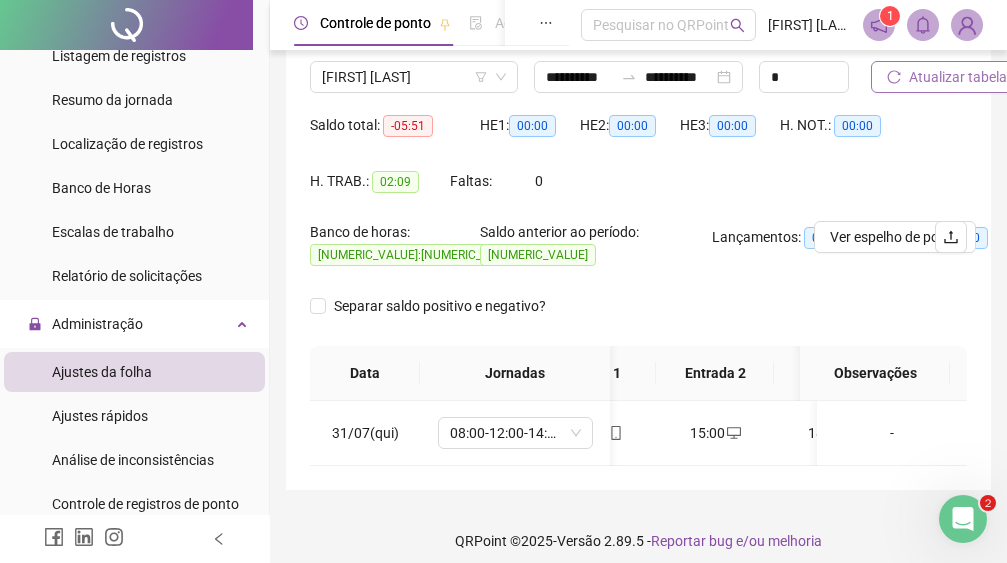 click on "Atualizar tabela" at bounding box center (958, 77) 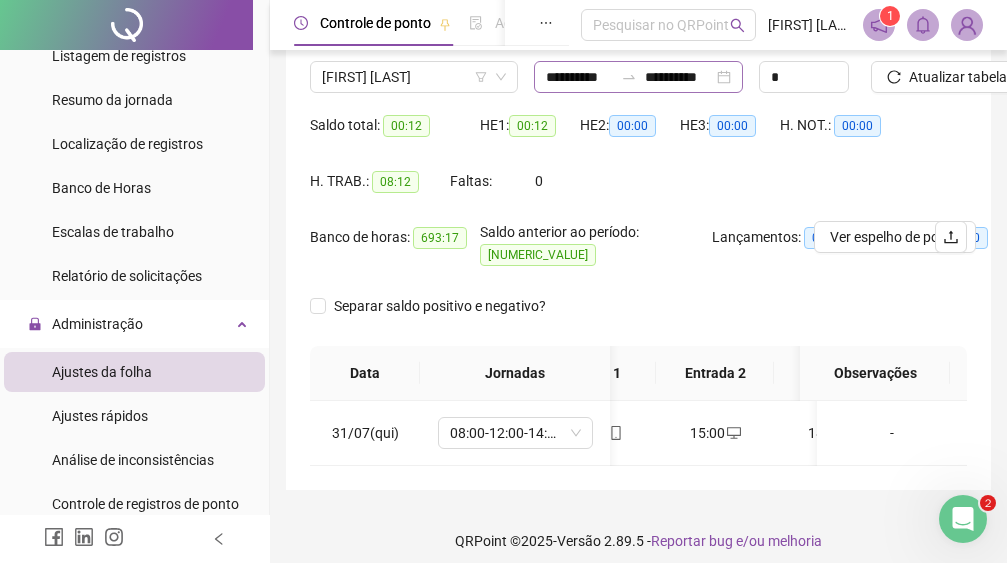 click on "**********" at bounding box center [638, 77] 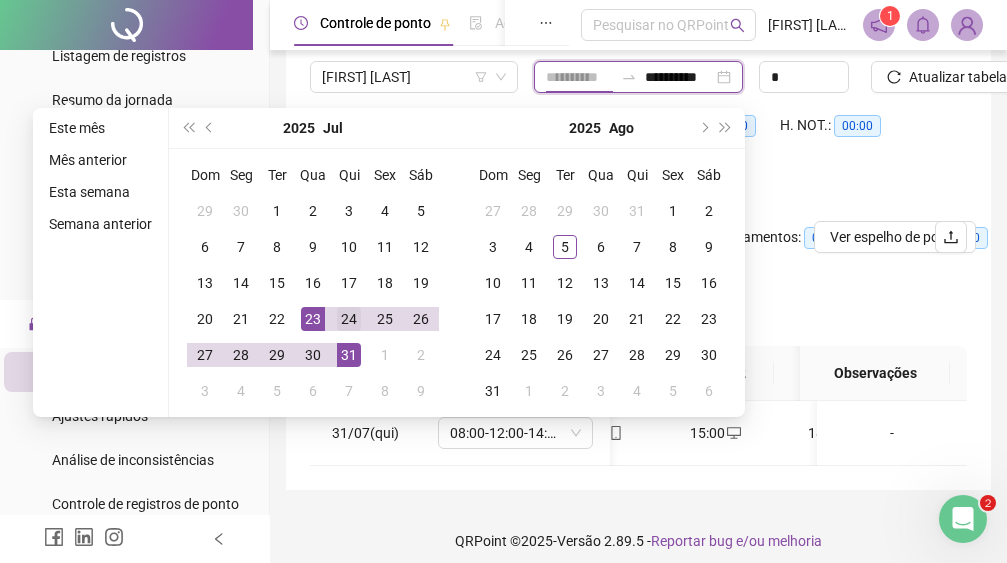 type on "**********" 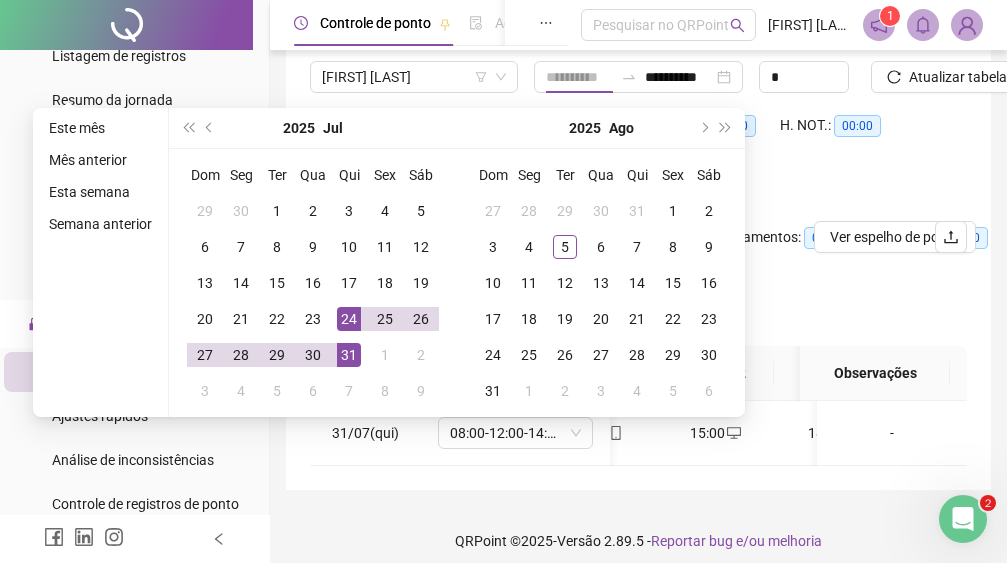 click on "24" at bounding box center [349, 319] 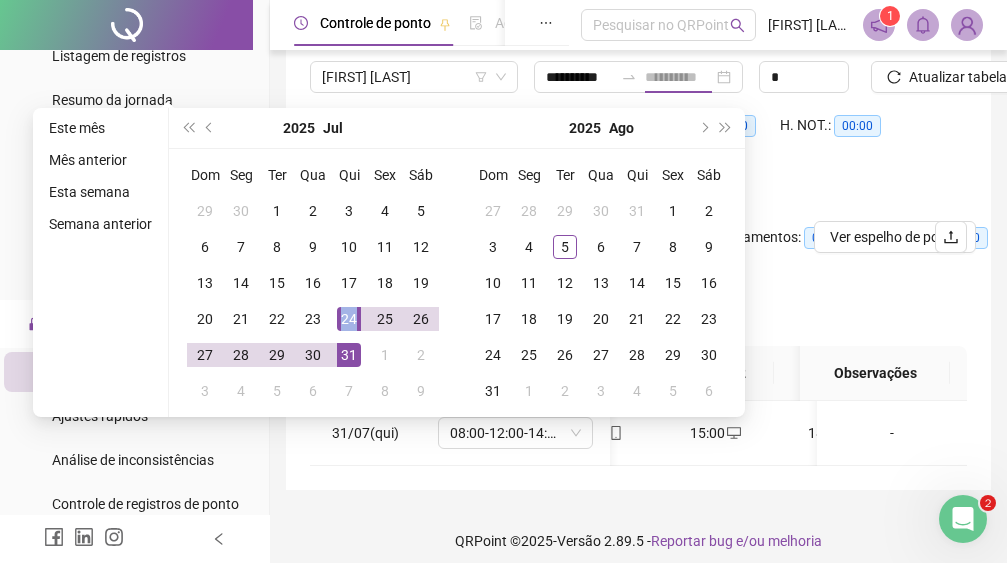 click on "24" at bounding box center [349, 319] 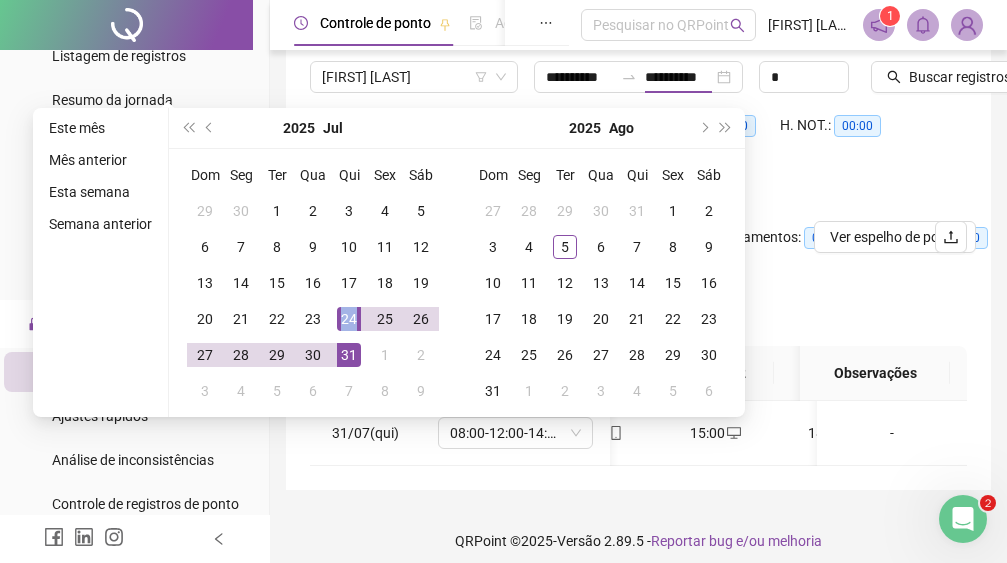 type on "**********" 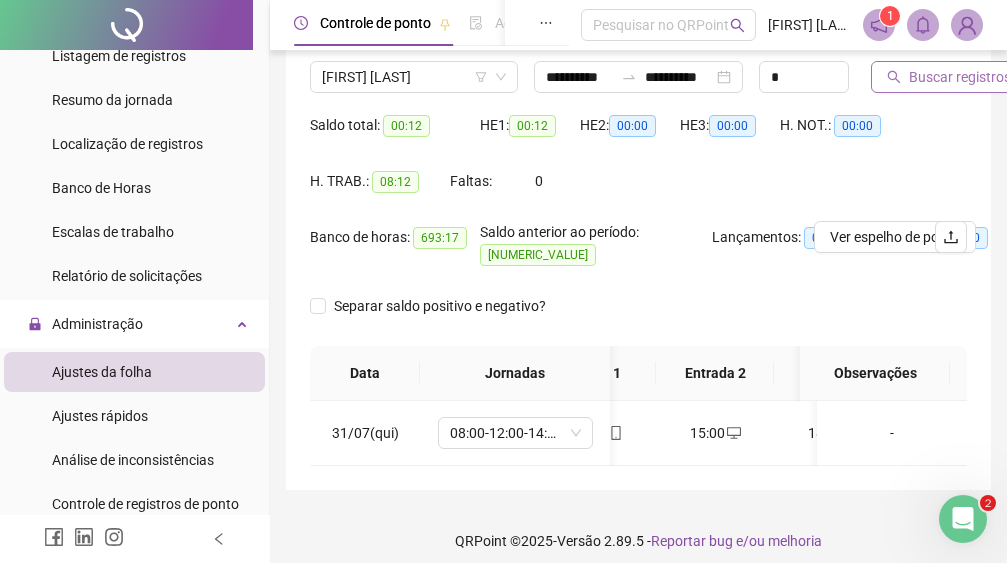 click on "Buscar registros" at bounding box center [960, 77] 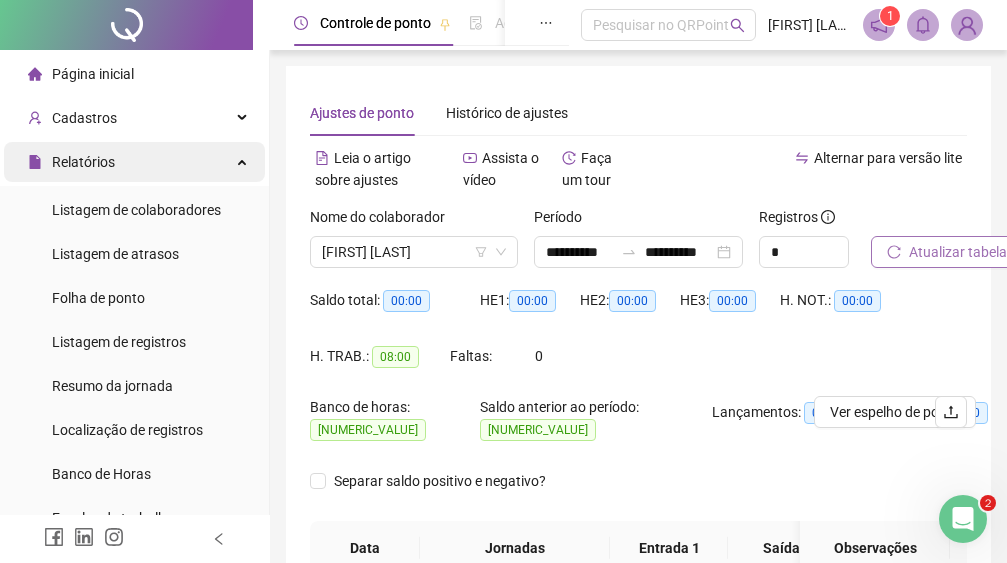 click on "Relatórios" at bounding box center (134, 162) 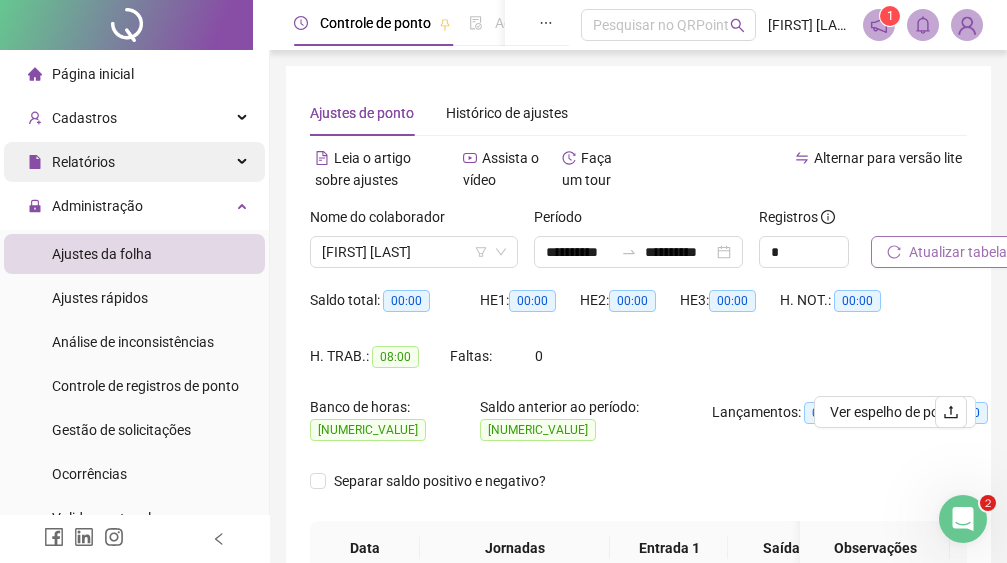 click on "Relatórios" at bounding box center [134, 162] 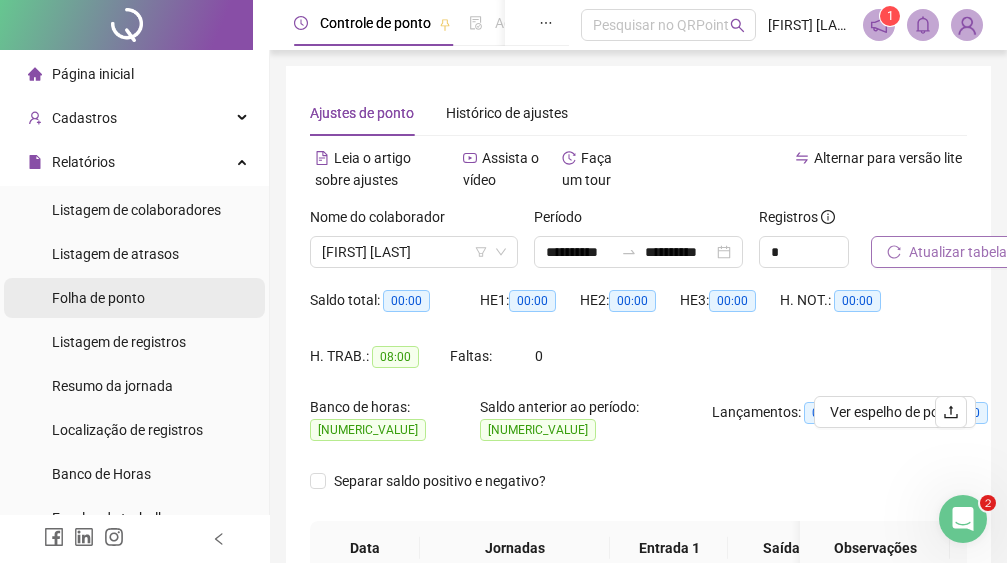 click on "Folha de ponto" at bounding box center (98, 298) 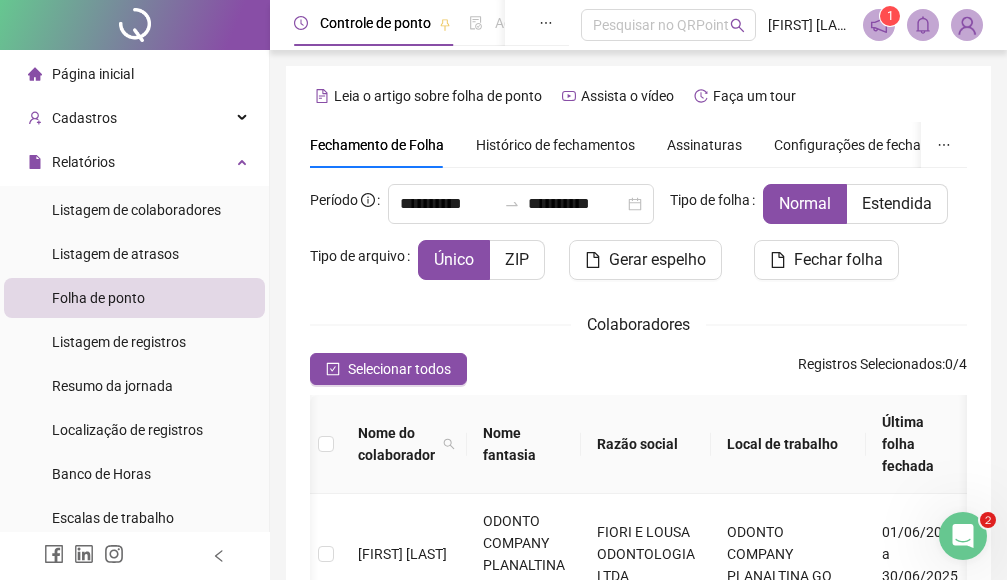 scroll, scrollTop: 210, scrollLeft: 0, axis: vertical 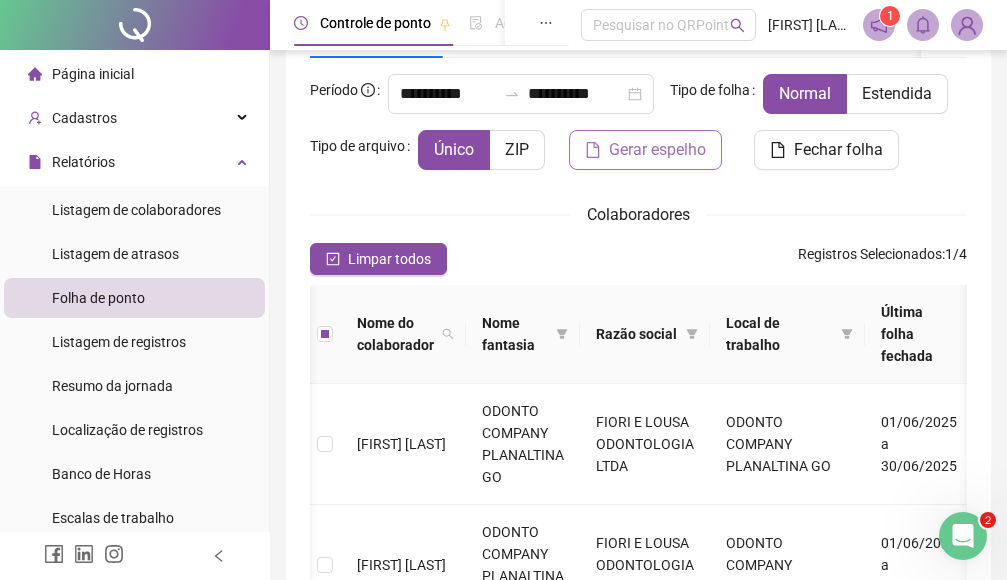 click on "Gerar espelho" at bounding box center [657, 150] 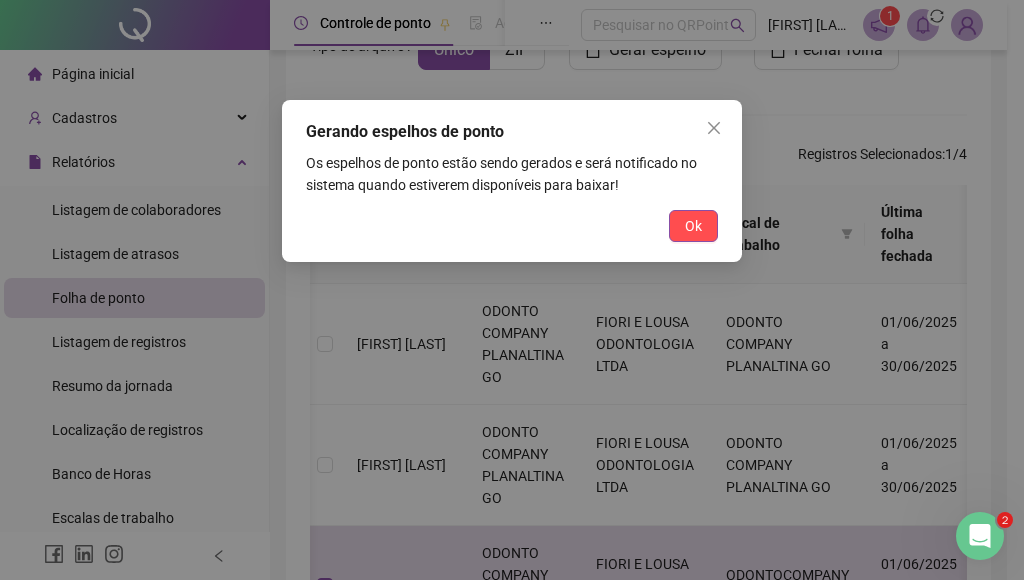 click on "Ok" at bounding box center [693, 226] 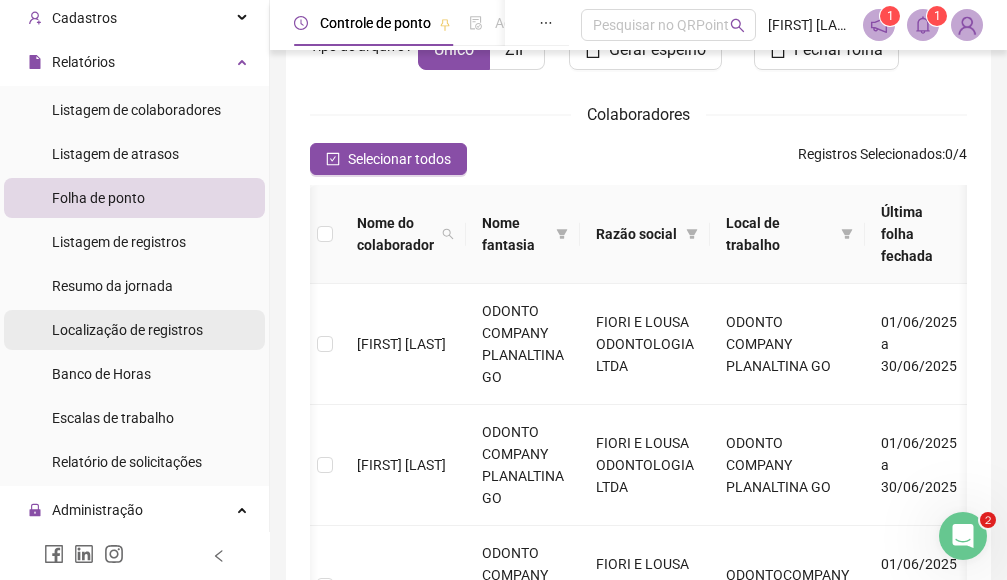 scroll, scrollTop: 200, scrollLeft: 0, axis: vertical 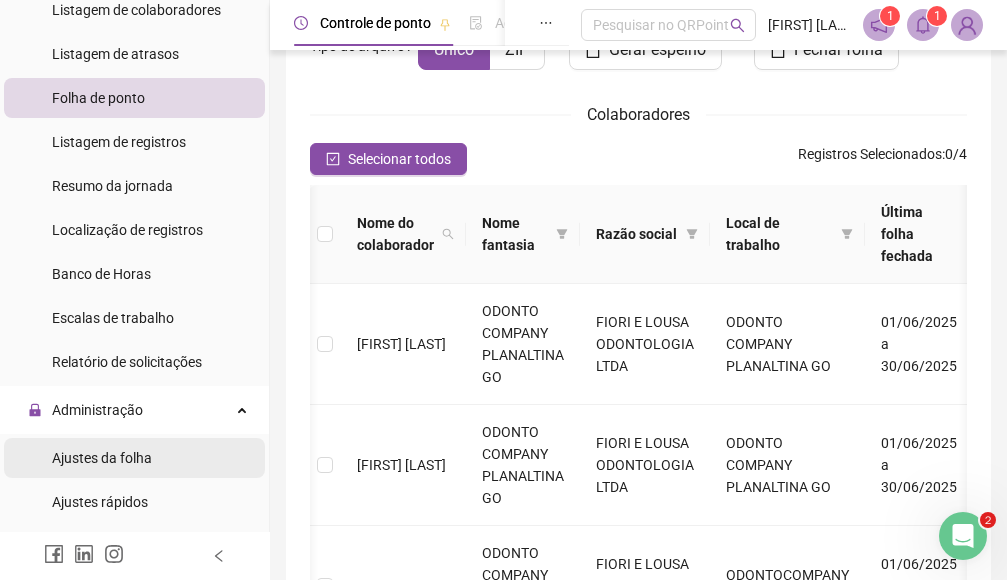 click on "Ajustes da folha" at bounding box center [102, 458] 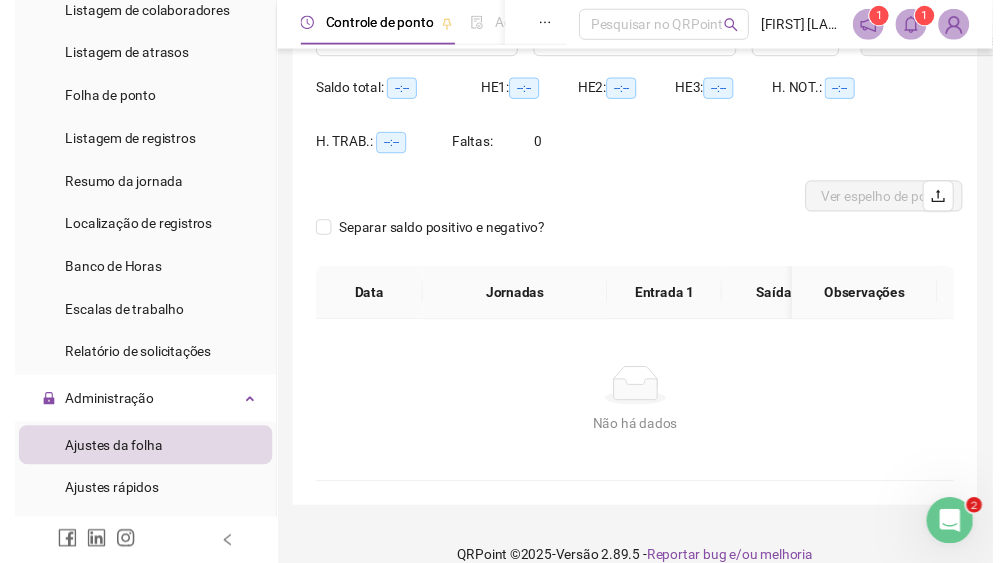 scroll, scrollTop: 10, scrollLeft: 0, axis: vertical 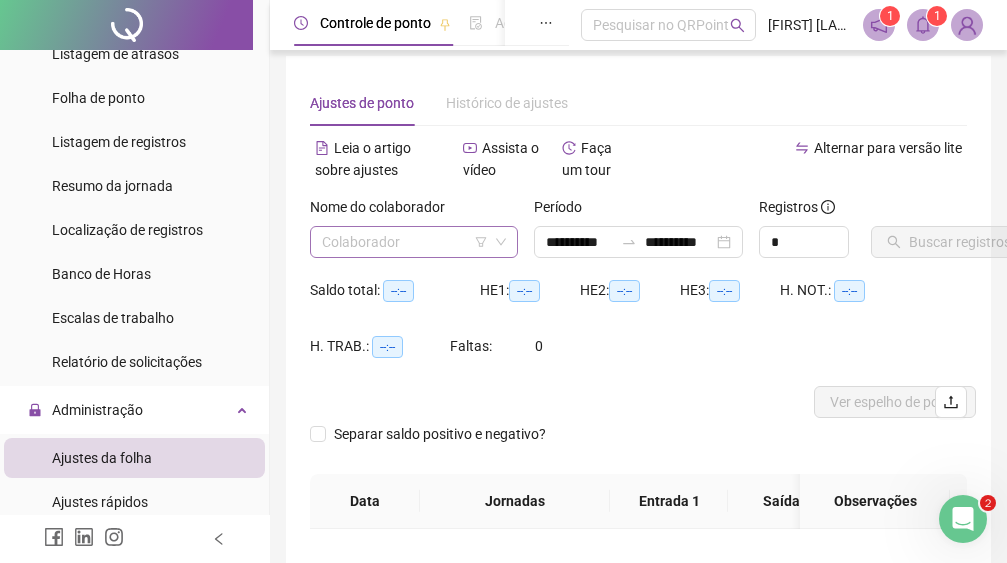 click at bounding box center [405, 242] 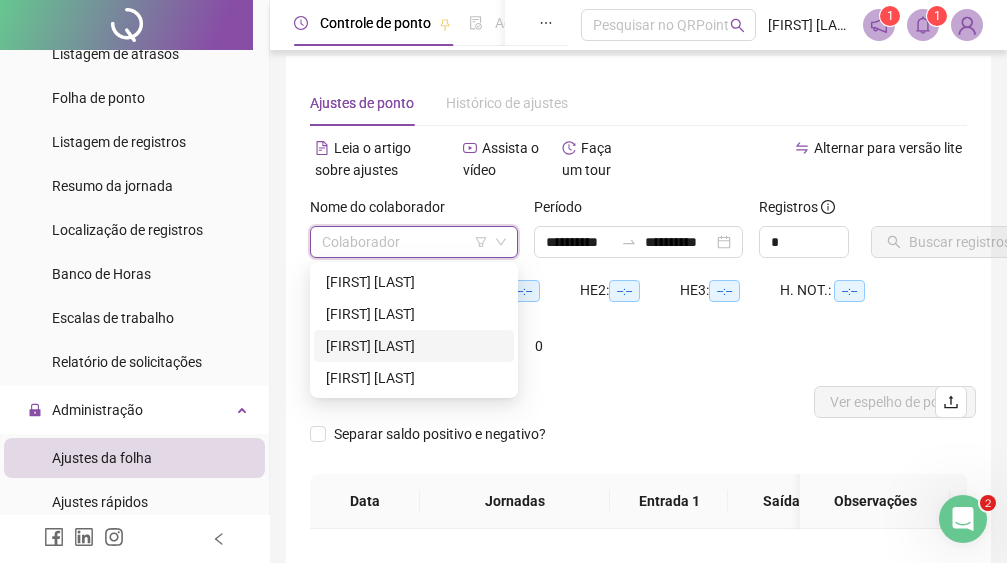 click on "[FIRST] [LAST]" at bounding box center (414, 346) 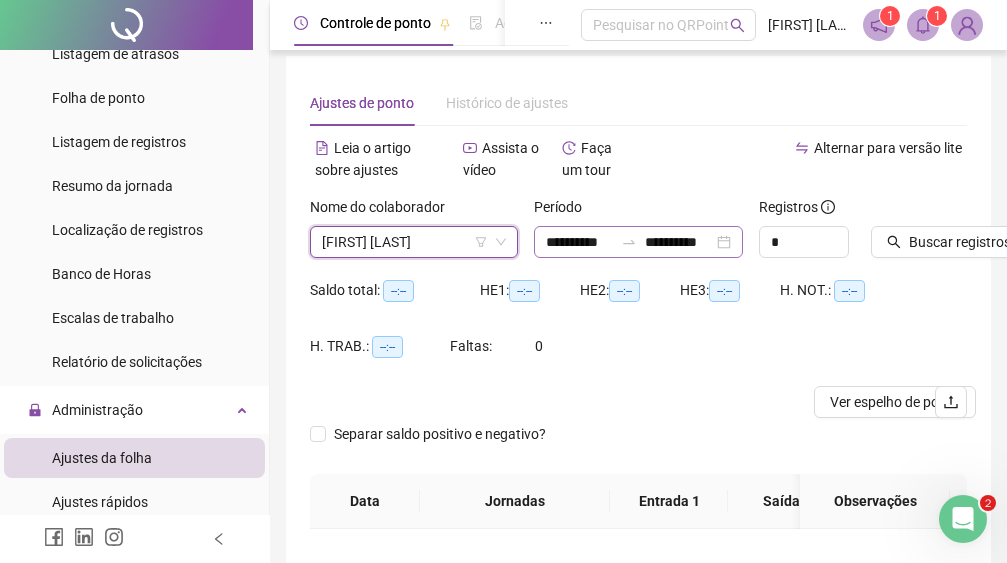 click on "**********" at bounding box center (638, 242) 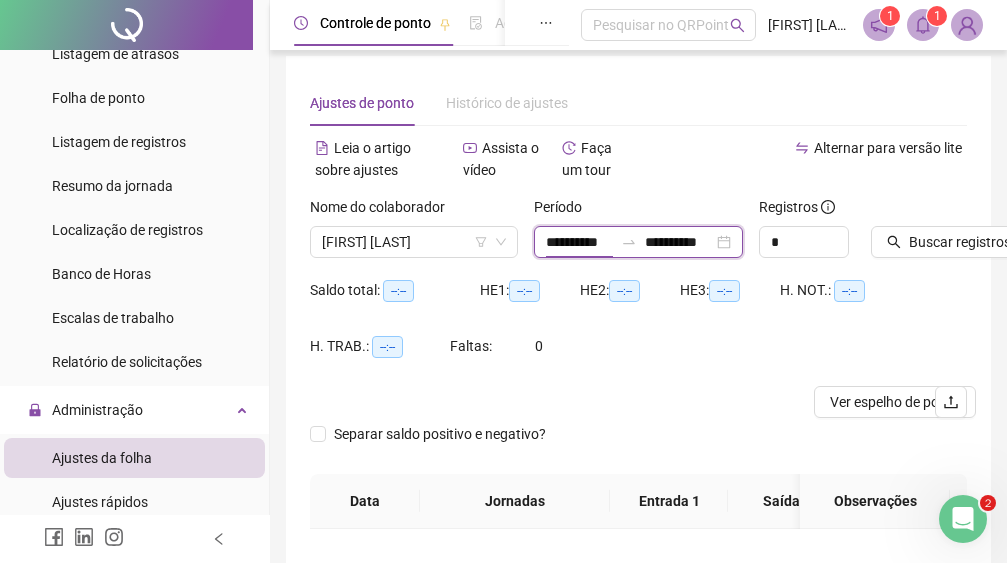 scroll, scrollTop: 0, scrollLeft: 4, axis: horizontal 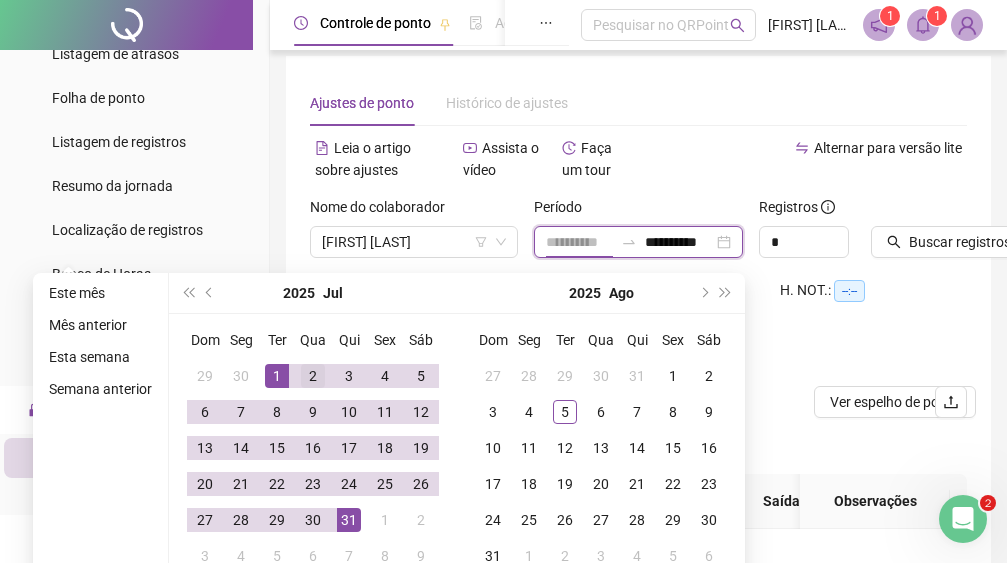 type on "**********" 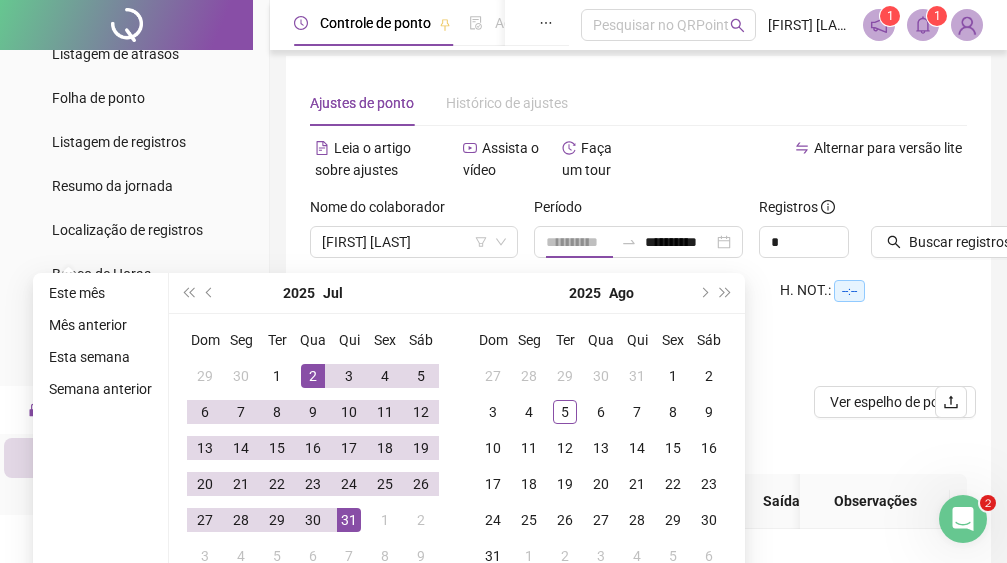 click on "2" at bounding box center (313, 376) 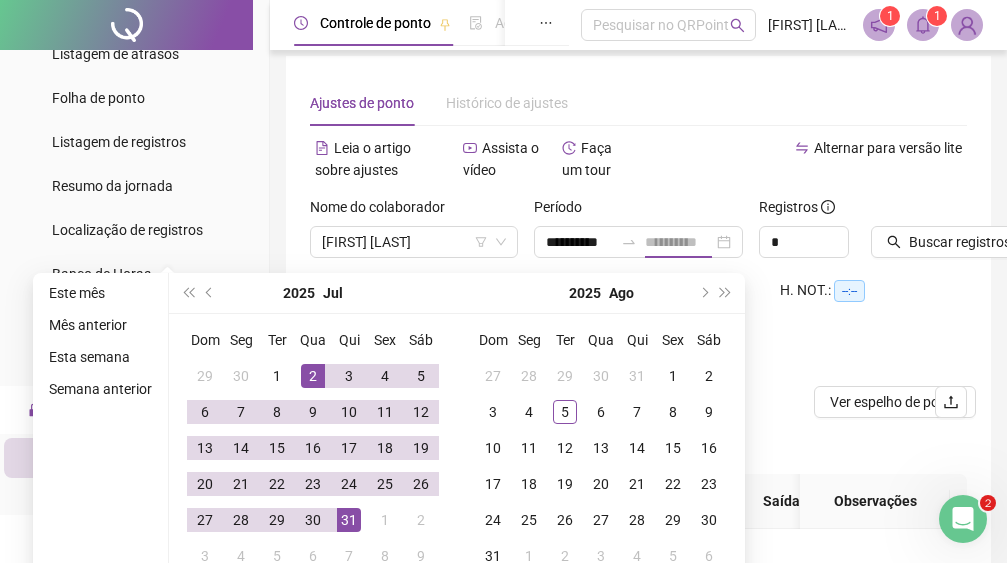 type on "**********" 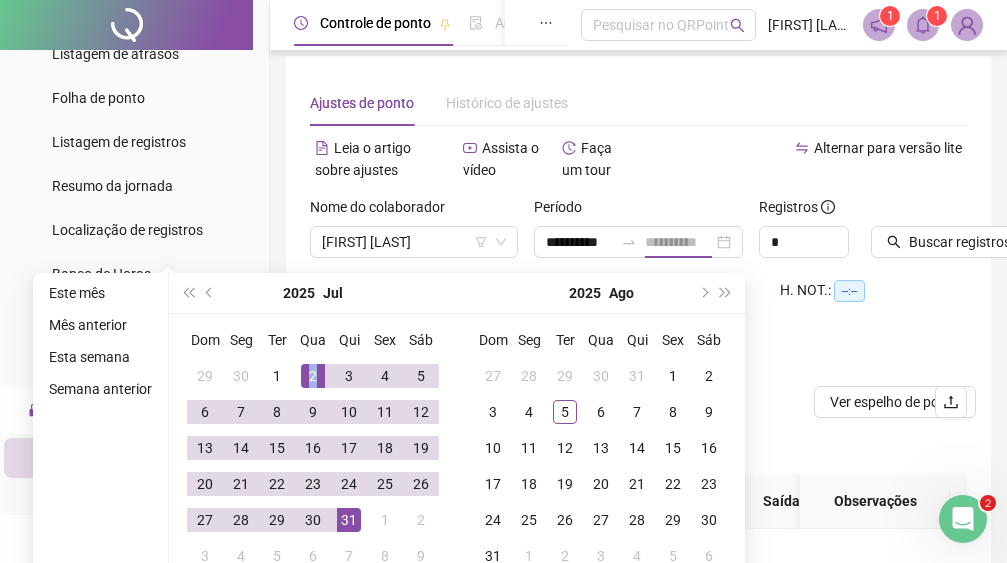 scroll, scrollTop: 0, scrollLeft: 0, axis: both 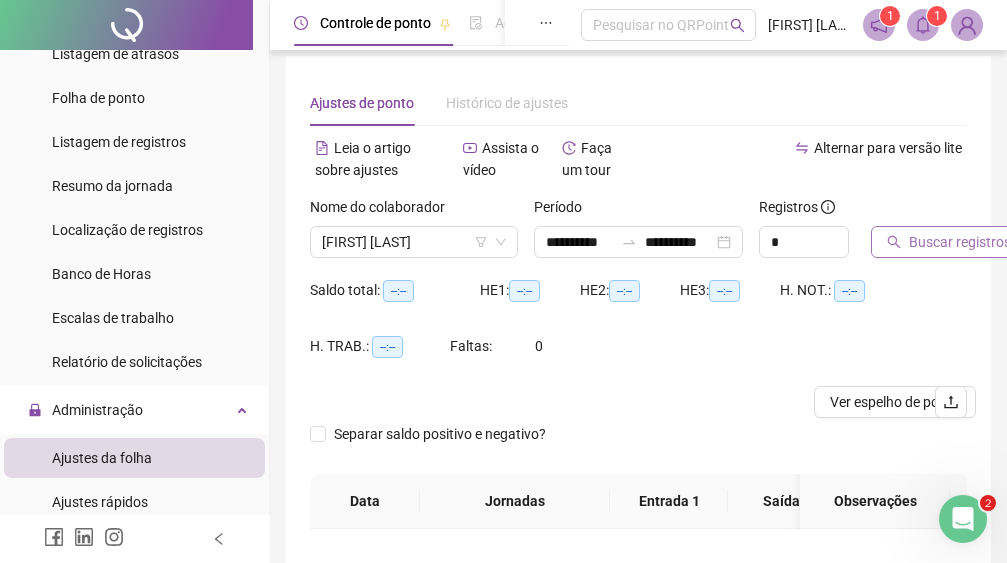 click on "Buscar registros" at bounding box center (960, 242) 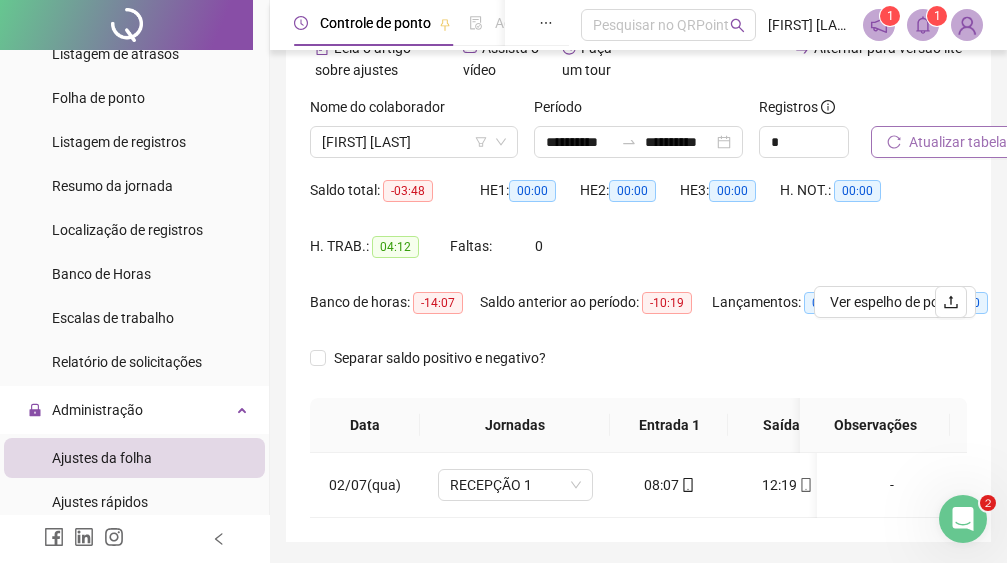 scroll, scrollTop: 192, scrollLeft: 0, axis: vertical 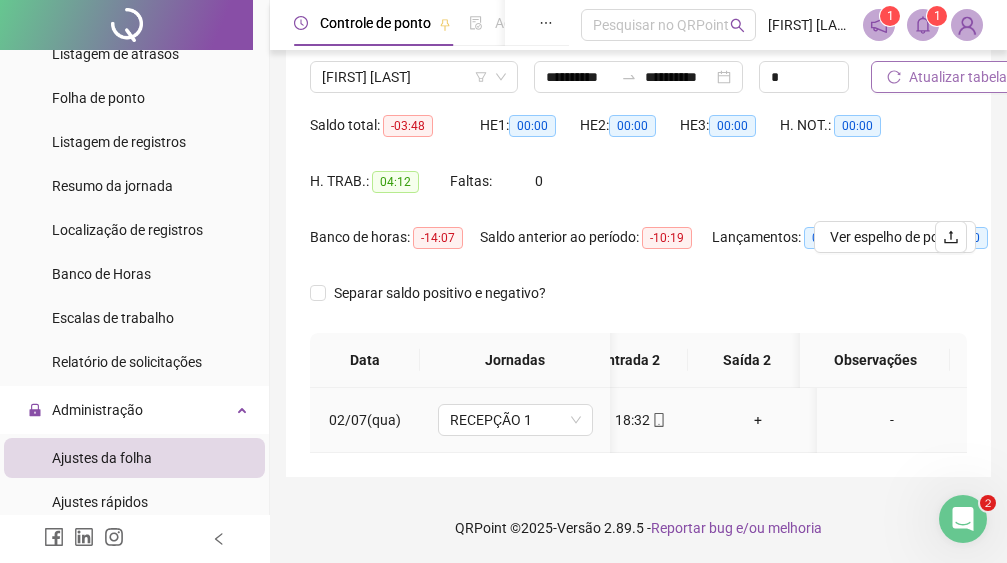 click on "+" at bounding box center (758, 420) 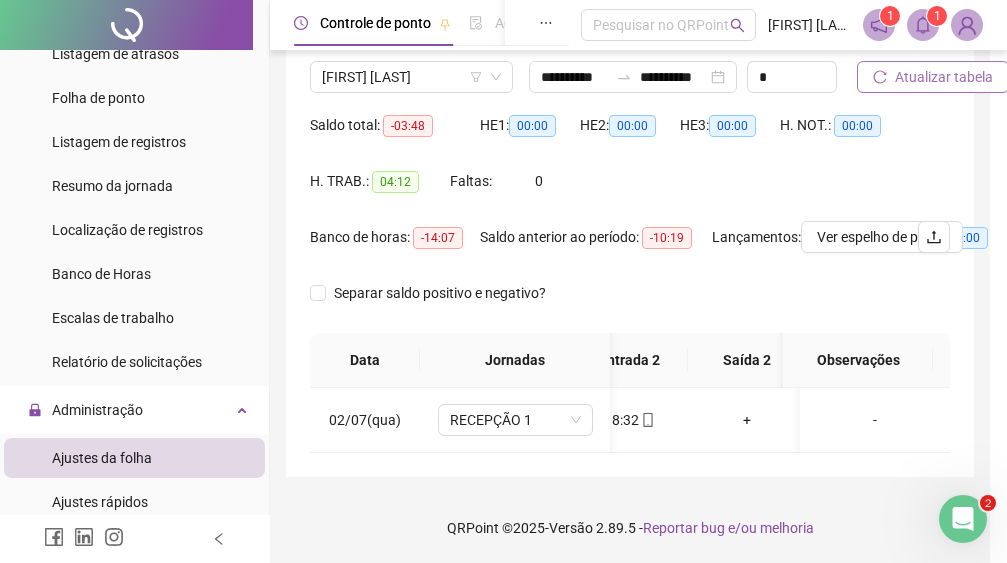 scroll, scrollTop: 175, scrollLeft: 0, axis: vertical 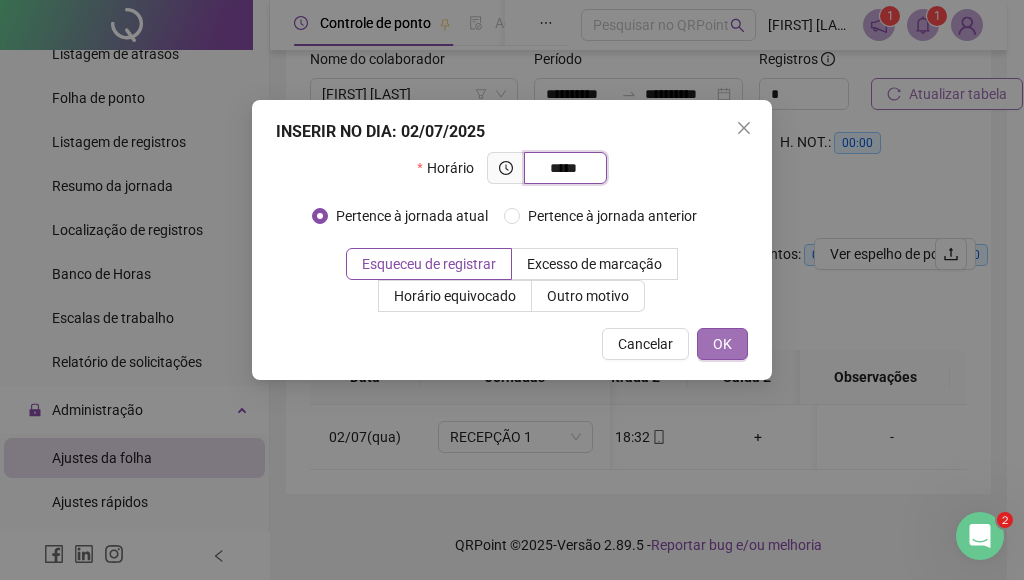 type on "*****" 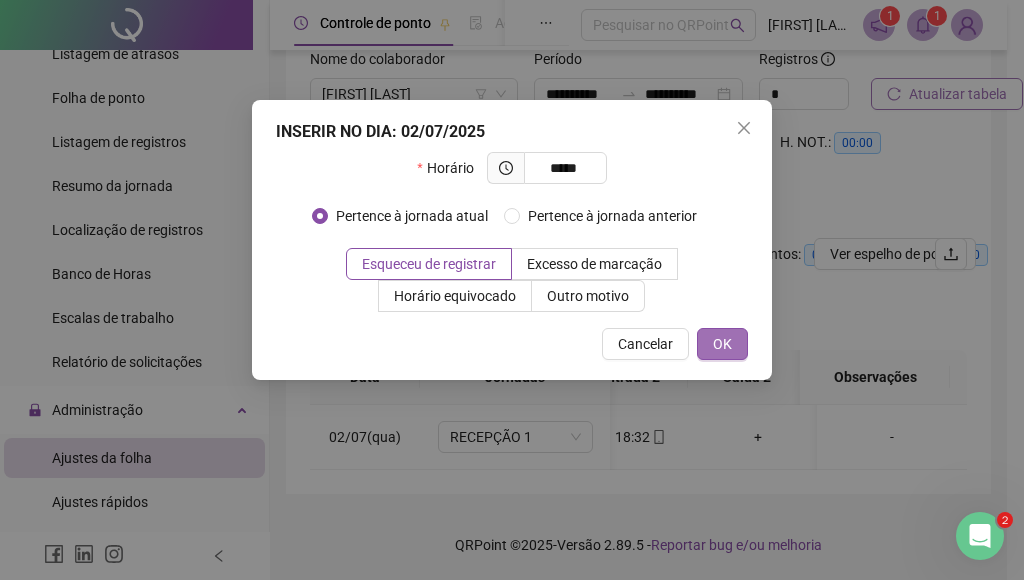 click on "OK" at bounding box center (722, 344) 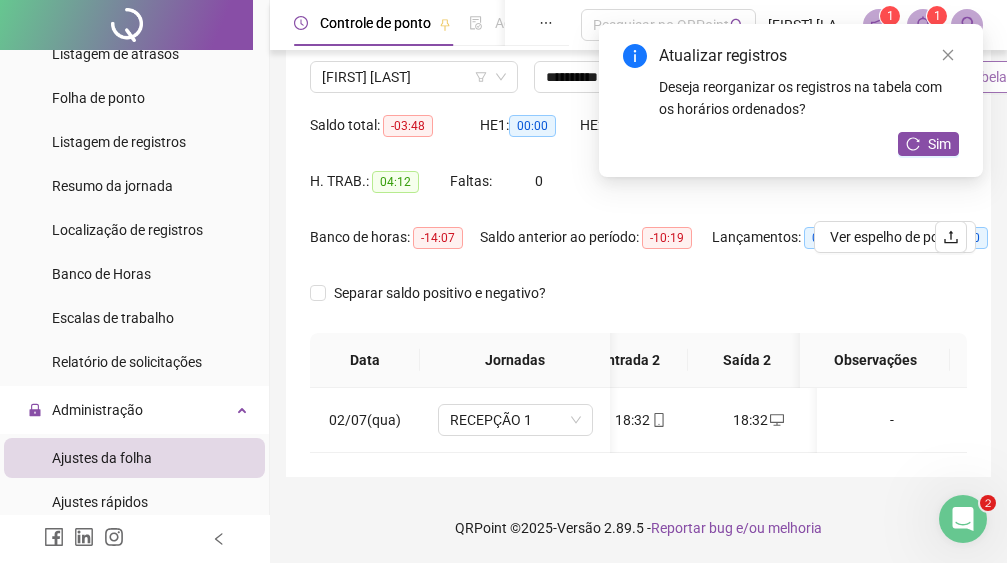 scroll, scrollTop: 0, scrollLeft: 265, axis: horizontal 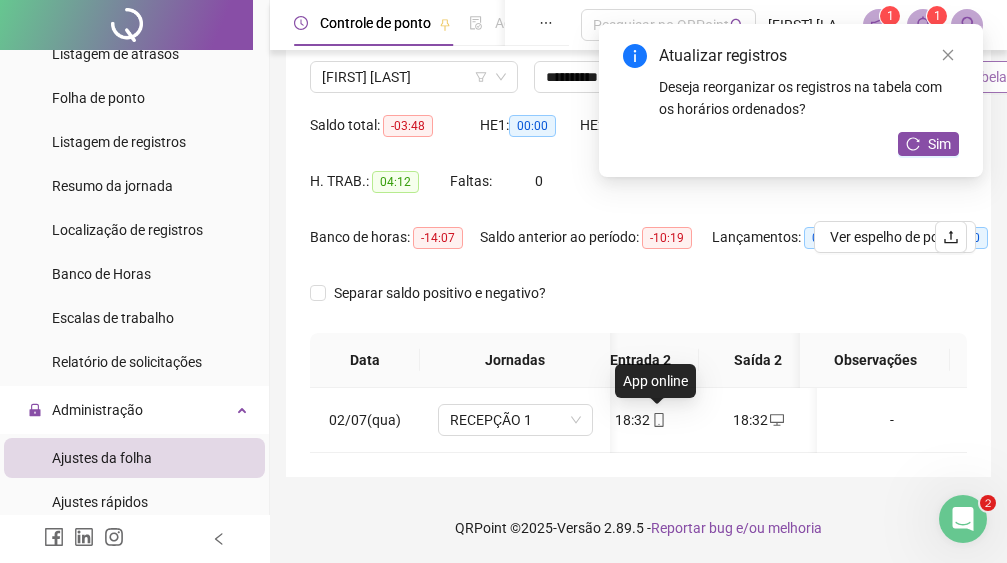 click 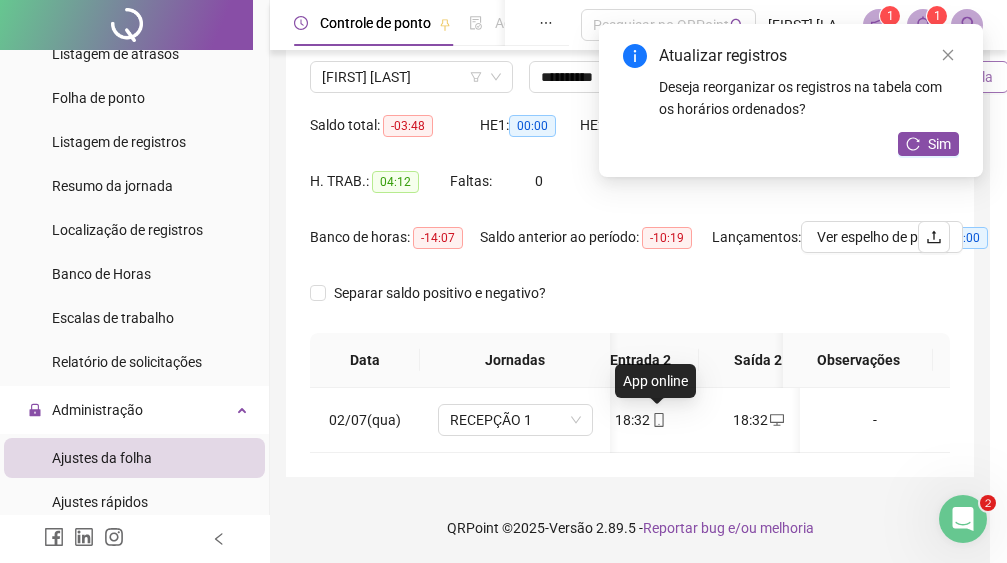 type on "**********" 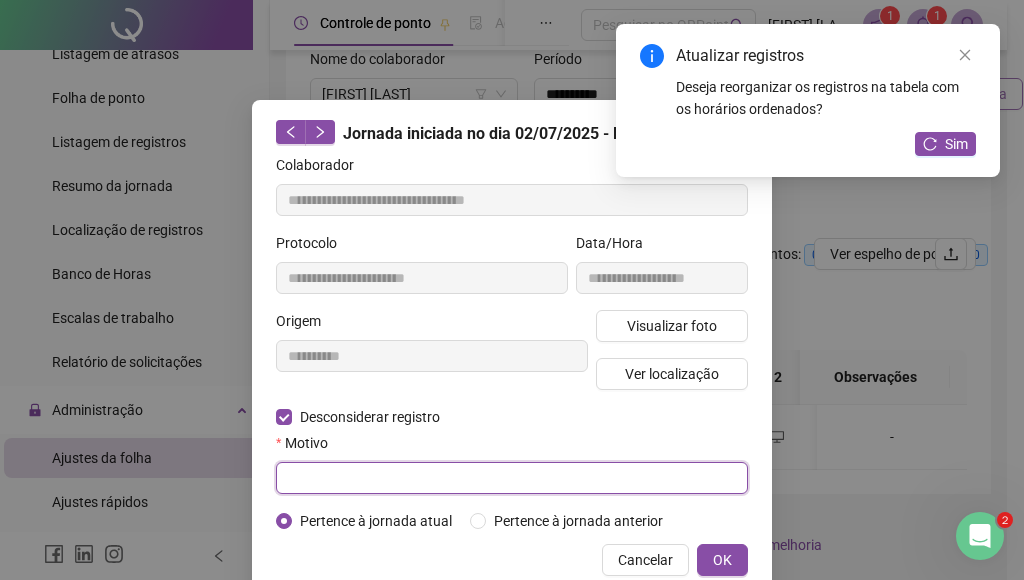 click at bounding box center [512, 478] 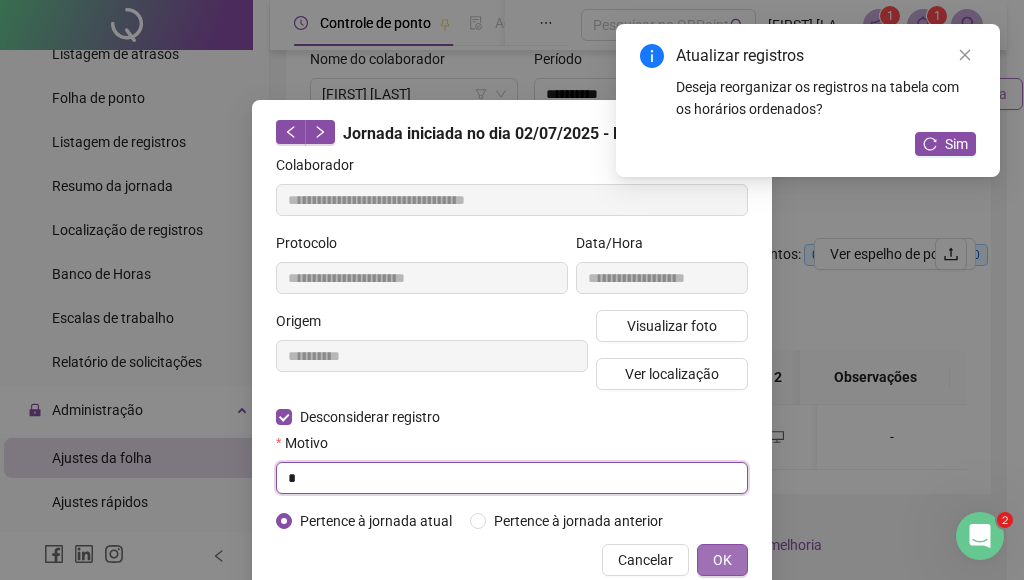 type on "*" 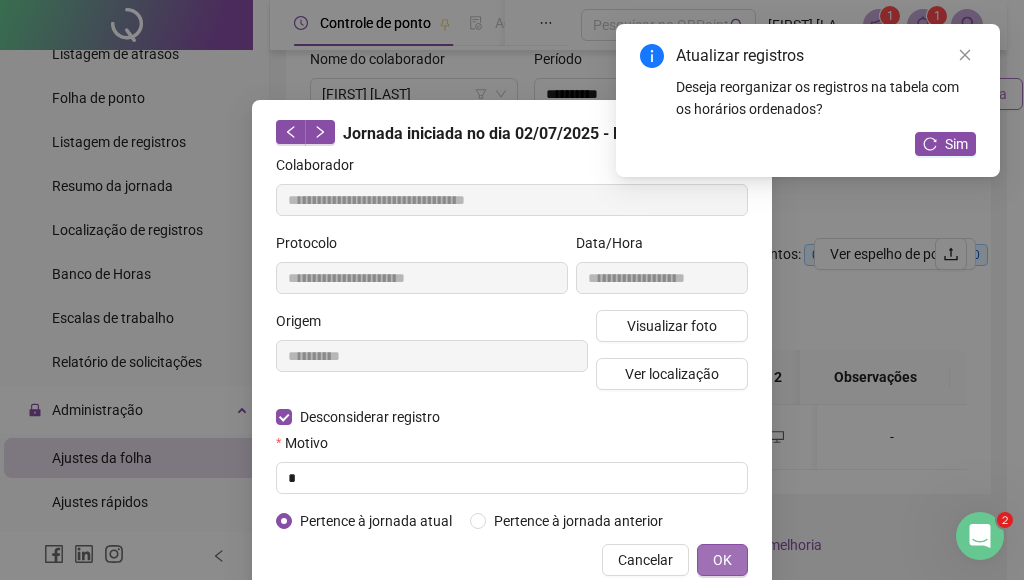 click on "OK" at bounding box center [722, 560] 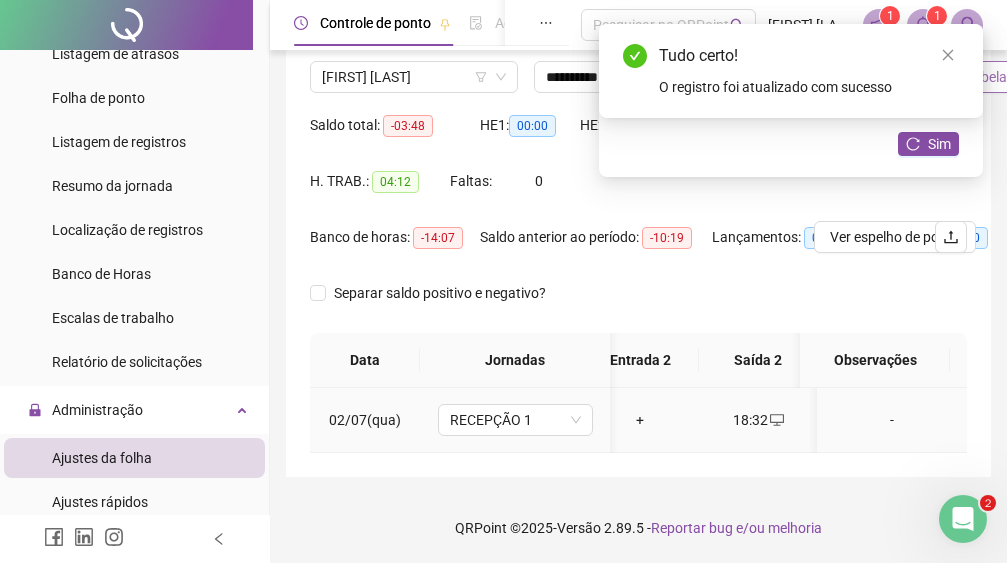 click on "+" at bounding box center (640, 420) 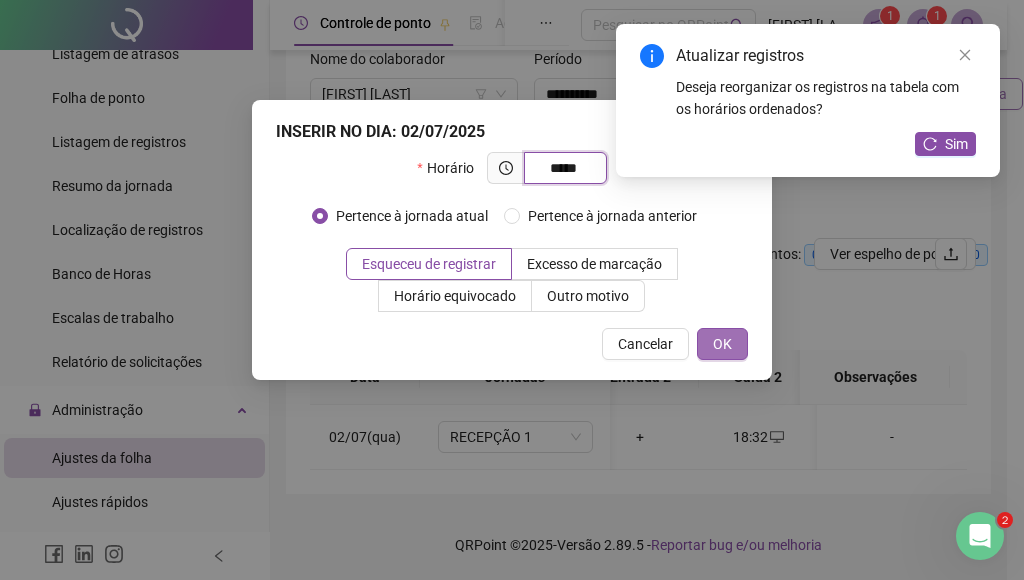 type on "*****" 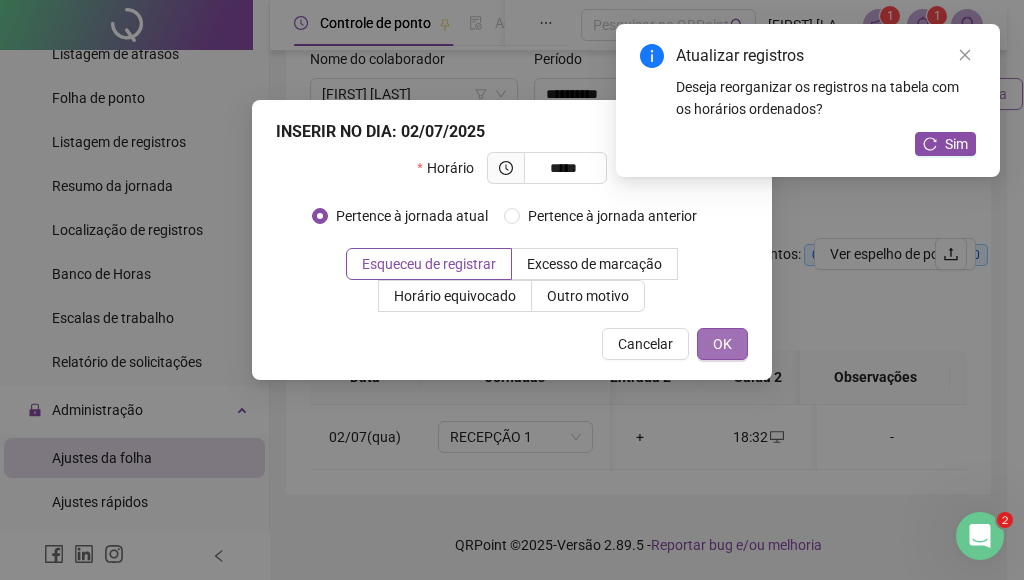 click on "OK" at bounding box center (722, 344) 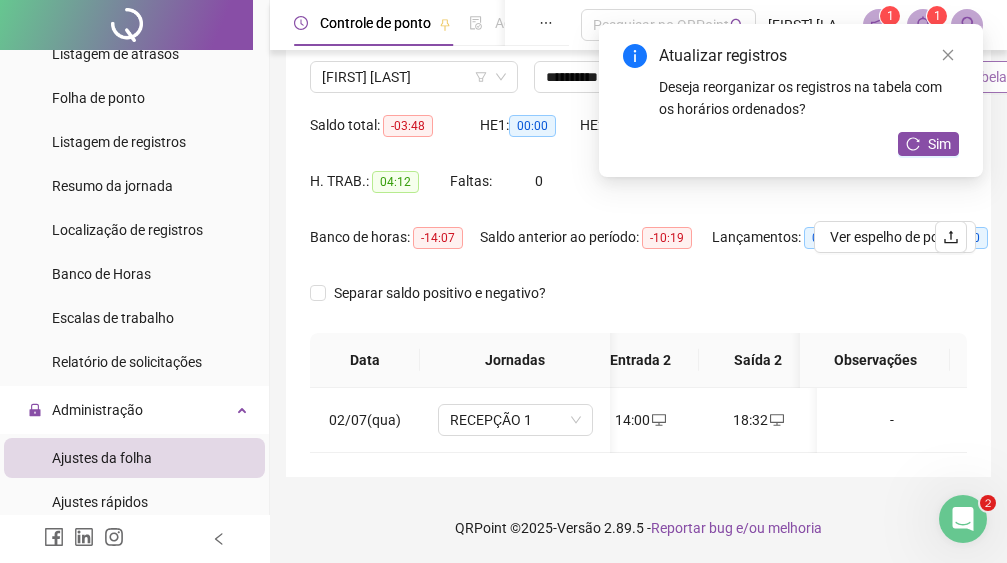 scroll, scrollTop: 0, scrollLeft: 198, axis: horizontal 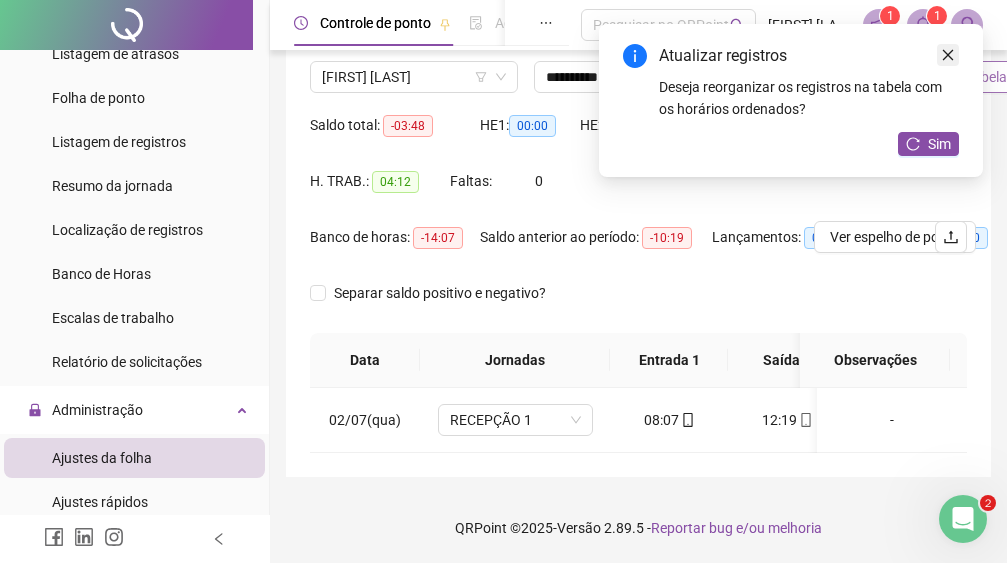 click 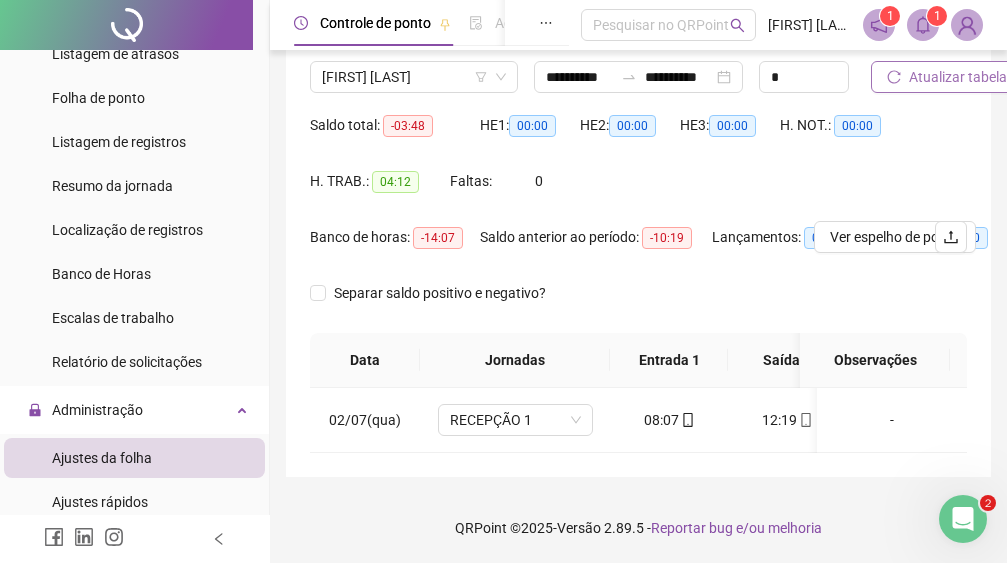 click on "Atualizar tabela" at bounding box center (958, 77) 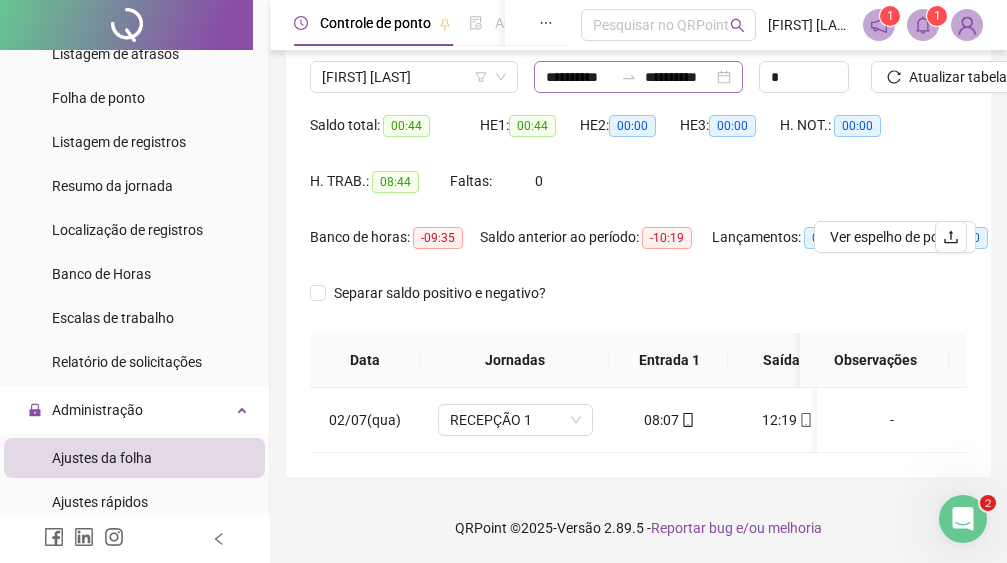 click on "**********" at bounding box center [638, 77] 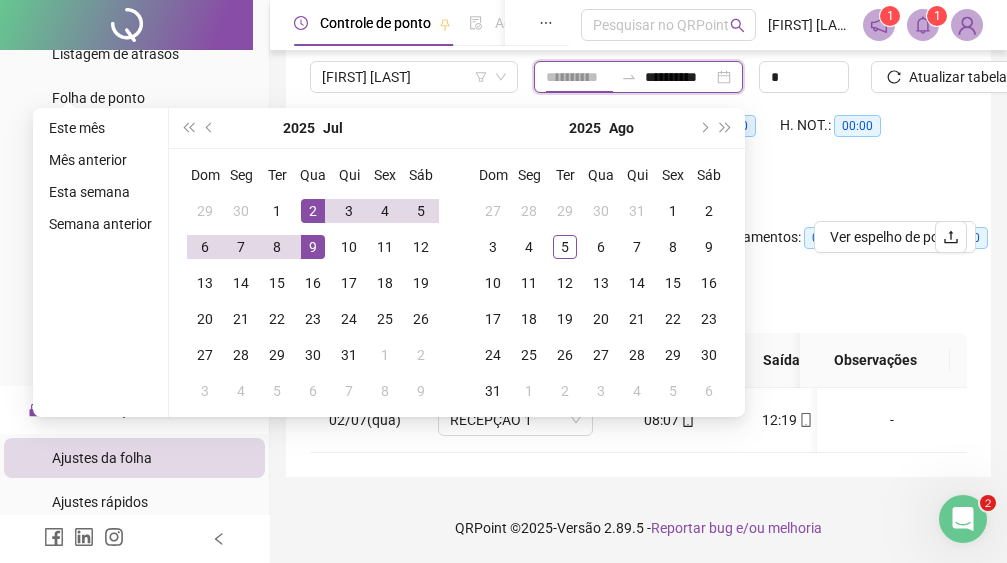 type on "**********" 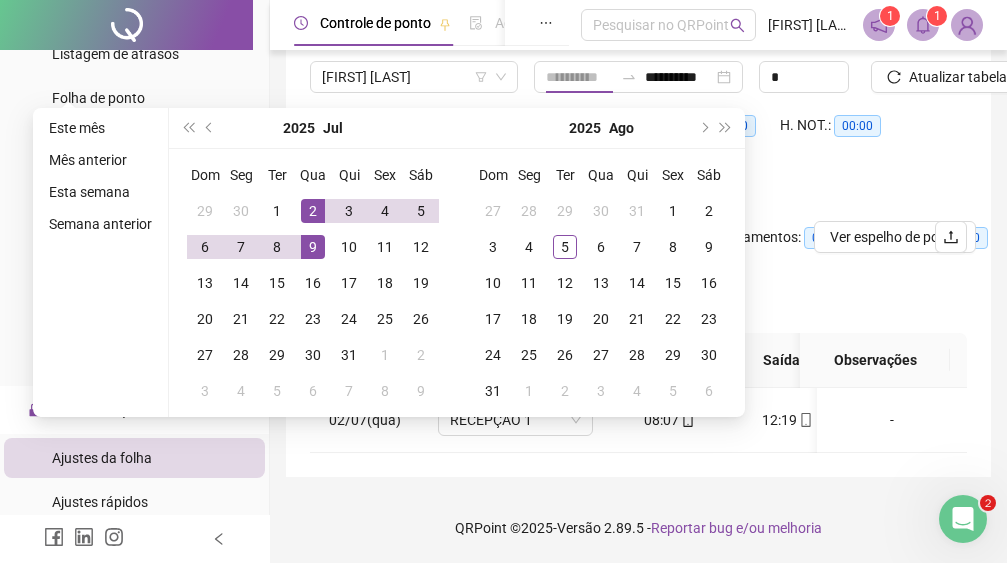 click on "9" at bounding box center (313, 247) 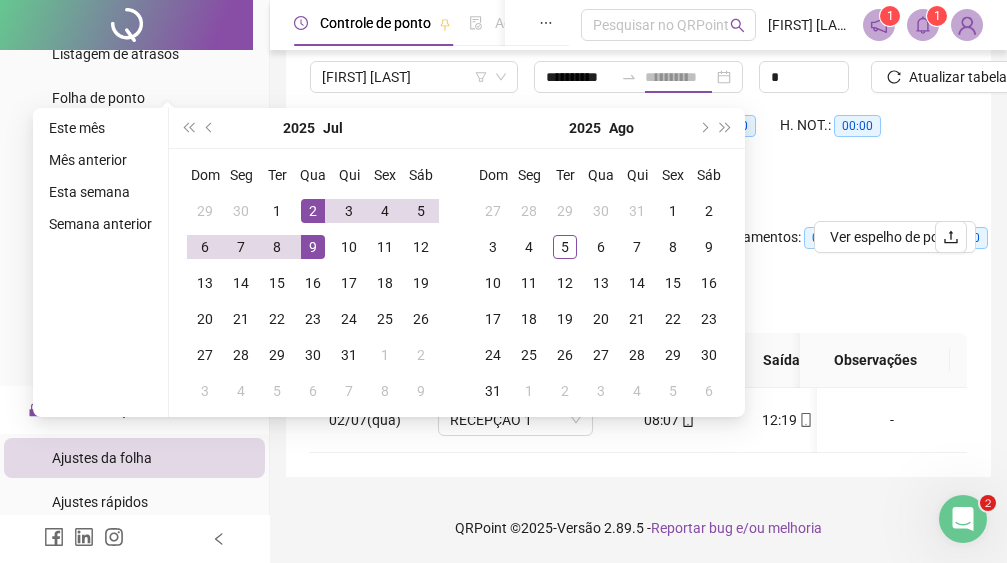 click on "9" at bounding box center [313, 247] 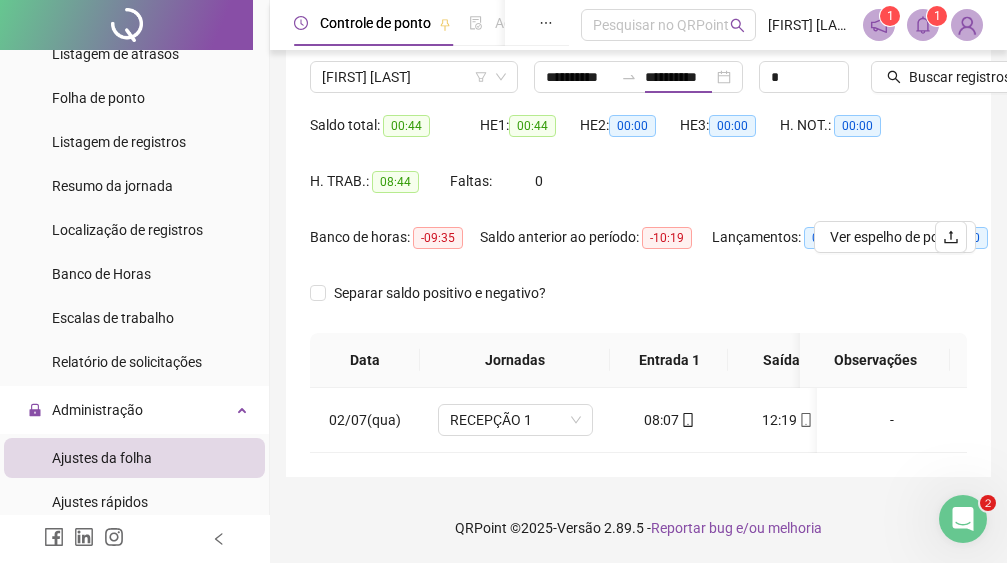 type on "**********" 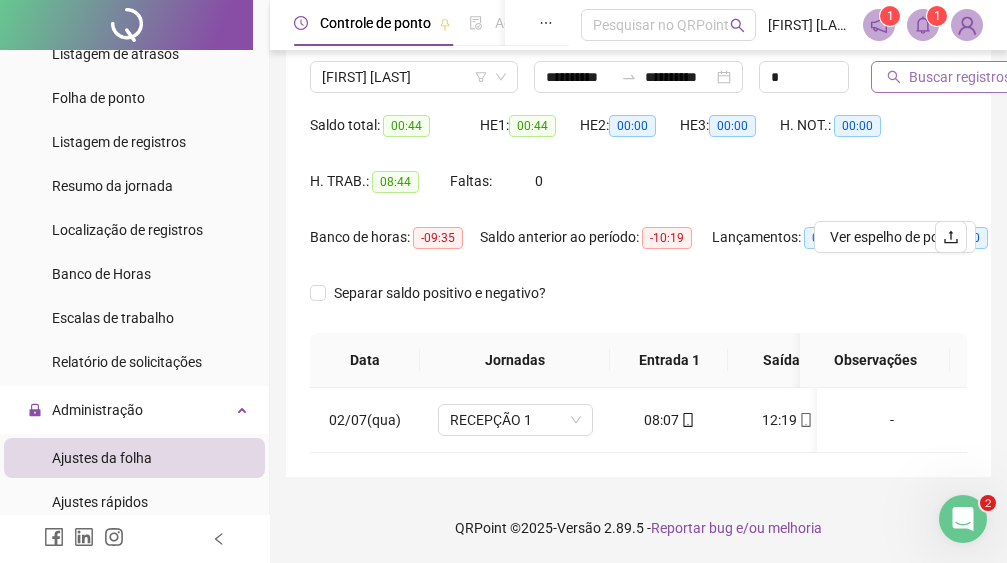 click on "Buscar registros" at bounding box center (960, 77) 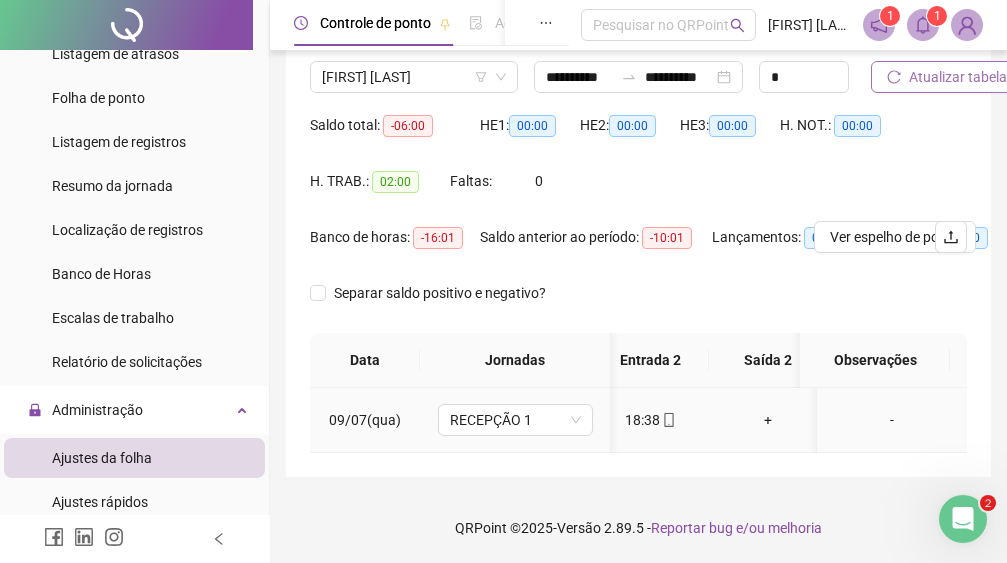 click on "+" at bounding box center (768, 420) 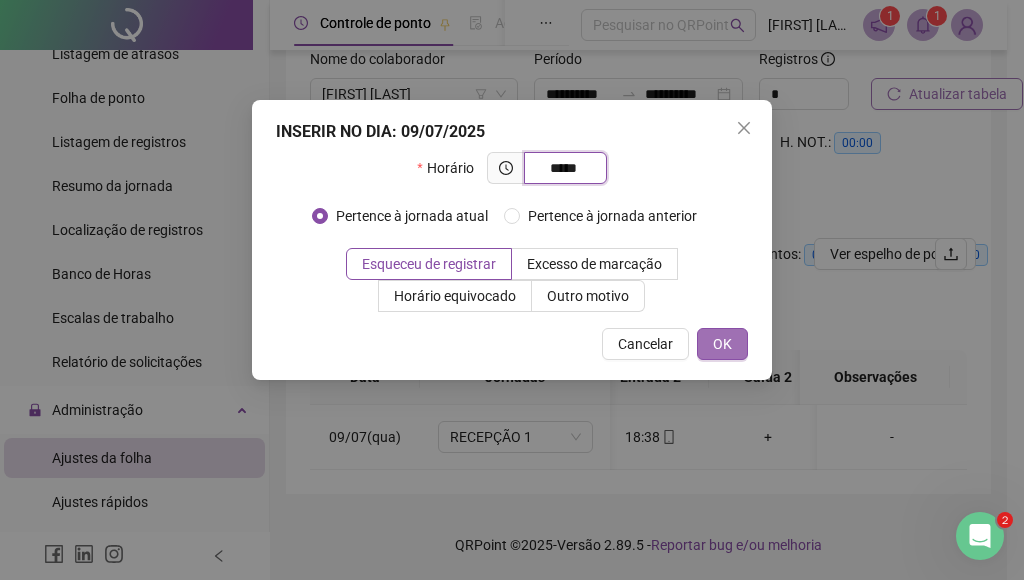 type on "*****" 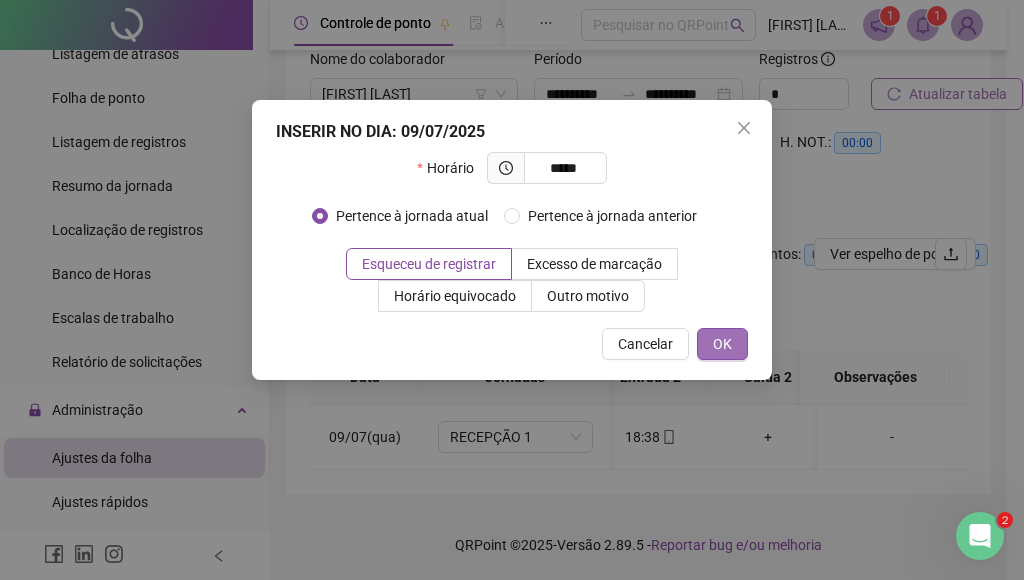 click on "OK" at bounding box center [722, 344] 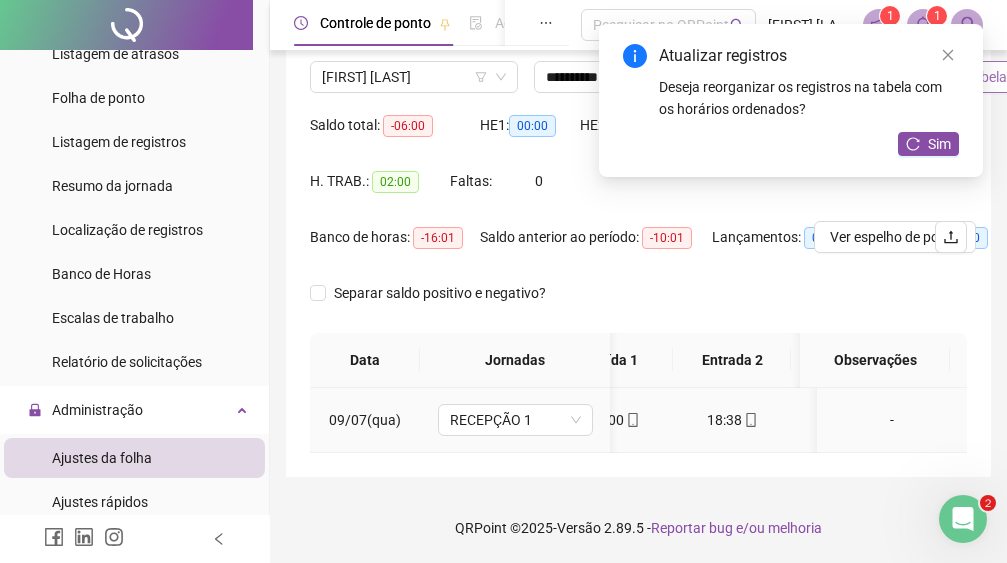 click on "18:38" at bounding box center (732, 420) 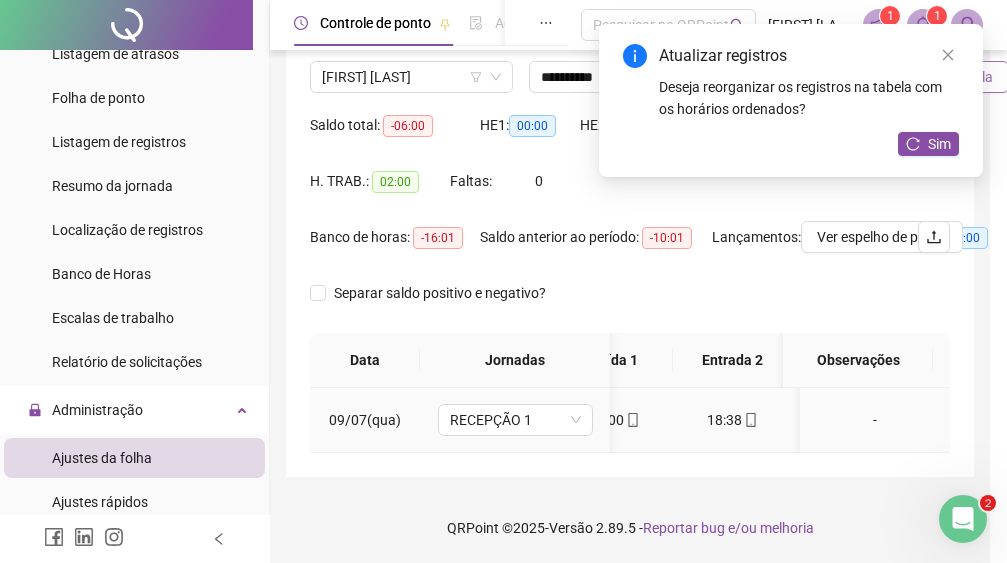 type on "**********" 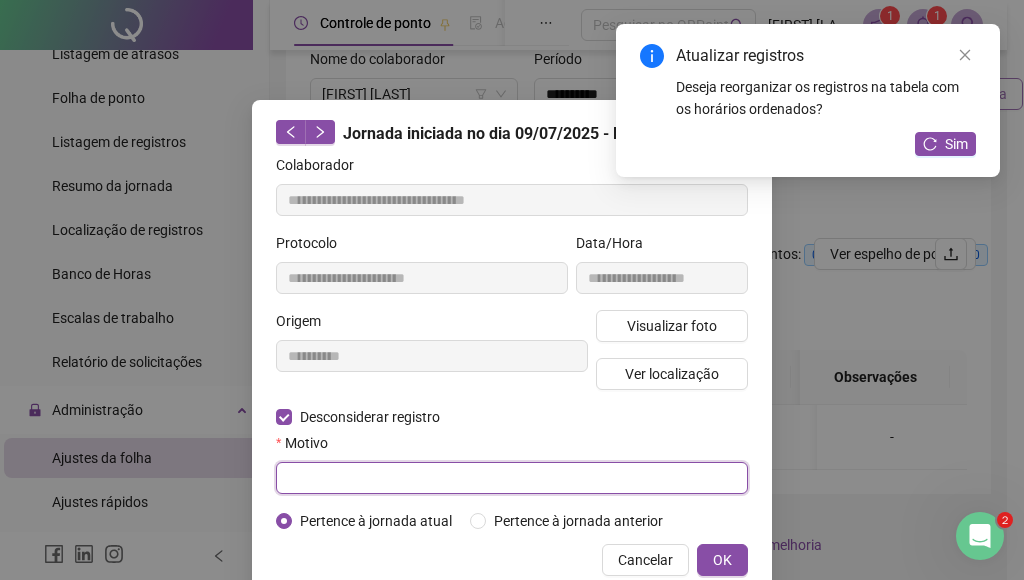 click at bounding box center (512, 478) 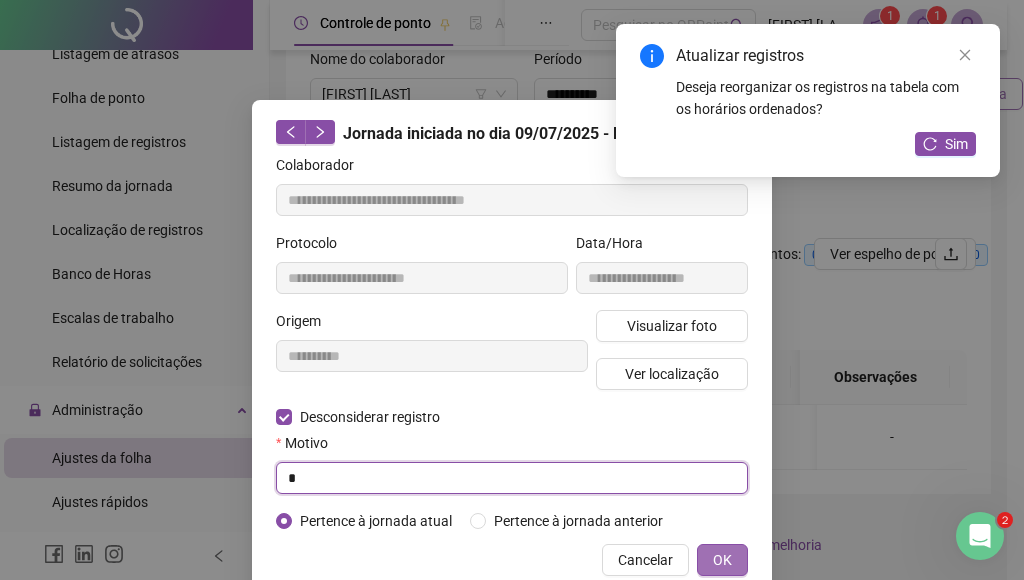 type on "*" 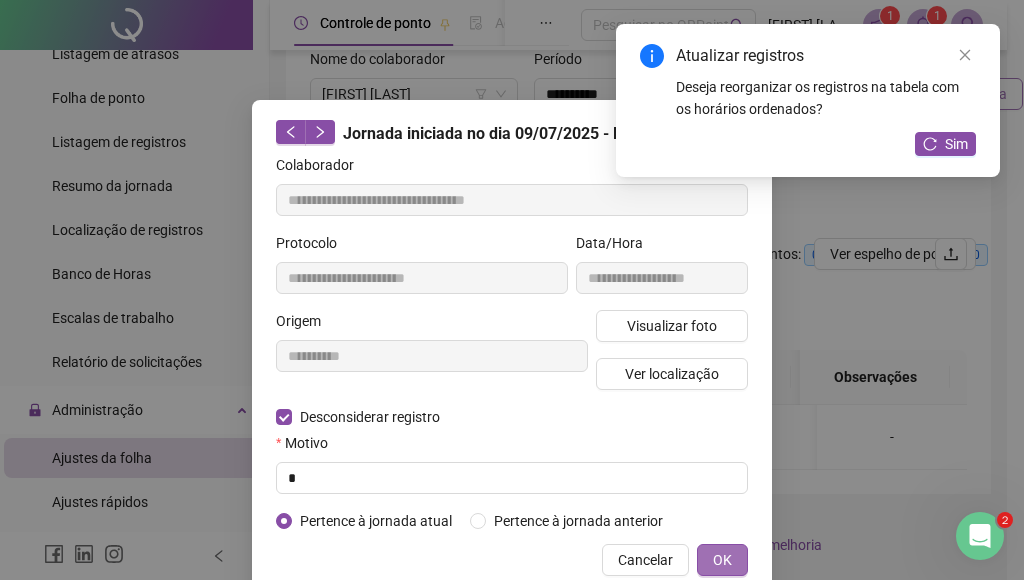click on "OK" at bounding box center (722, 560) 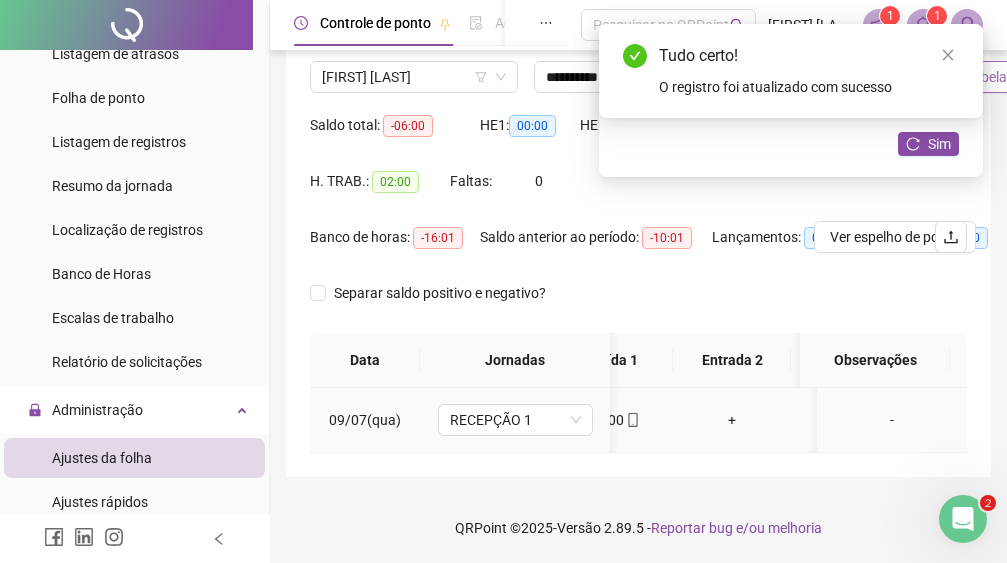click on "+" at bounding box center (732, 420) 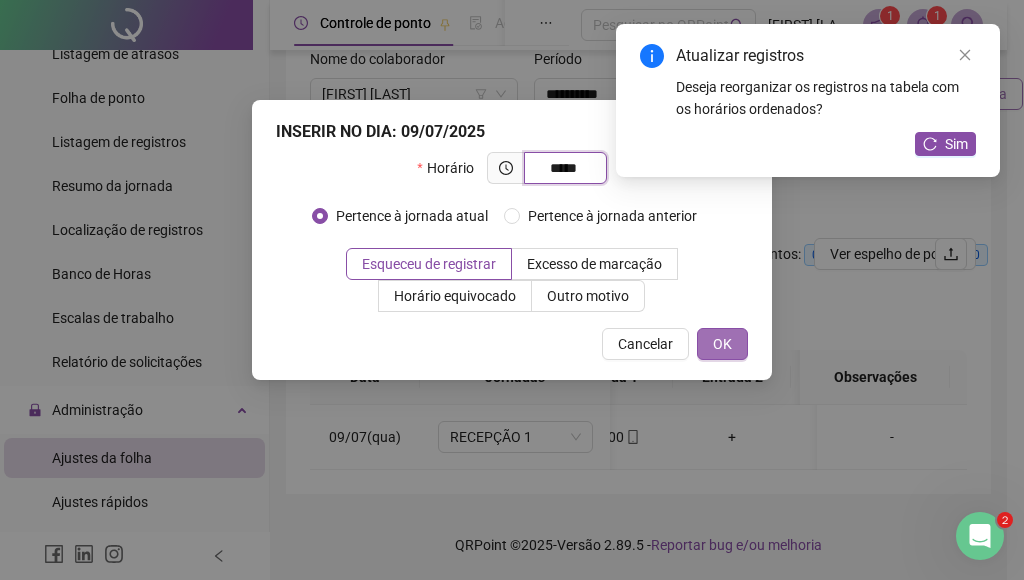 type on "*****" 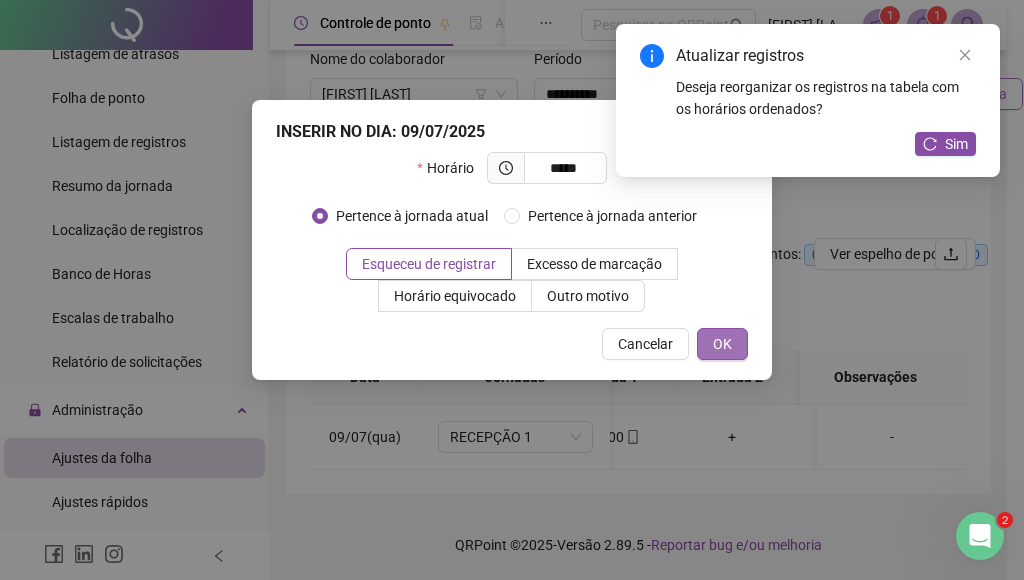 click on "OK" at bounding box center (722, 344) 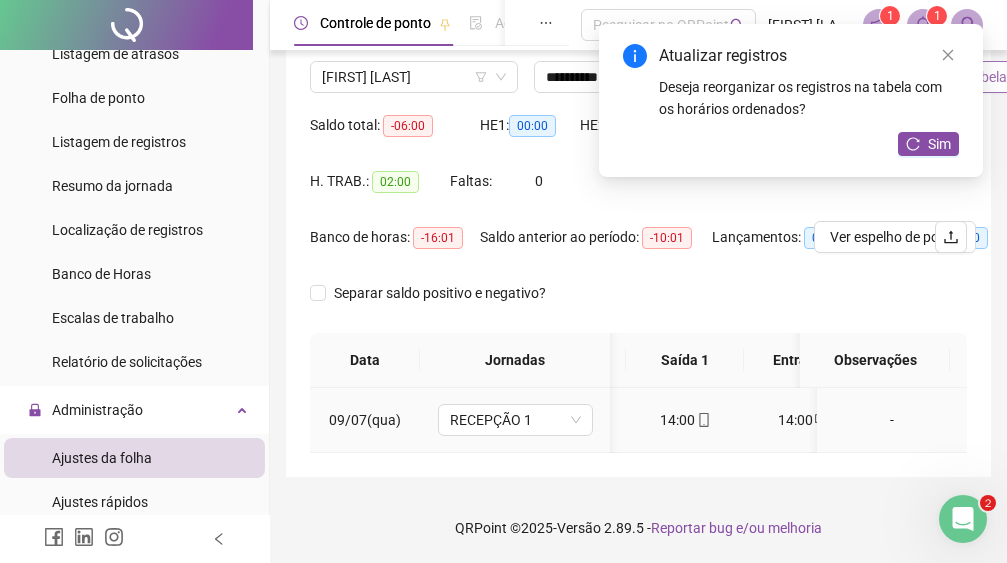 click on "14:00" at bounding box center [685, 420] 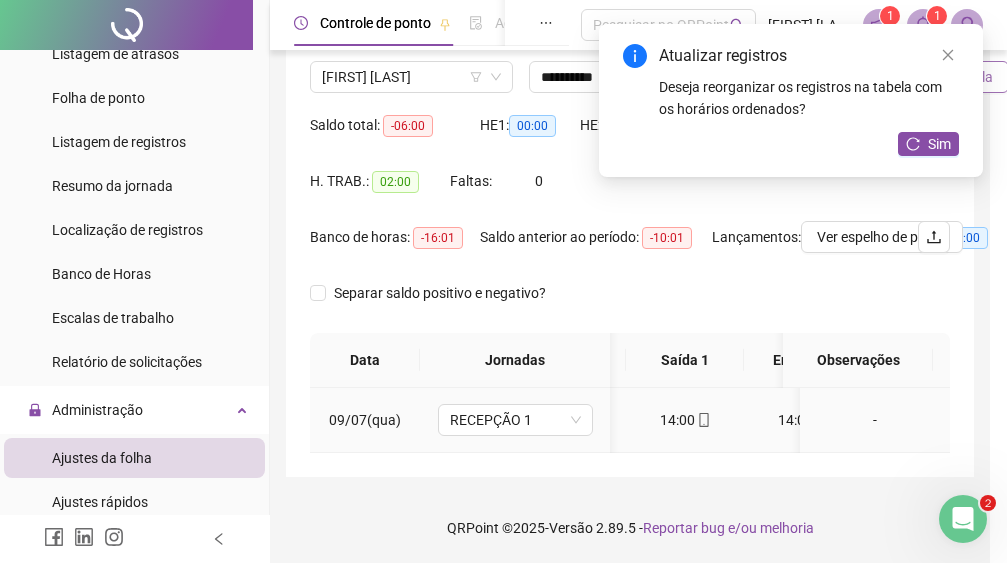 type on "**********" 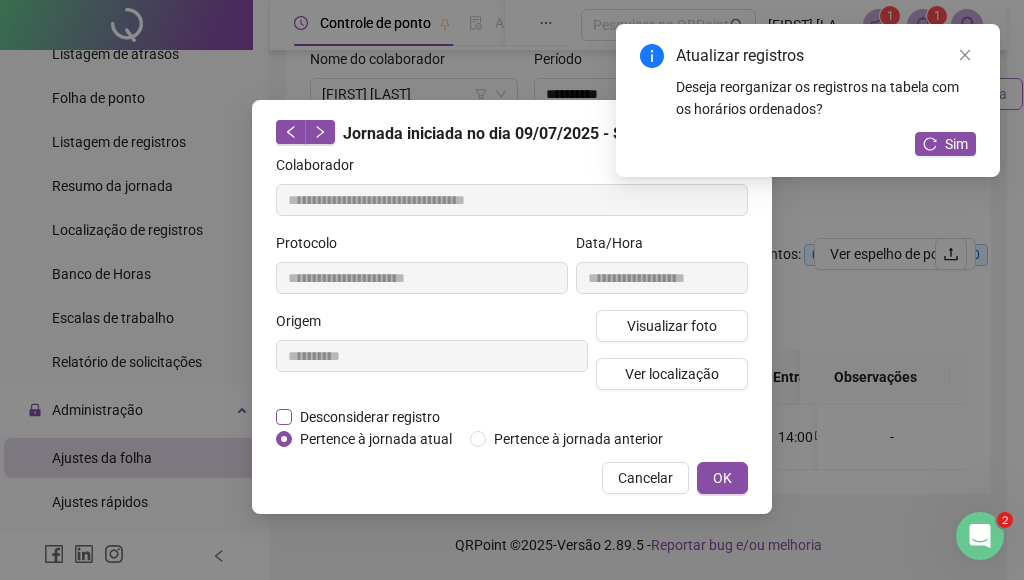 click on "Desconsiderar registro" at bounding box center [370, 417] 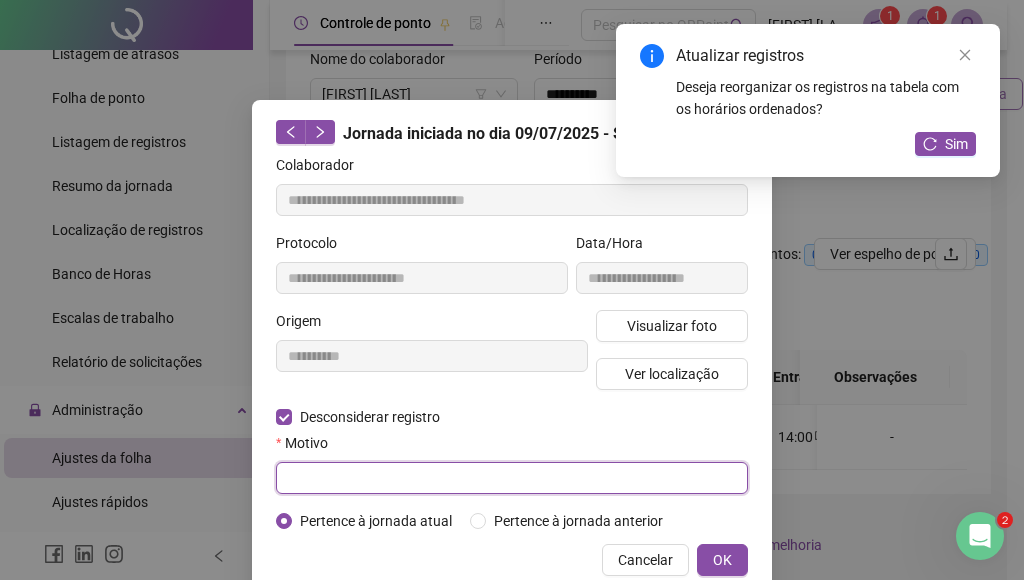 click at bounding box center (512, 478) 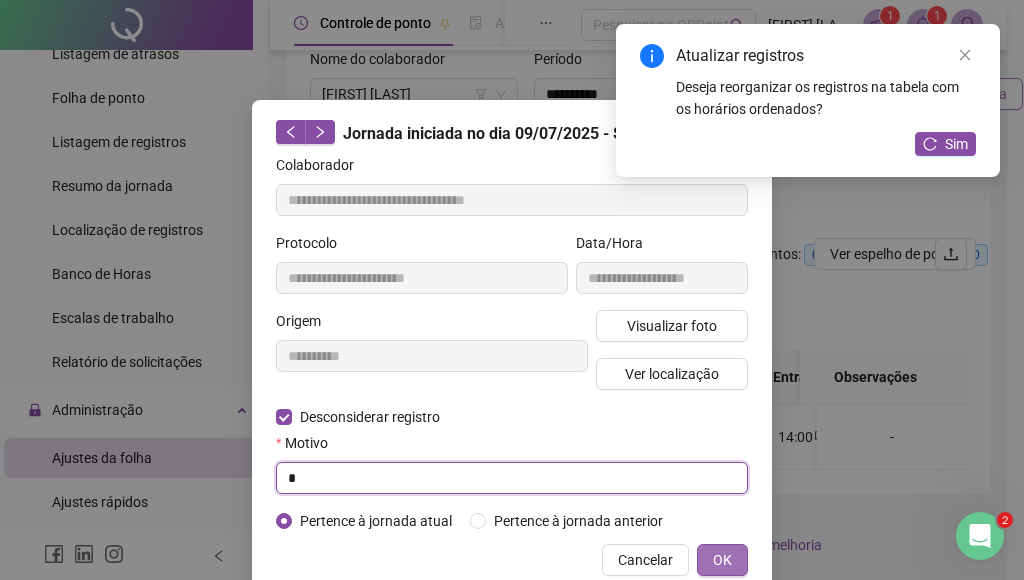 type on "*" 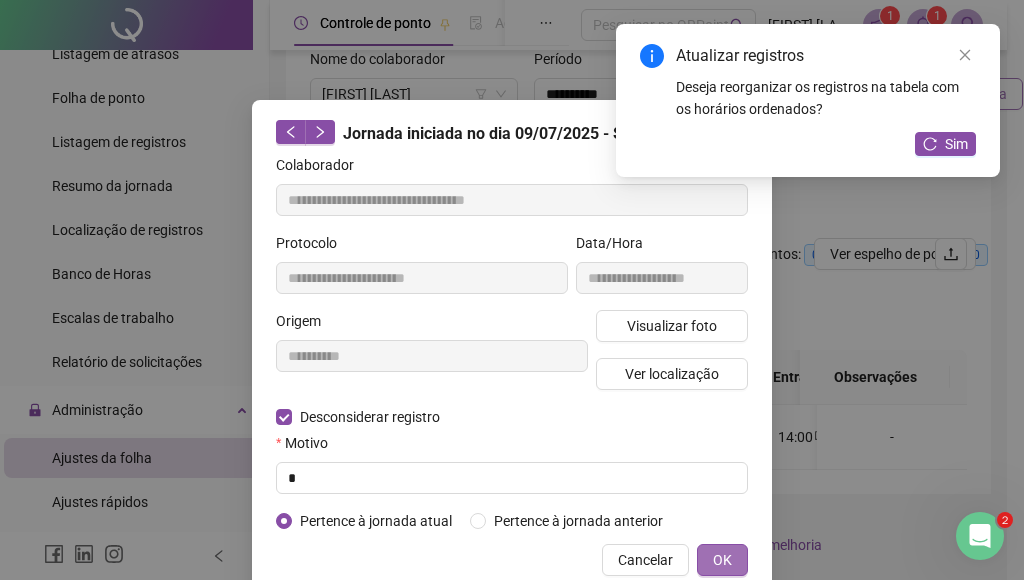 click on "OK" at bounding box center (722, 560) 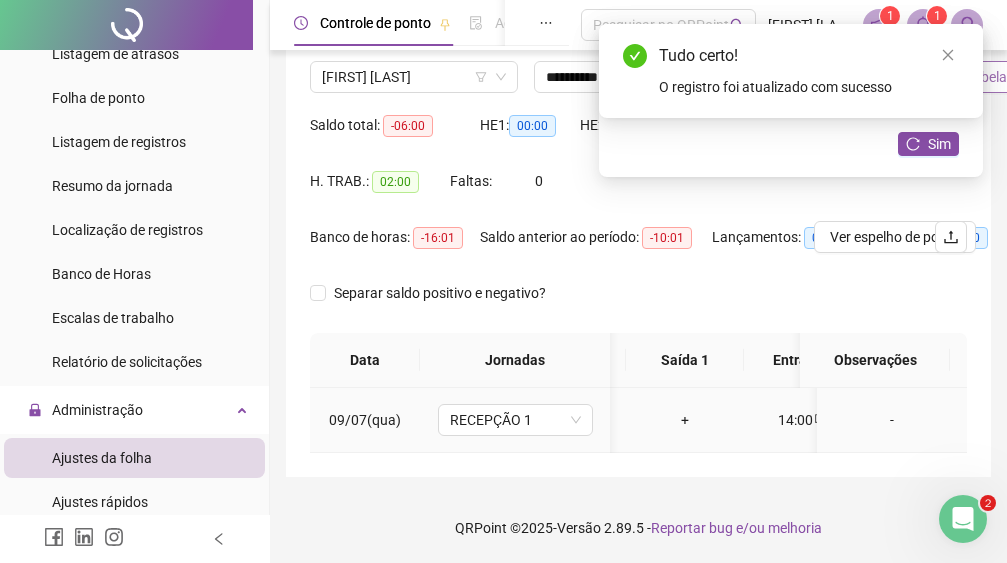 click on "+" at bounding box center (685, 420) 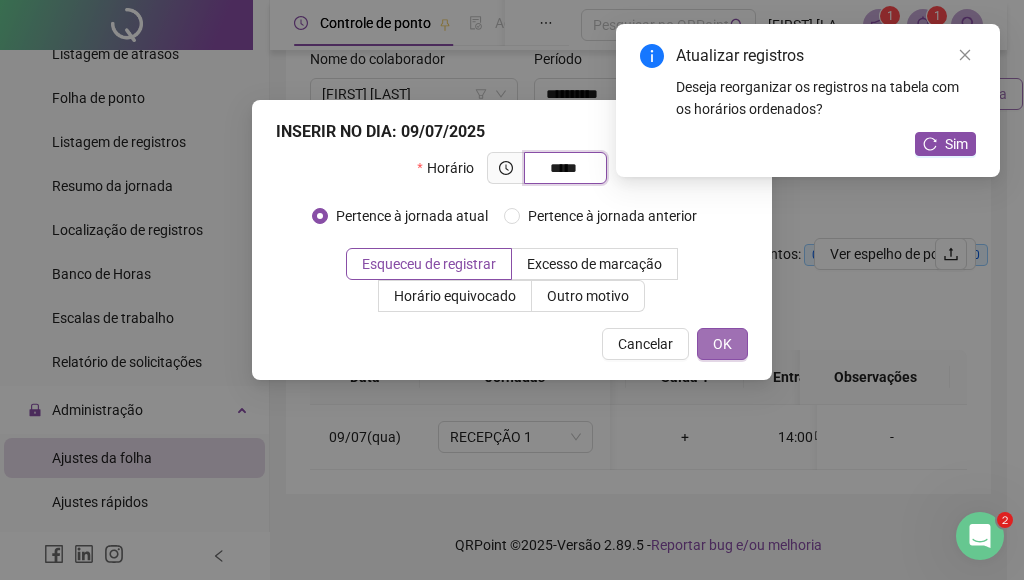 type on "*****" 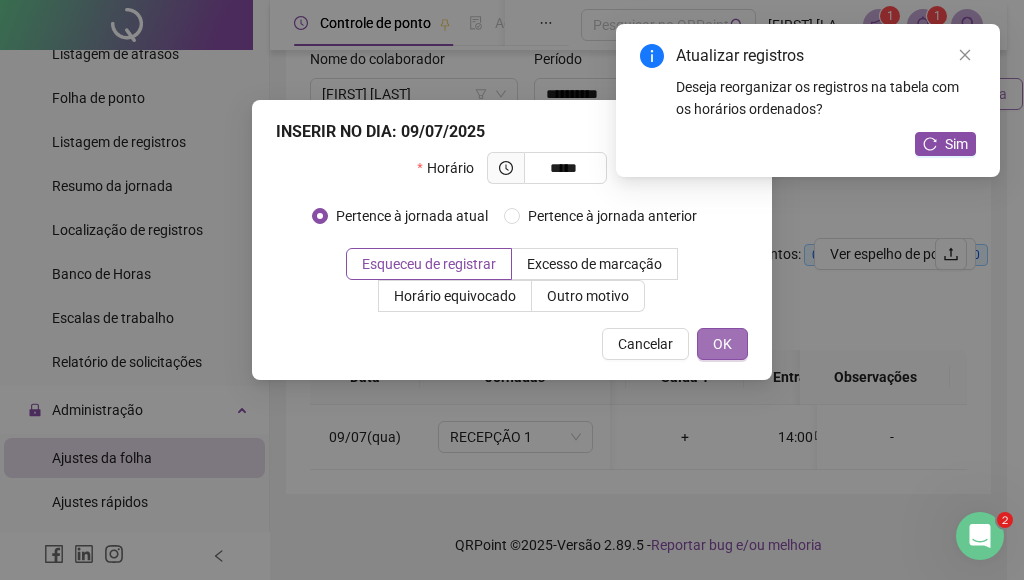 click on "OK" at bounding box center [722, 344] 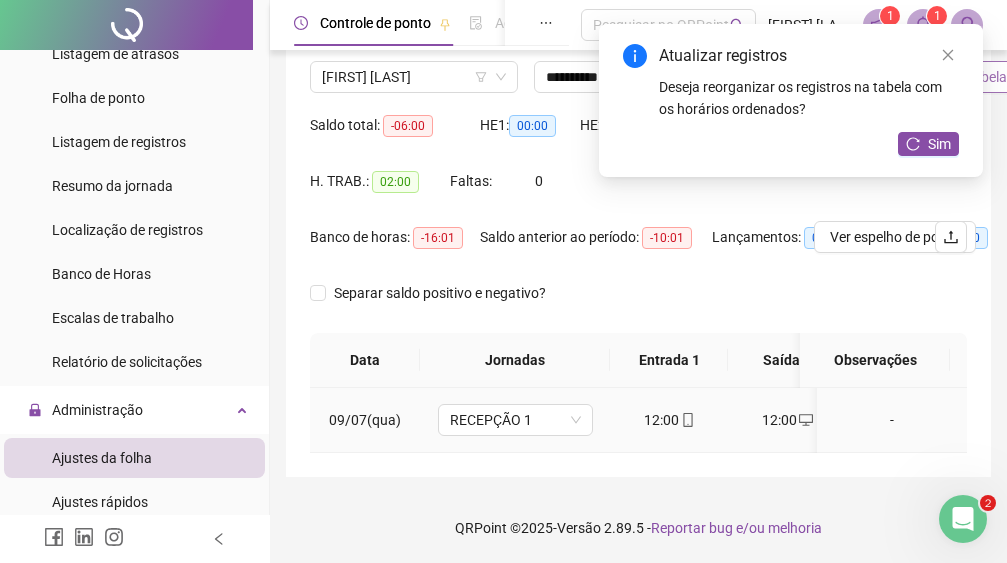 click on "12:00" at bounding box center [669, 420] 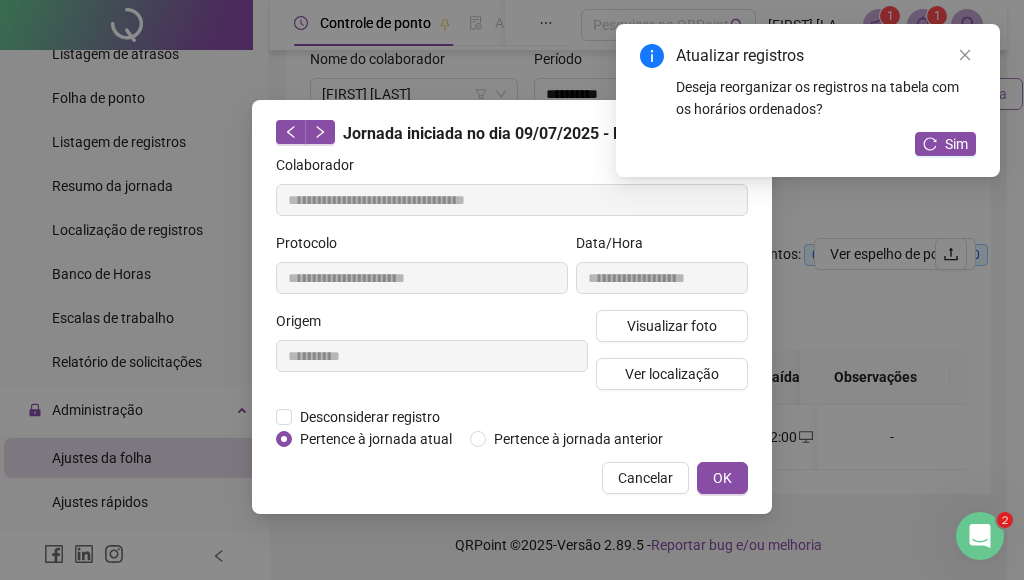click on "**********" at bounding box center (432, 358) 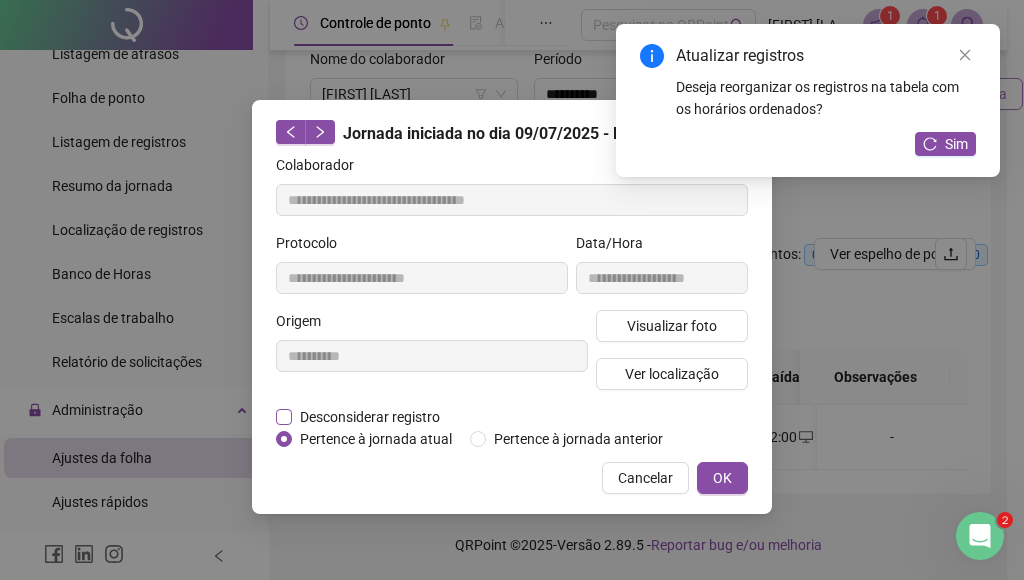 click on "Desconsiderar registro" at bounding box center (370, 417) 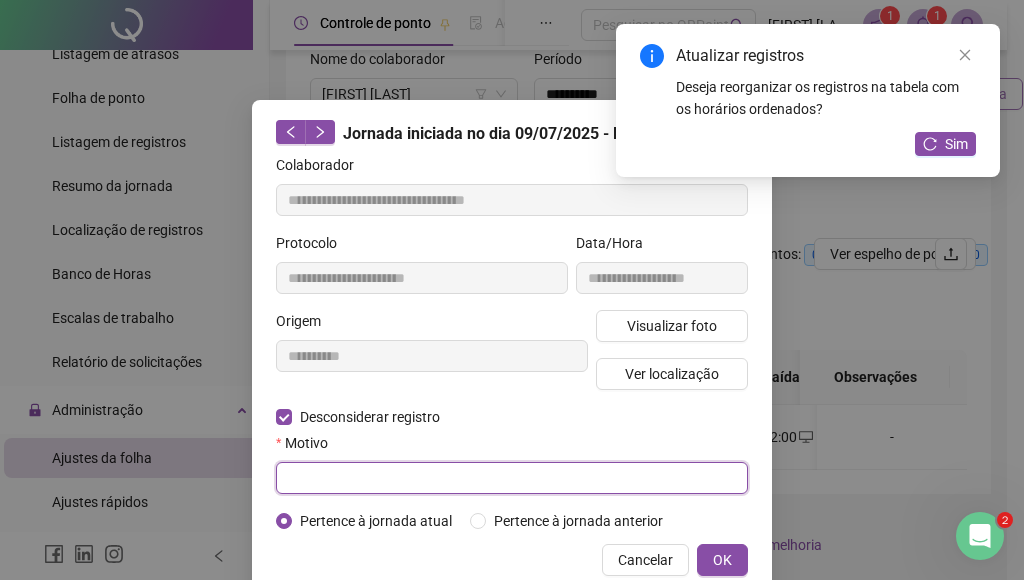 click at bounding box center [512, 478] 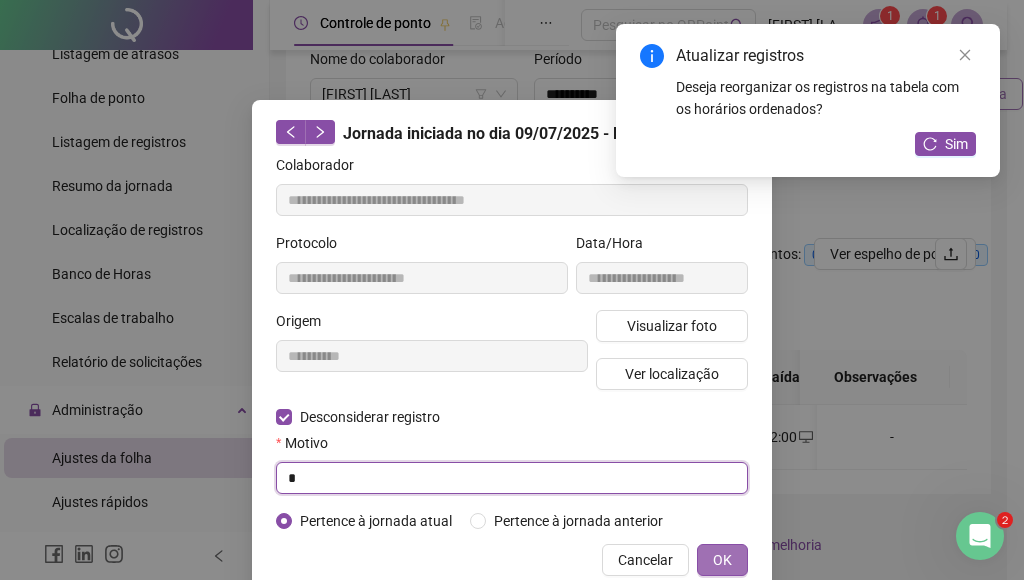 type on "*" 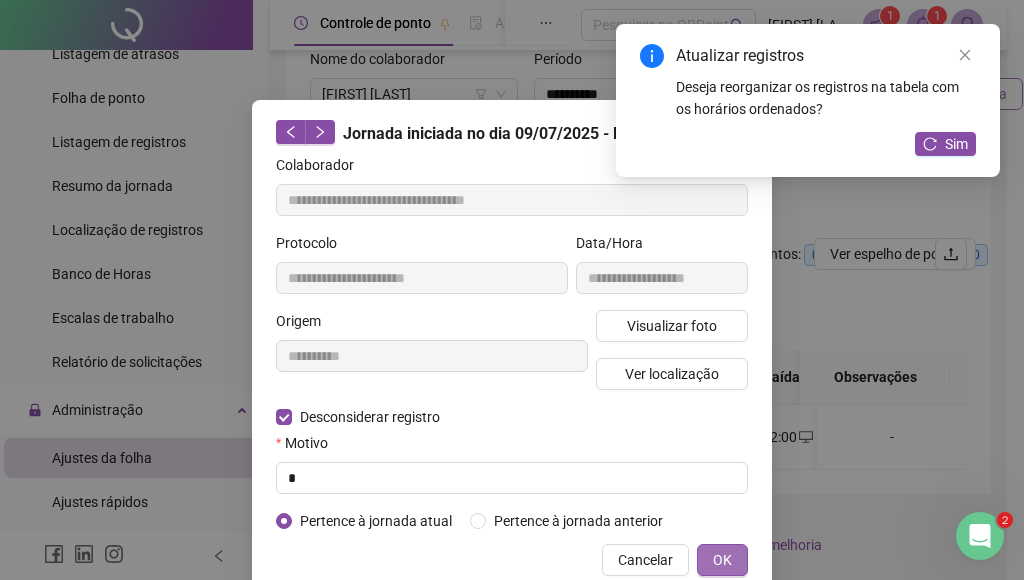 click on "OK" at bounding box center [722, 560] 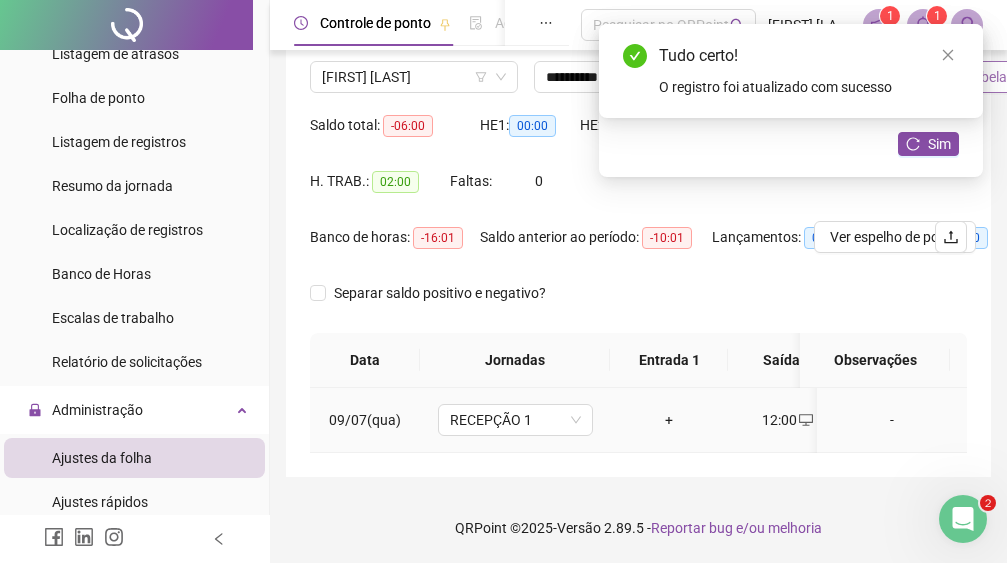 click on "+" at bounding box center (669, 420) 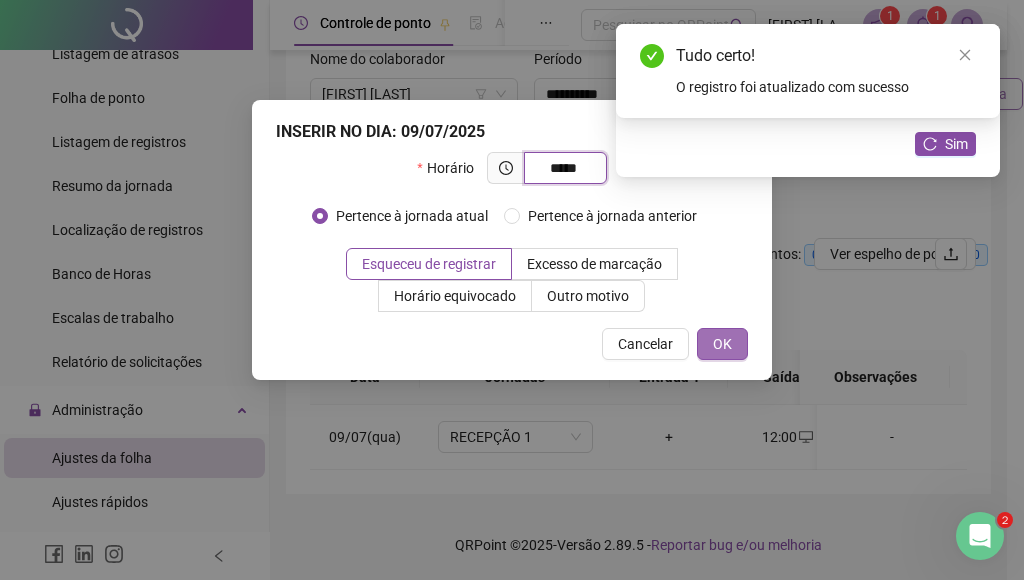 type on "*****" 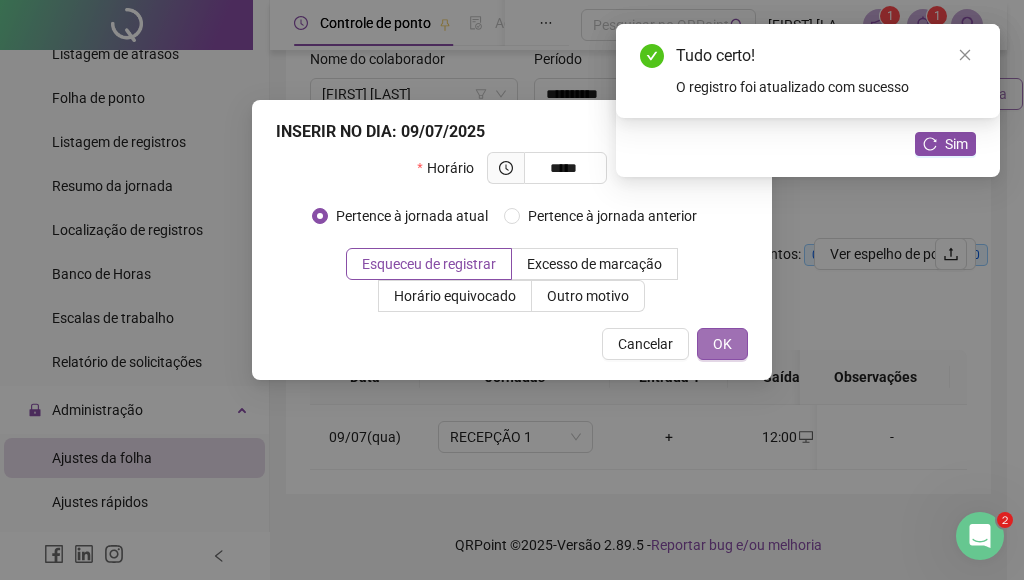 click on "OK" at bounding box center [722, 344] 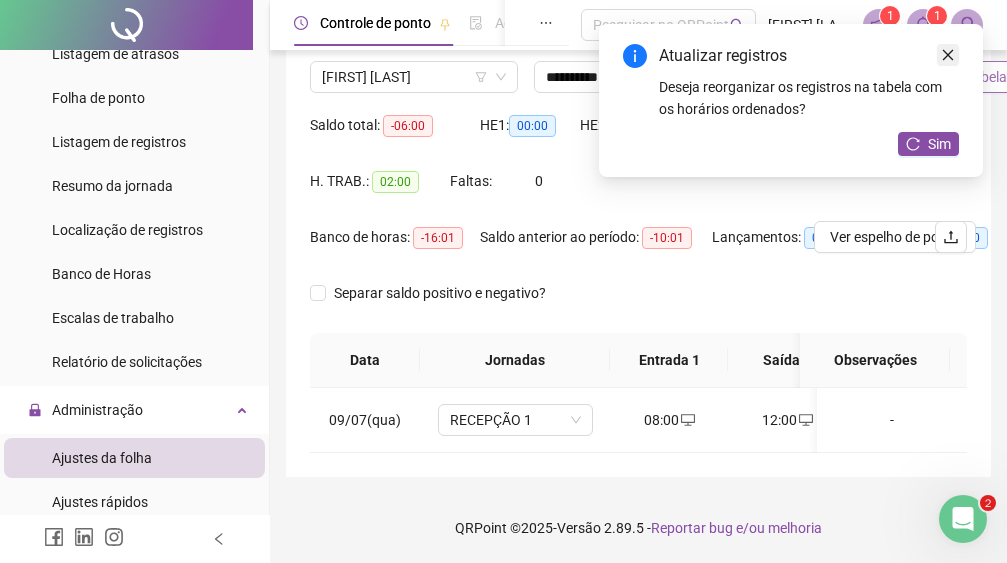 click 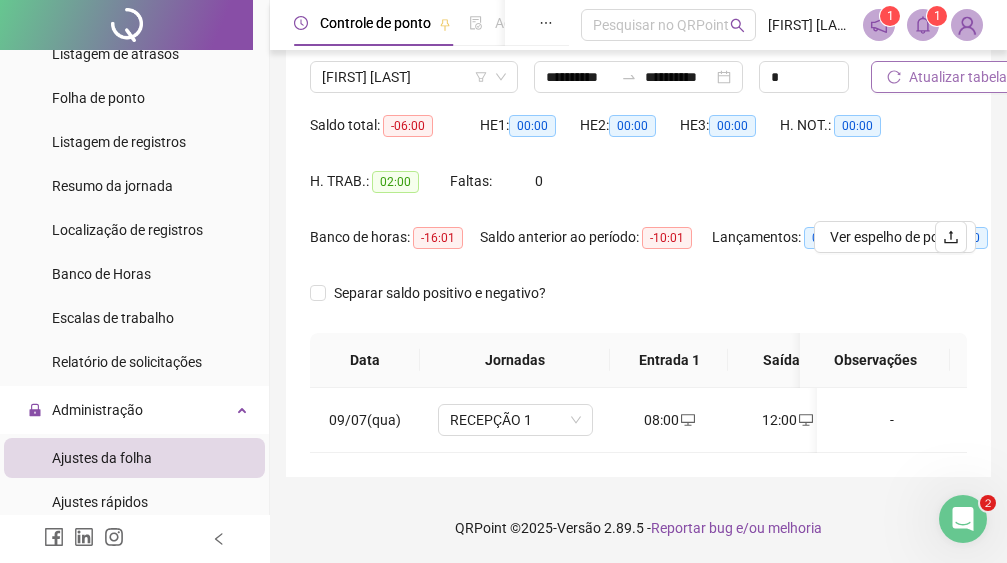click on "Atualizar tabela" at bounding box center (958, 77) 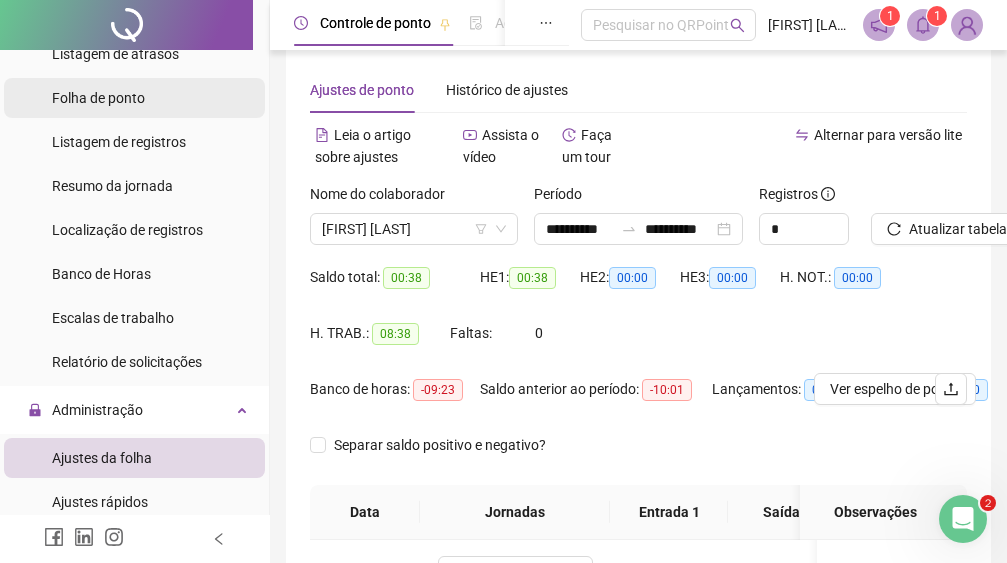 click on "Folha de ponto" at bounding box center [98, 98] 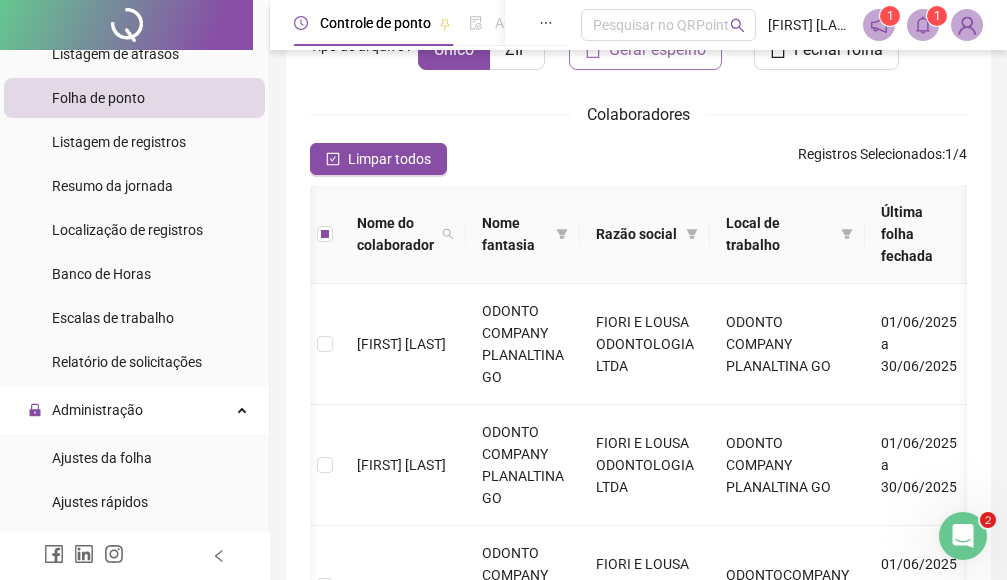 click on "Gerar espelho" at bounding box center (657, 50) 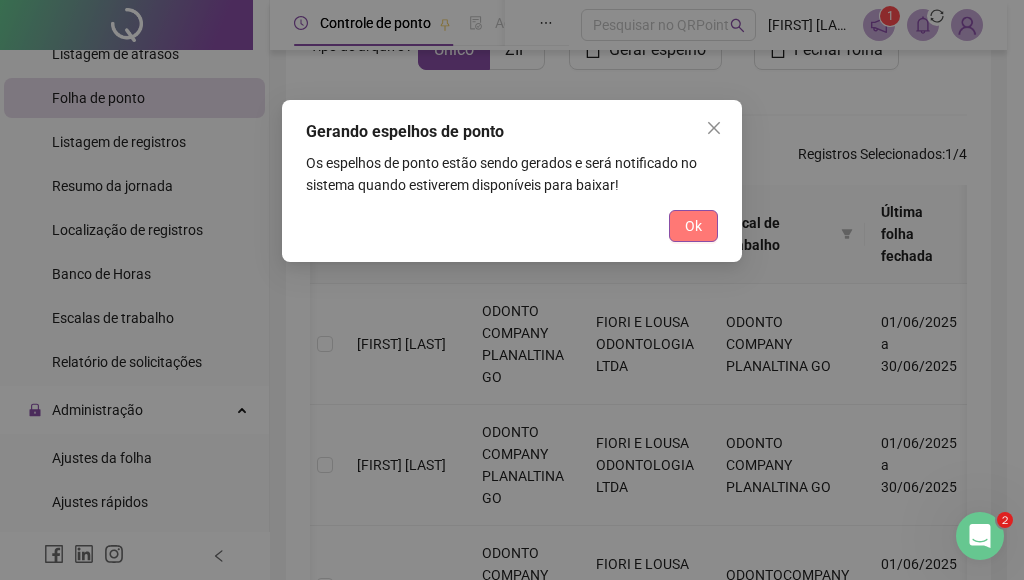 click on "Ok" at bounding box center (693, 226) 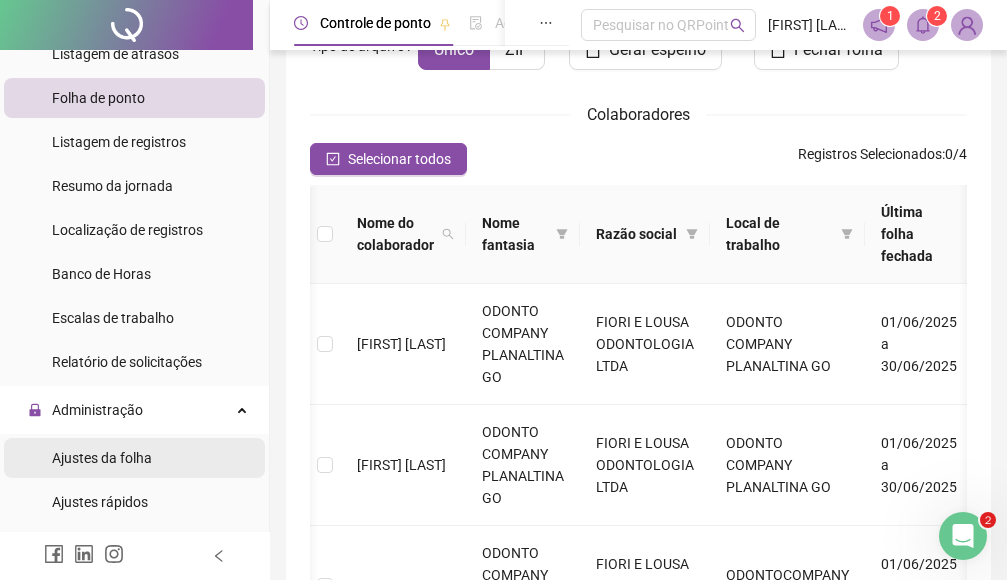 click on "Ajustes da folha" at bounding box center (102, 458) 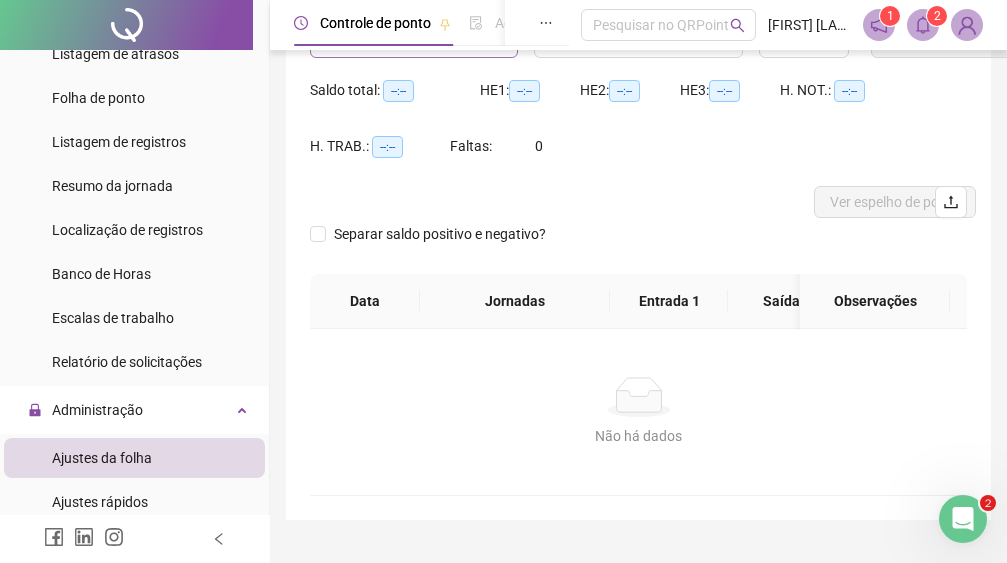 click at bounding box center (405, 42) 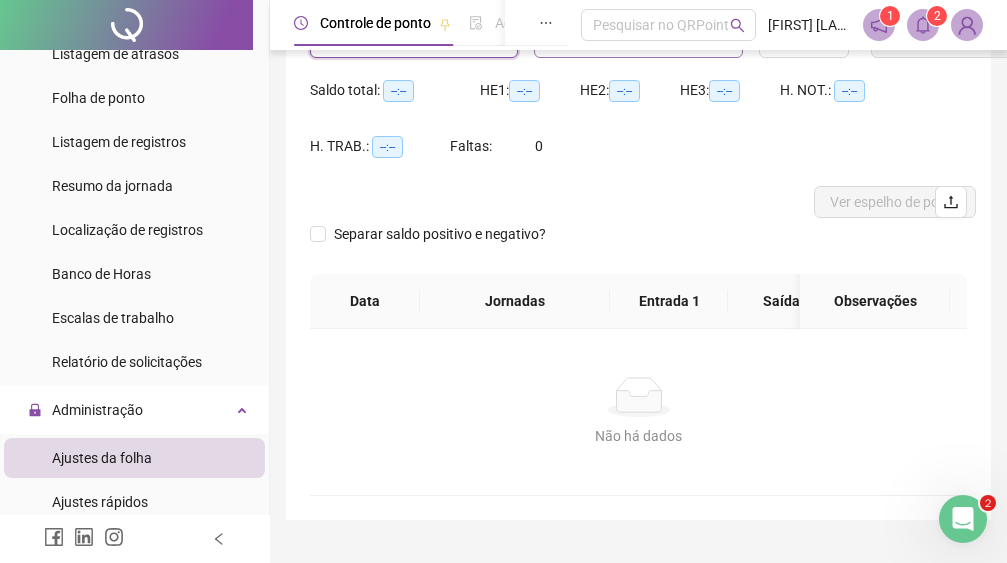 scroll, scrollTop: 110, scrollLeft: 0, axis: vertical 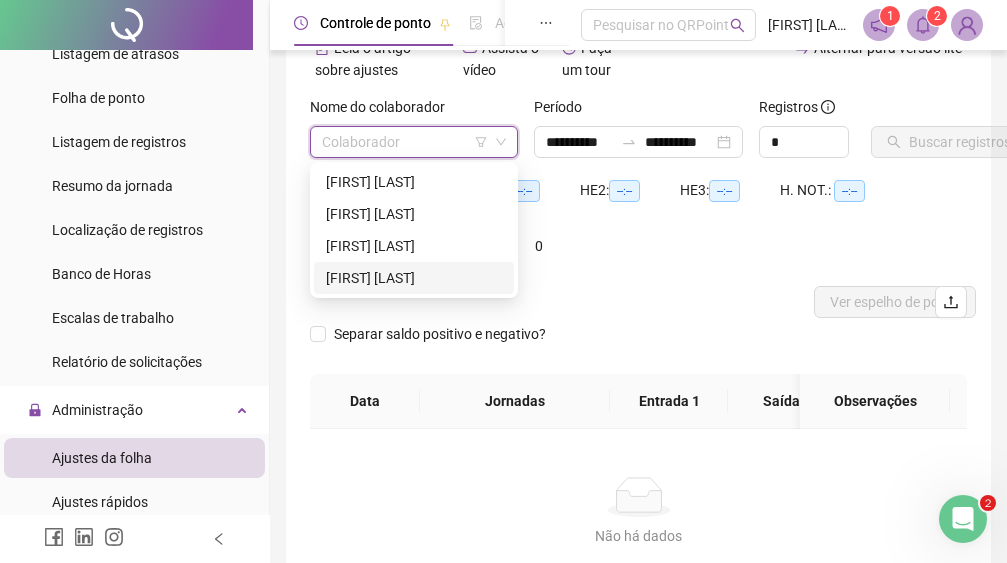 click on "[FIRST] [LAST]" at bounding box center [414, 278] 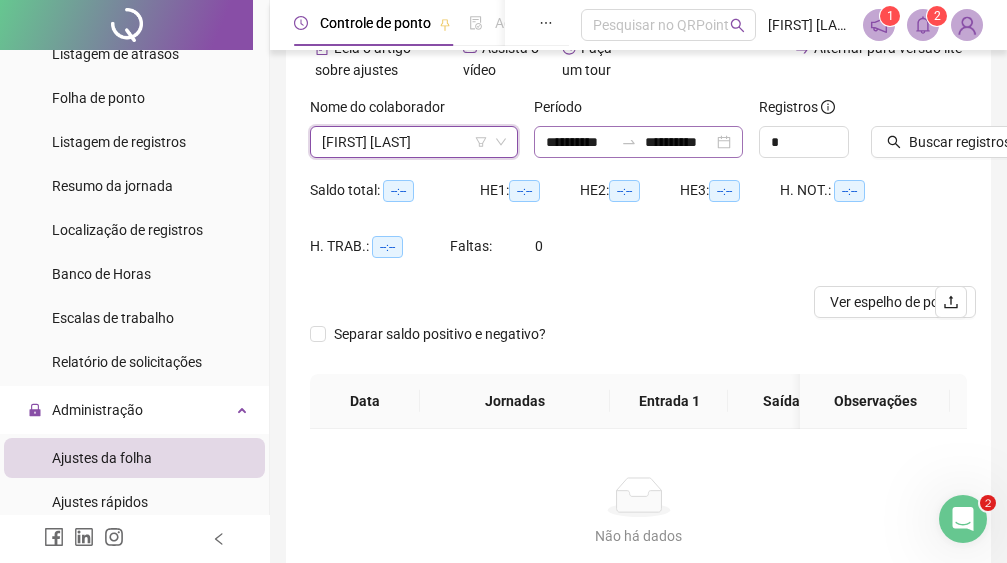 click on "**********" at bounding box center (638, 142) 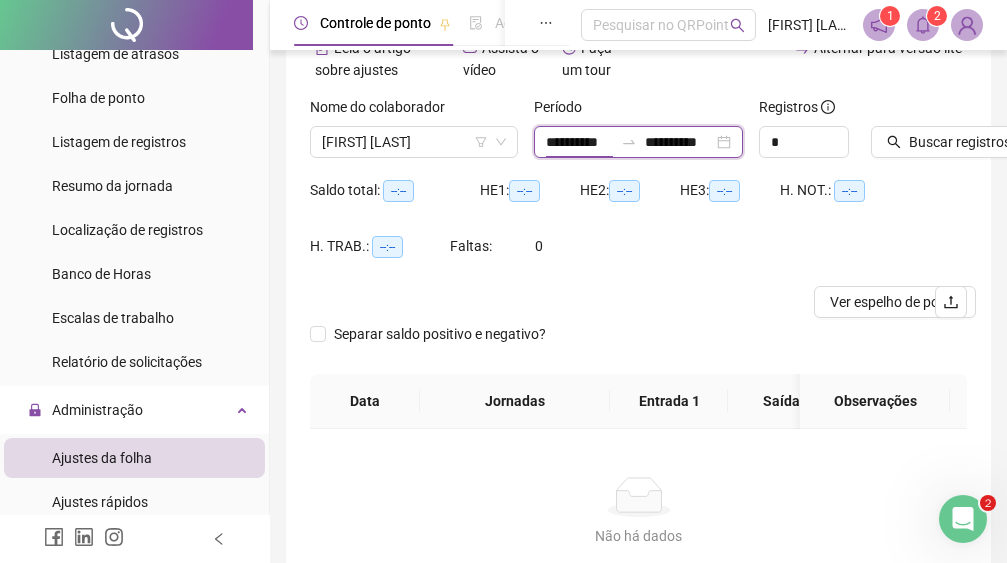 scroll, scrollTop: 0, scrollLeft: 4, axis: horizontal 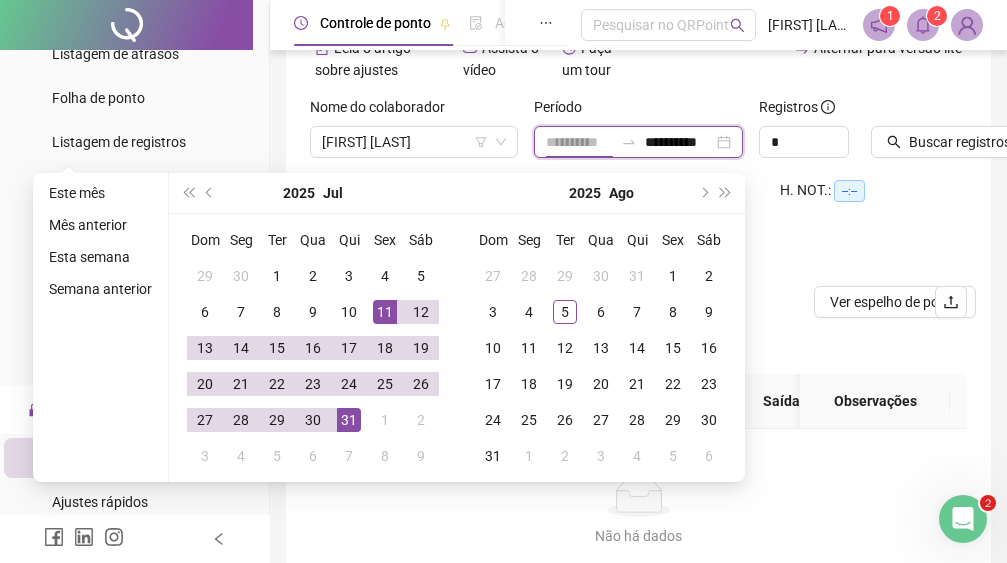 type on "**********" 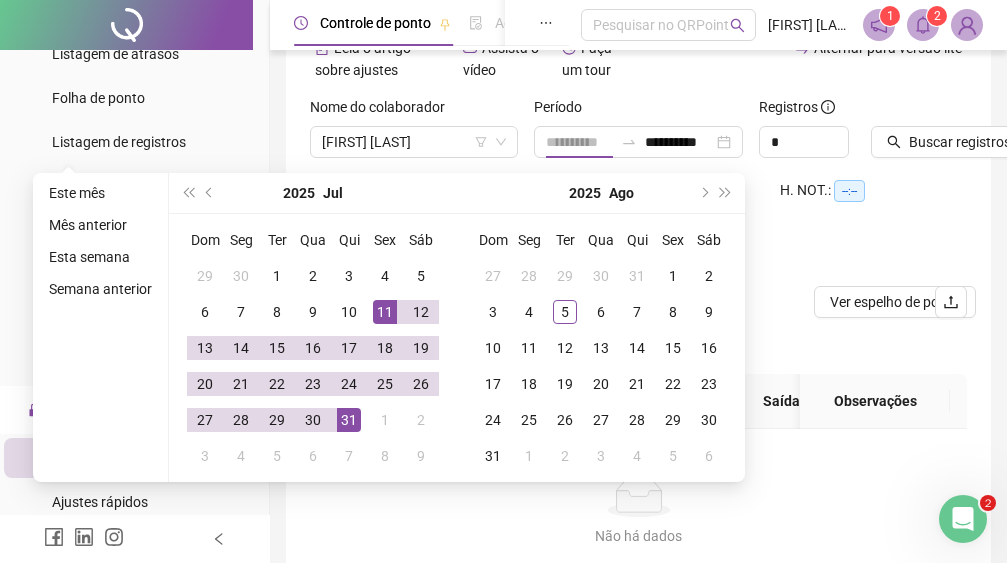 click on "11" at bounding box center [385, 312] 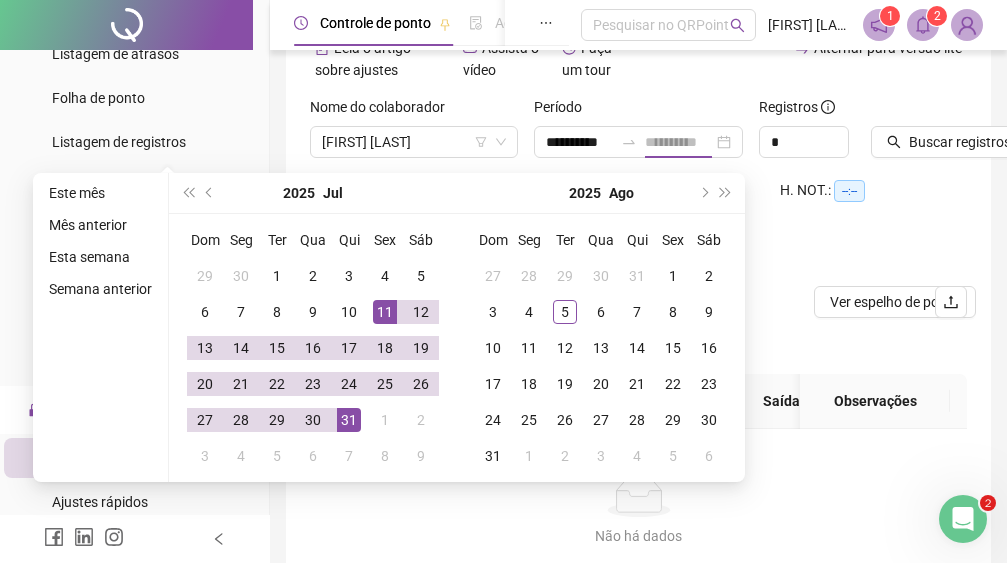 type on "**********" 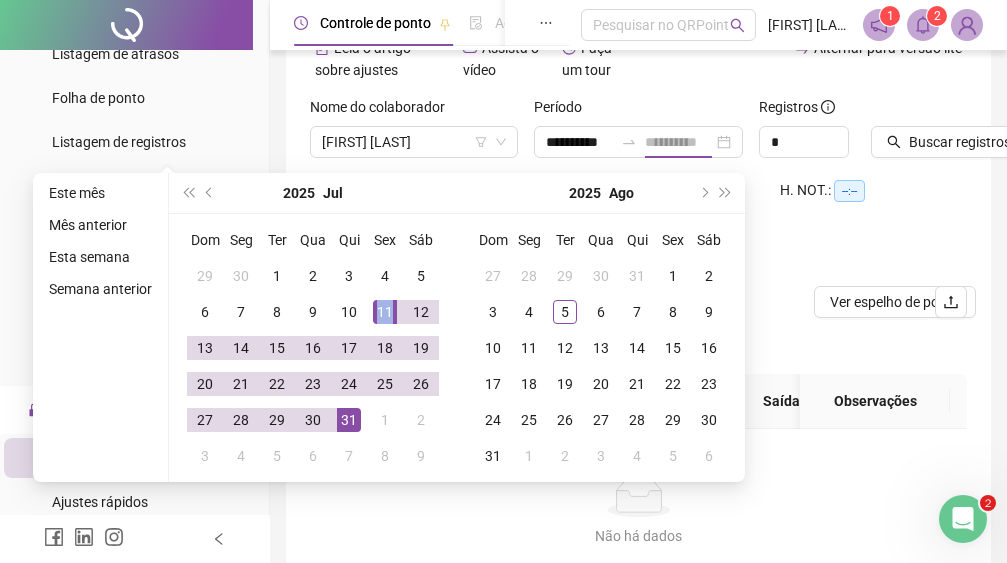 scroll, scrollTop: 0, scrollLeft: 0, axis: both 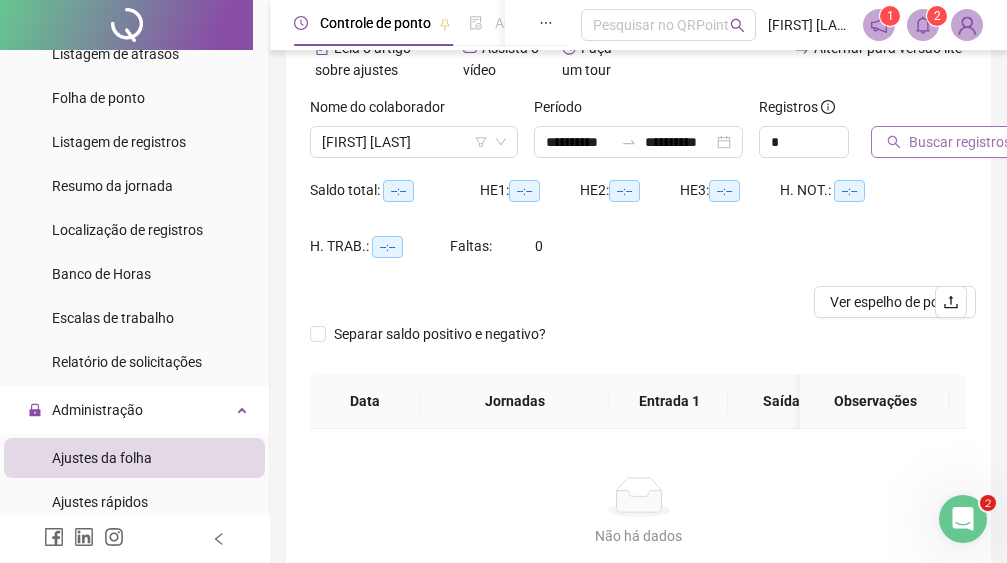 click on "Buscar registros" at bounding box center [949, 142] 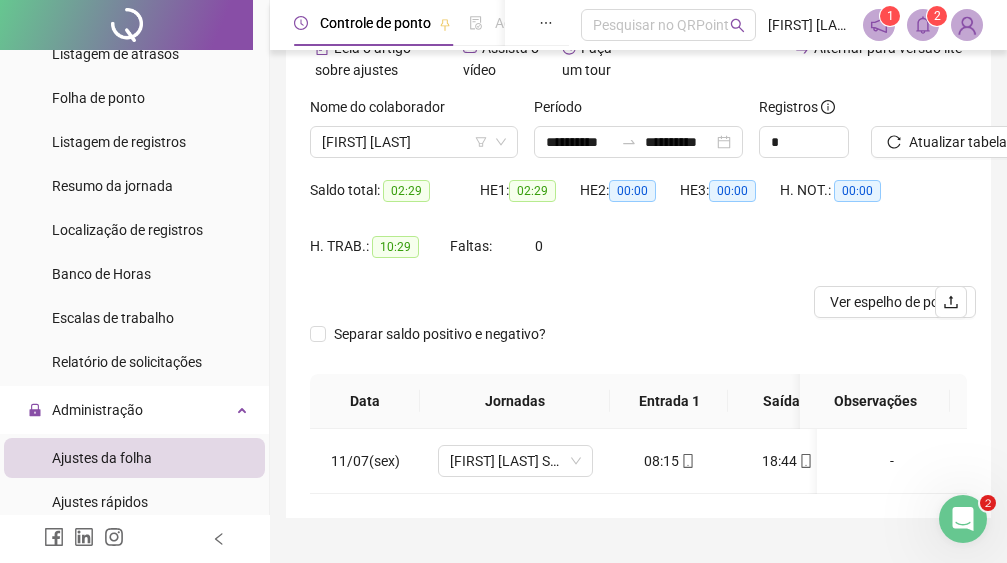 scroll, scrollTop: 0, scrollLeft: 23, axis: horizontal 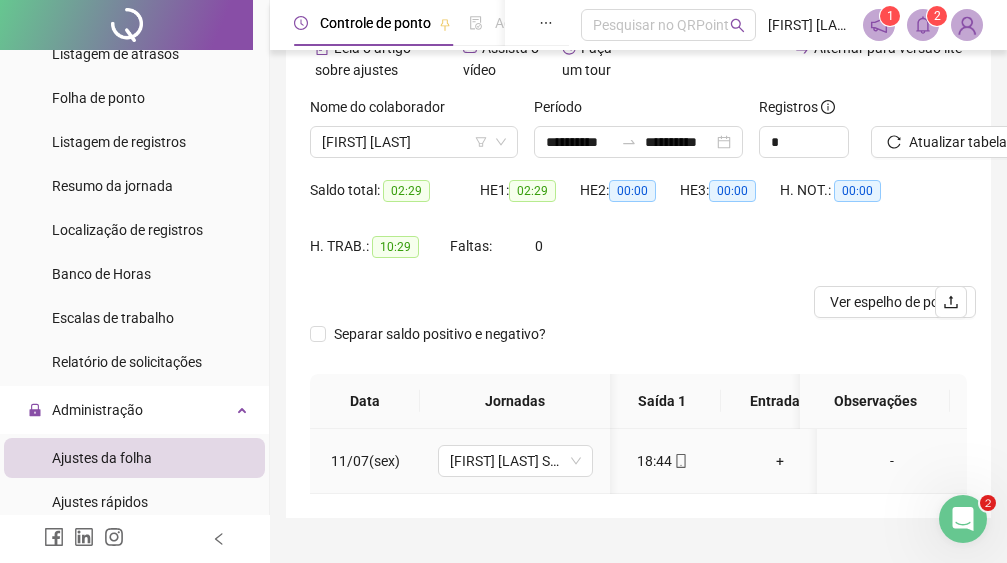click on "18:44" at bounding box center (662, 461) 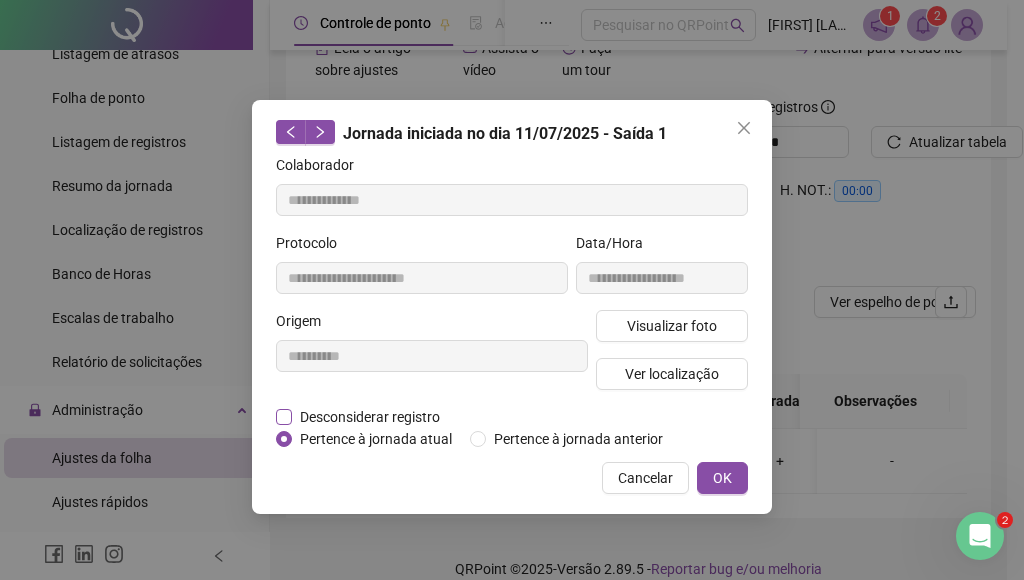 click on "Desconsiderar registro" at bounding box center [370, 417] 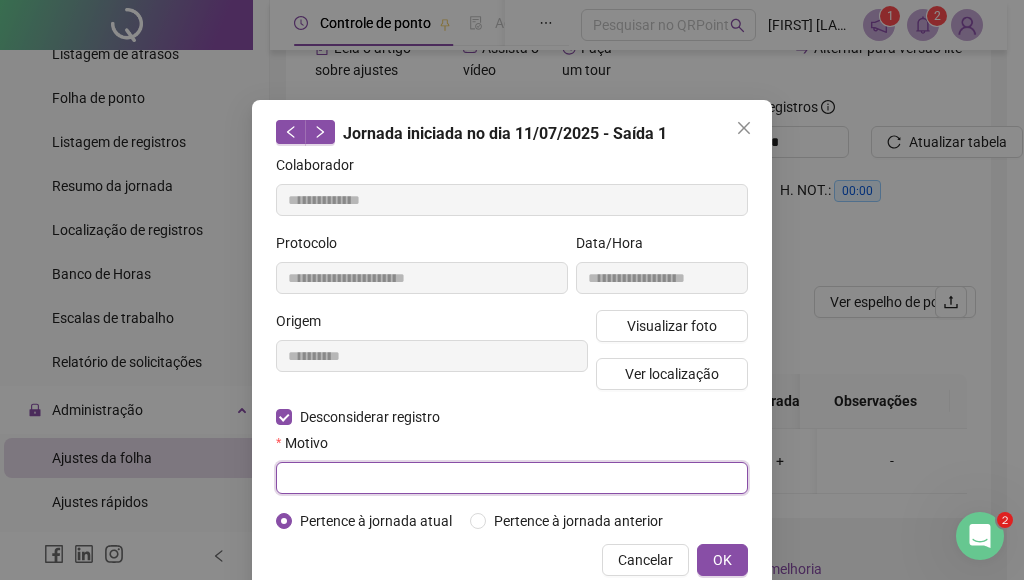 click at bounding box center (512, 478) 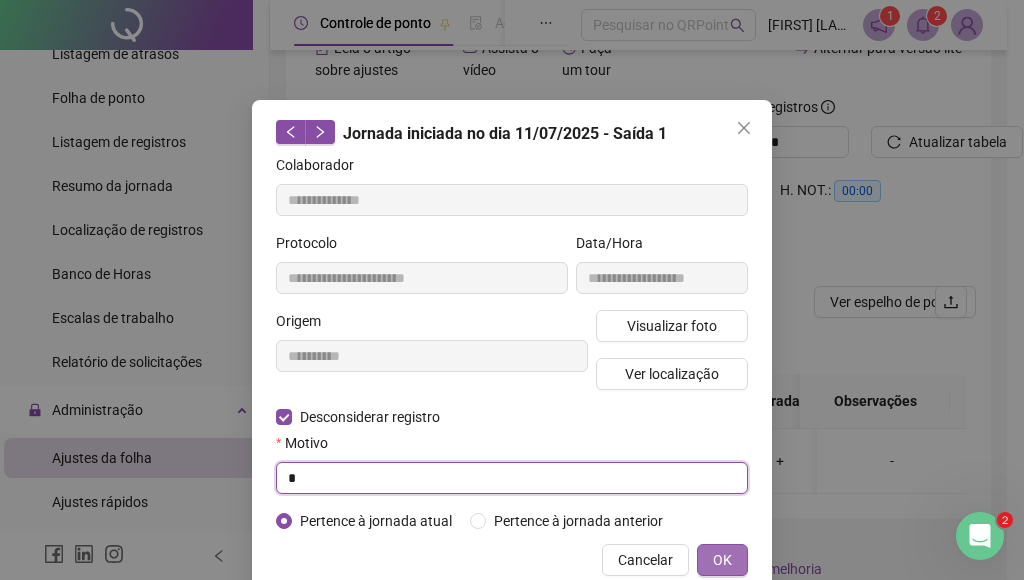 type on "*" 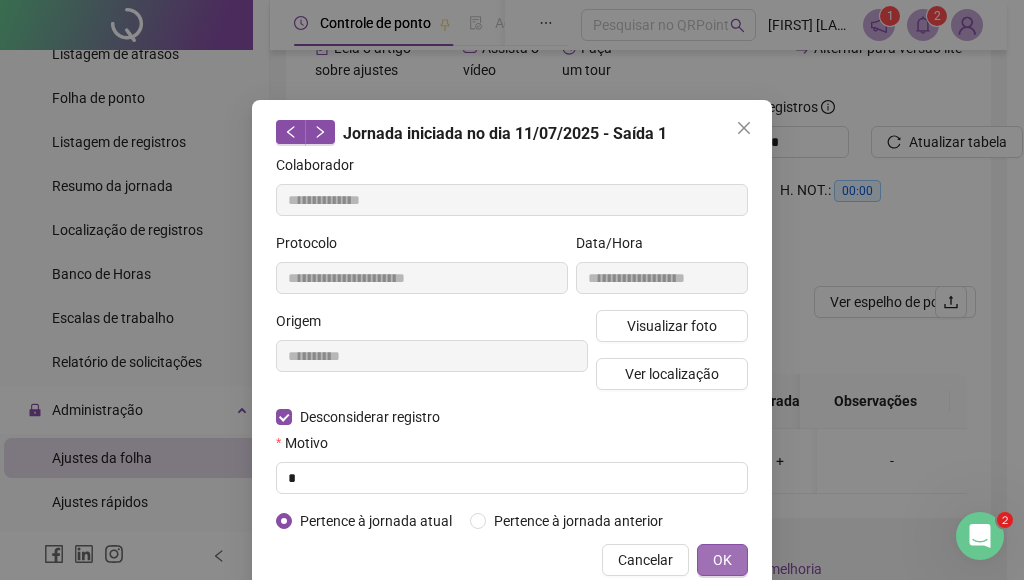 click on "OK" at bounding box center (722, 560) 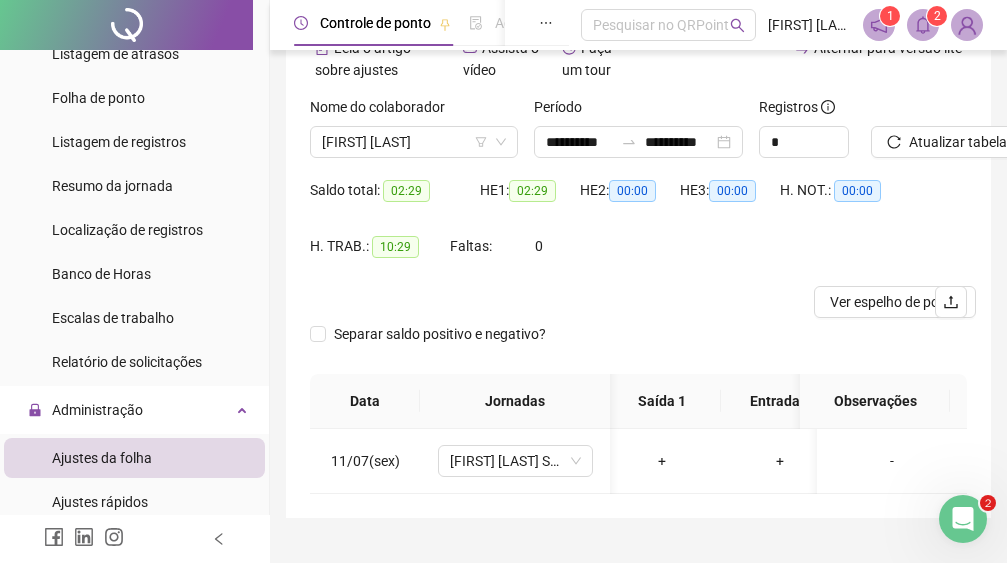 scroll, scrollTop: 0, scrollLeft: 88, axis: horizontal 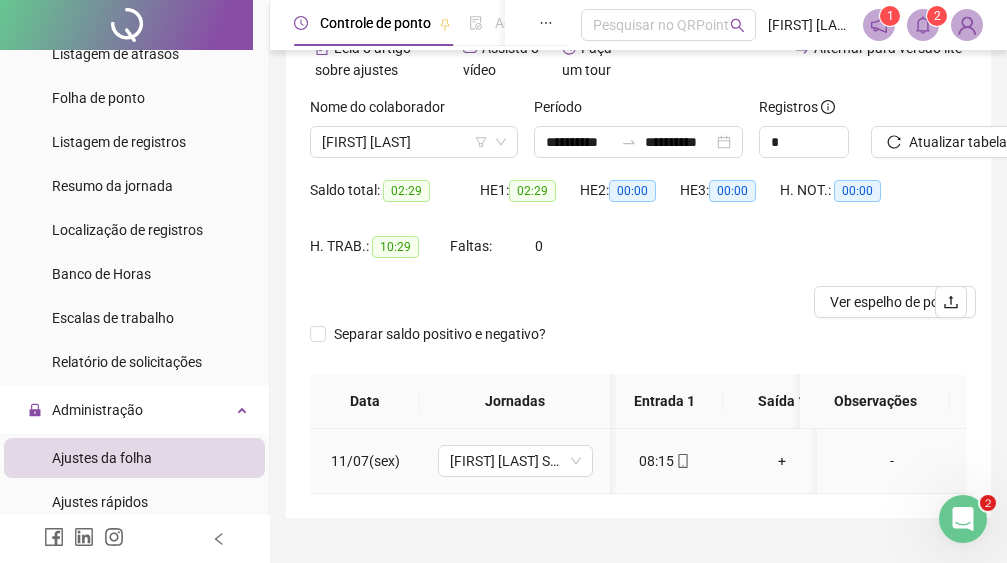 click on "+" at bounding box center (782, 461) 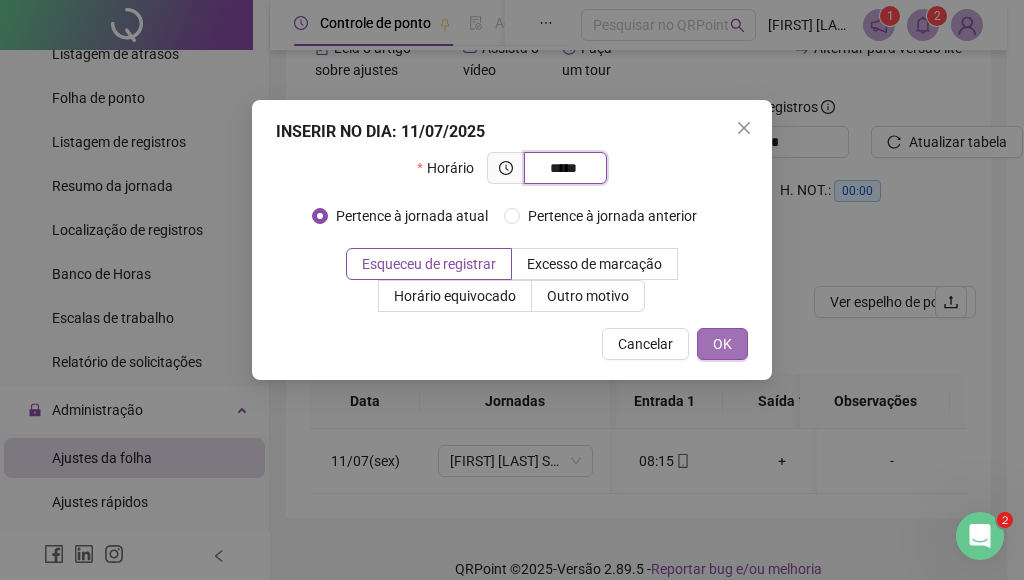 type on "*****" 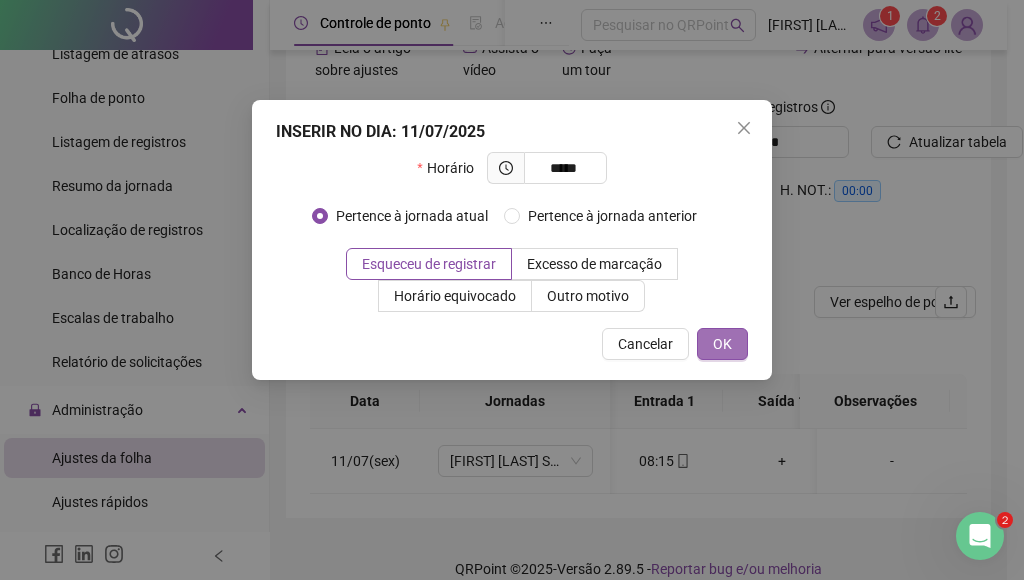 click on "OK" at bounding box center (722, 344) 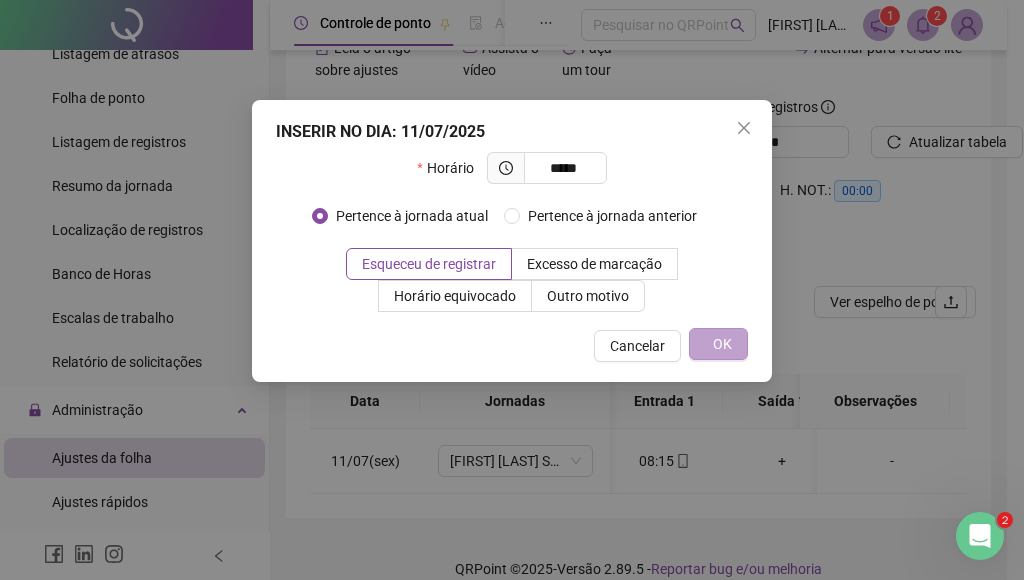 click 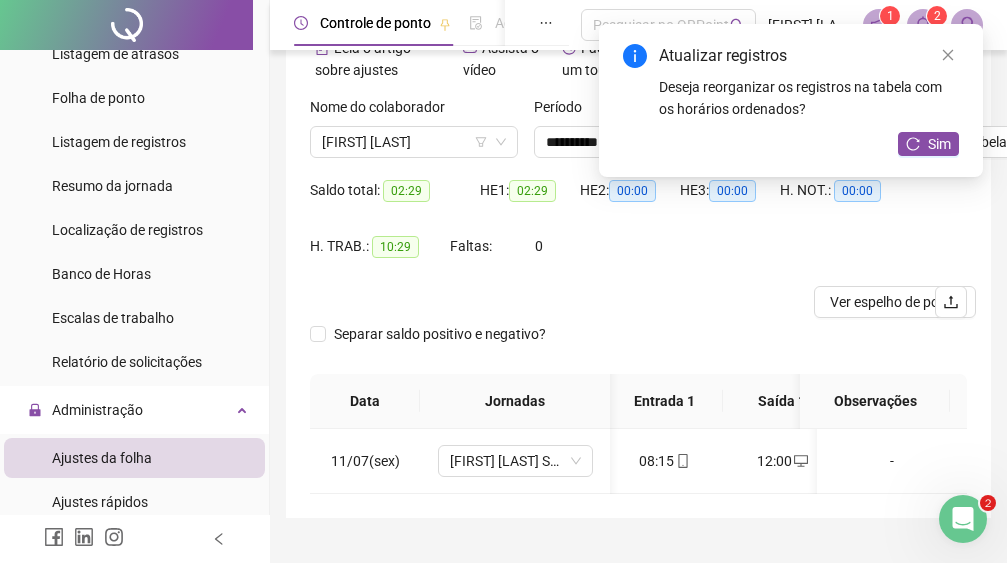 scroll, scrollTop: 0, scrollLeft: 72, axis: horizontal 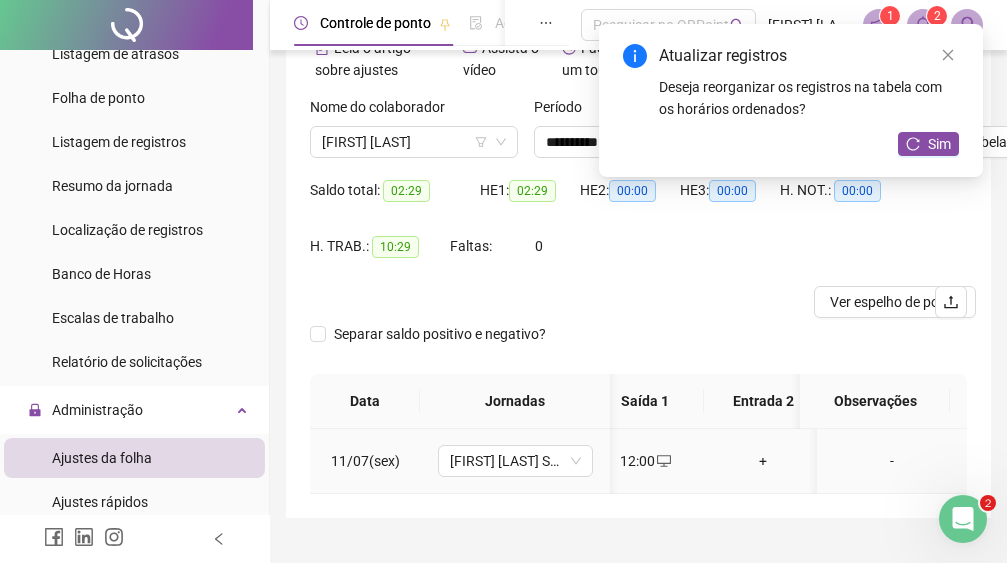 click on "+" at bounding box center [763, 461] 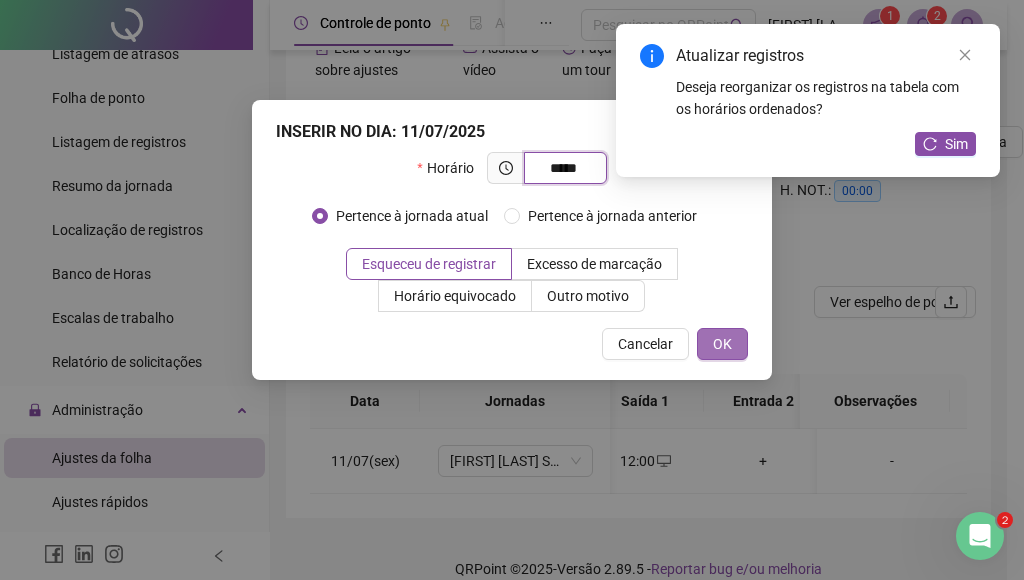 type on "*****" 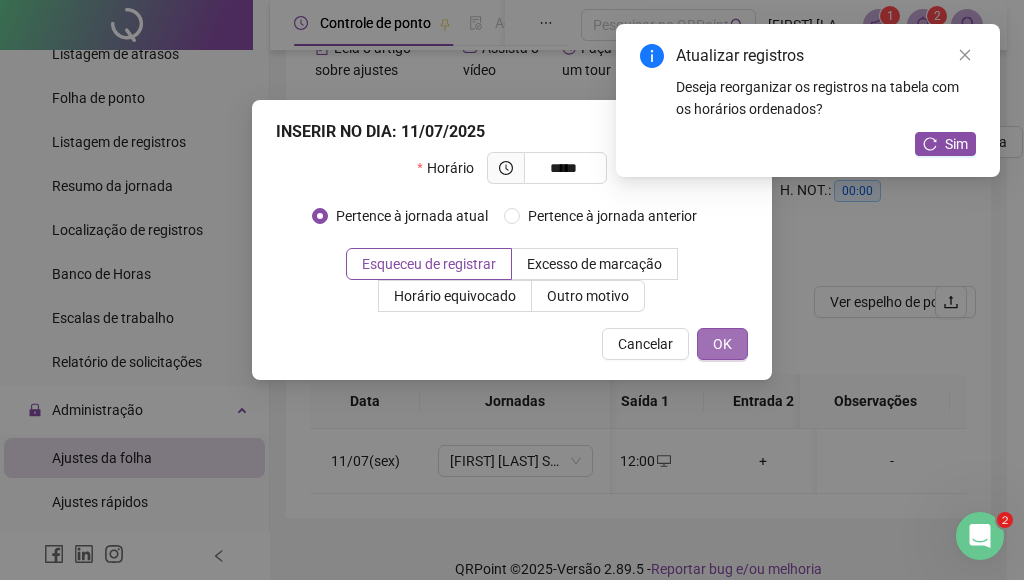 click on "OK" at bounding box center (722, 344) 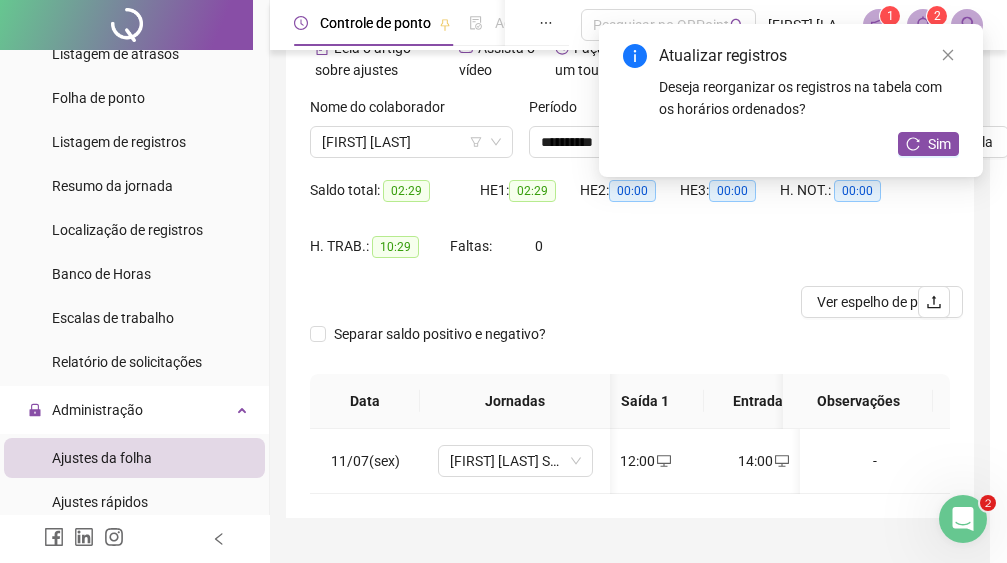 drag, startPoint x: 776, startPoint y: 503, endPoint x: 727, endPoint y: 501, distance: 49.0408 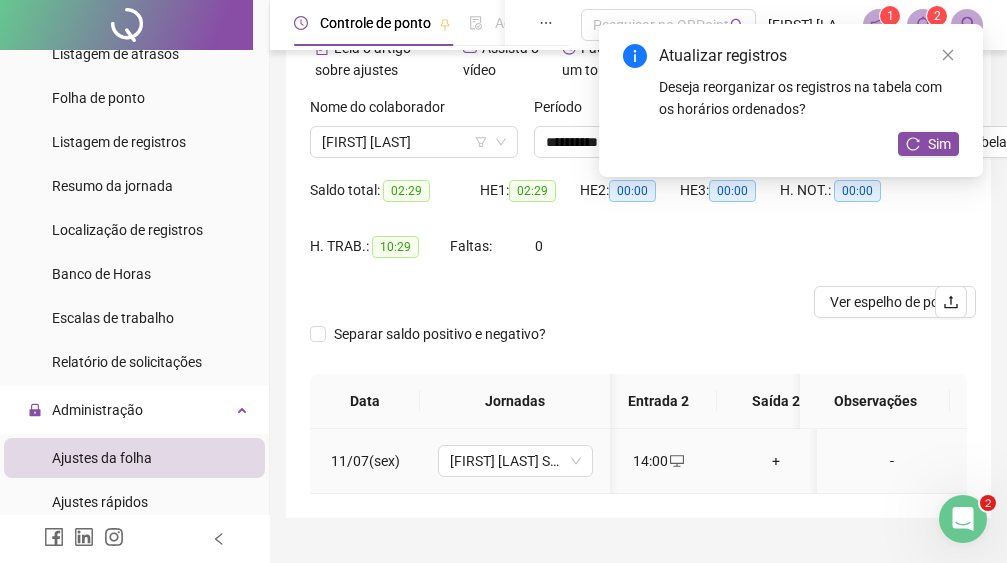 click on "+" at bounding box center (776, 461) 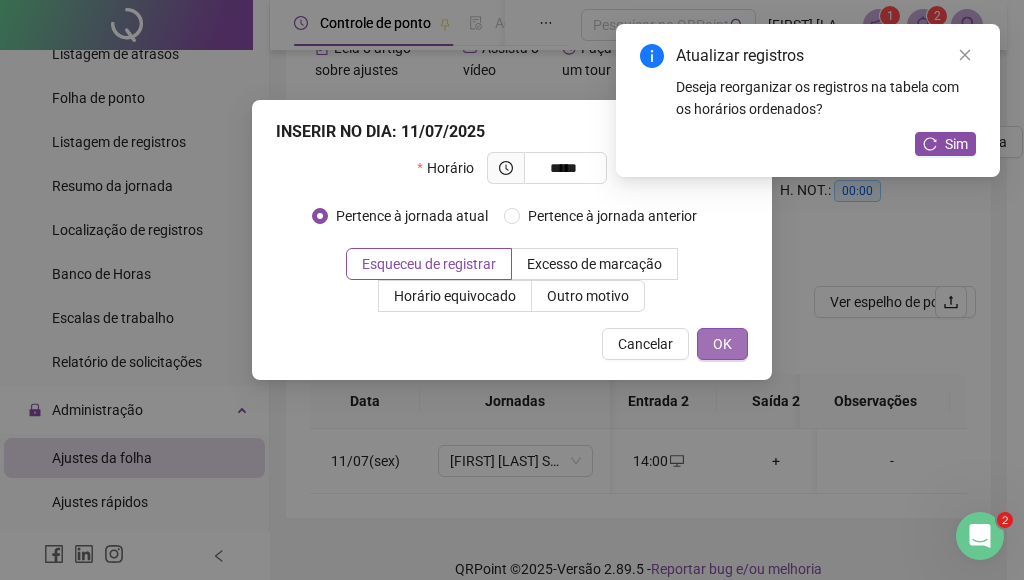 type on "*****" 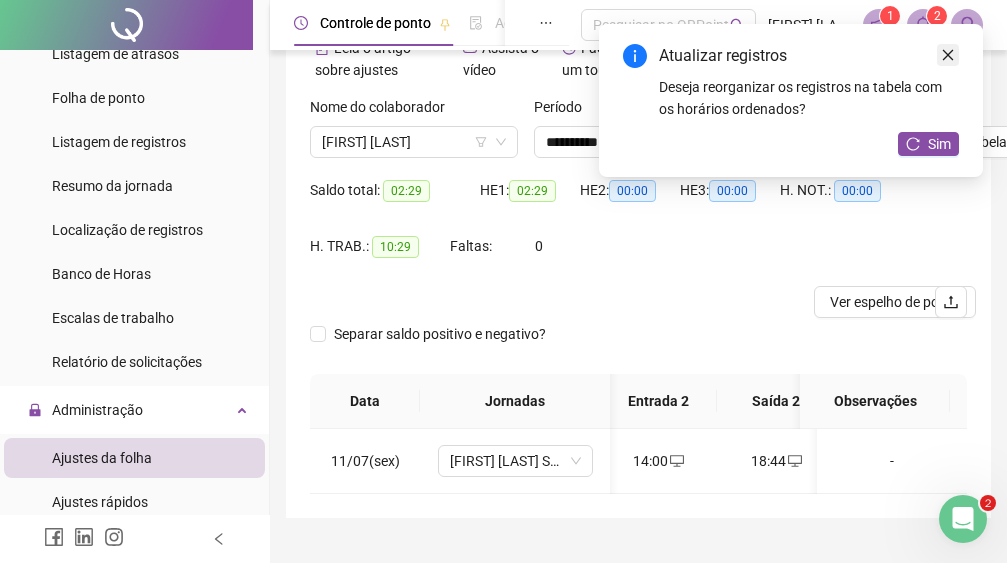 click 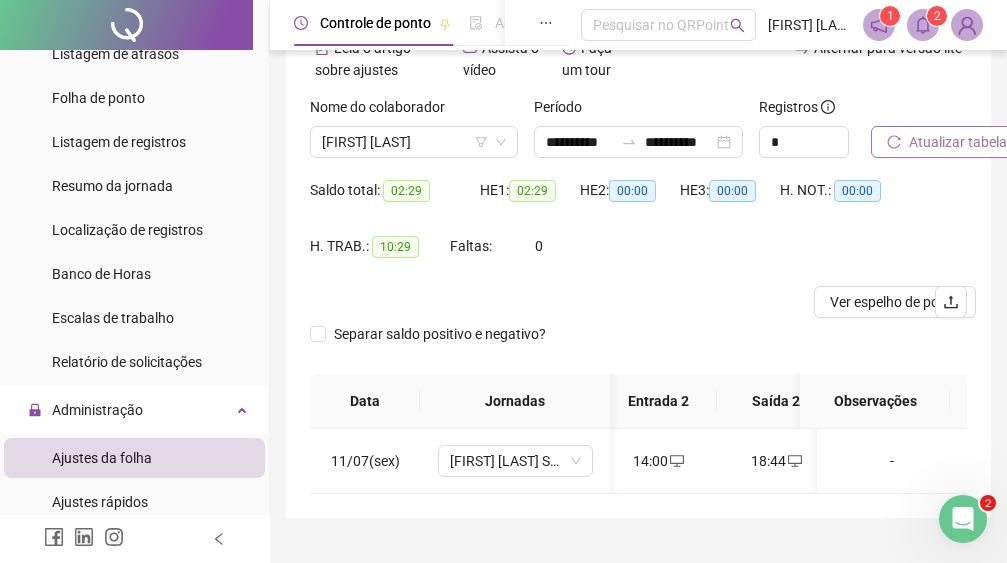click on "Atualizar tabela" at bounding box center [958, 142] 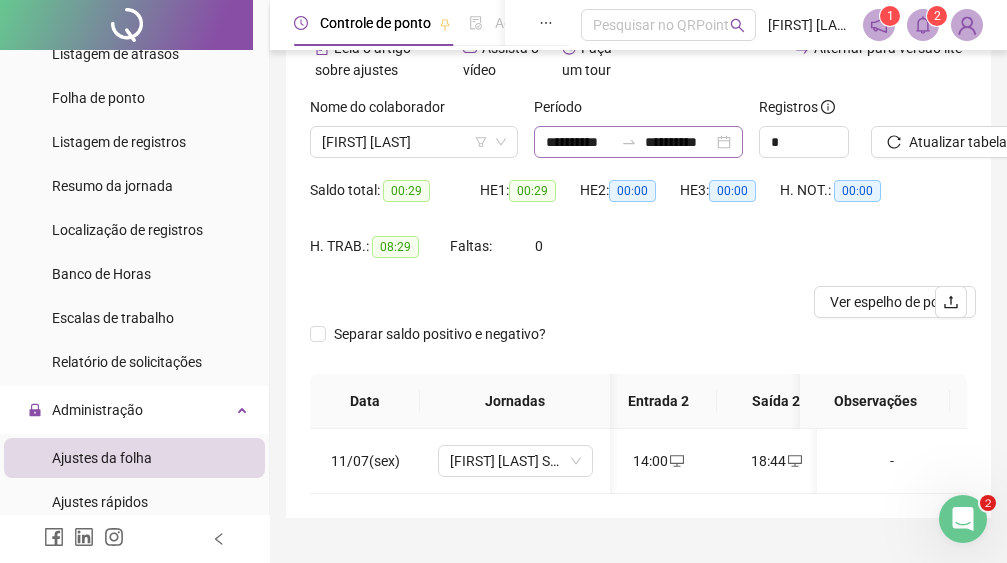 click on "**********" at bounding box center (638, 142) 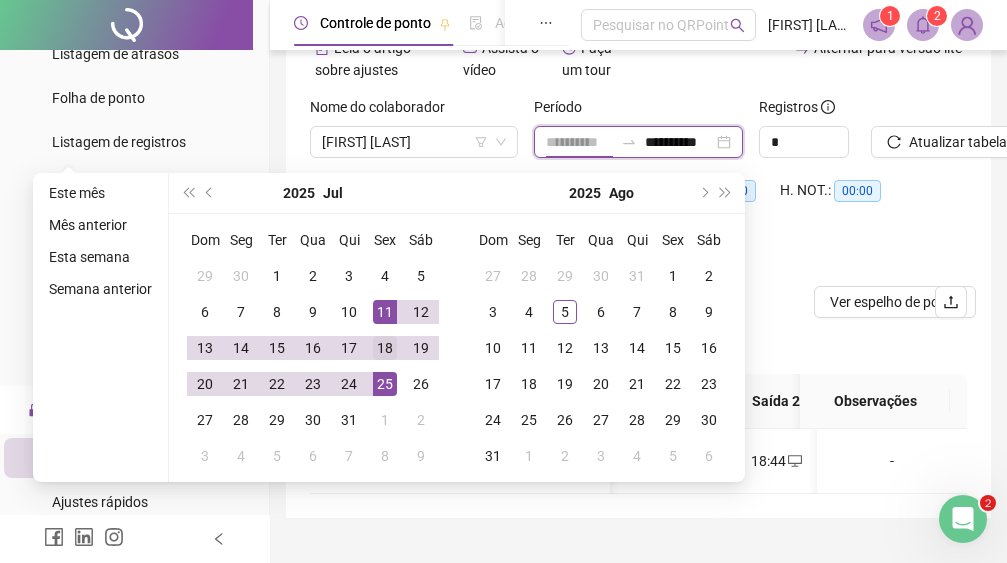 type on "**********" 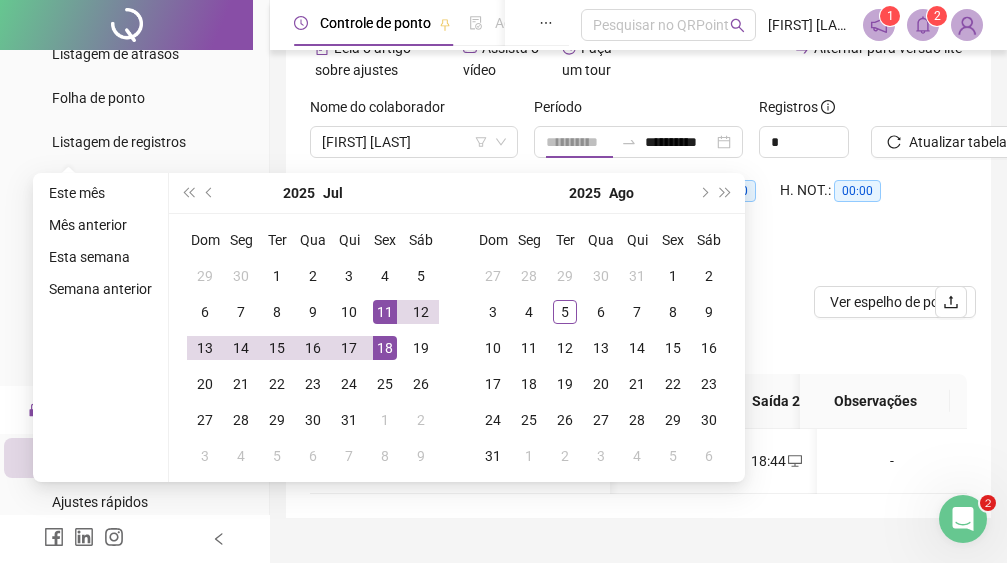 click on "18" at bounding box center [385, 348] 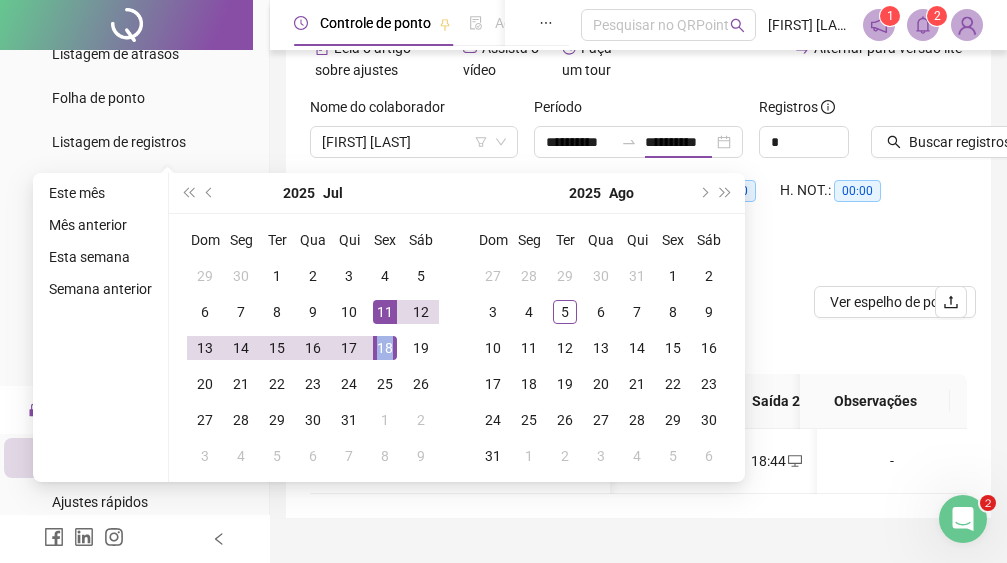 type on "**********" 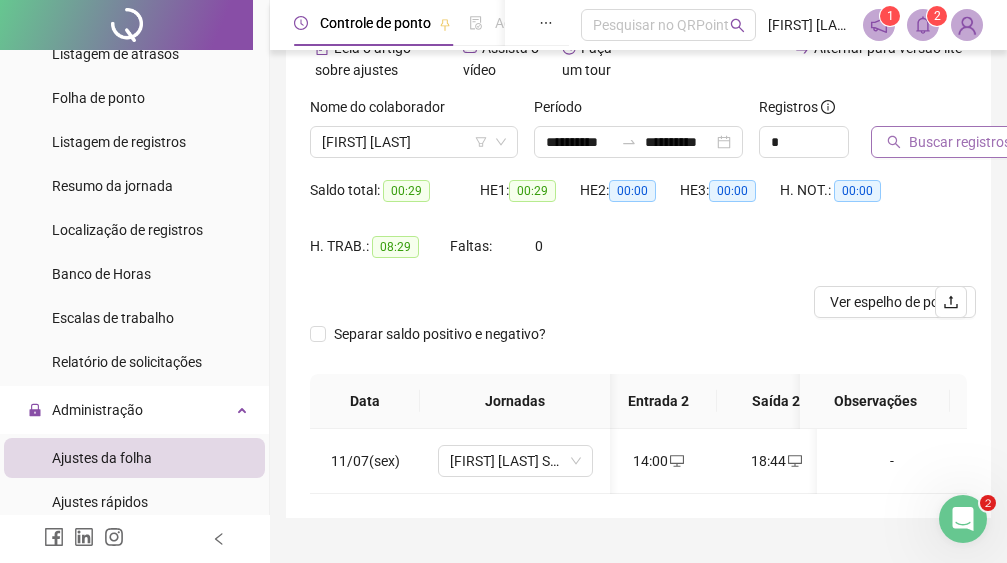 click on "Buscar registros" at bounding box center (960, 142) 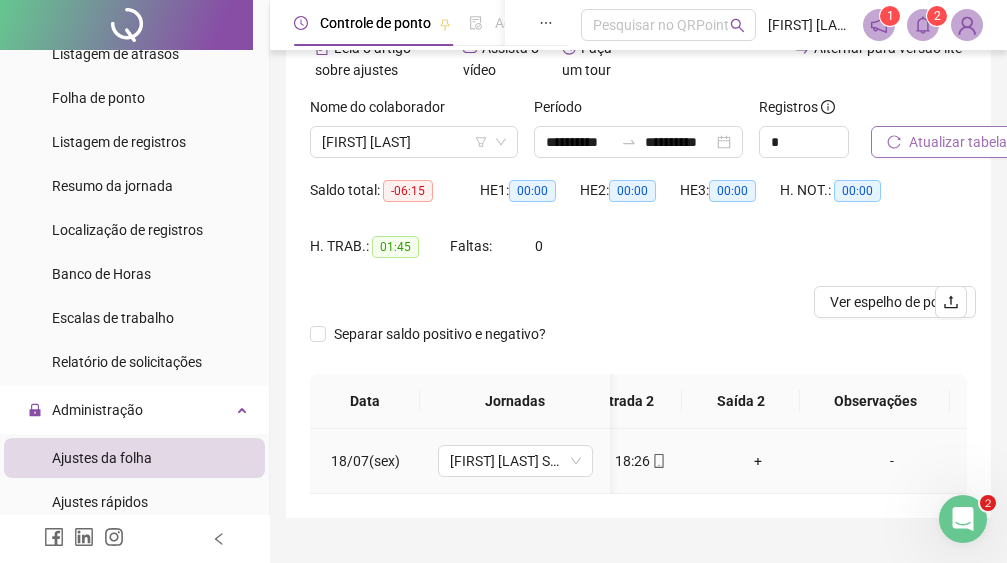 click on "+" at bounding box center (758, 461) 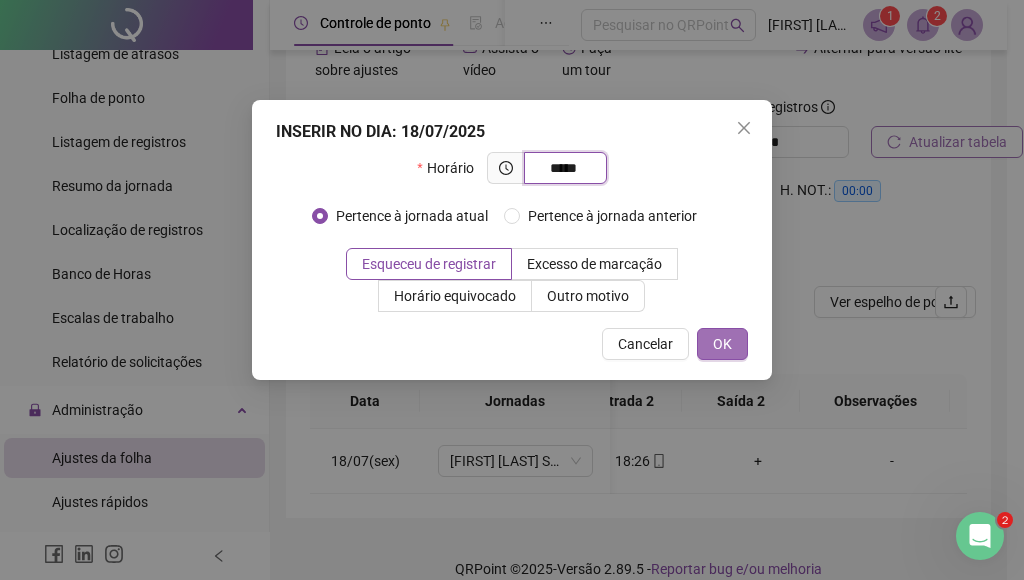 type on "*****" 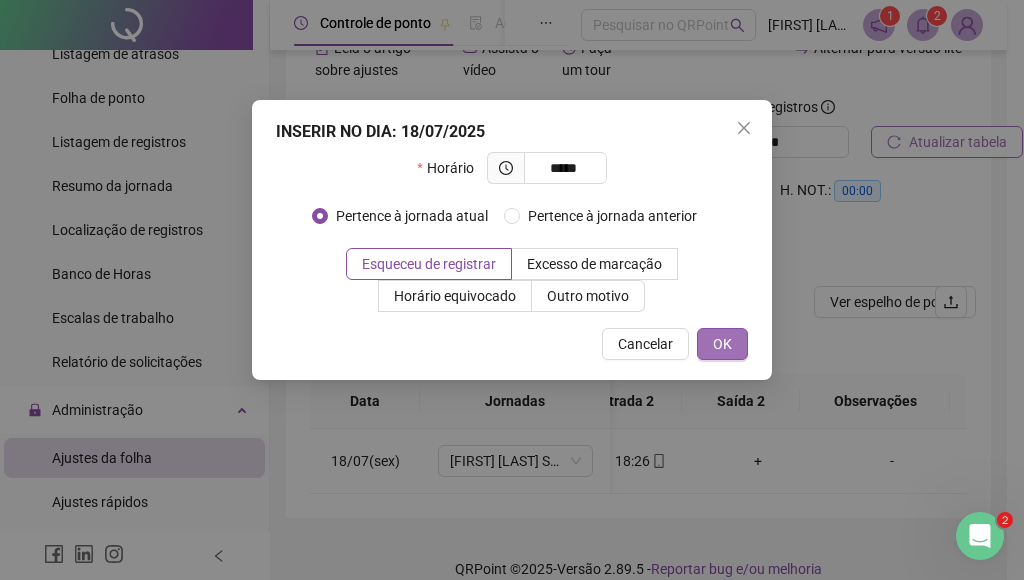 click on "OK" at bounding box center [722, 344] 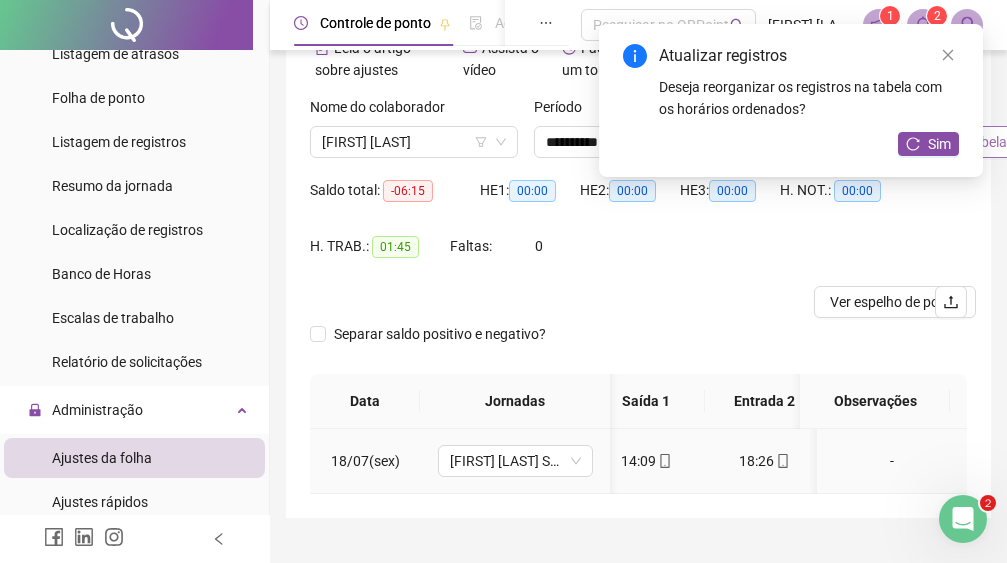 click on "18:26" at bounding box center [764, 461] 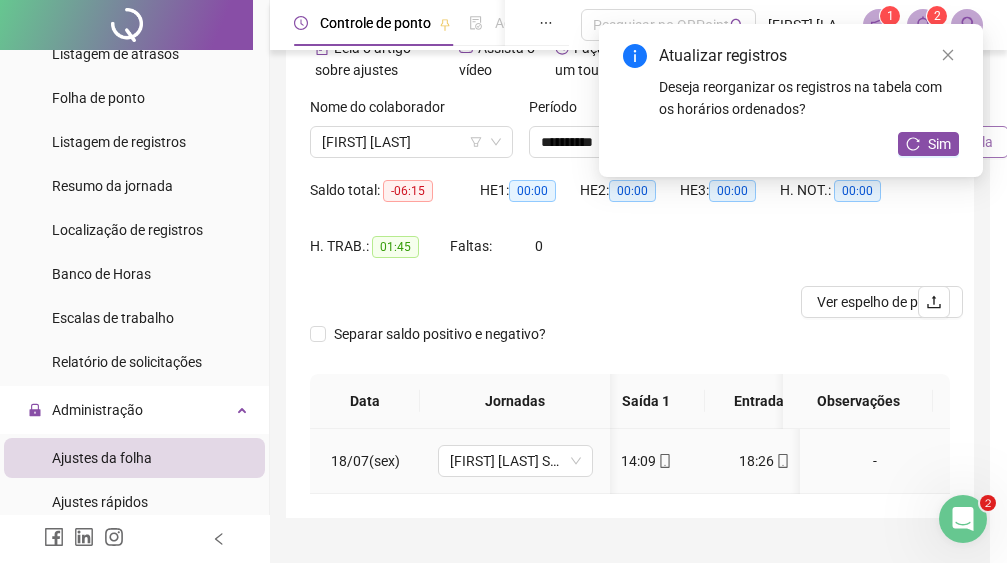 type on "**********" 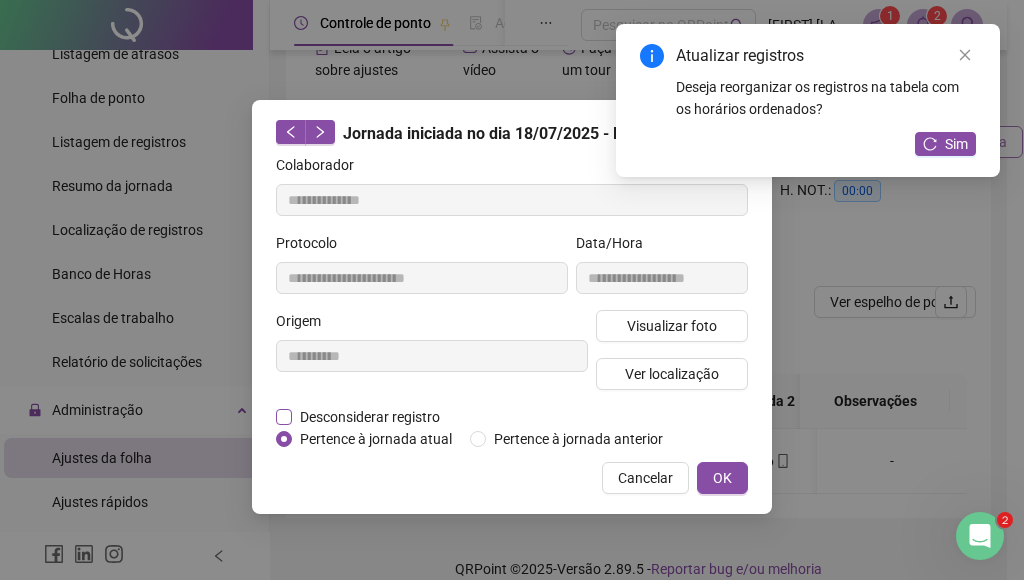 click on "Desconsiderar registro" at bounding box center [370, 417] 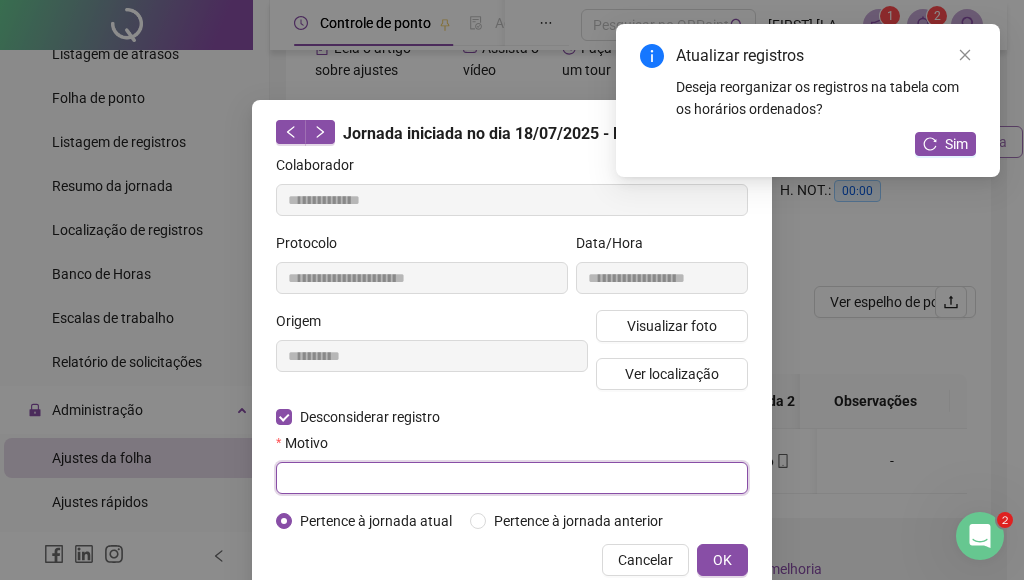 click at bounding box center (512, 478) 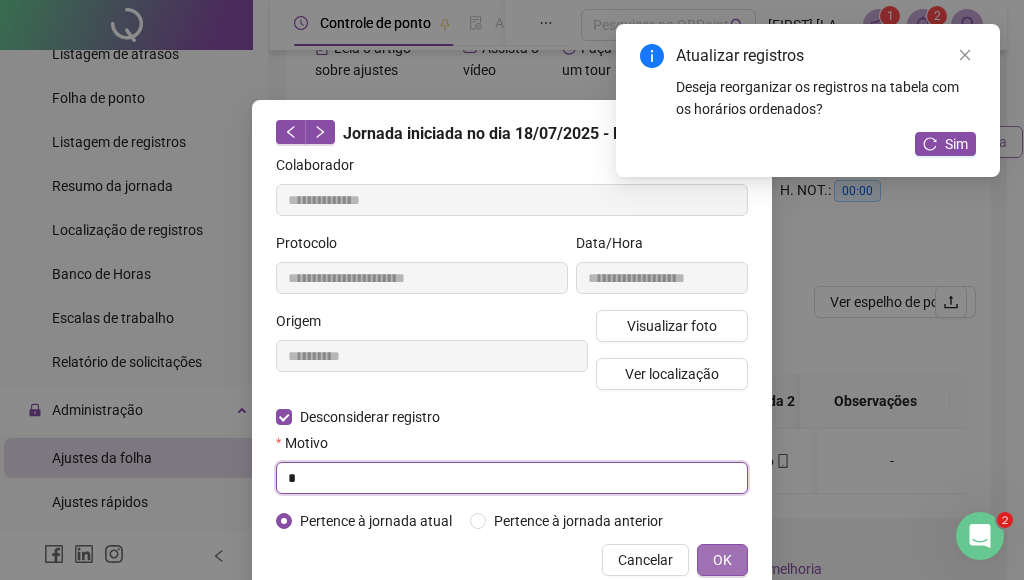 type on "*" 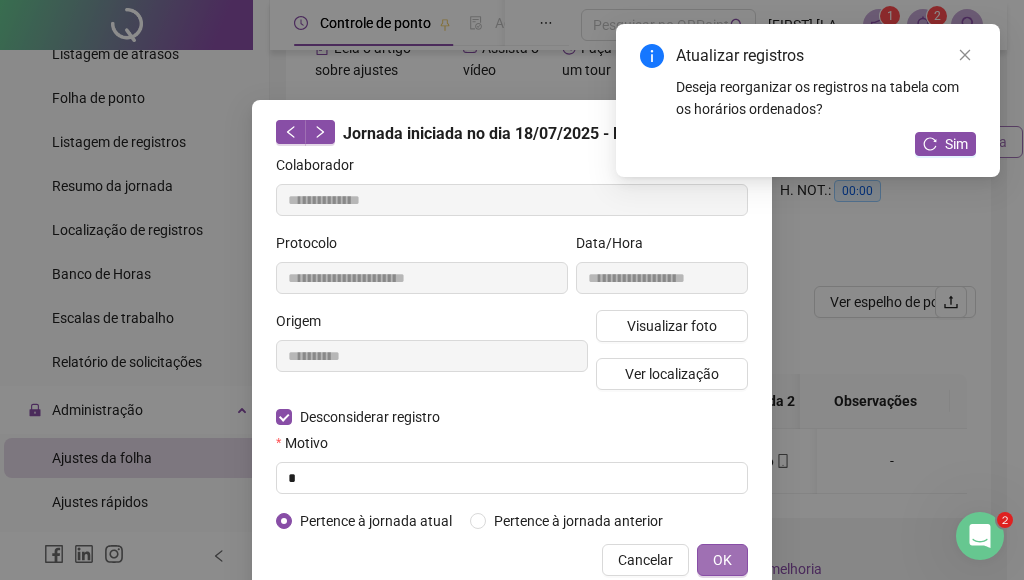 click on "OK" at bounding box center [722, 560] 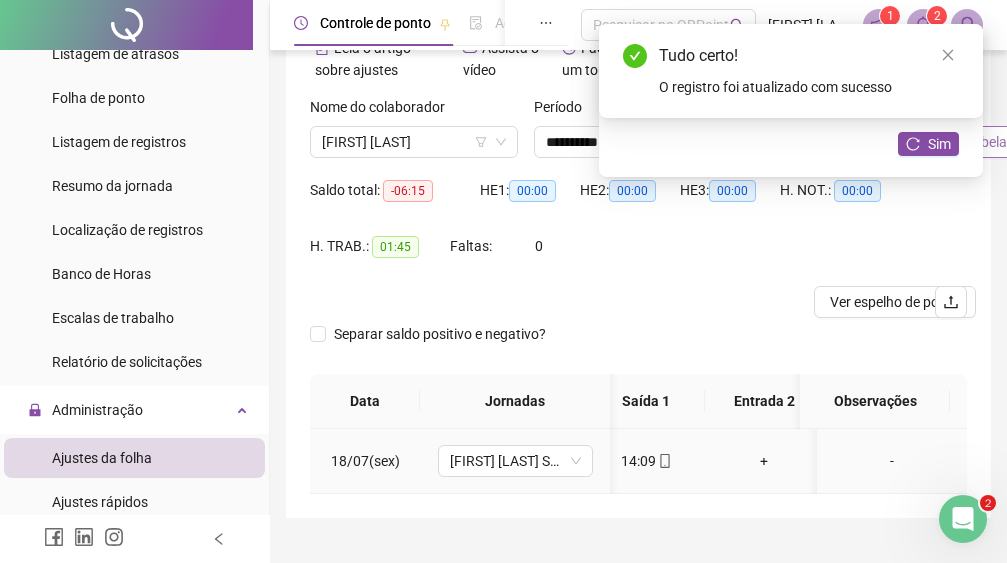 click on "+" at bounding box center [764, 461] 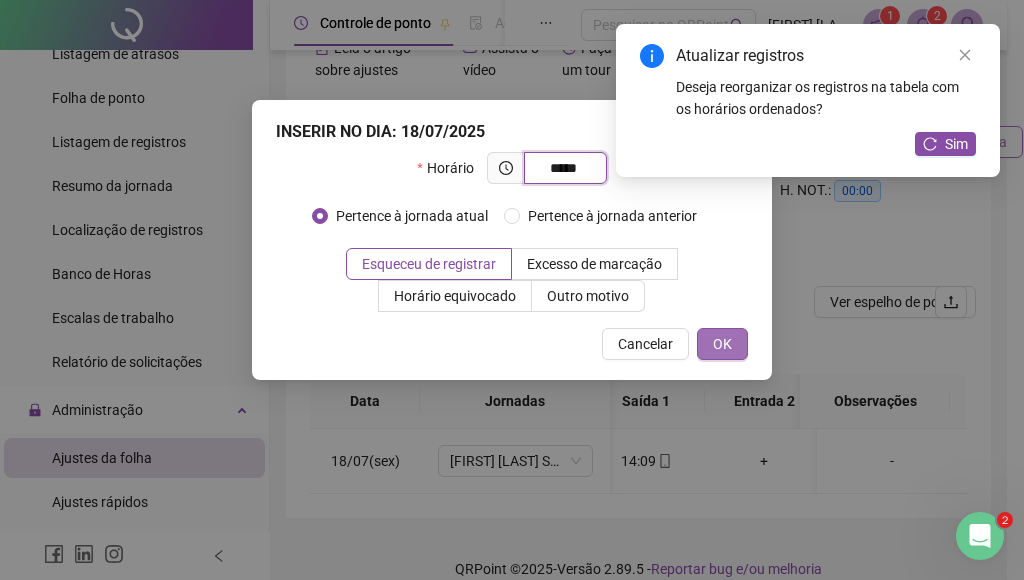 type on "*****" 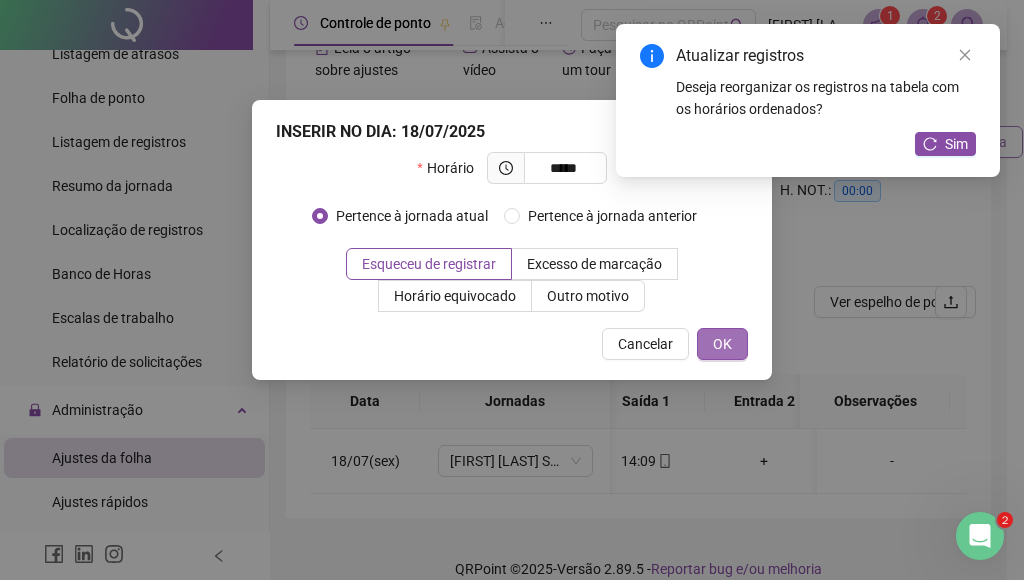 click on "OK" at bounding box center (722, 344) 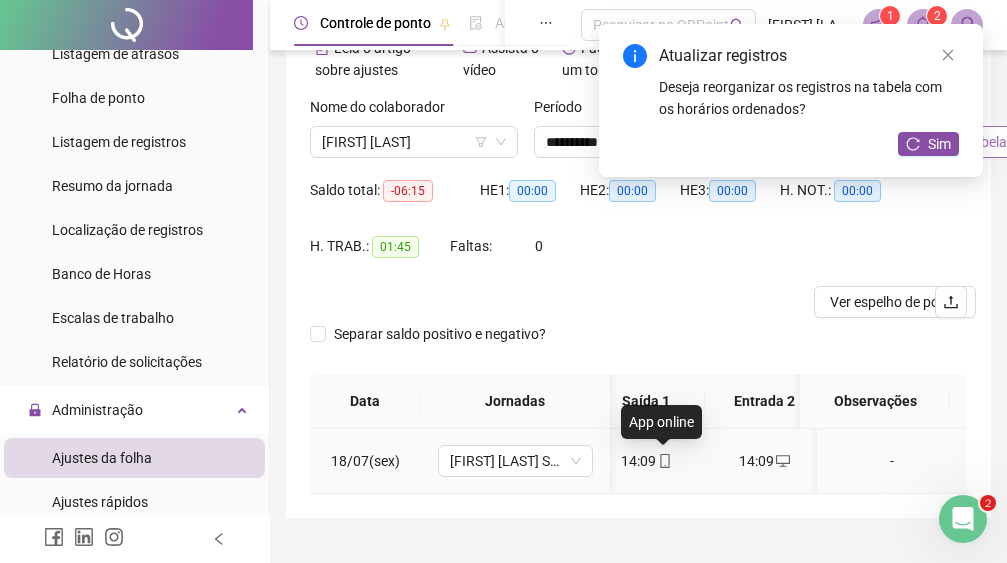 click 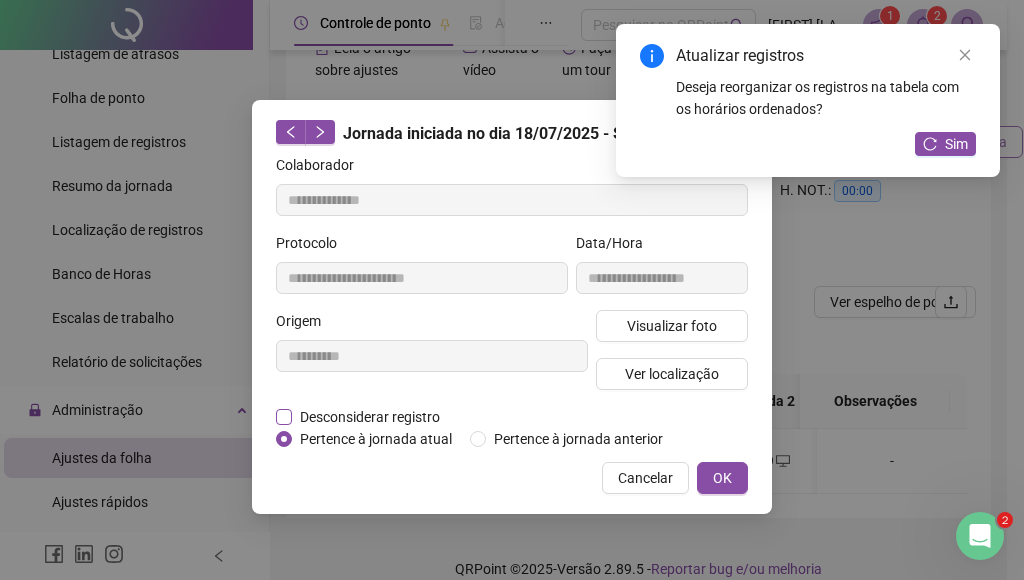 drag, startPoint x: 324, startPoint y: 412, endPoint x: 335, endPoint y: 424, distance: 16.27882 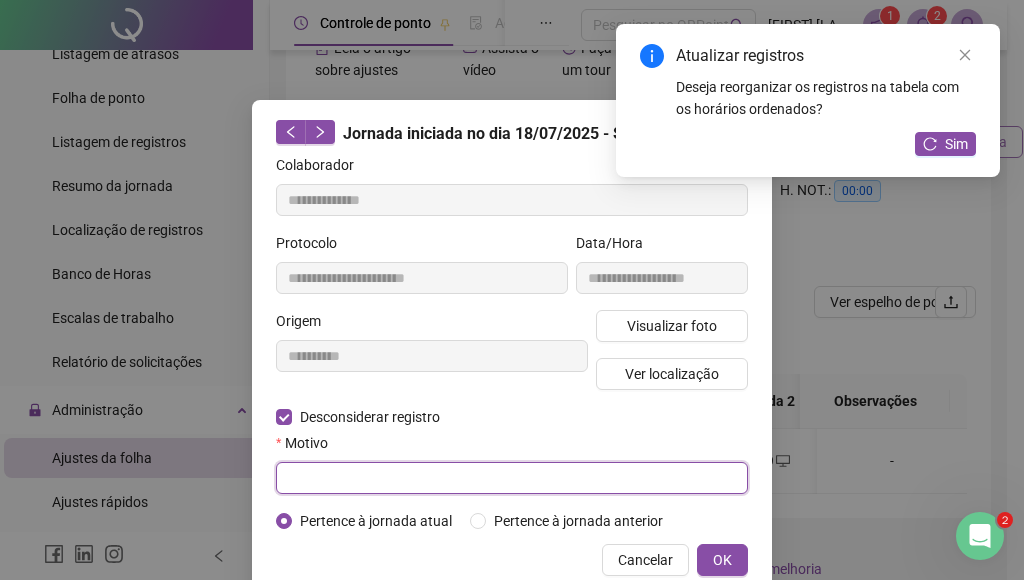 click at bounding box center [512, 478] 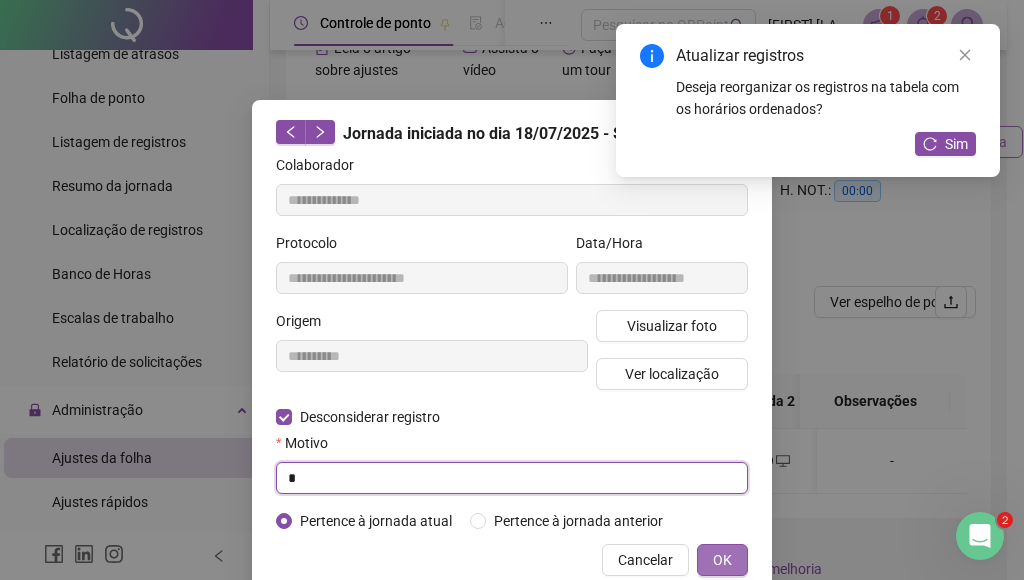 type on "*" 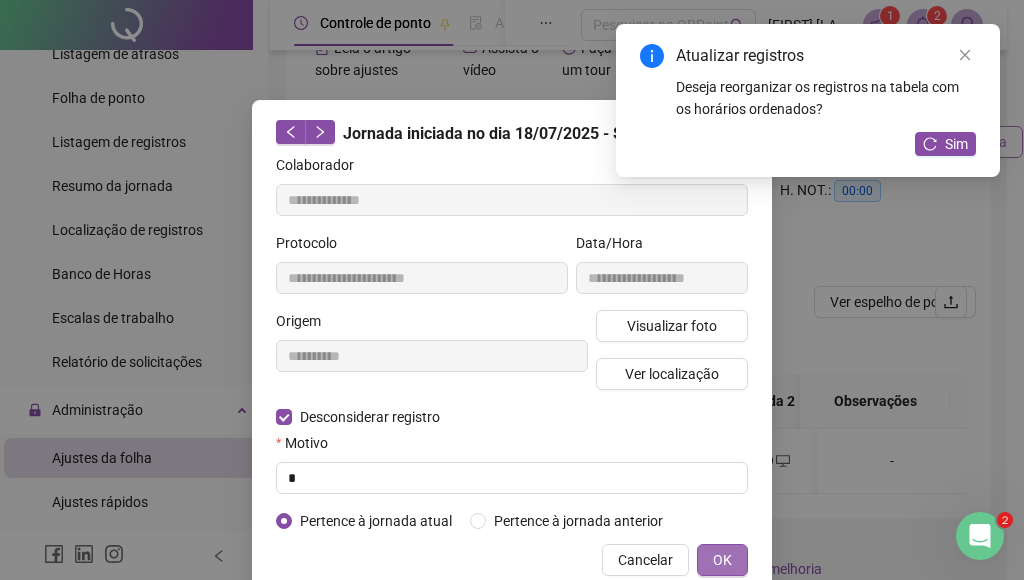 click on "OK" at bounding box center [722, 560] 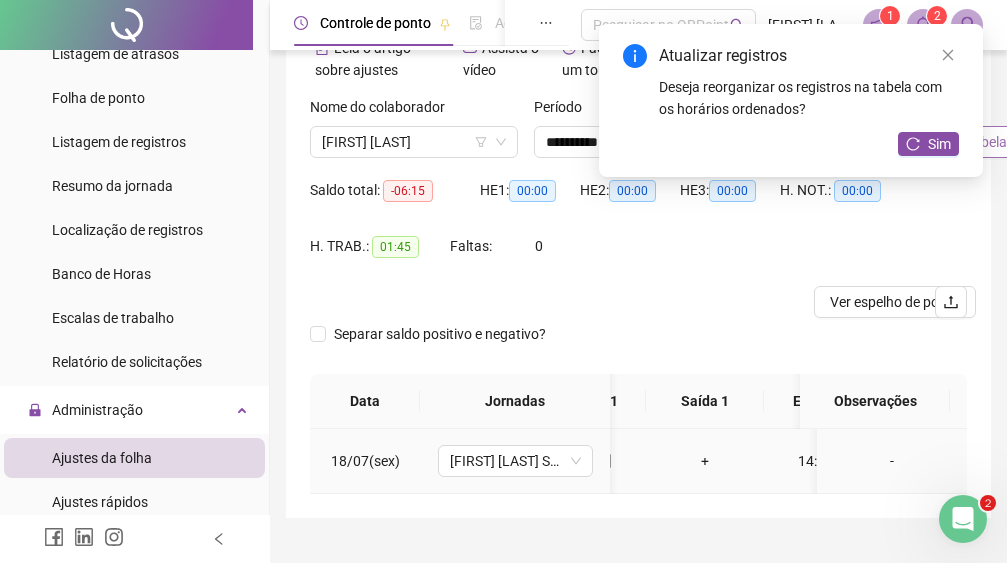 drag, startPoint x: 607, startPoint y: 492, endPoint x: 535, endPoint y: 494, distance: 72.02777 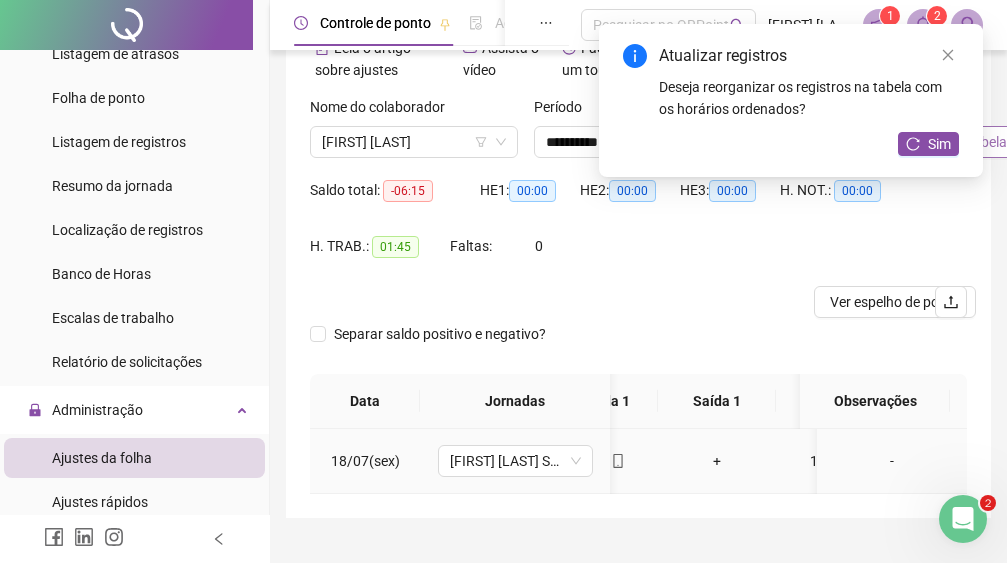 click on "+" at bounding box center [717, 461] 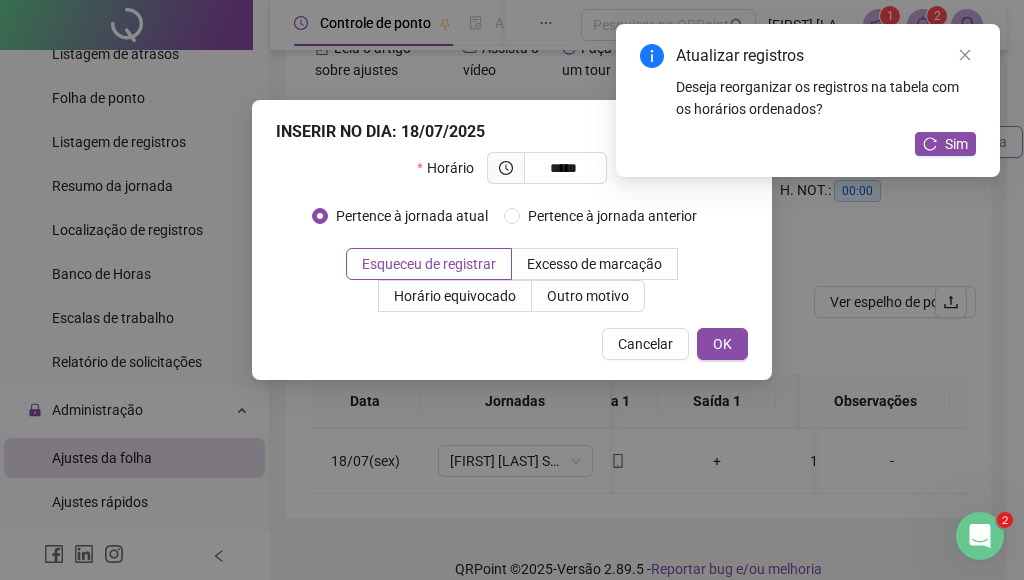 type on "*****" 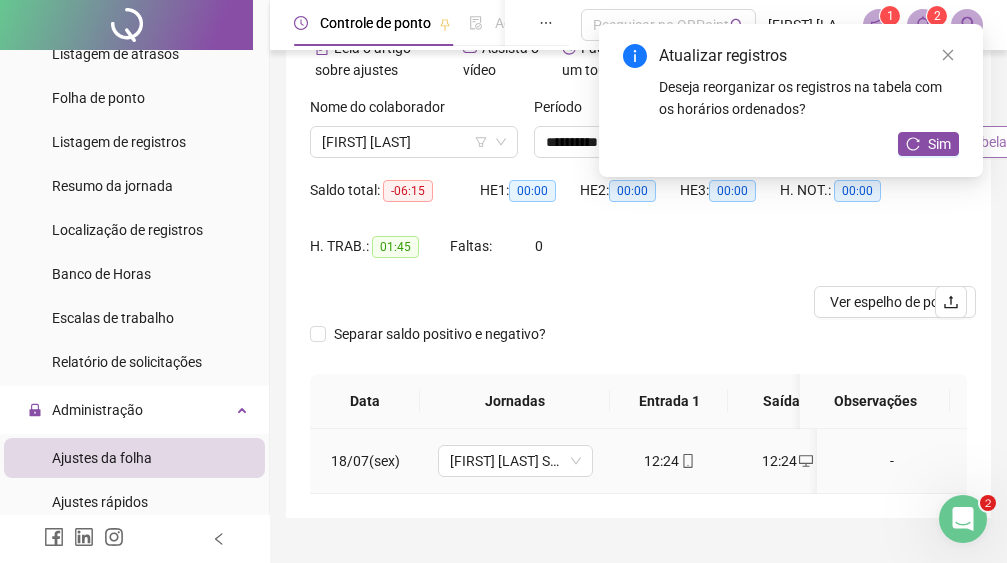 click on "12:24" at bounding box center (669, 461) 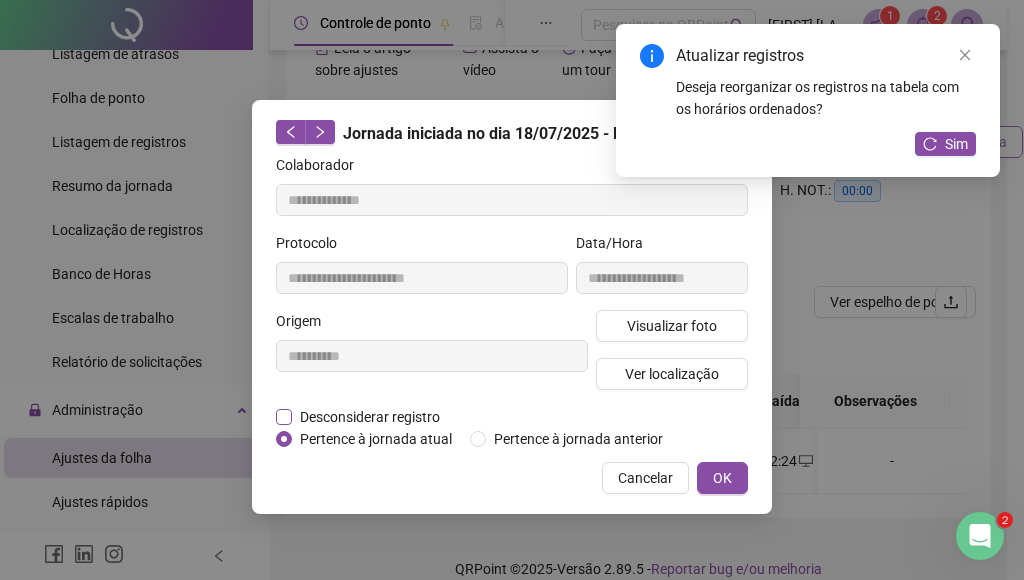 click on "Desconsiderar registro" at bounding box center [370, 417] 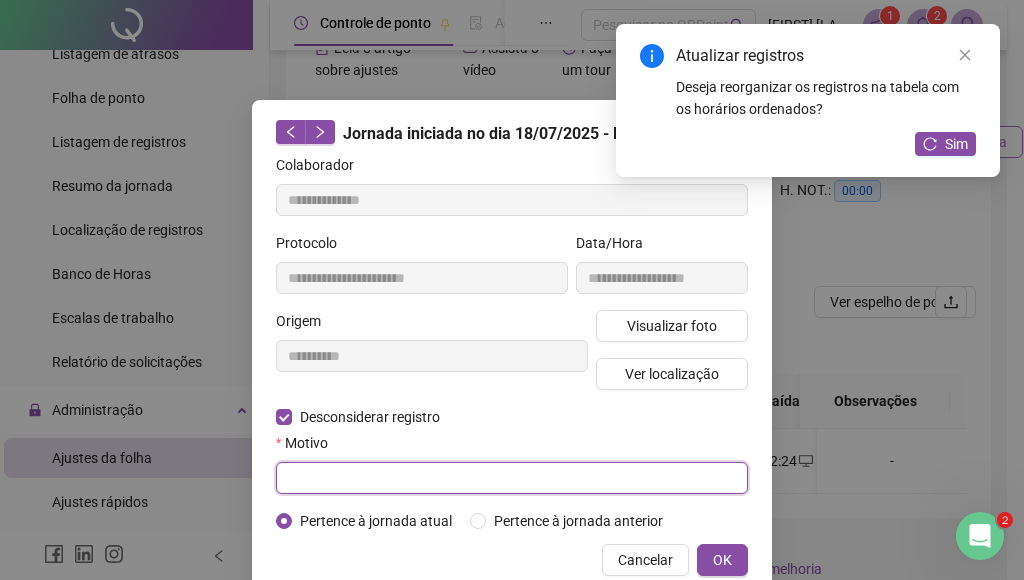 click at bounding box center (512, 478) 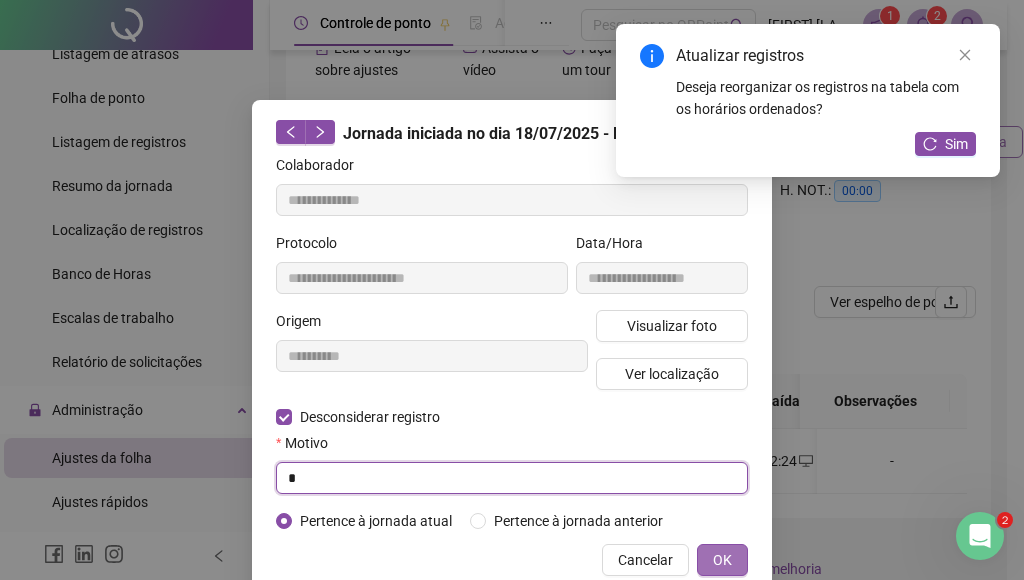 type on "*" 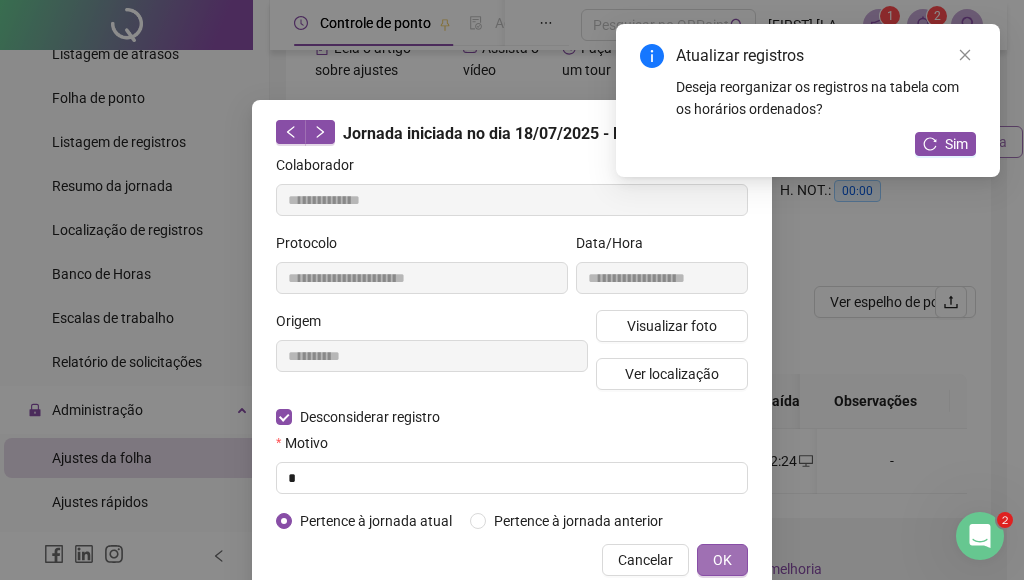click on "OK" at bounding box center [722, 560] 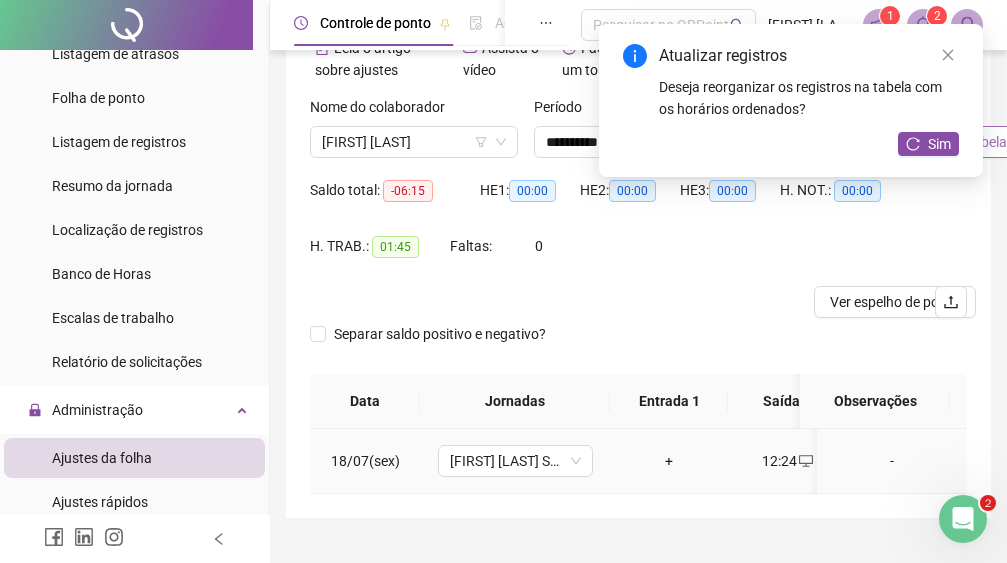 click on "+" at bounding box center (669, 461) 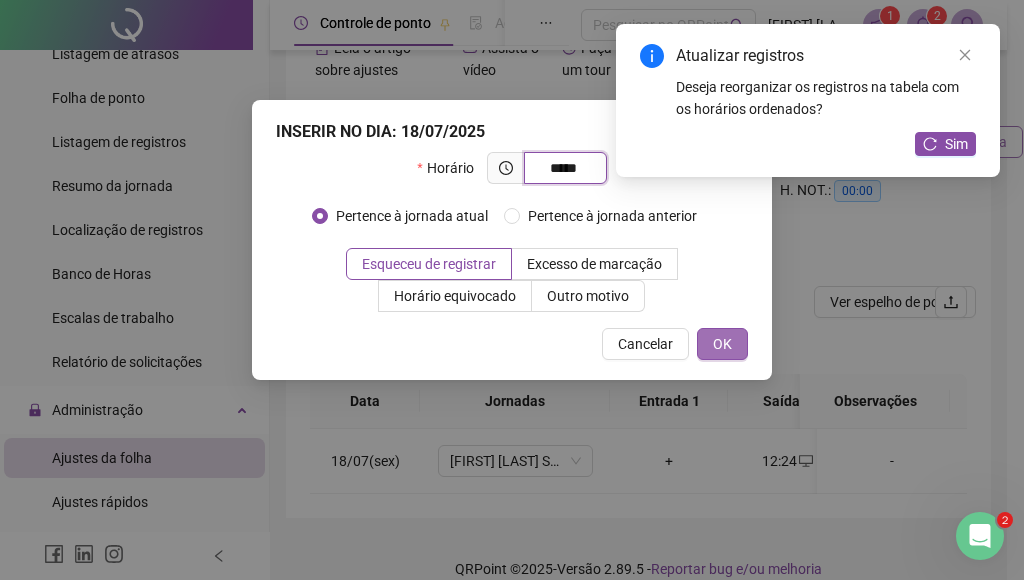 type on "*****" 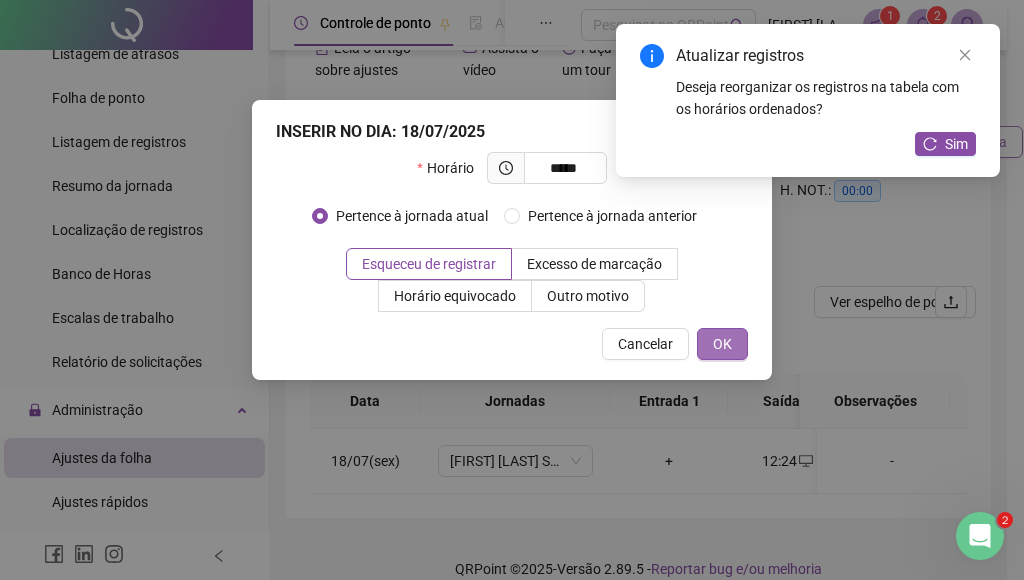 click on "OK" at bounding box center (722, 344) 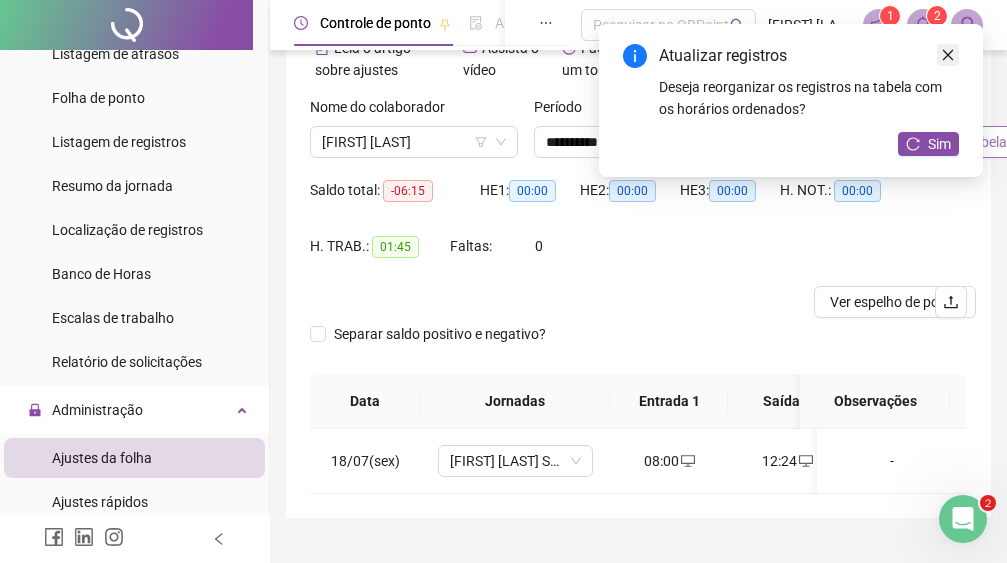 click 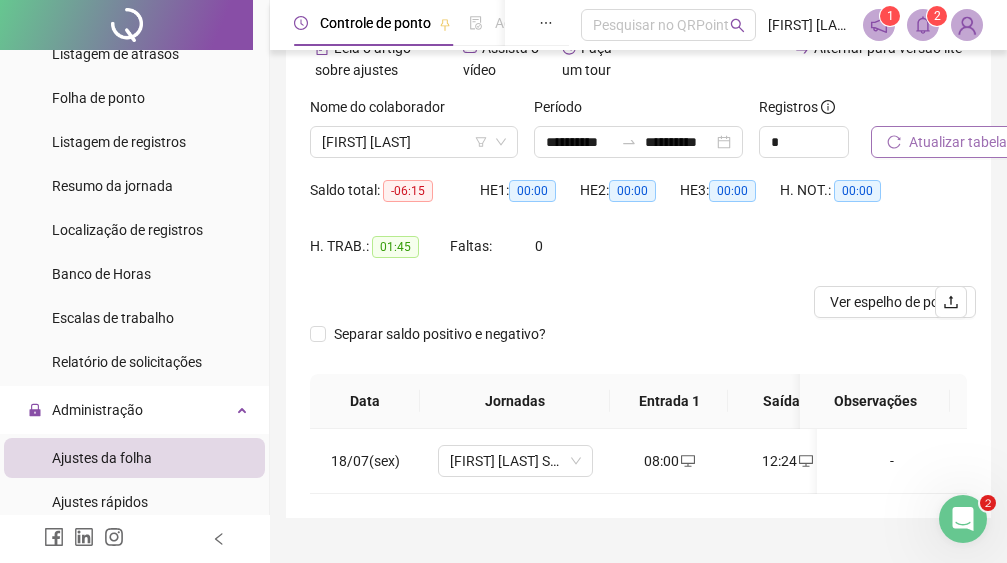 click on "Atualizar tabela" at bounding box center (958, 142) 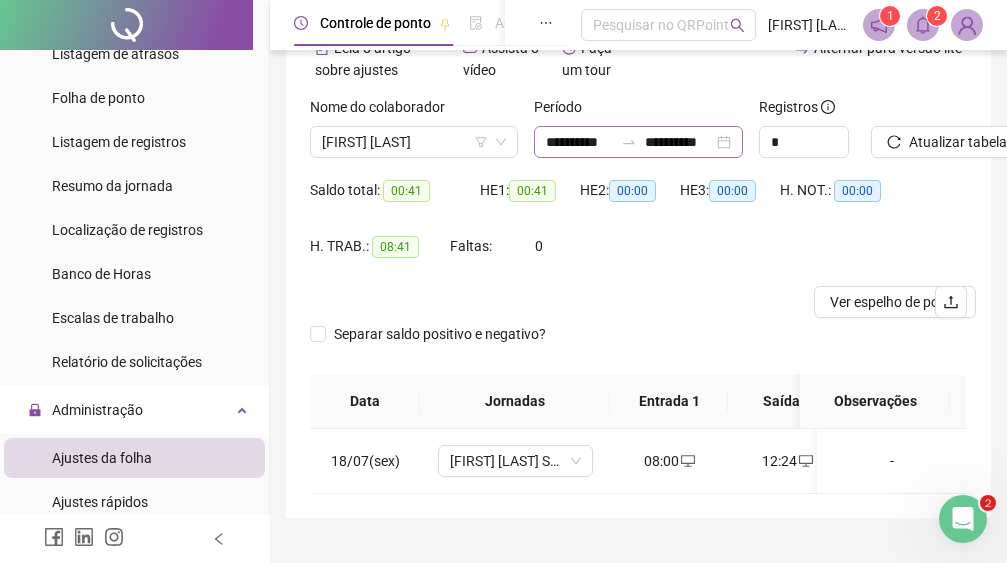 click on "**********" at bounding box center (638, 142) 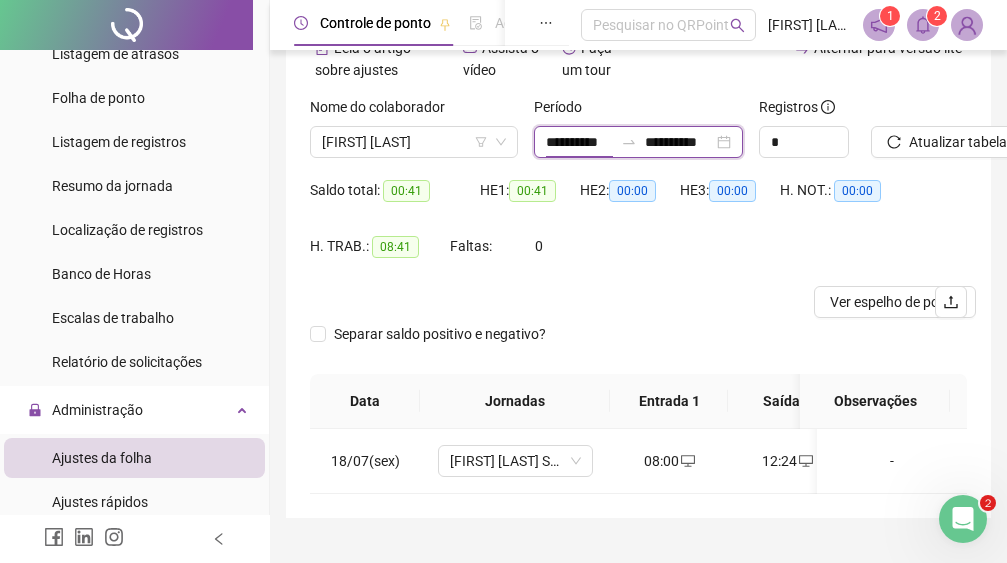 scroll, scrollTop: 0, scrollLeft: 4, axis: horizontal 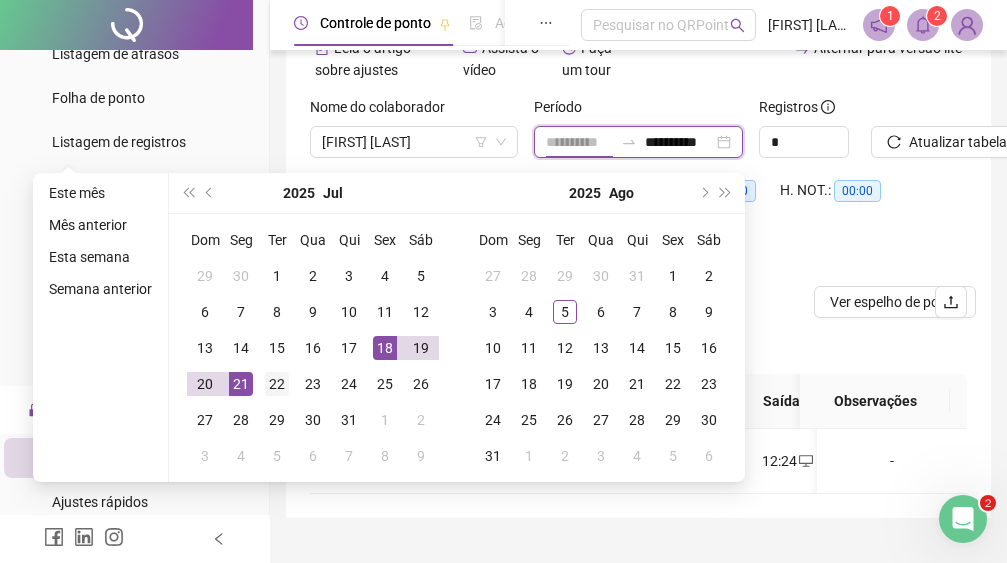 type on "**********" 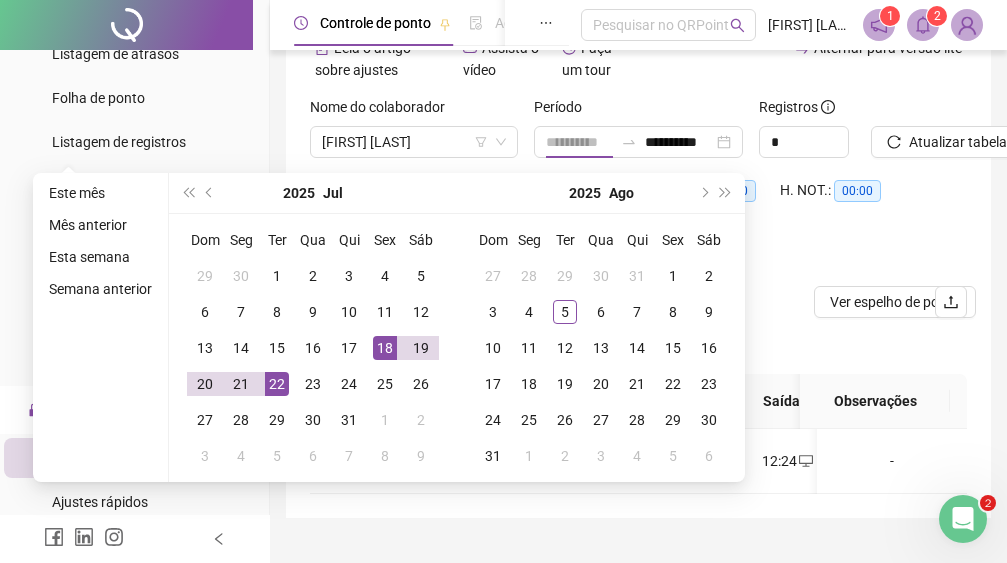 click on "22" at bounding box center (277, 384) 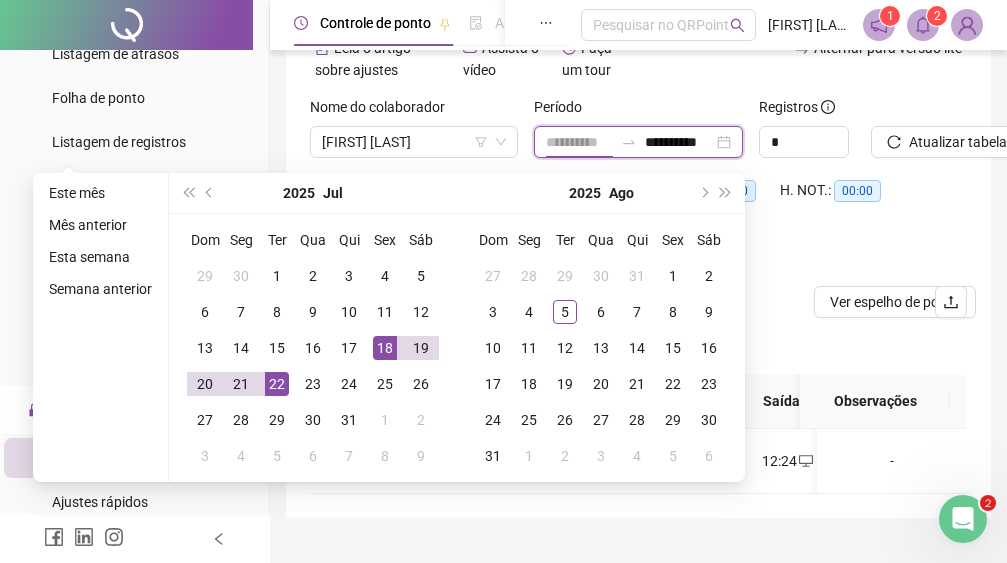 scroll, scrollTop: 0, scrollLeft: 0, axis: both 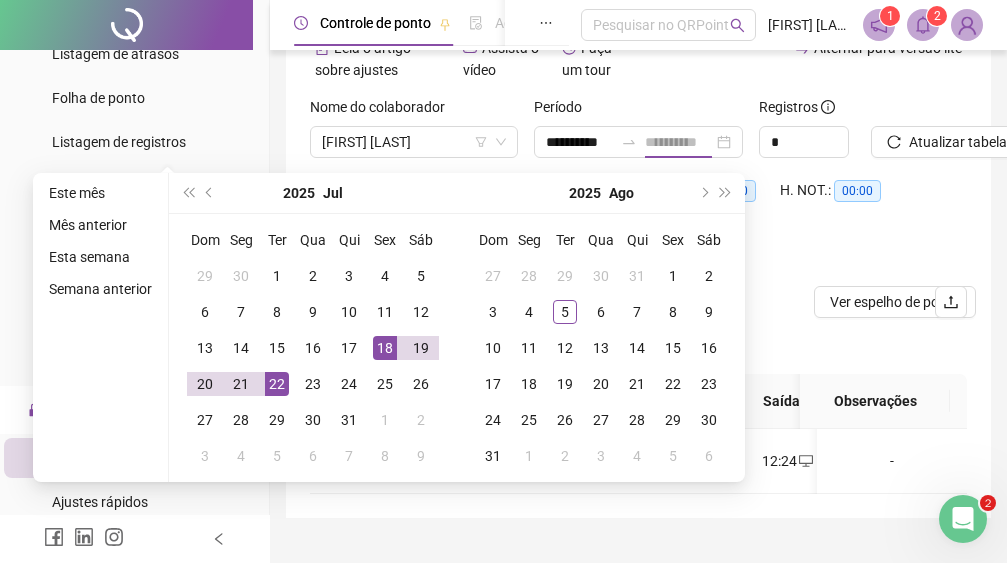 click on "22" at bounding box center [277, 384] 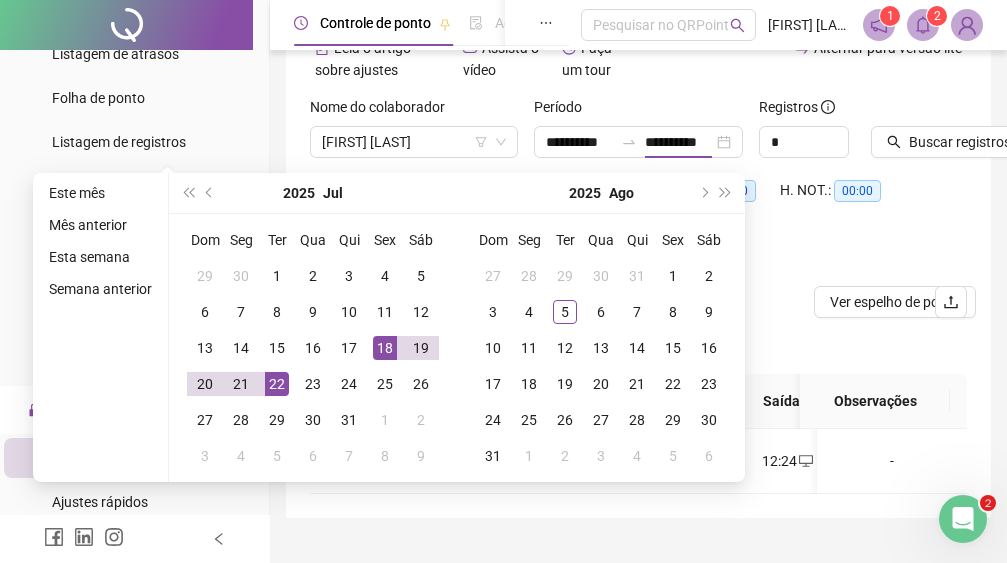 type on "**********" 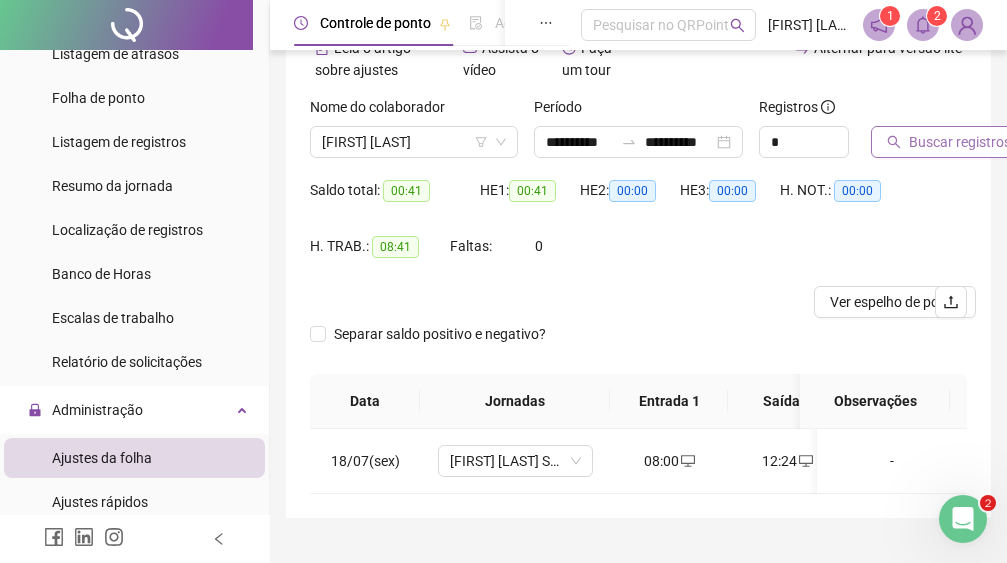click on "Buscar registros" at bounding box center [960, 142] 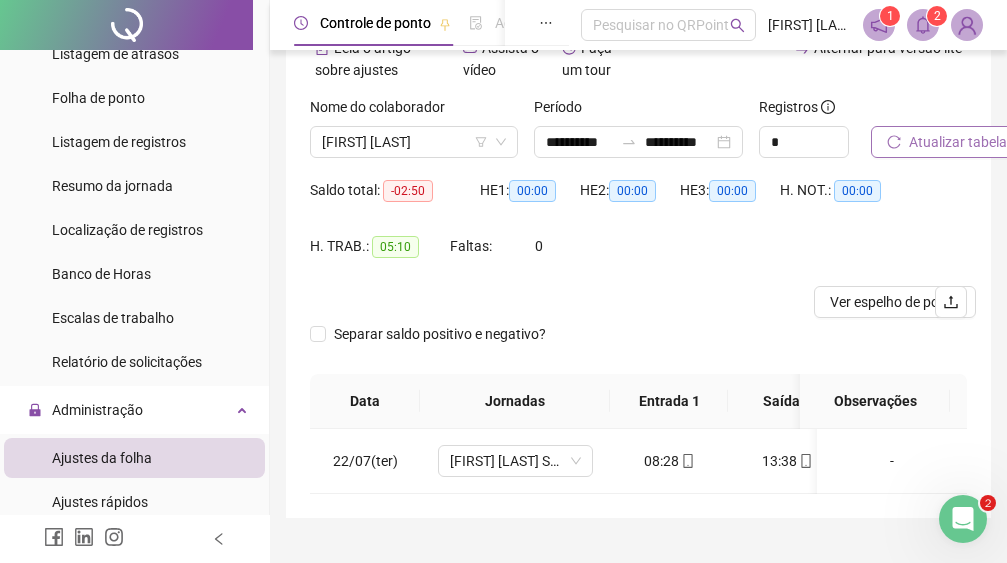 scroll, scrollTop: 0, scrollLeft: 13, axis: horizontal 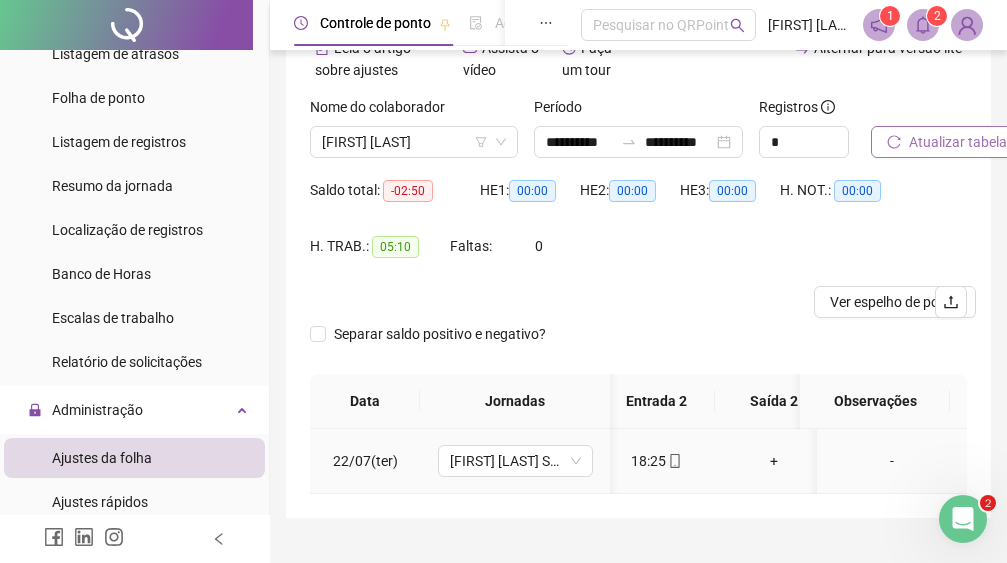 click on "+" at bounding box center [774, 461] 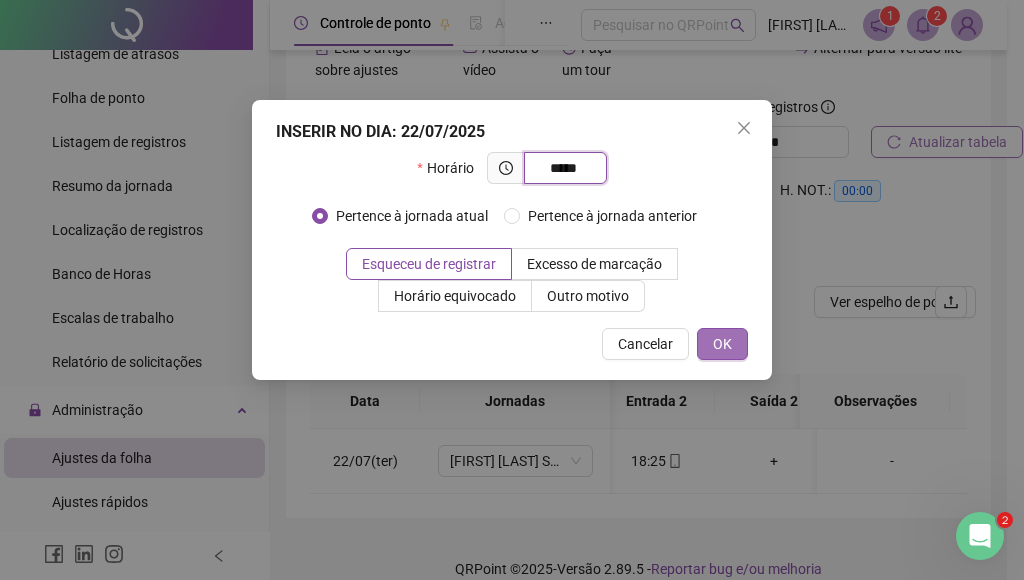 type on "*****" 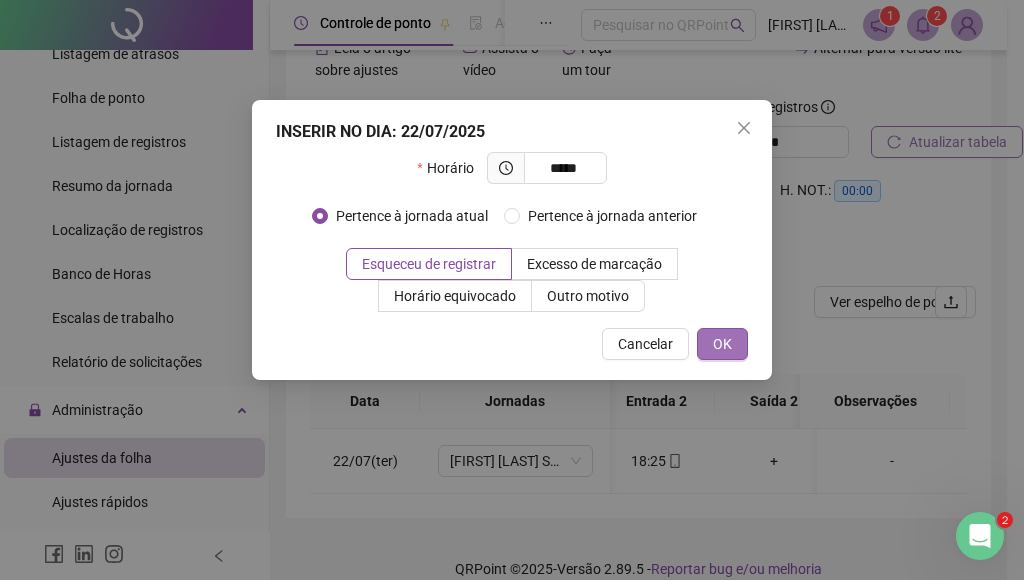 click on "OK" at bounding box center (722, 344) 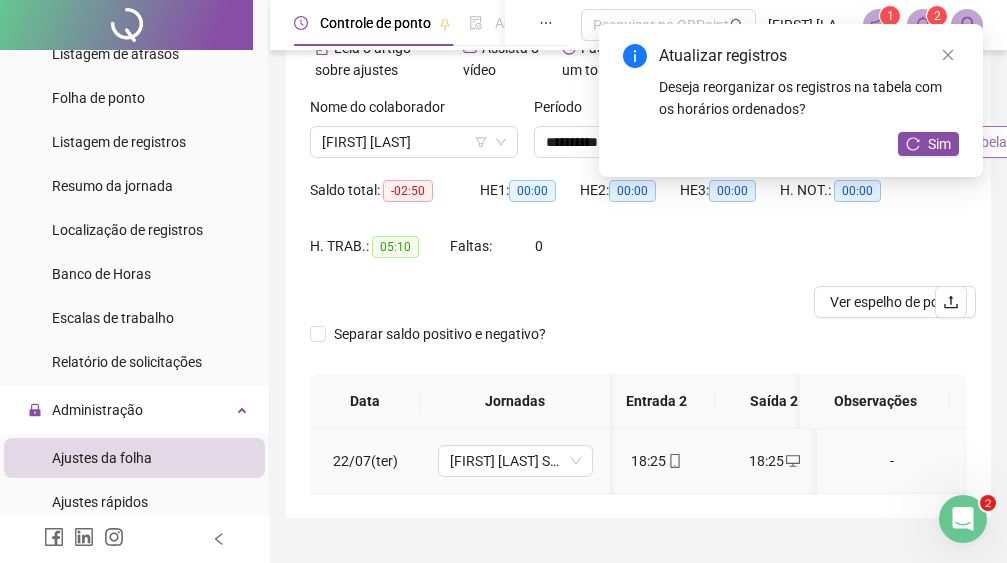 click on "18:25" at bounding box center [656, 461] 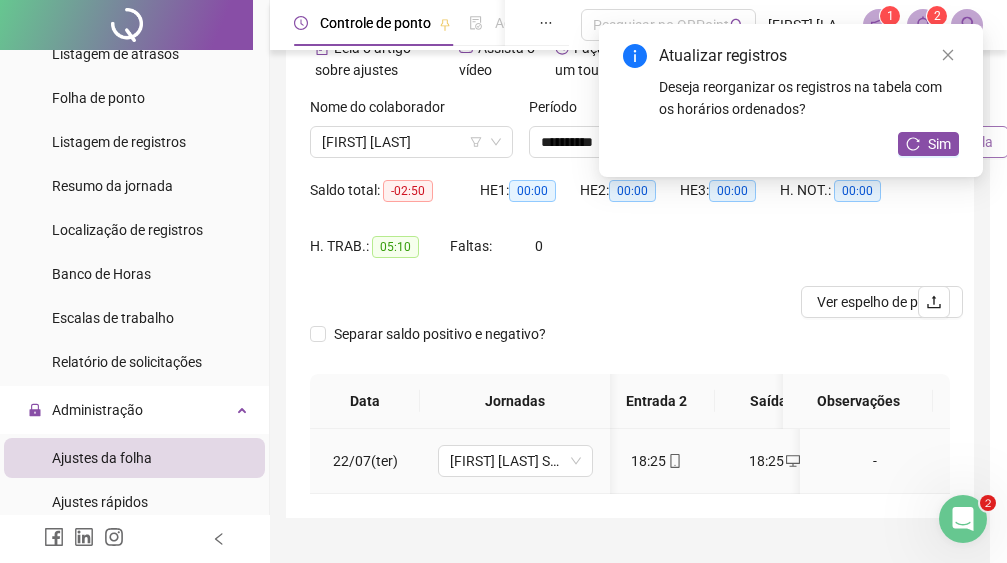 type on "**********" 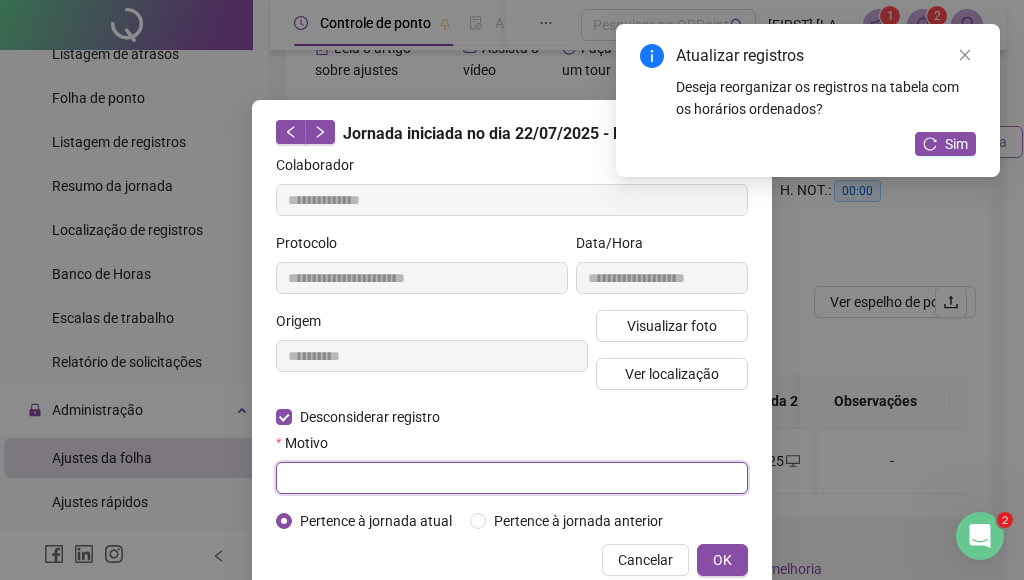 click at bounding box center (512, 478) 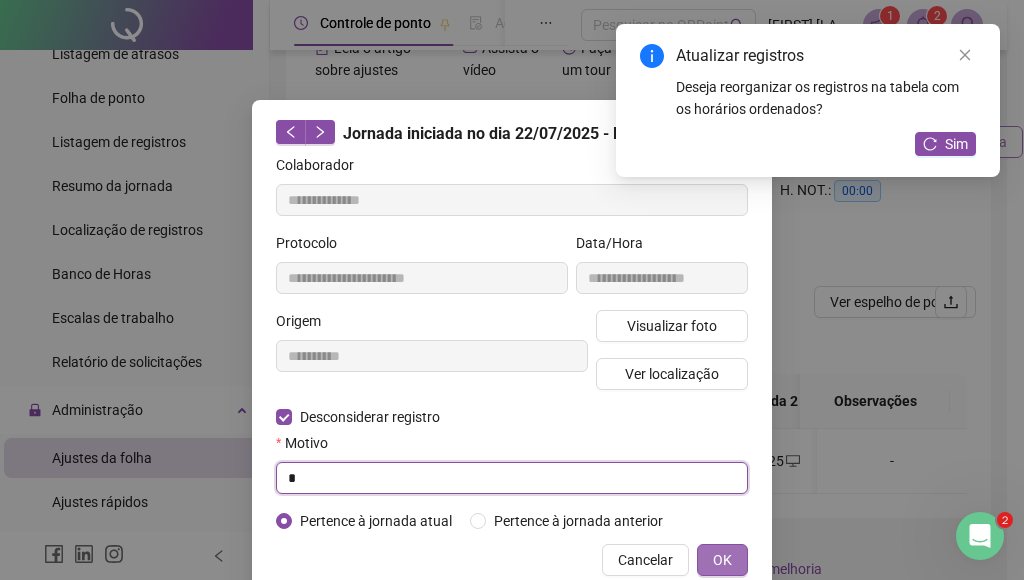 type on "*" 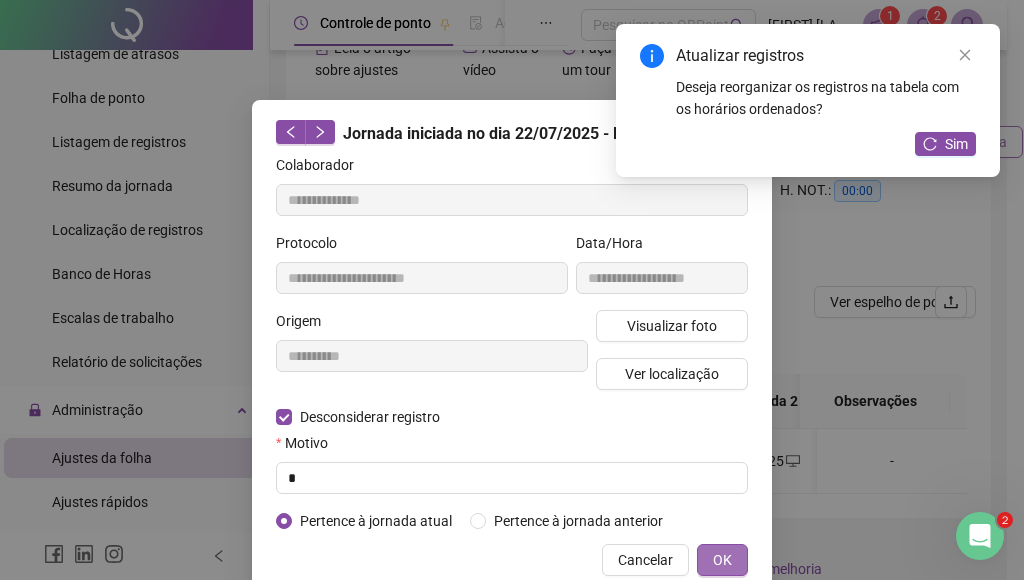 click on "OK" at bounding box center (722, 560) 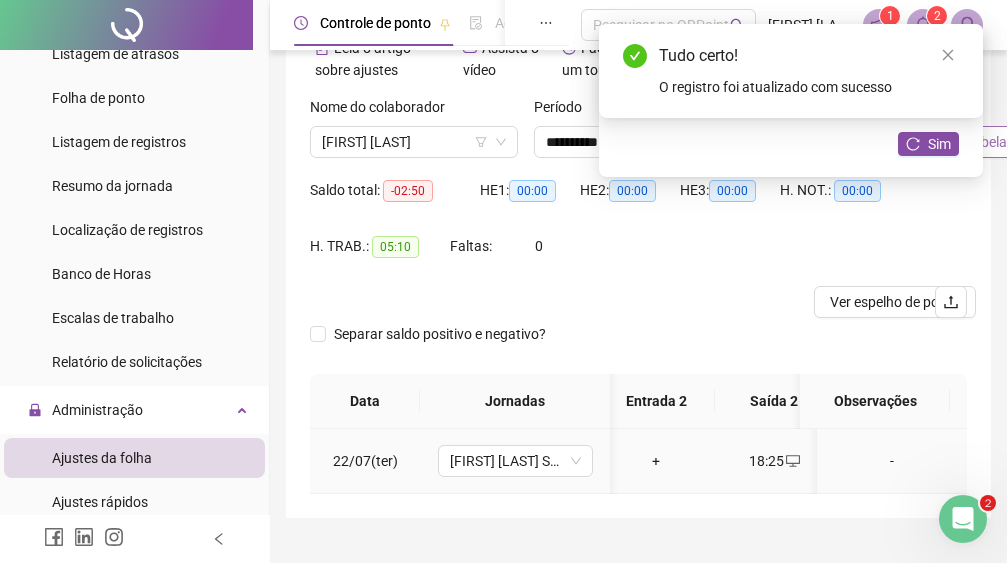 click on "+" at bounding box center [656, 461] 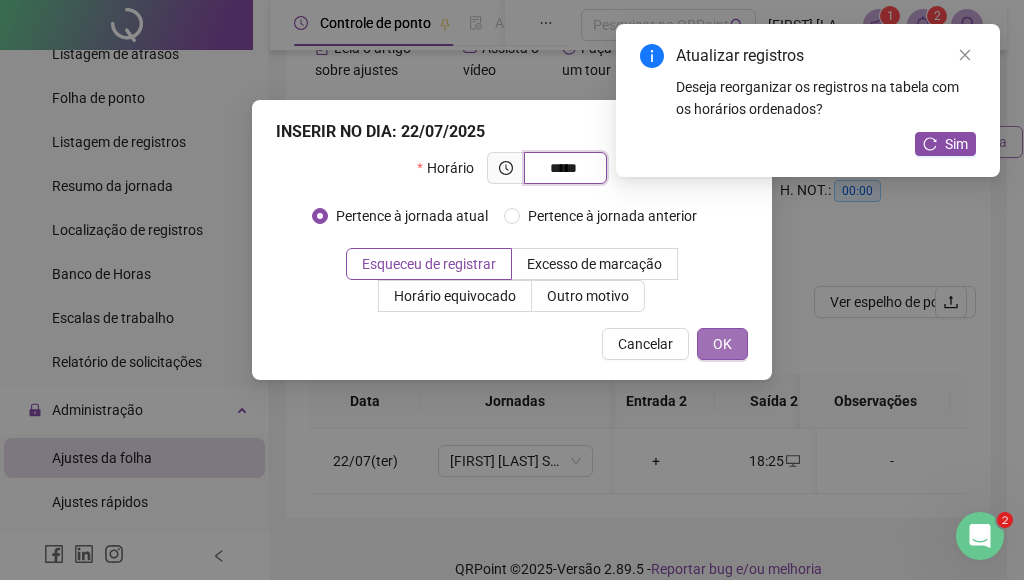 type on "*****" 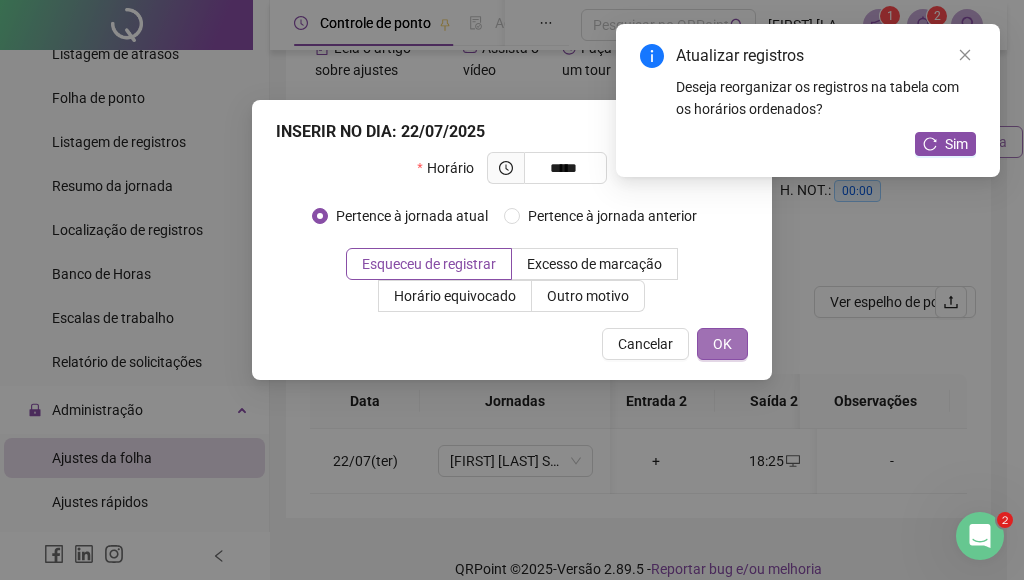click on "OK" at bounding box center [722, 344] 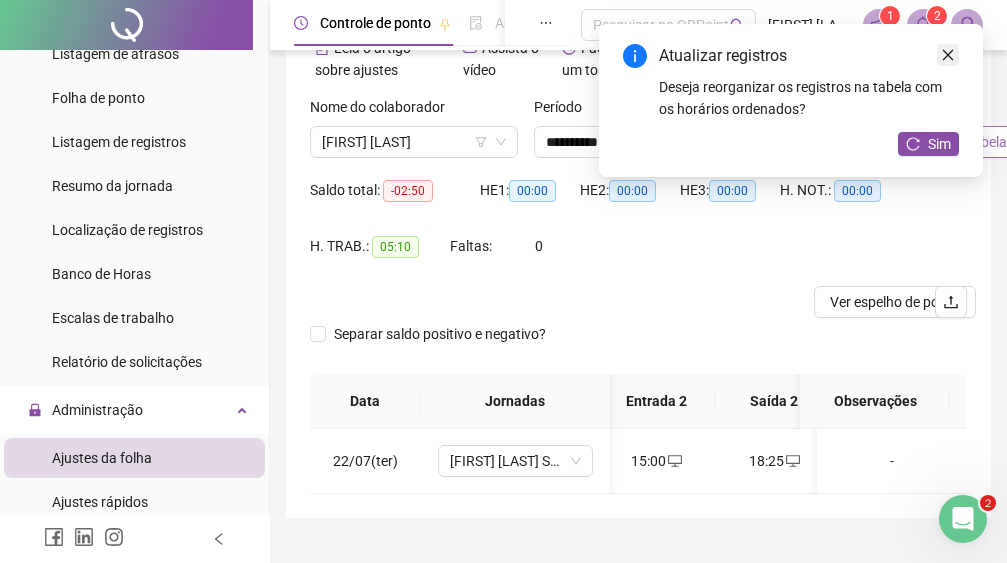 click at bounding box center [948, 55] 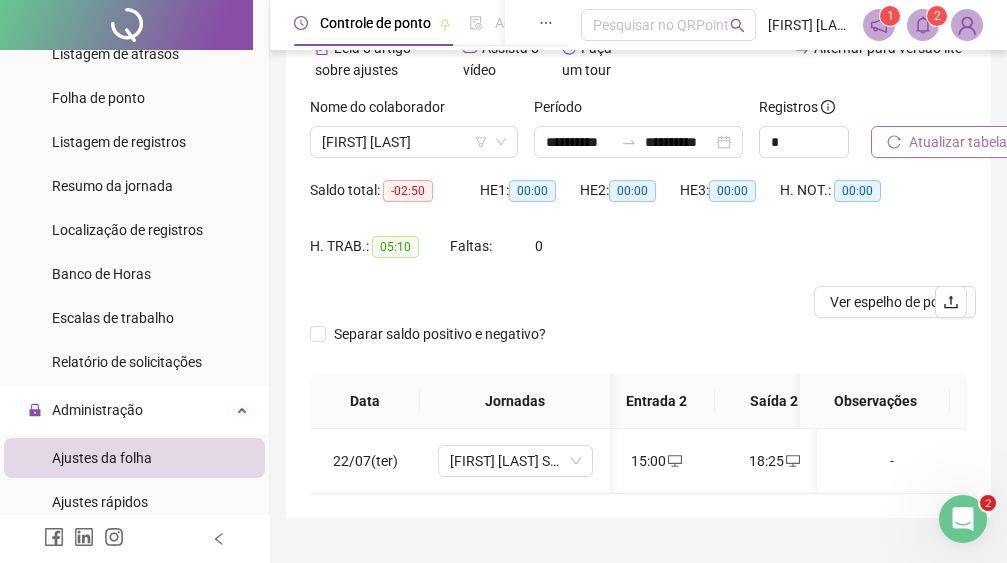 click on "Atualizar tabela" at bounding box center [958, 142] 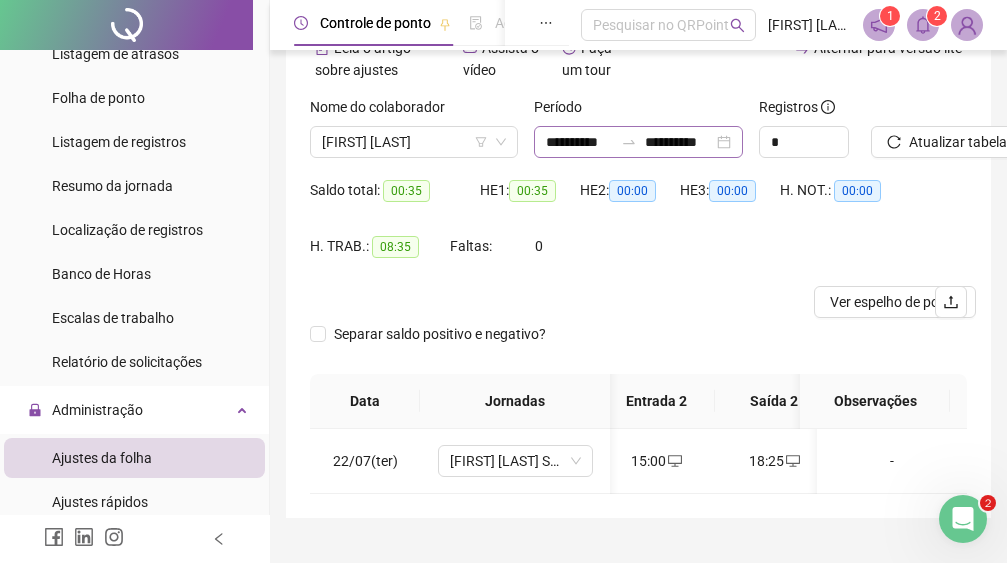 click on "**********" at bounding box center [638, 142] 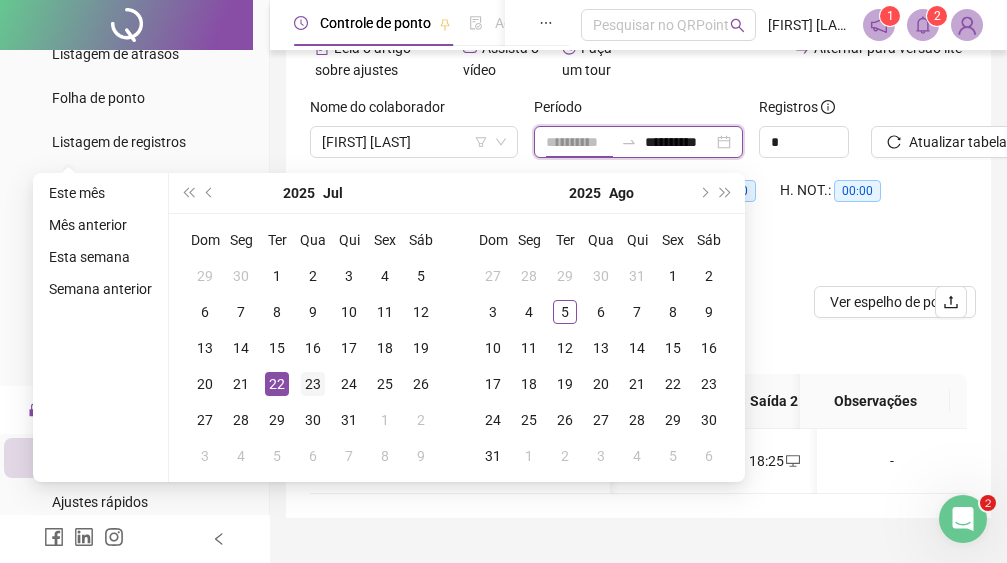 type on "**********" 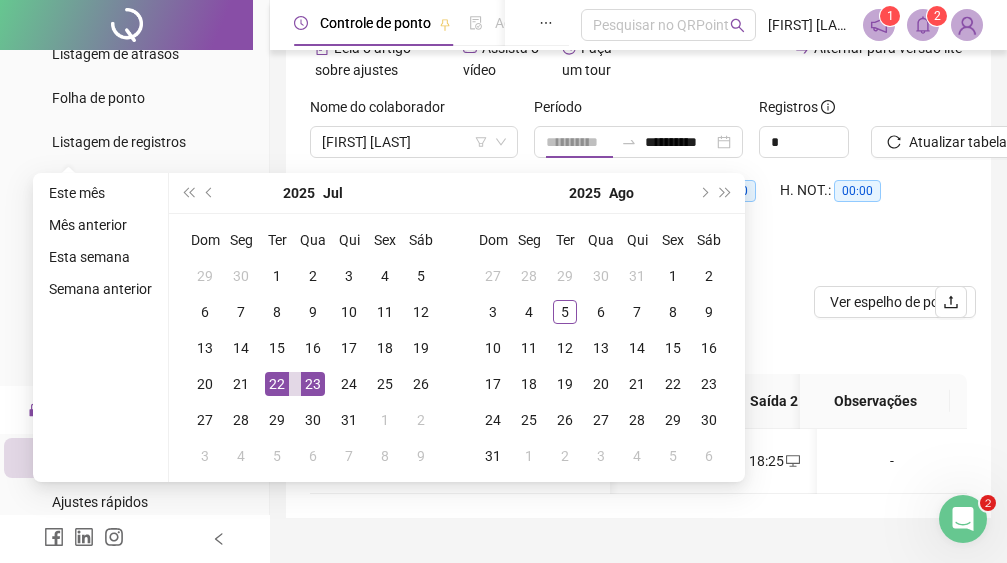 click on "23" at bounding box center (313, 384) 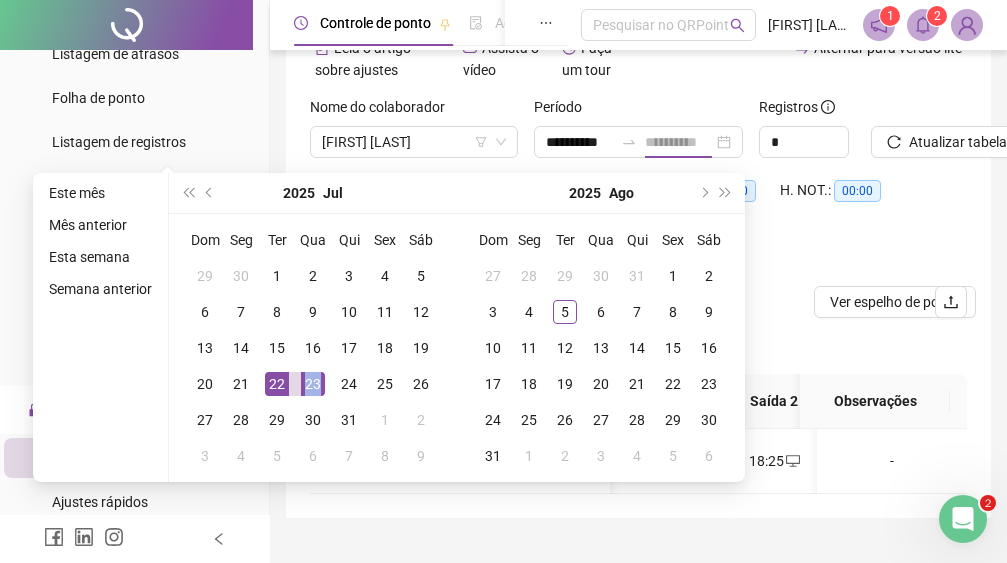 click on "23" at bounding box center (313, 384) 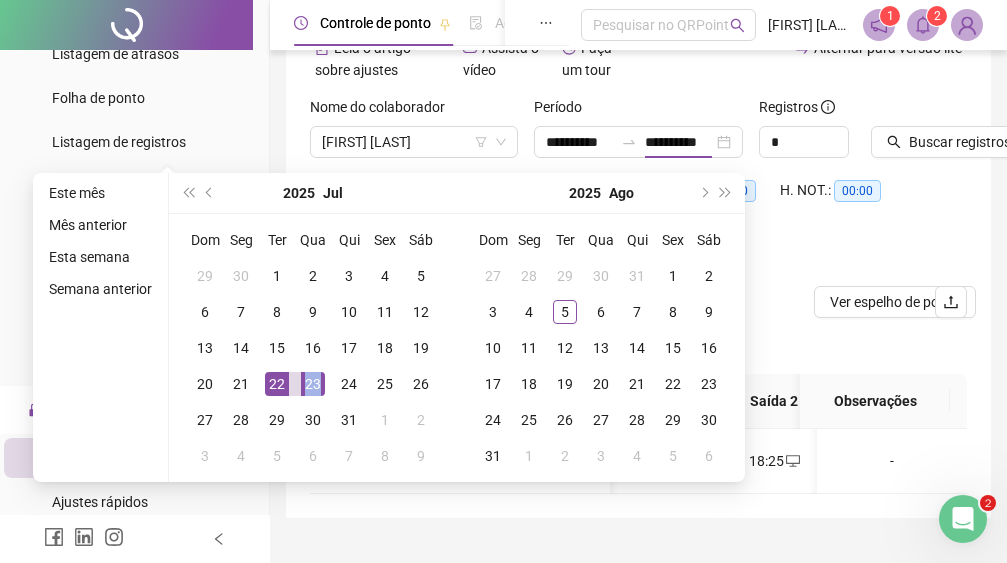 type on "**********" 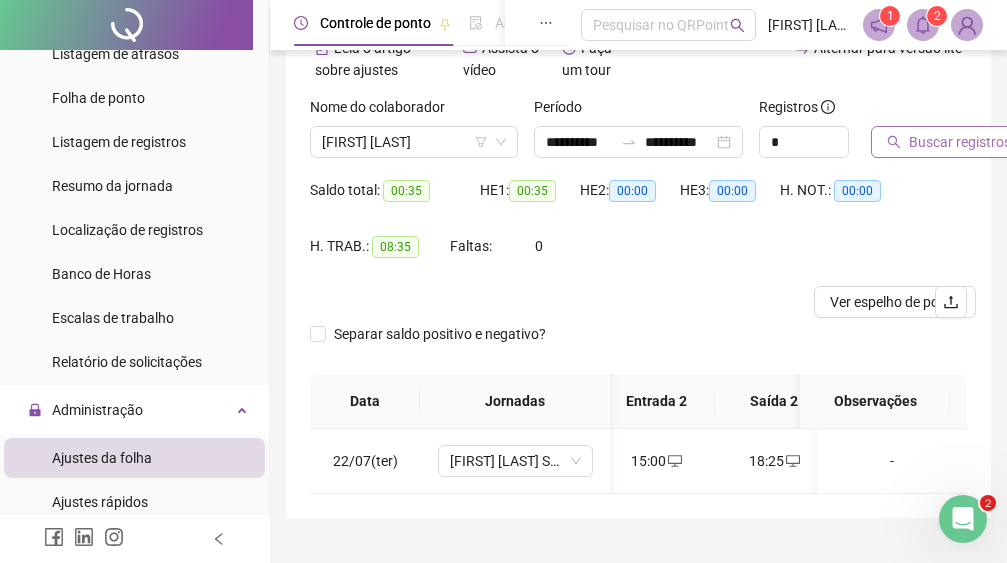 click on "Buscar registros" at bounding box center [960, 142] 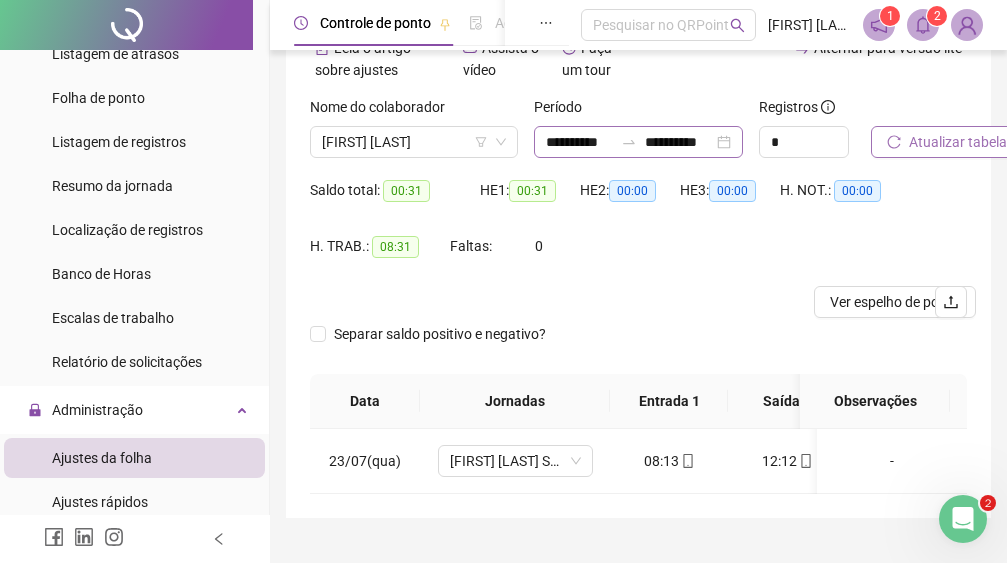 click on "**********" at bounding box center [638, 142] 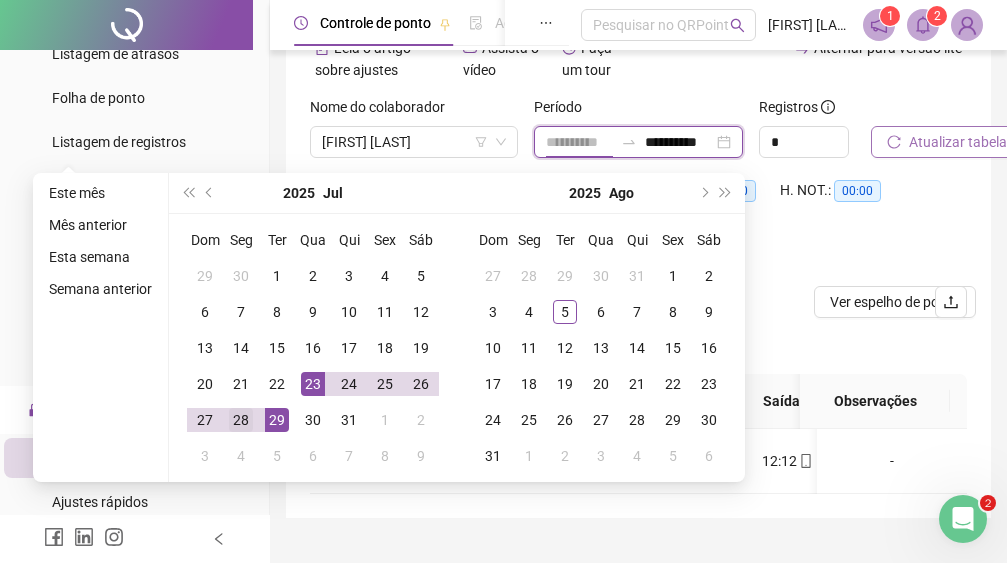 type on "**********" 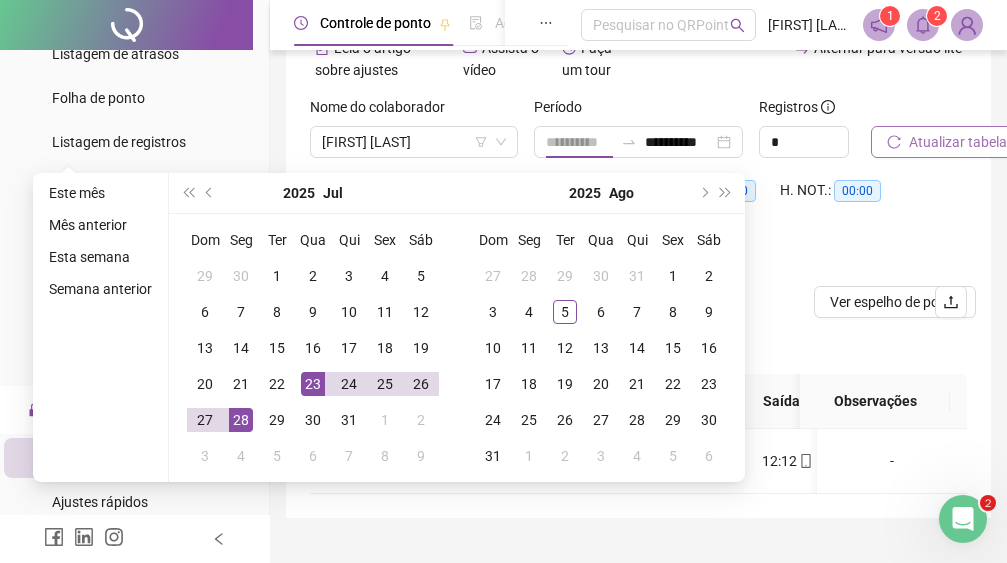 click on "28" at bounding box center (241, 420) 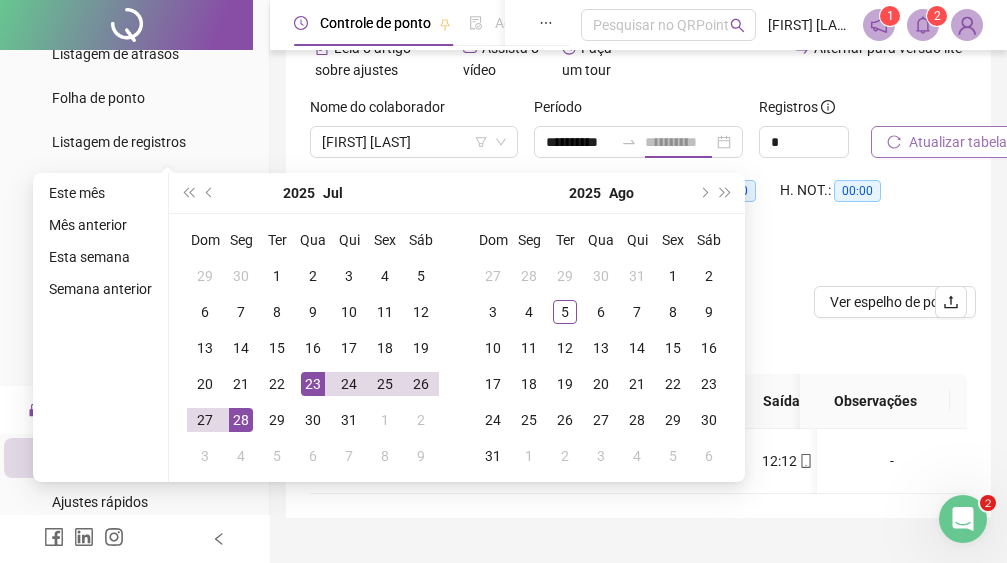 click on "28" at bounding box center (241, 420) 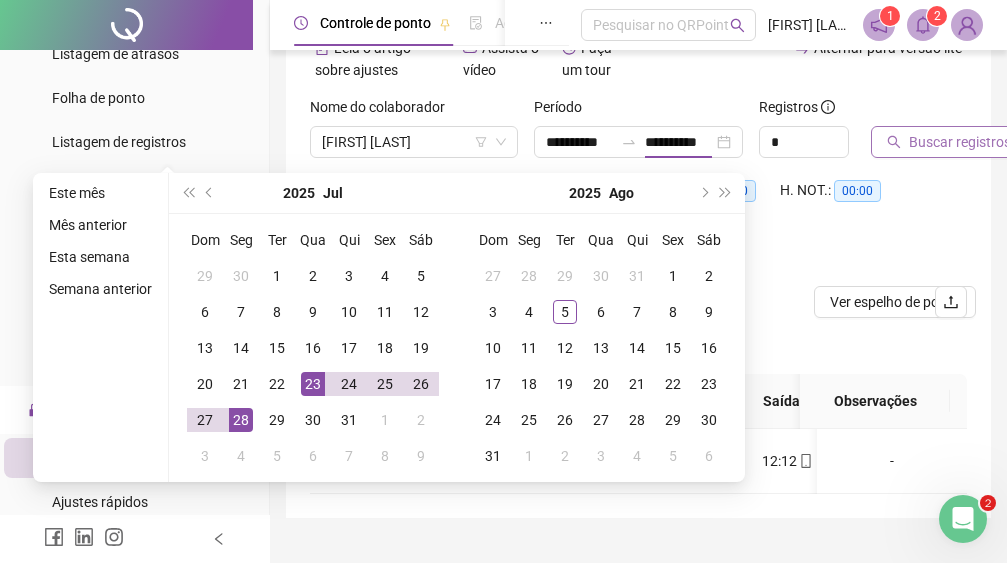 type on "**********" 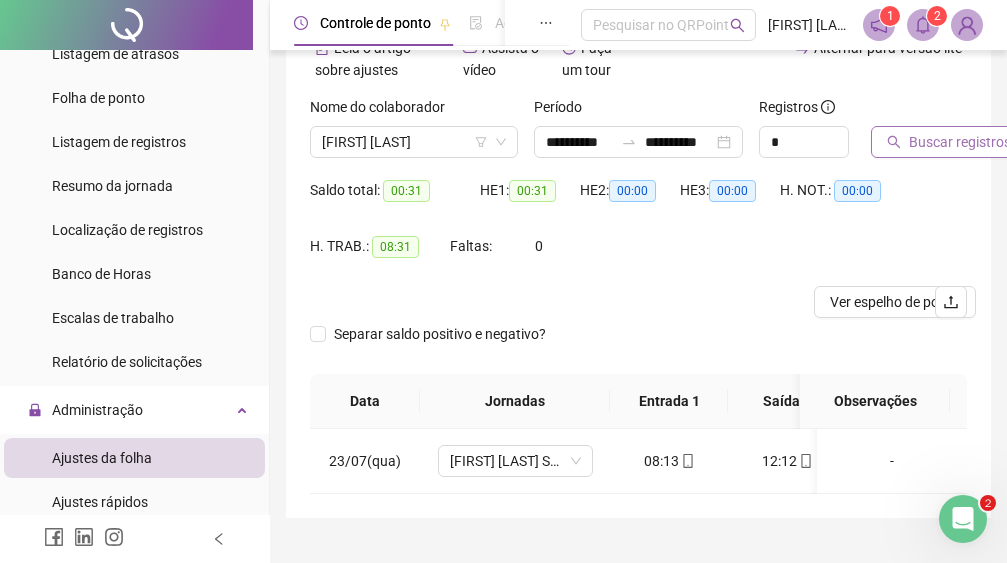 click on "Buscar registros" at bounding box center (960, 142) 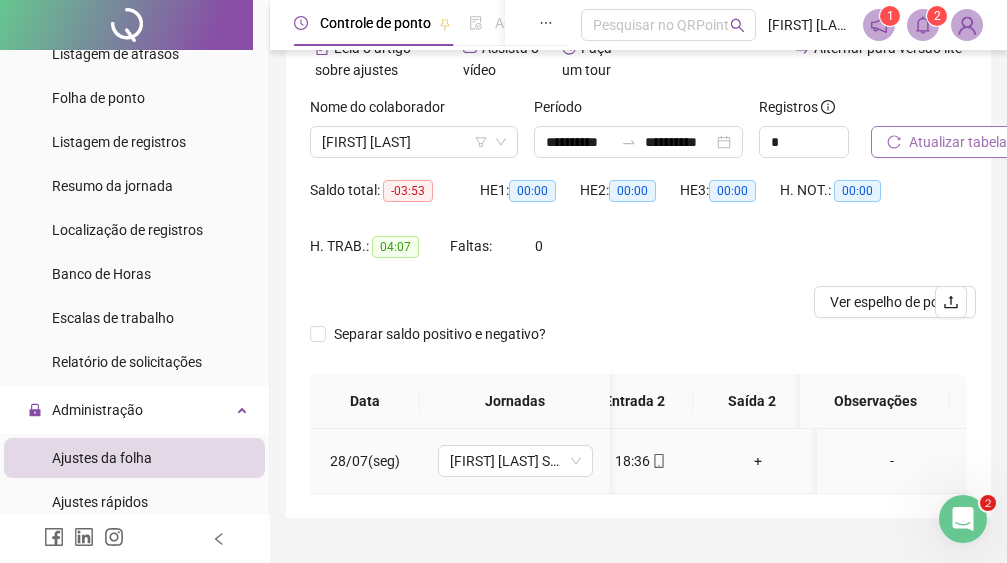 click on "+" at bounding box center (758, 461) 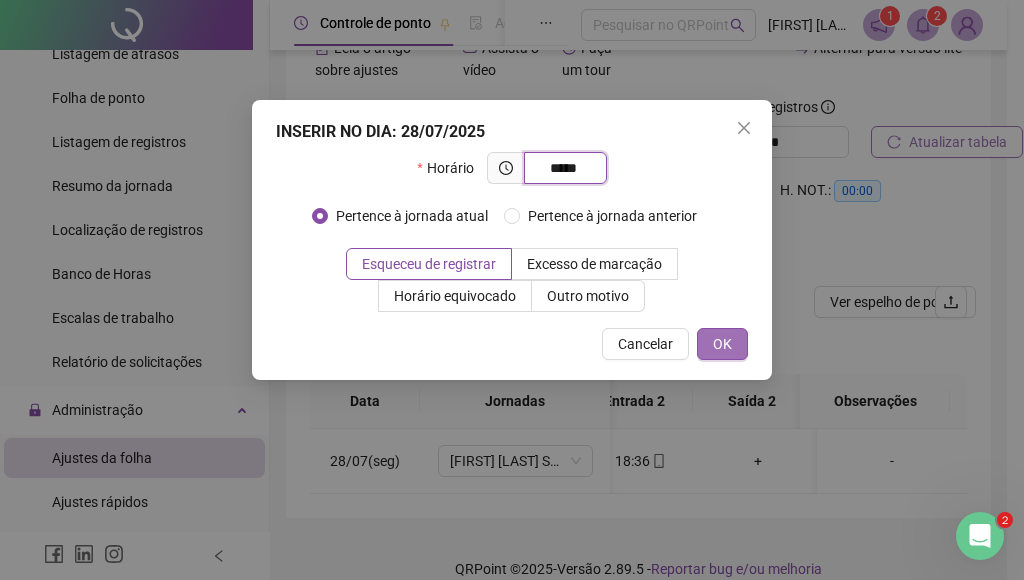 type on "*****" 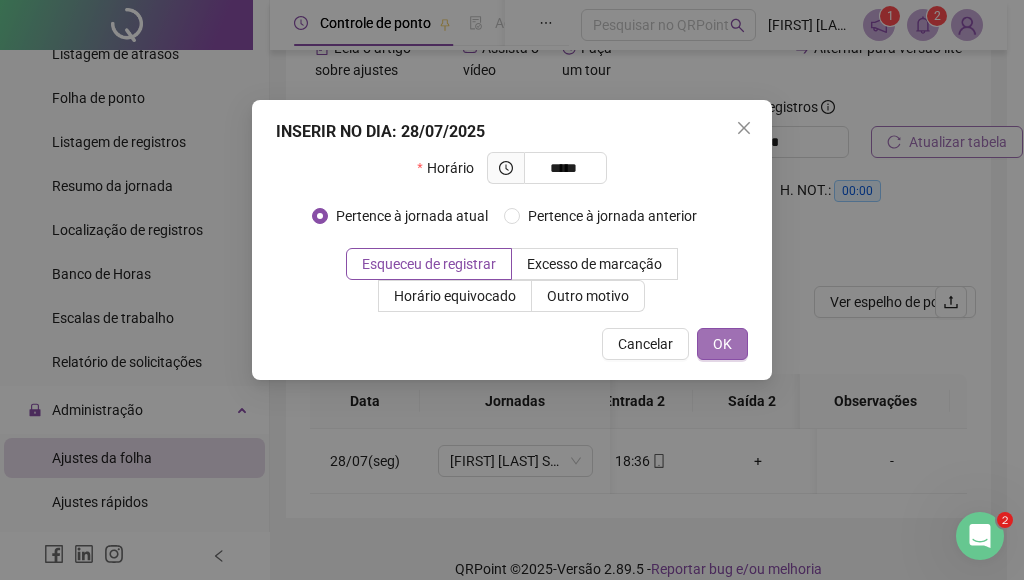 click on "OK" at bounding box center [722, 344] 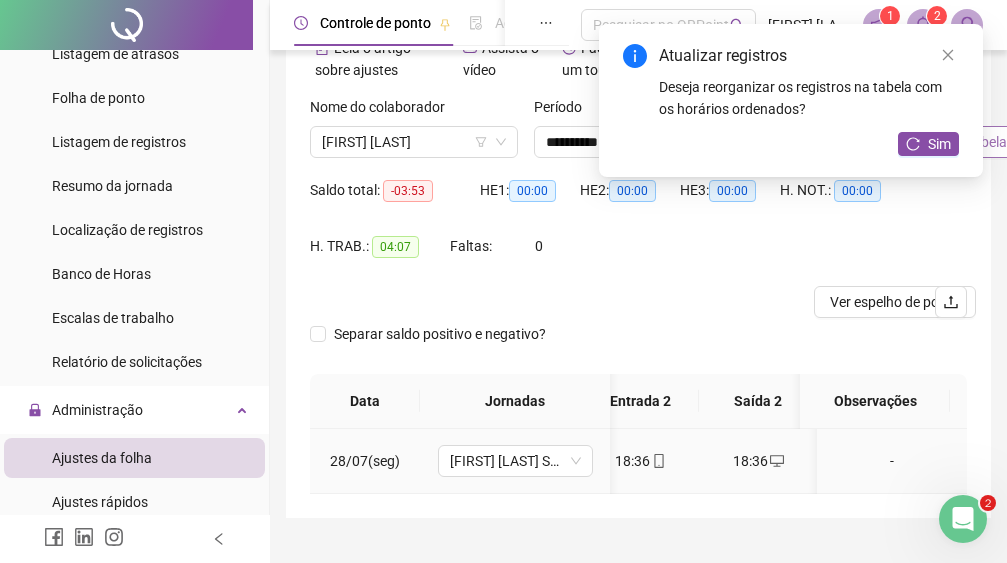 click on "18:36" at bounding box center (640, 461) 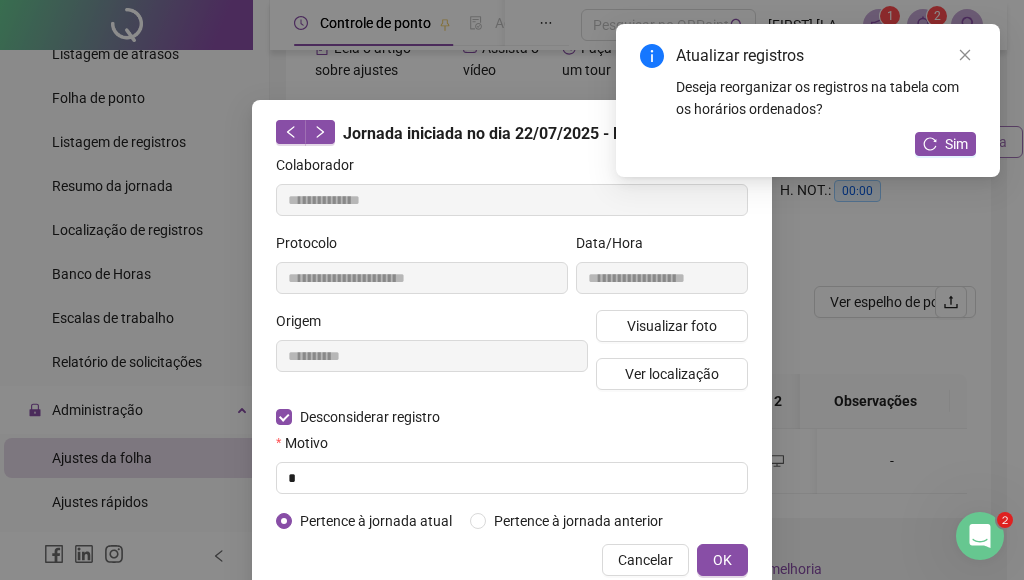 type on "**********" 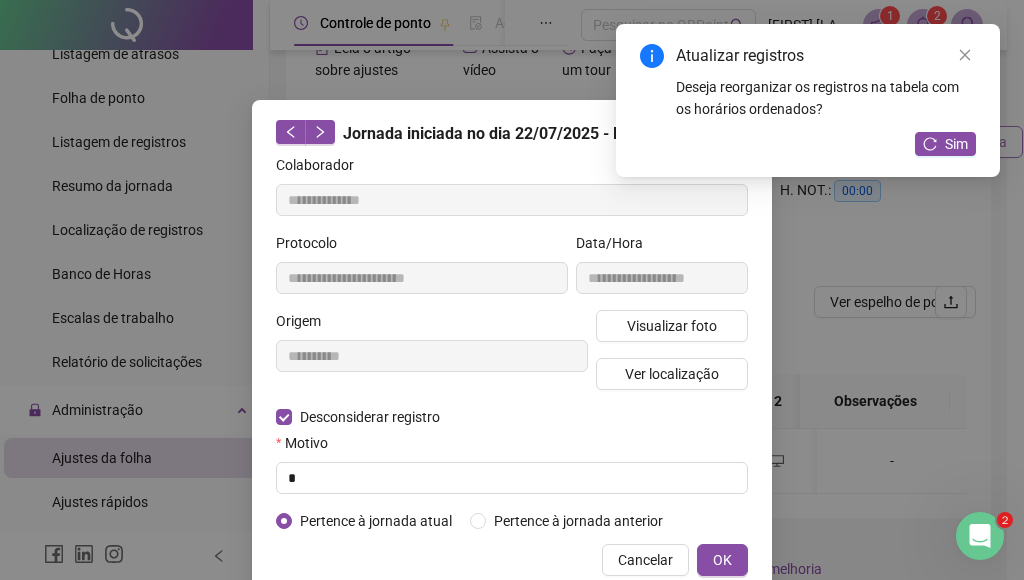 type on "**********" 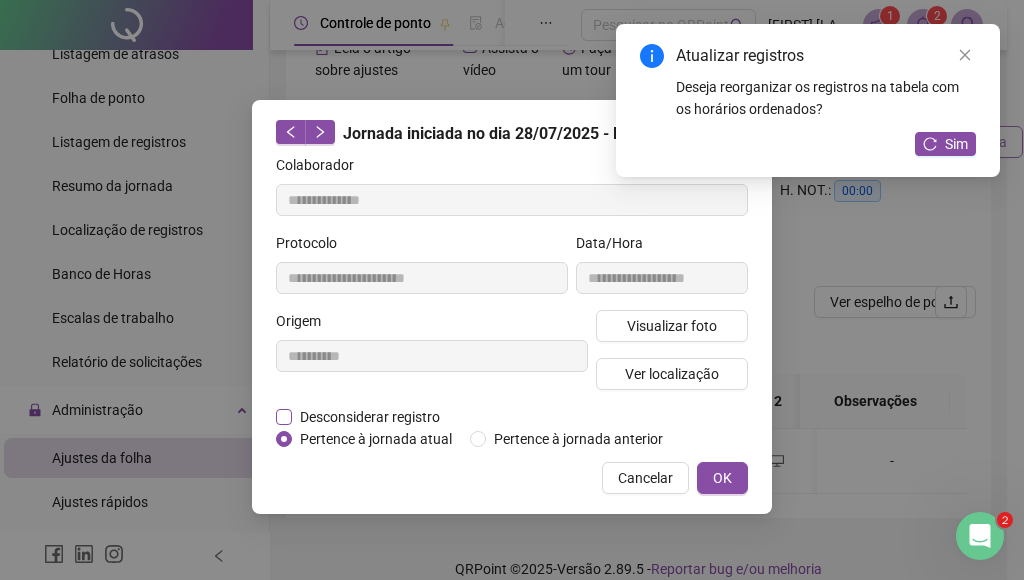 click on "Desconsiderar registro" at bounding box center [370, 417] 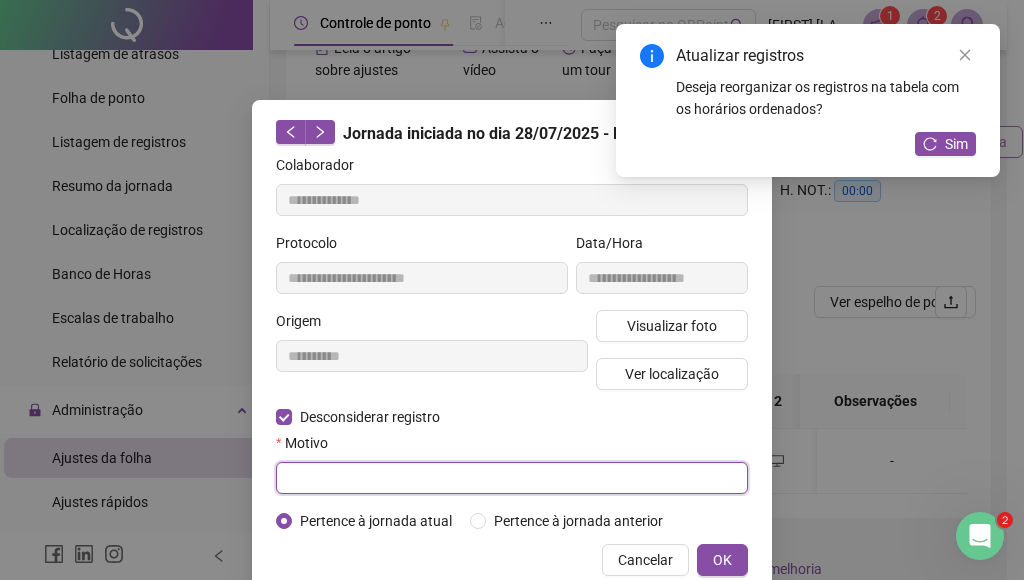 click at bounding box center [512, 478] 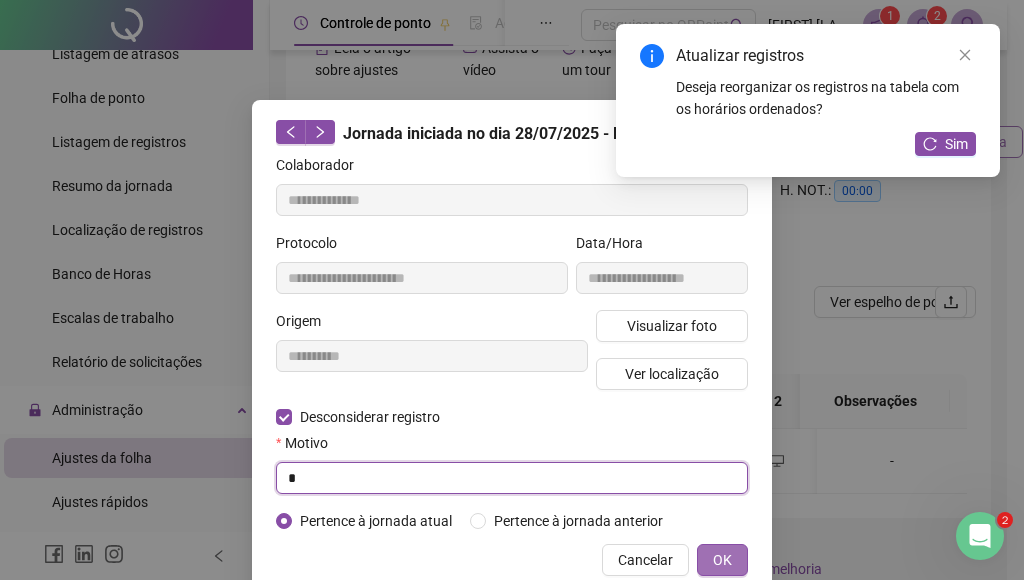 type on "*" 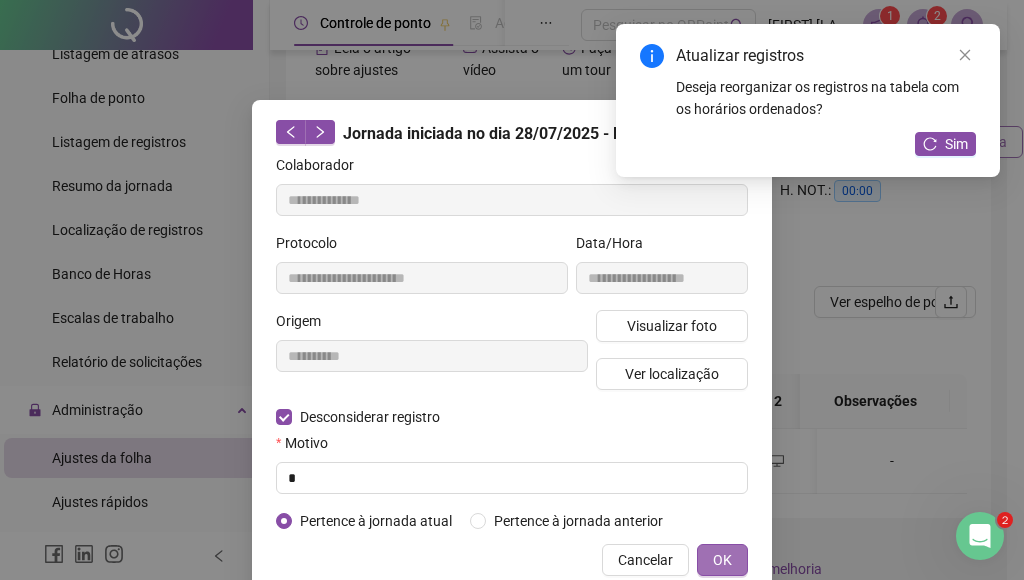 click on "OK" at bounding box center (722, 560) 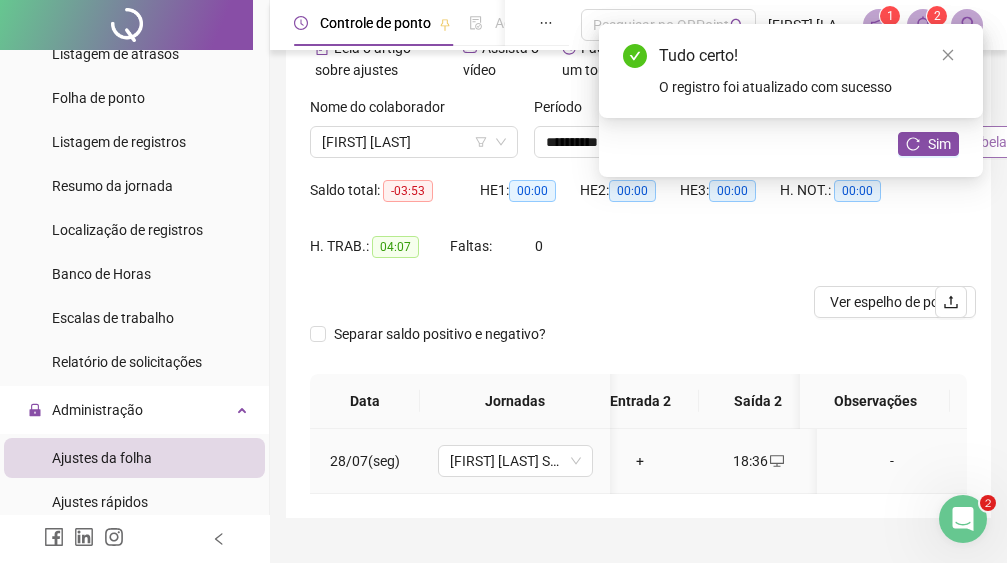 click on "+" at bounding box center (640, 461) 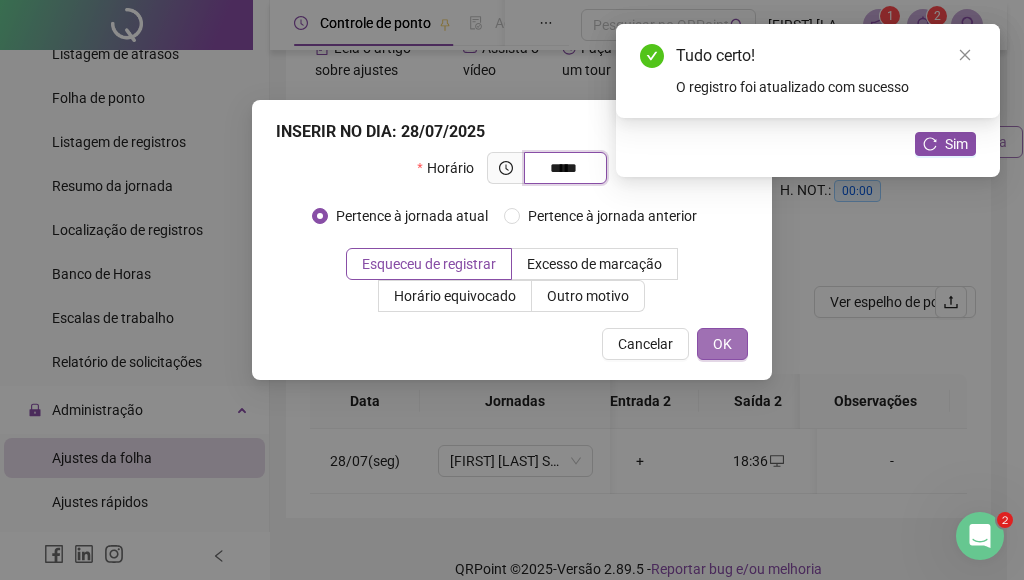 type on "*****" 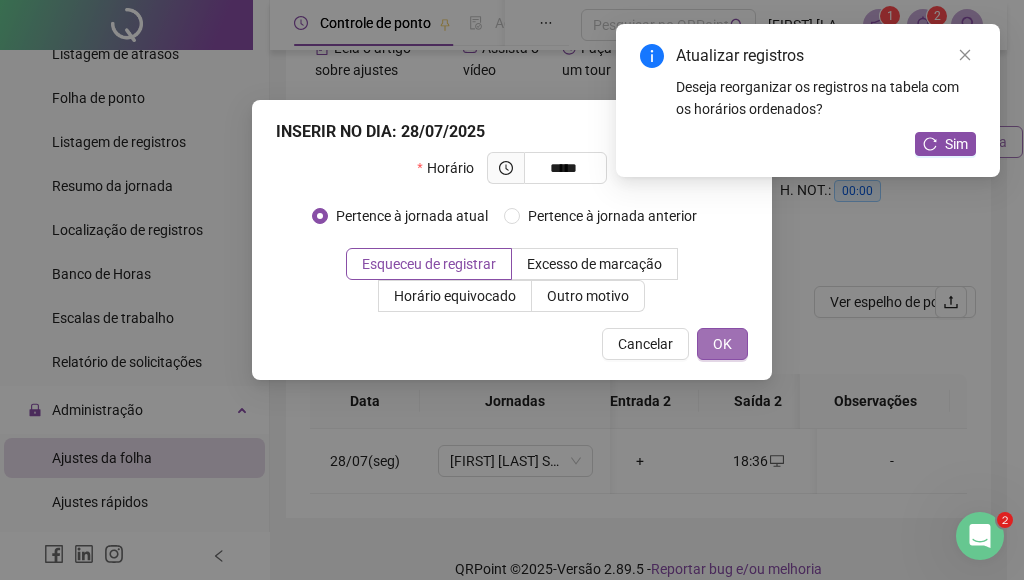 click on "OK" at bounding box center (722, 344) 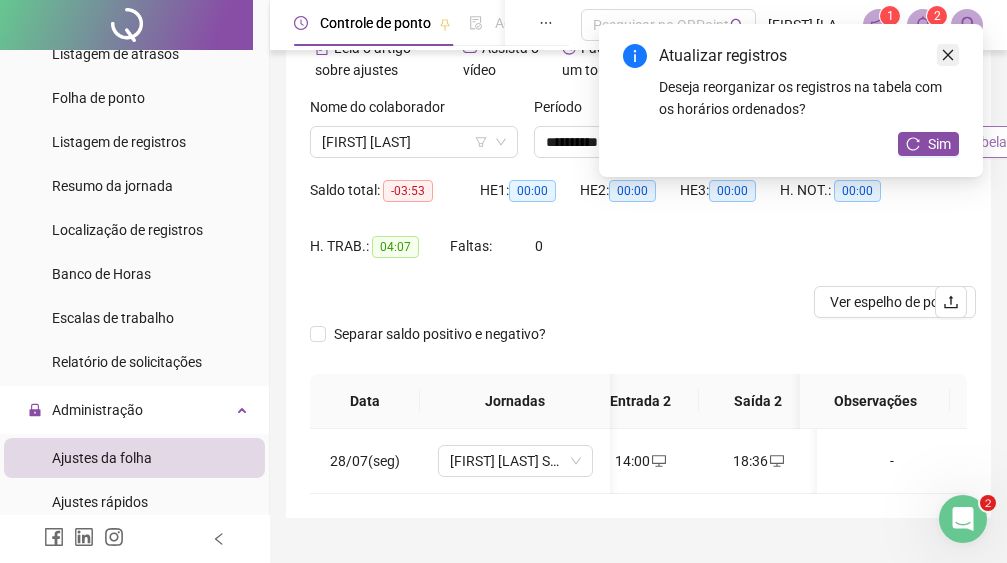 click 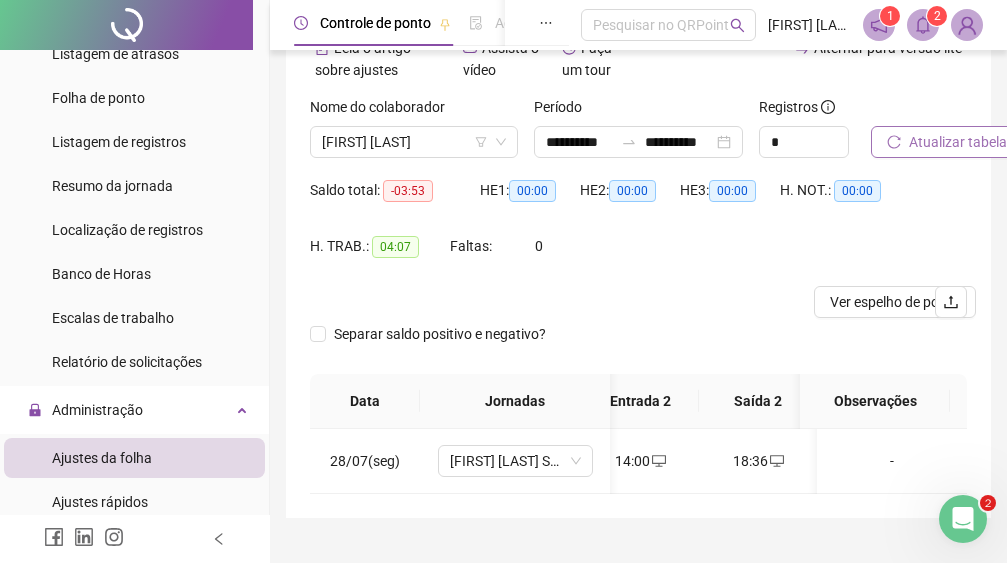 click on "Atualizar tabela" at bounding box center [958, 142] 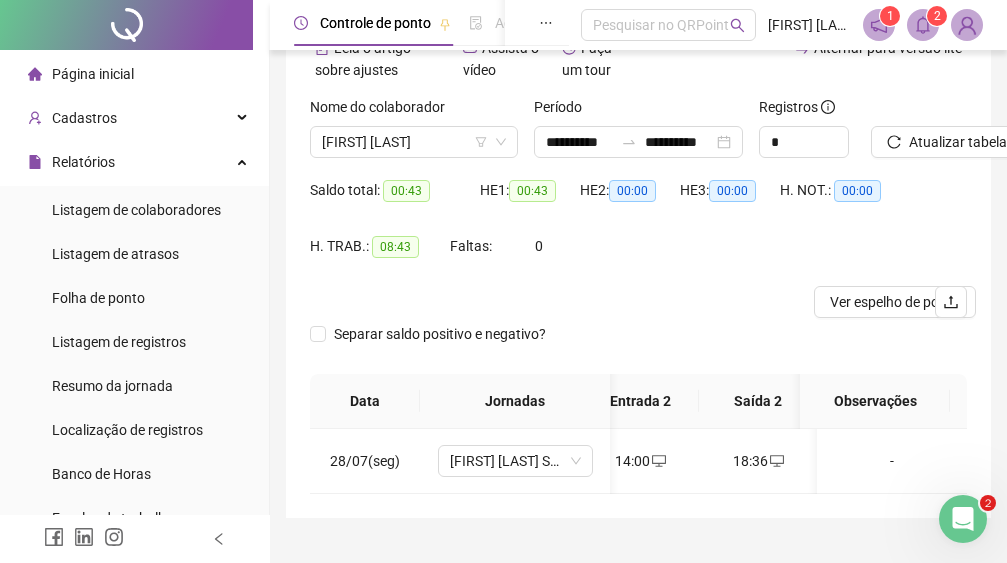 click on "**********" at bounding box center [638, 247] 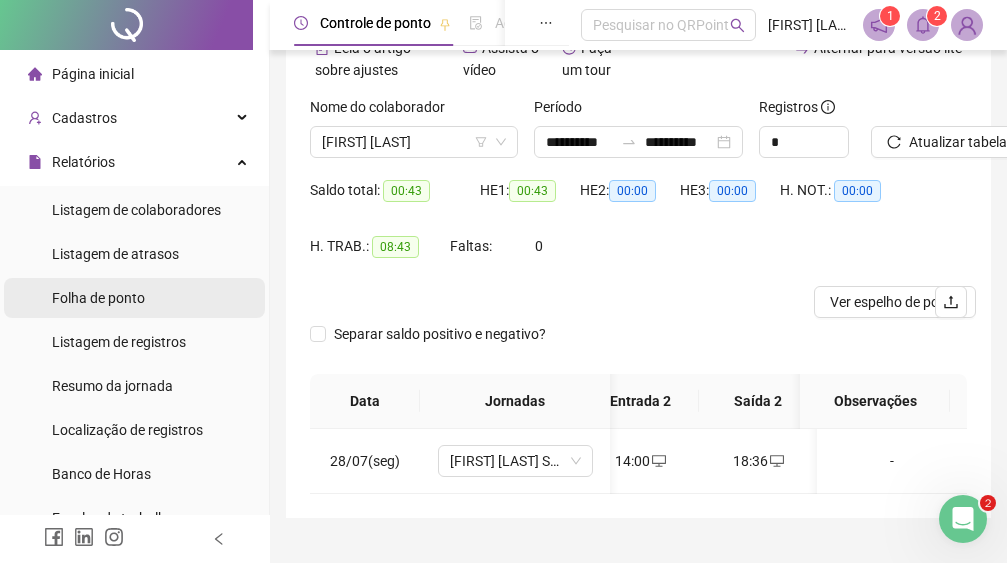 click on "Folha de ponto" at bounding box center (134, 298) 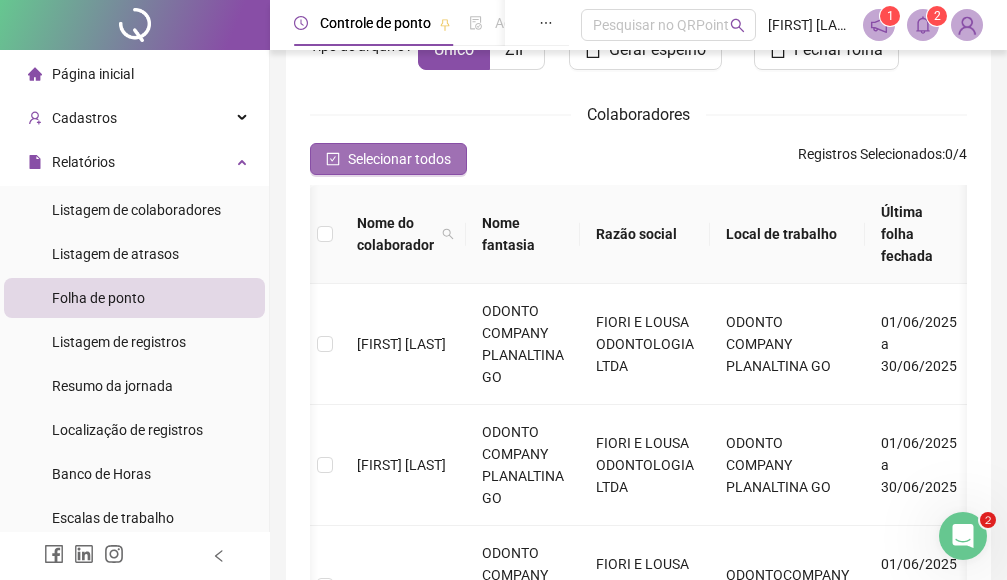 click on "Selecionar todos" at bounding box center [388, 159] 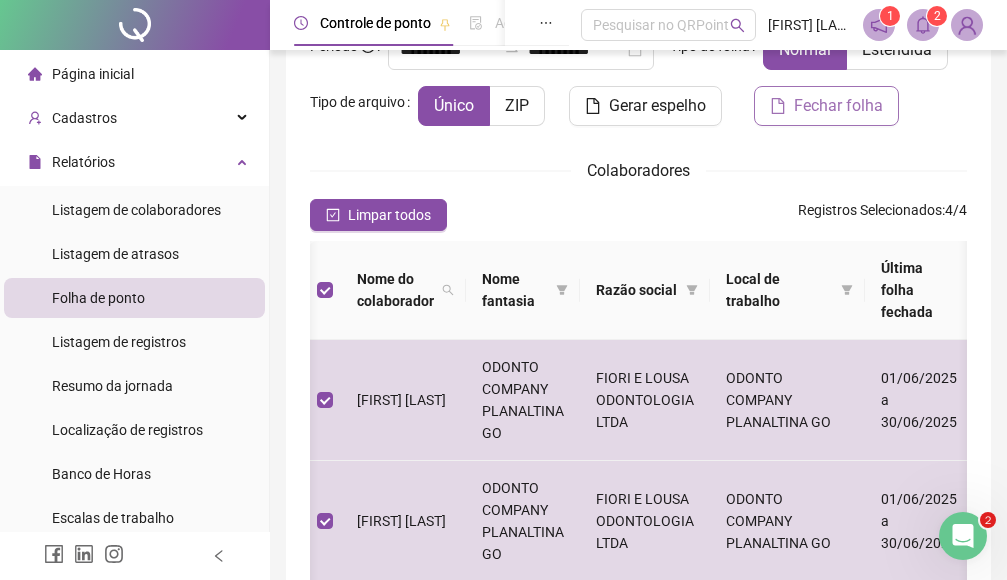 click on "Fechar folha" at bounding box center (838, 106) 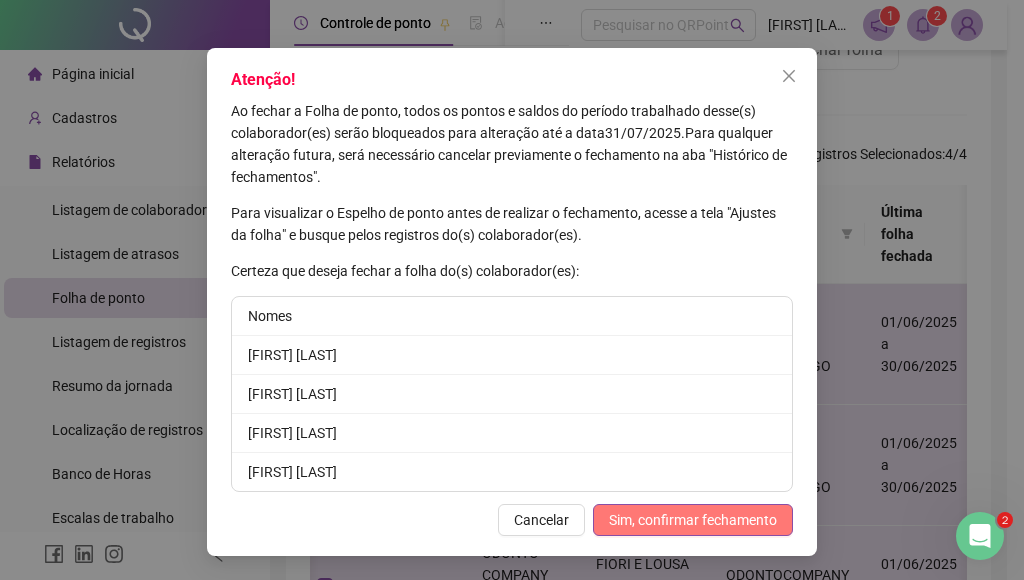 click on "Sim, confirmar fechamento" at bounding box center [693, 520] 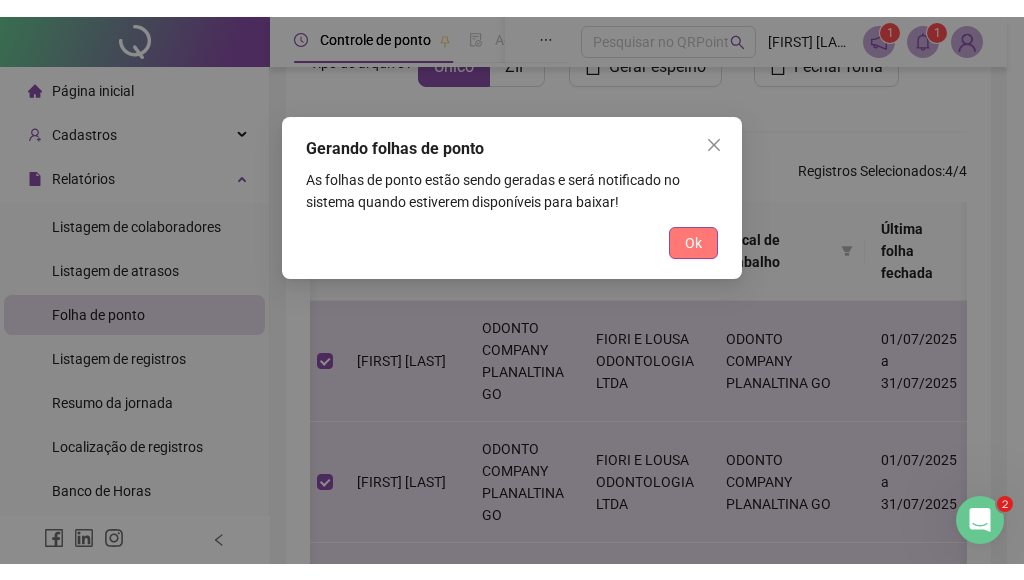 scroll, scrollTop: 227, scrollLeft: 0, axis: vertical 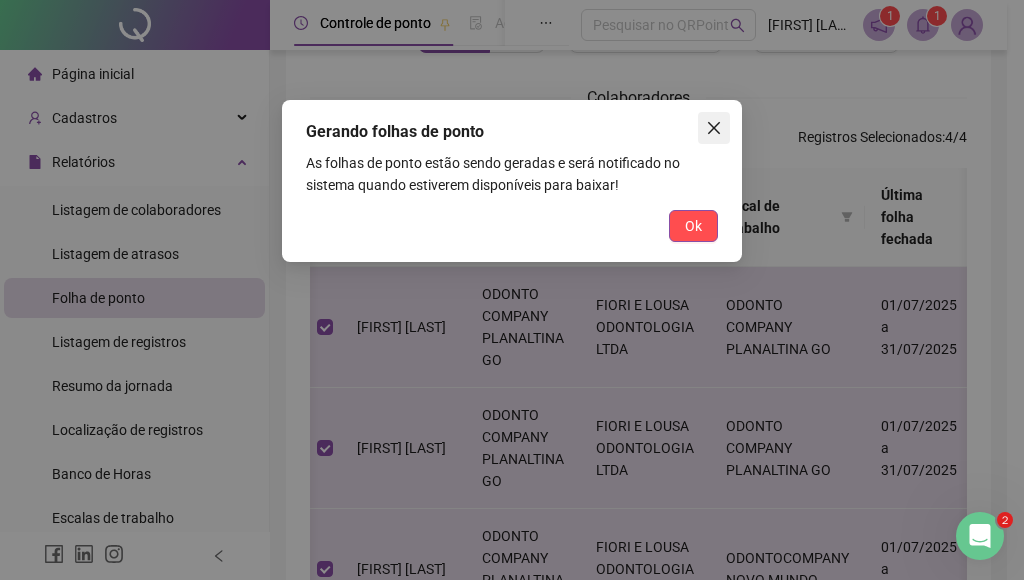 click at bounding box center [714, 128] 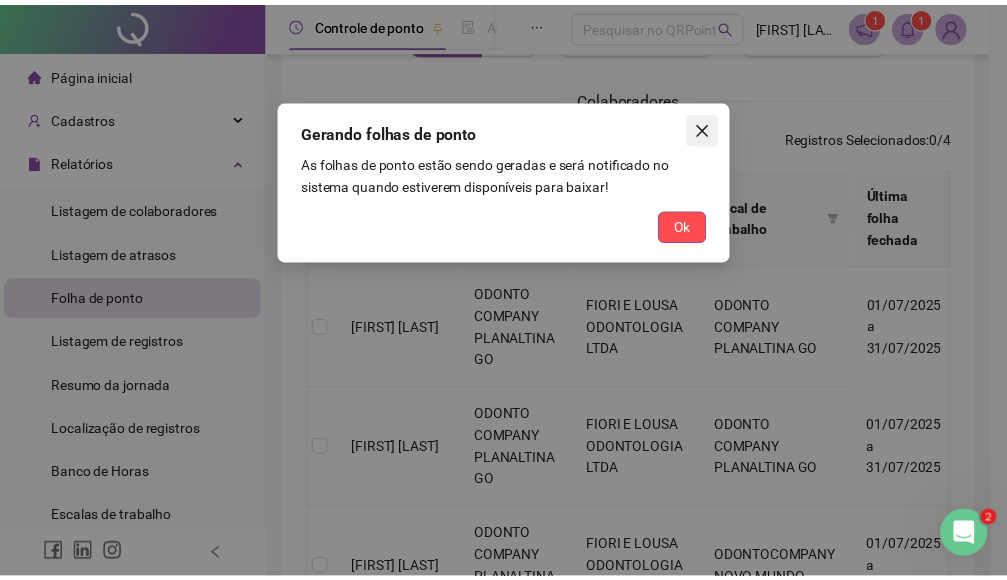 scroll, scrollTop: 210, scrollLeft: 0, axis: vertical 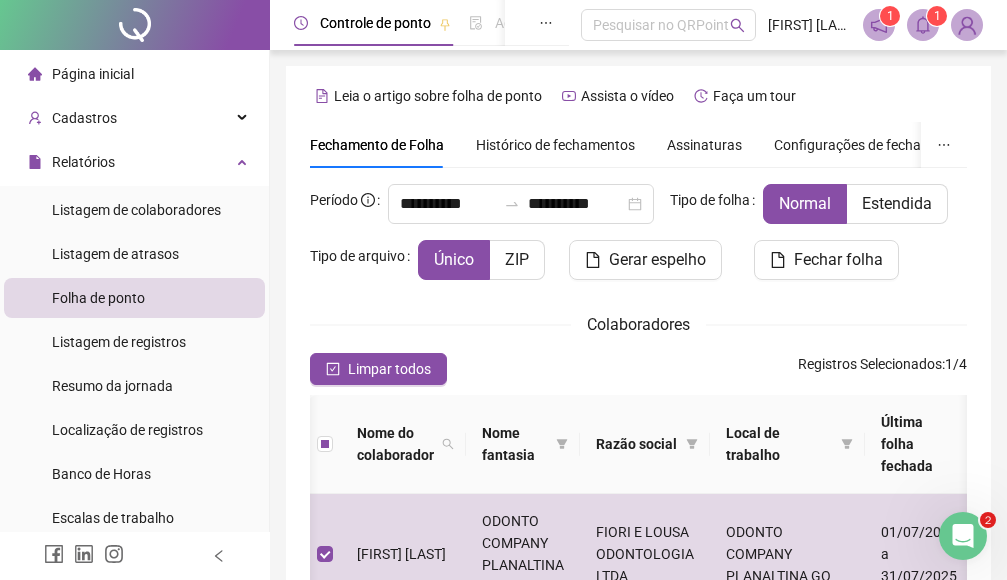 click on "Histórico de fechamentos" at bounding box center [555, 145] 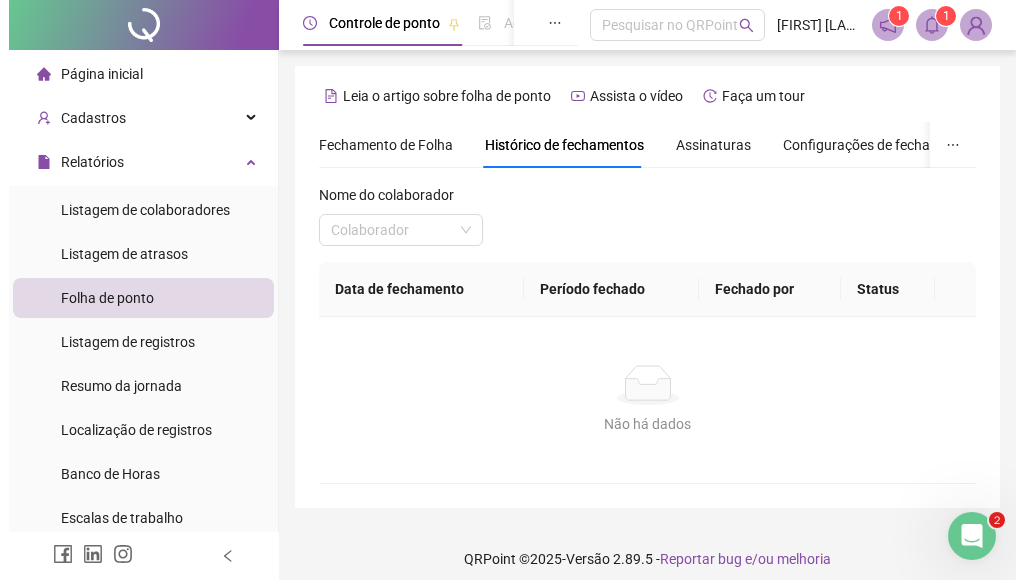 scroll, scrollTop: 14, scrollLeft: 0, axis: vertical 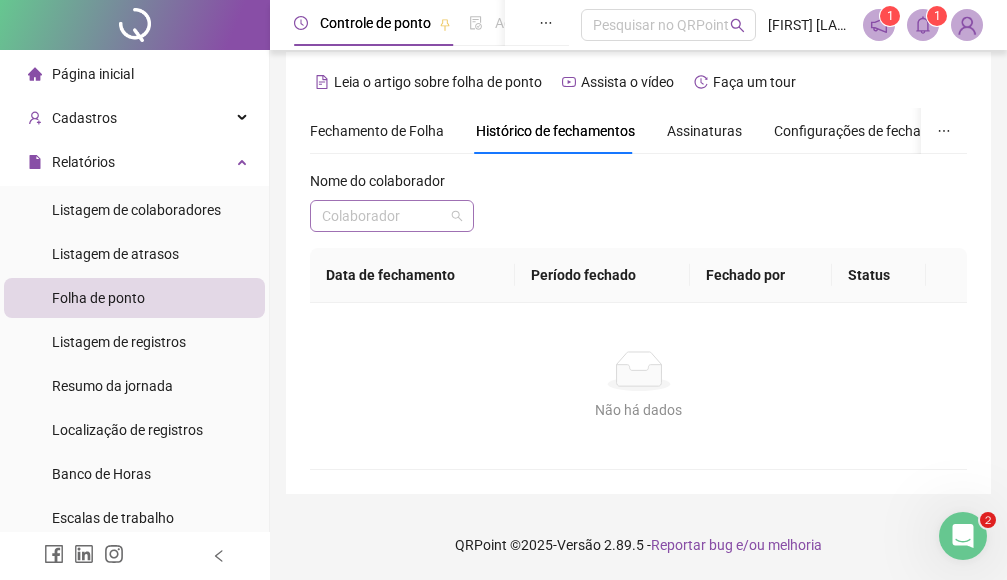 click at bounding box center (383, 216) 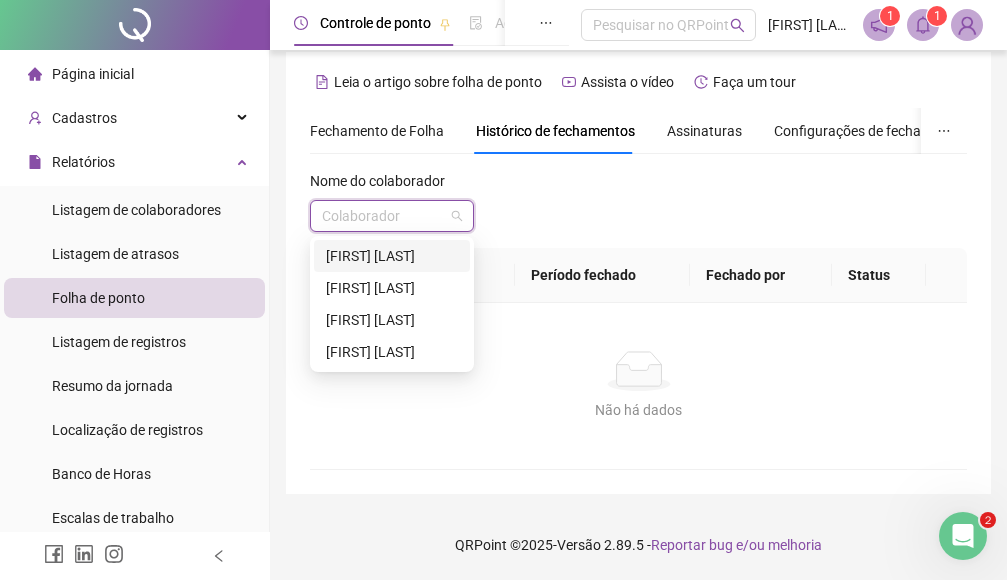 click on "[FIRST] [LAST]" at bounding box center (392, 256) 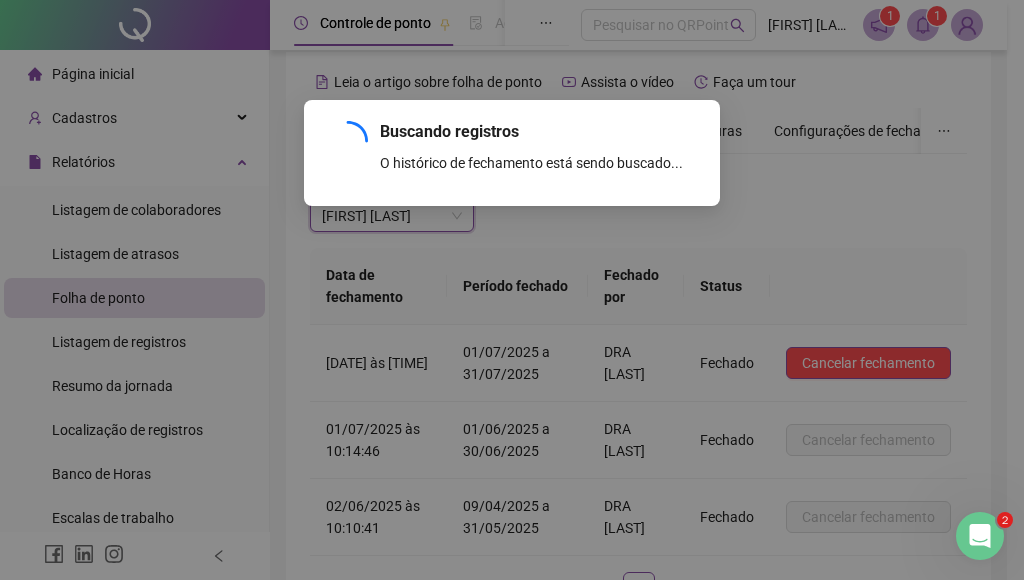 scroll, scrollTop: 164, scrollLeft: 0, axis: vertical 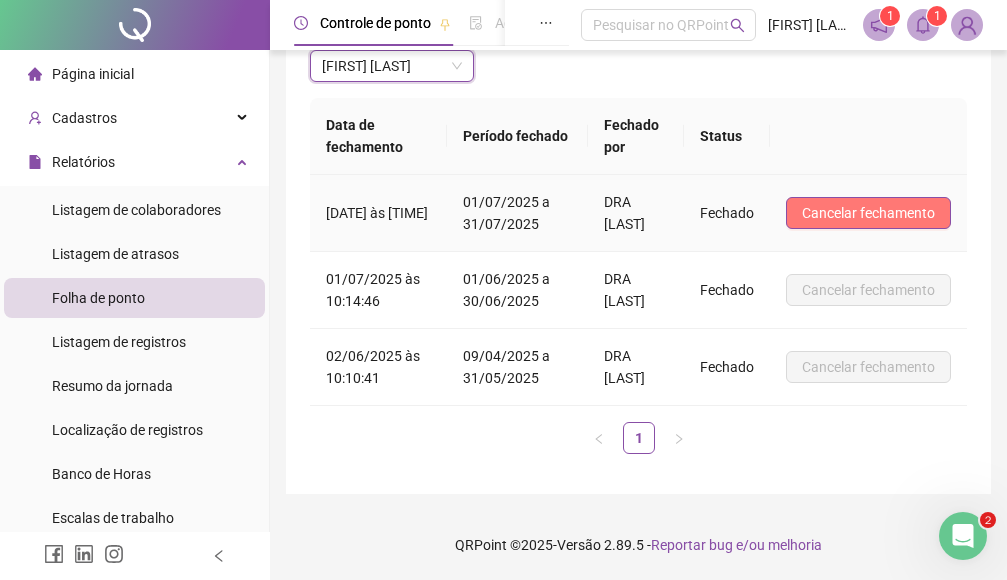 click on "Cancelar fechamento" at bounding box center (868, 213) 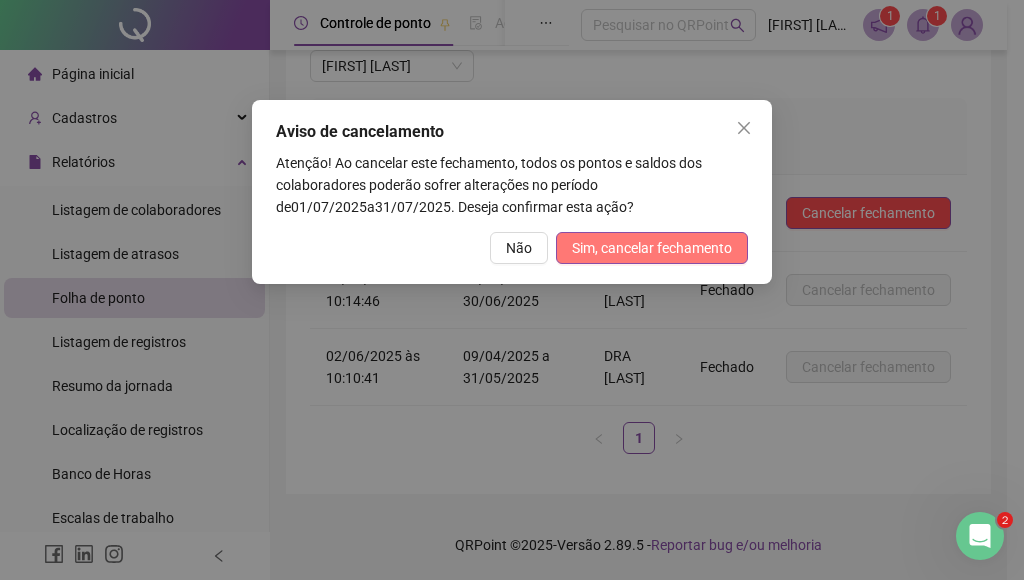 click on "Sim, cancelar fechamento" at bounding box center (652, 248) 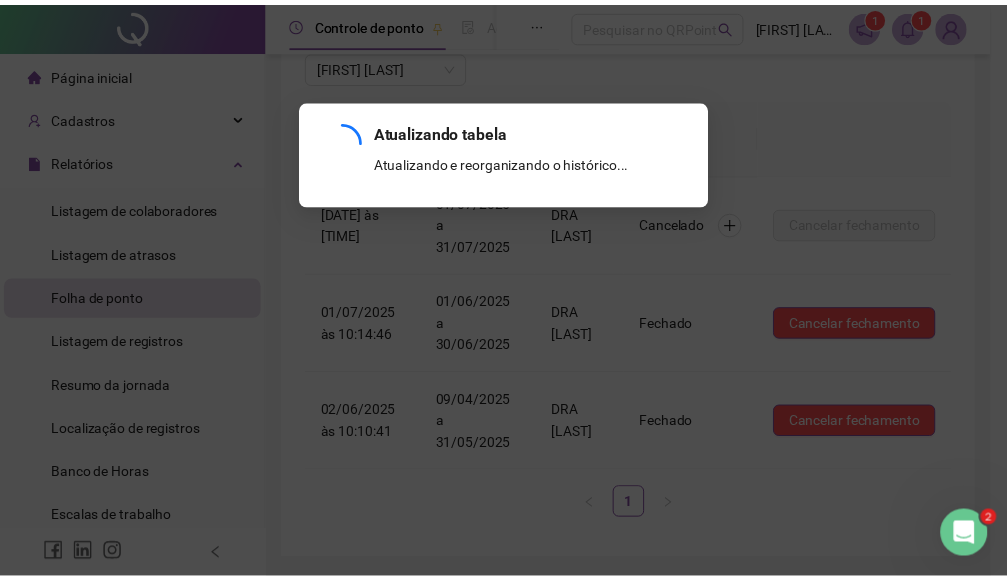 scroll, scrollTop: 230, scrollLeft: 0, axis: vertical 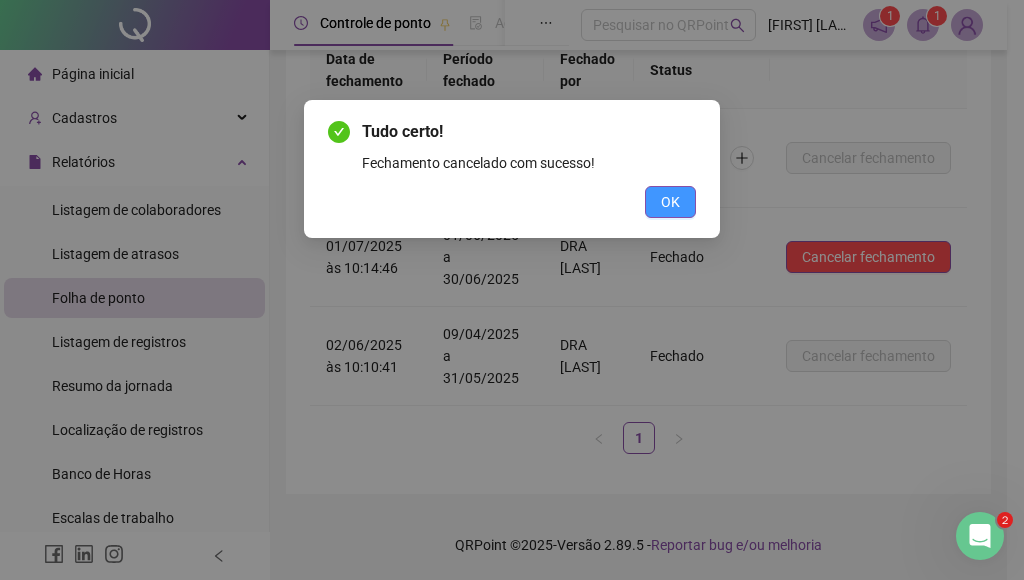 click on "OK" at bounding box center [670, 202] 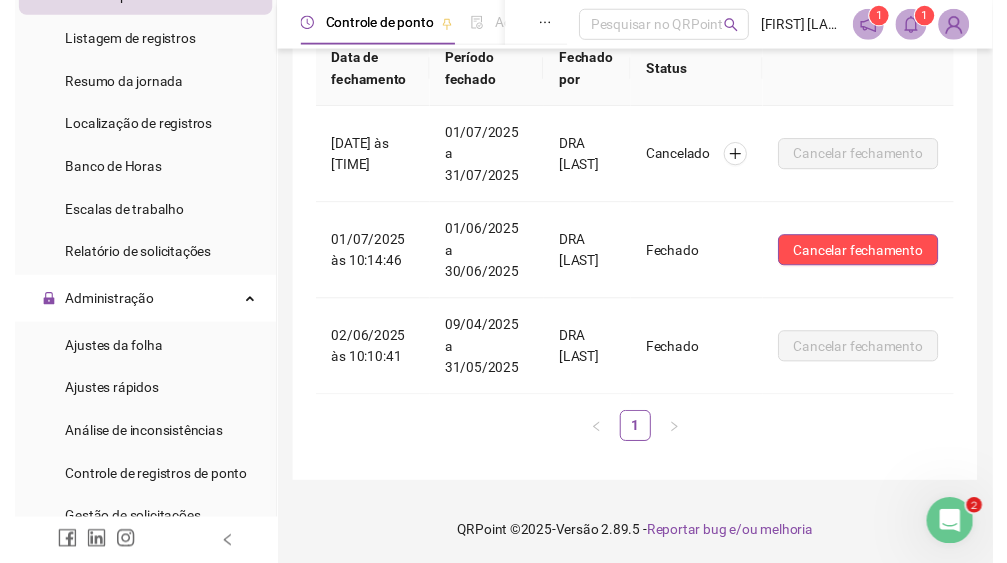 scroll, scrollTop: 330, scrollLeft: 0, axis: vertical 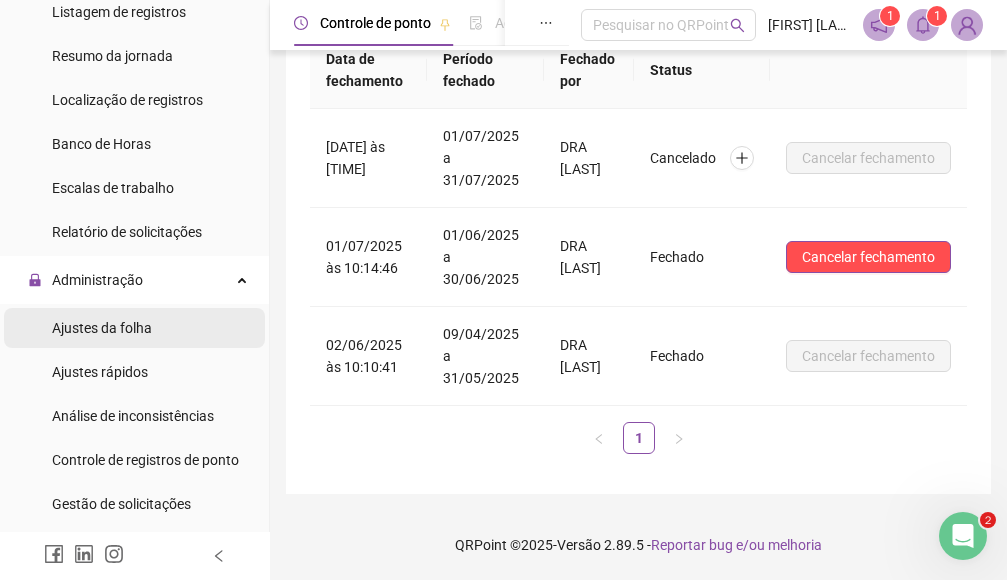 click on "Ajustes da folha" at bounding box center (102, 328) 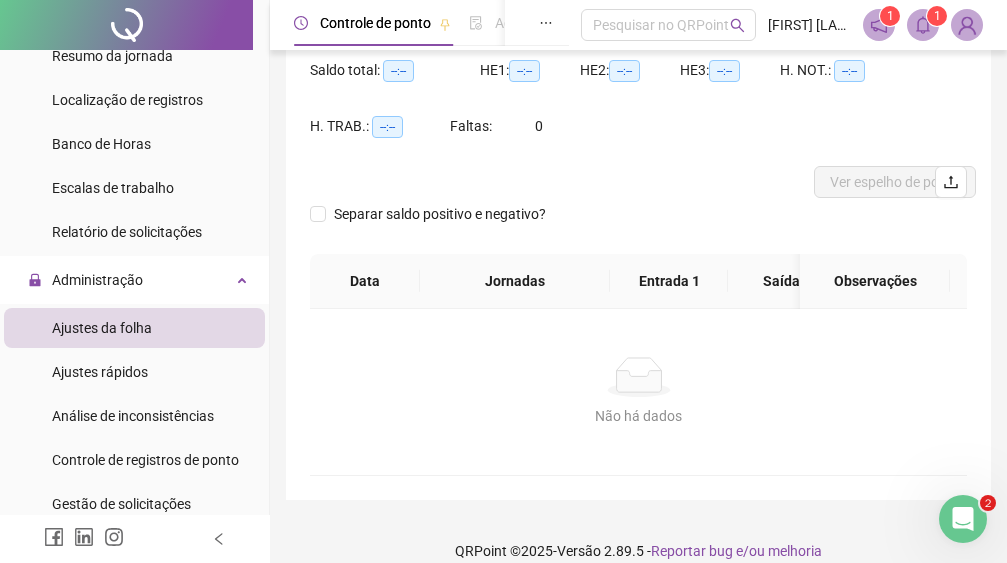 scroll, scrollTop: 30, scrollLeft: 0, axis: vertical 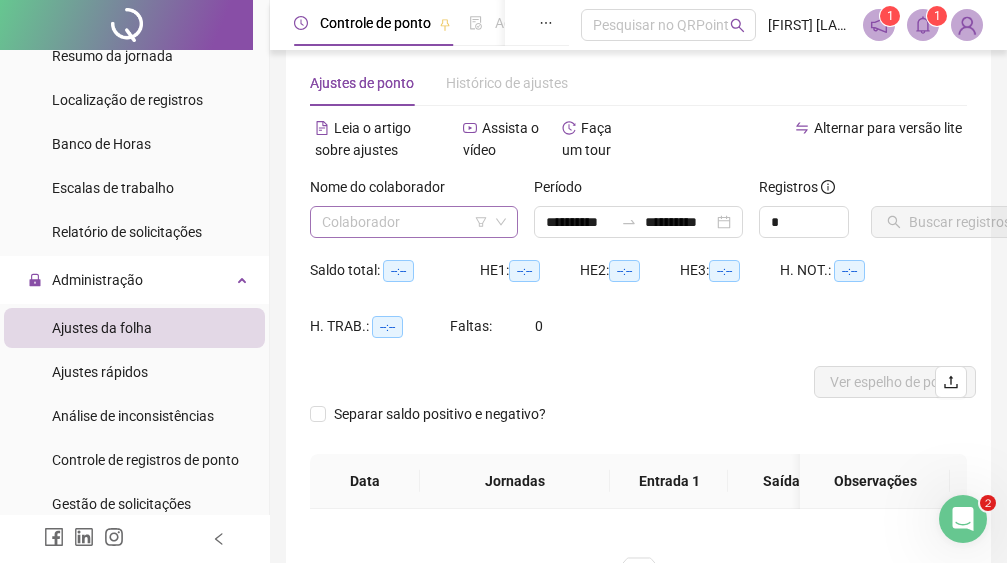 click 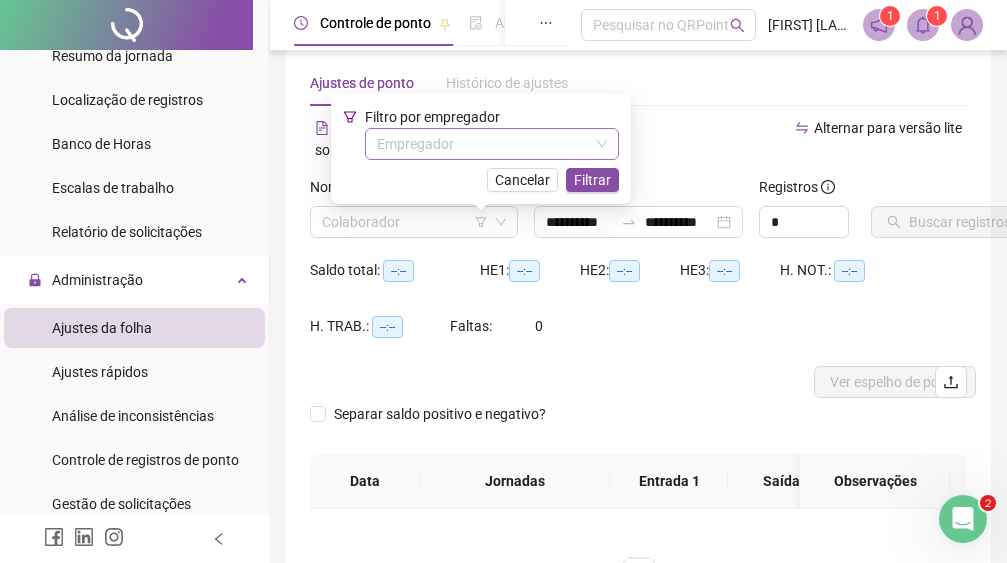 click at bounding box center [483, 144] 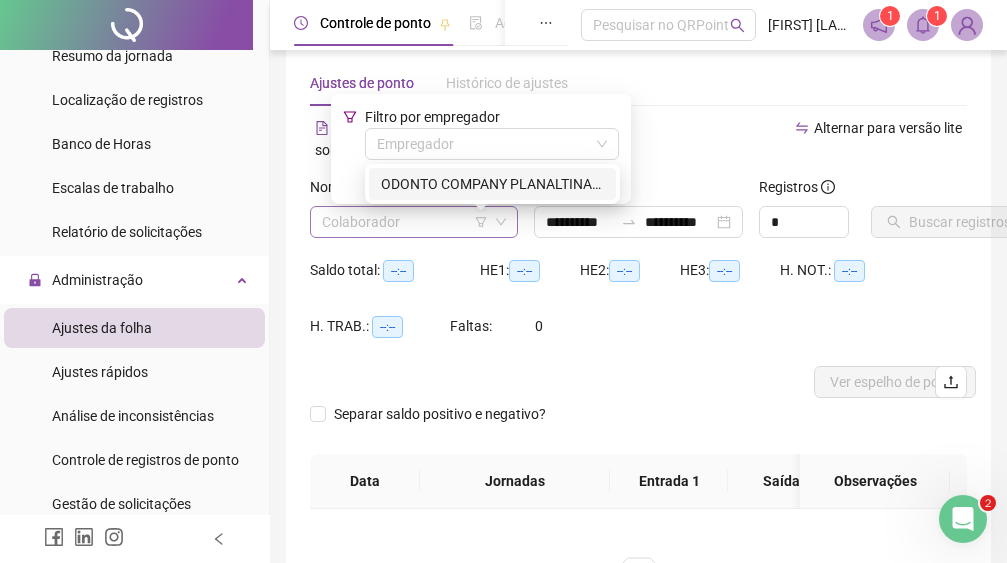 click at bounding box center (405, 222) 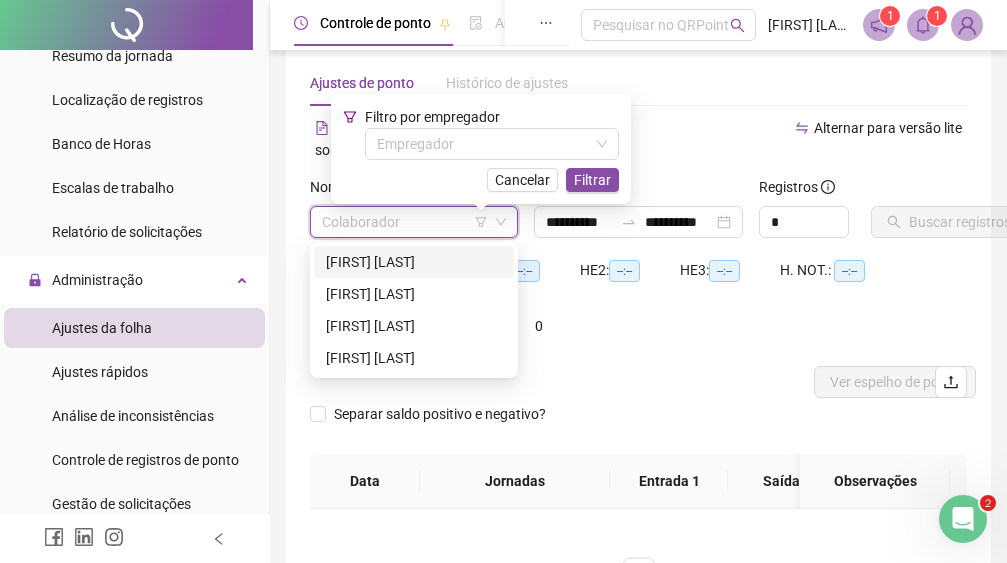 click on "[FIRST] [LAST]" at bounding box center (414, 262) 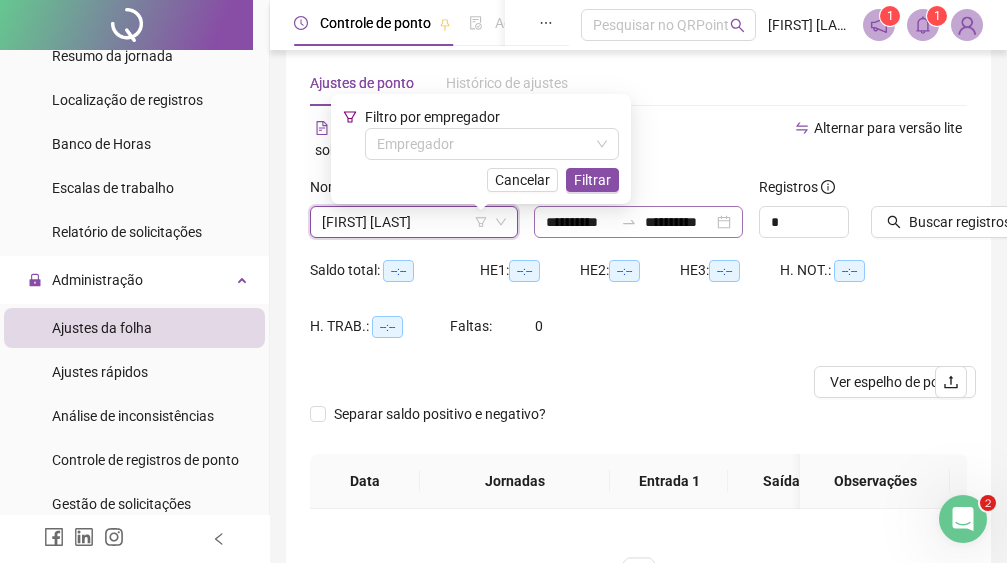click on "**********" at bounding box center [638, 222] 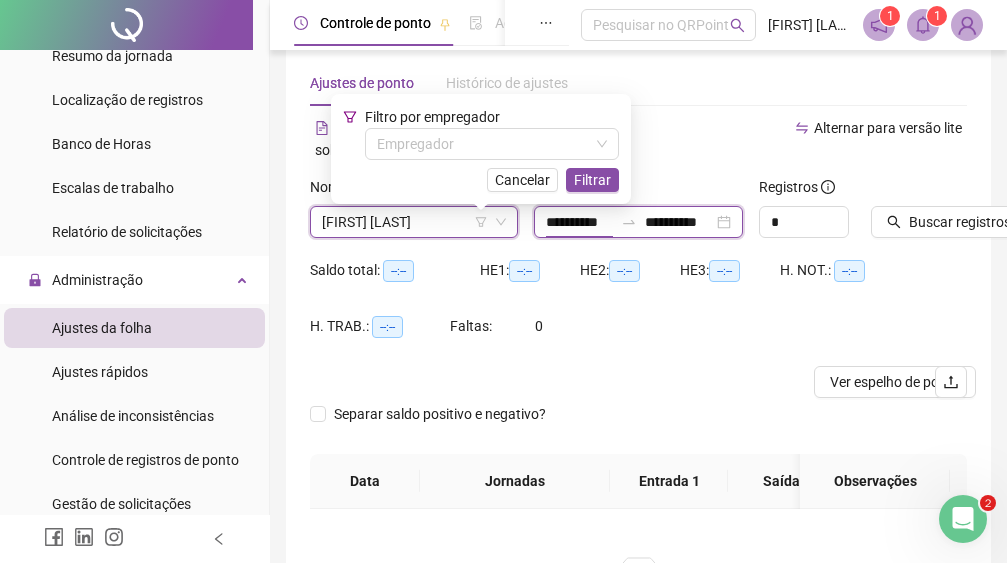 scroll, scrollTop: 0, scrollLeft: 4, axis: horizontal 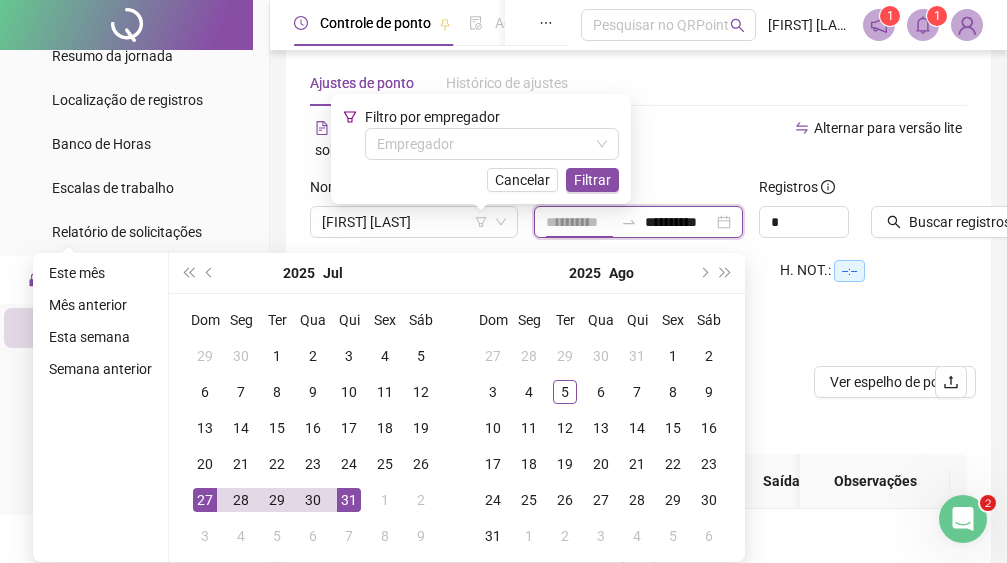type on "**********" 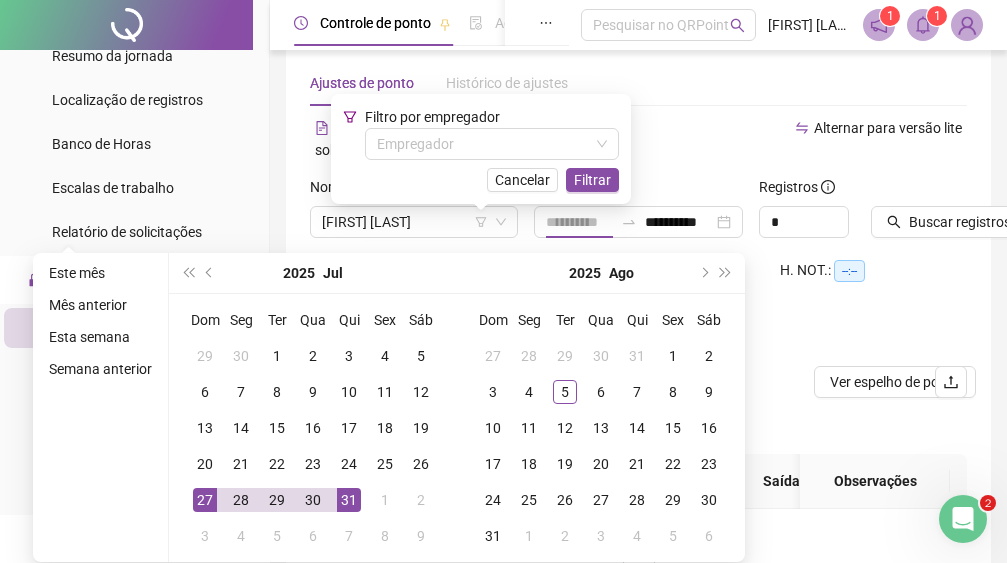 click on "27" at bounding box center [205, 500] 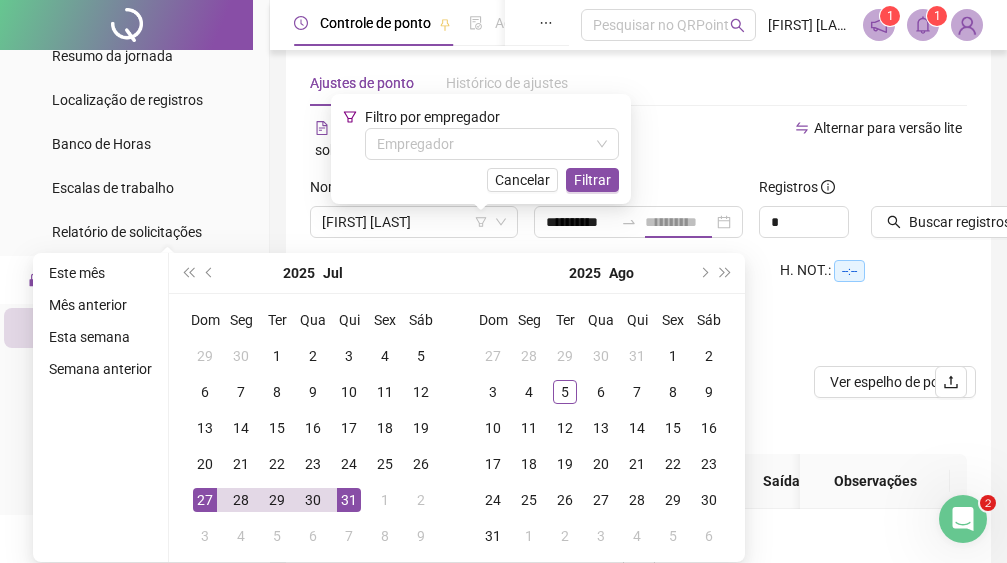 type on "**********" 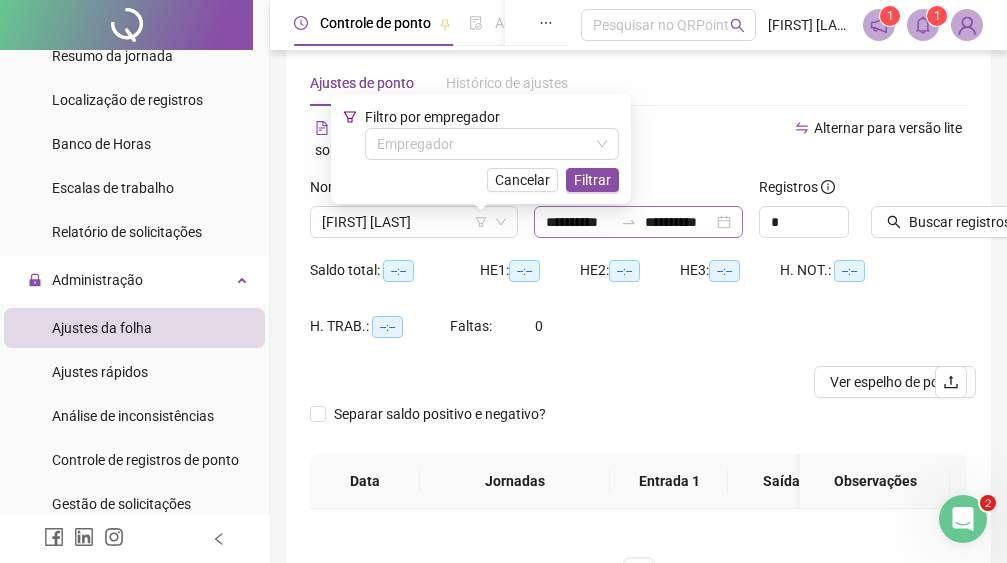 click on "**********" at bounding box center (638, 222) 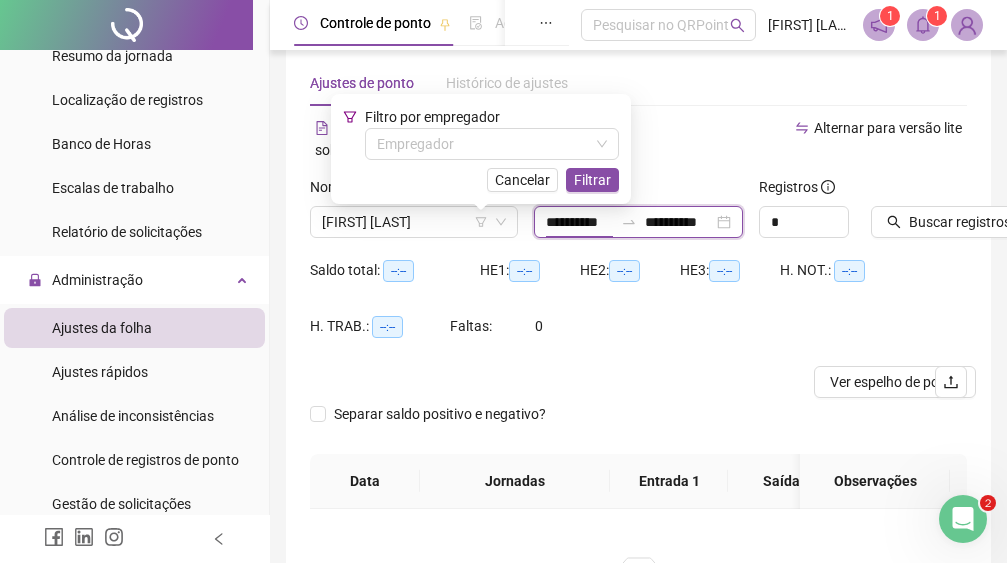 scroll, scrollTop: 0, scrollLeft: 4, axis: horizontal 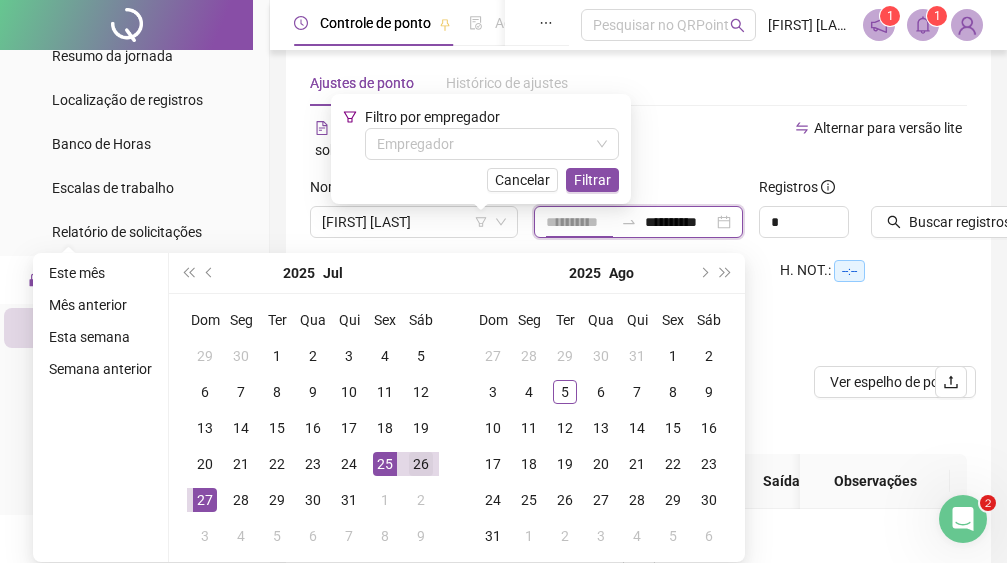 type on "**********" 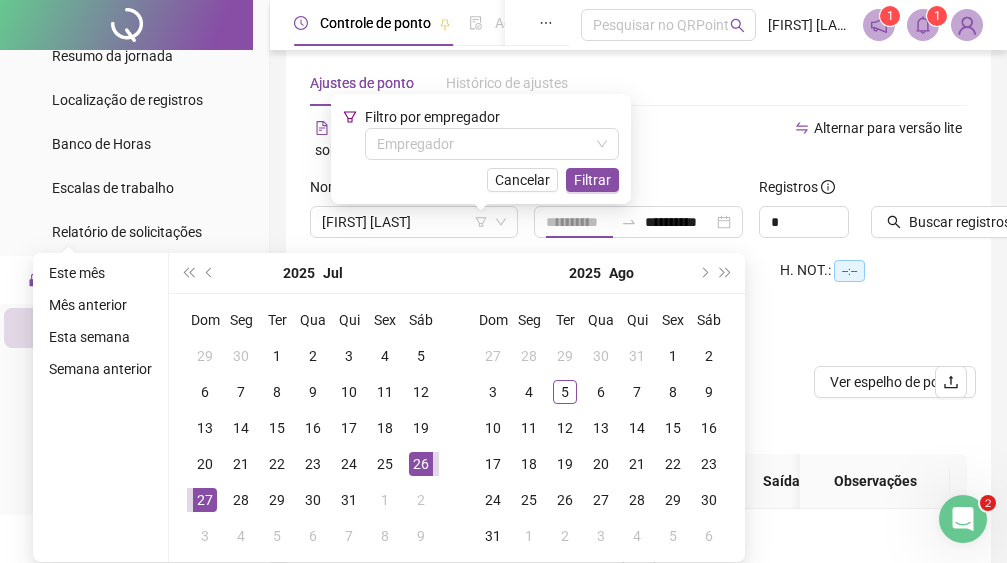 click on "26" at bounding box center [421, 464] 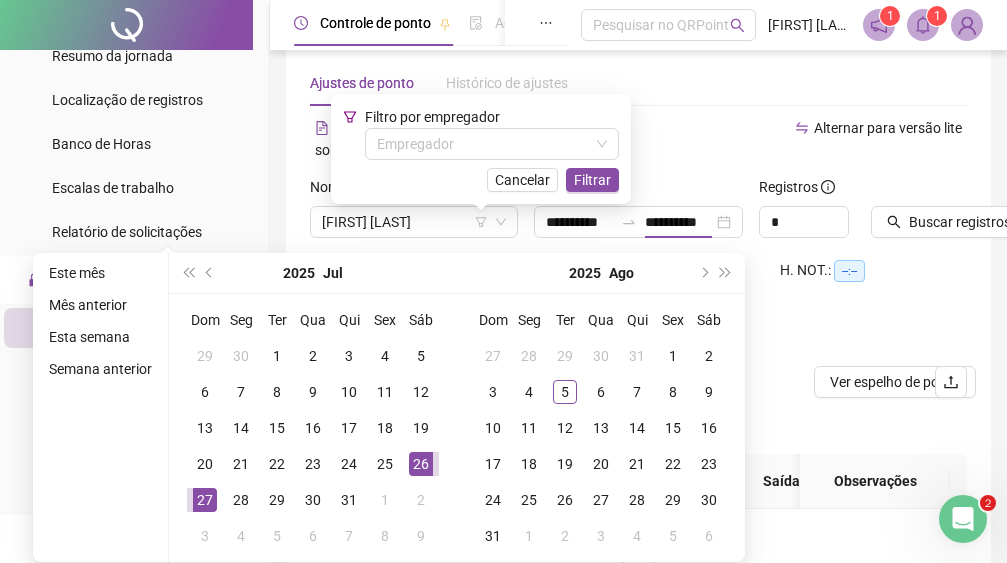 scroll, scrollTop: 0, scrollLeft: 0, axis: both 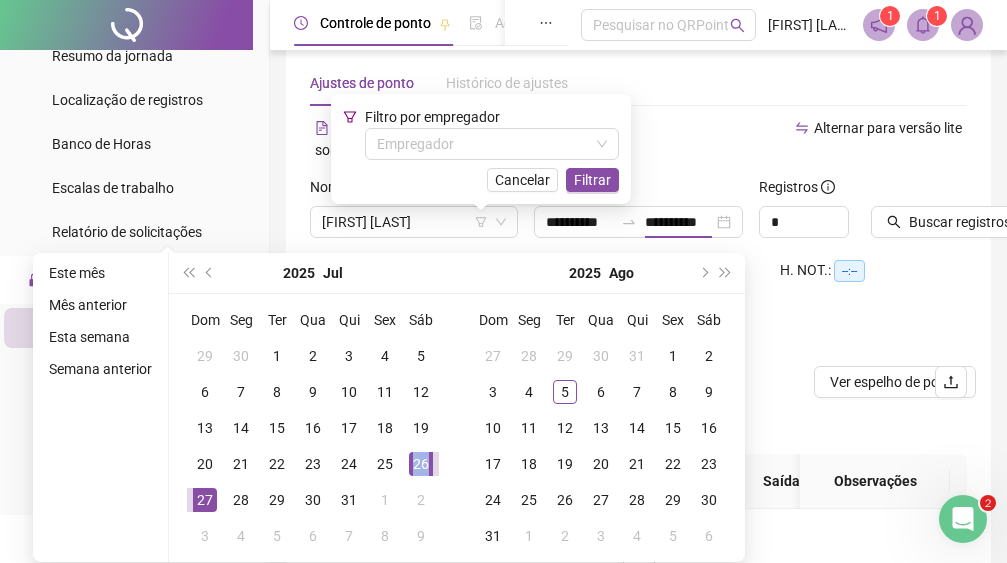 type on "**********" 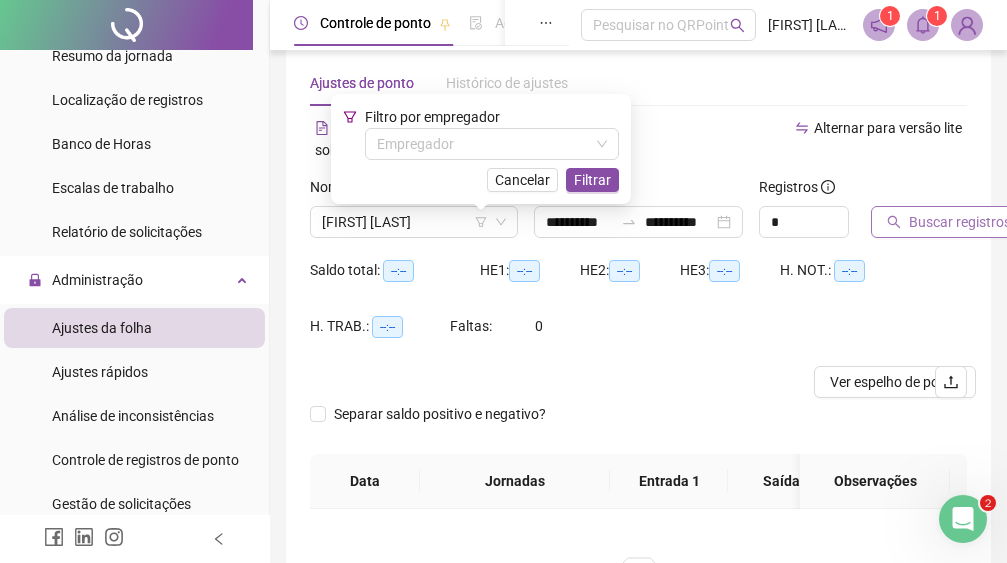 click on "Buscar registros" at bounding box center (960, 222) 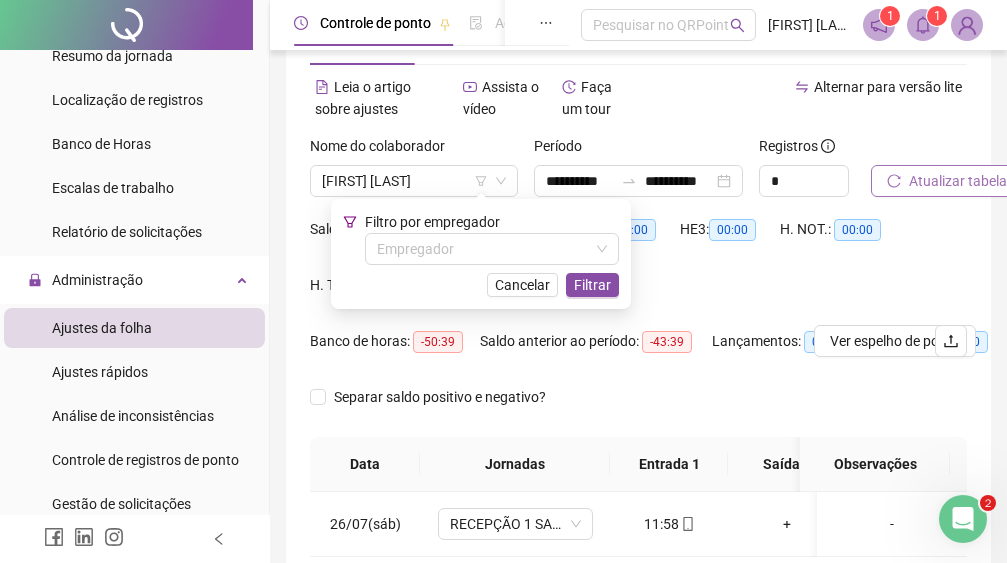 scroll, scrollTop: 192, scrollLeft: 0, axis: vertical 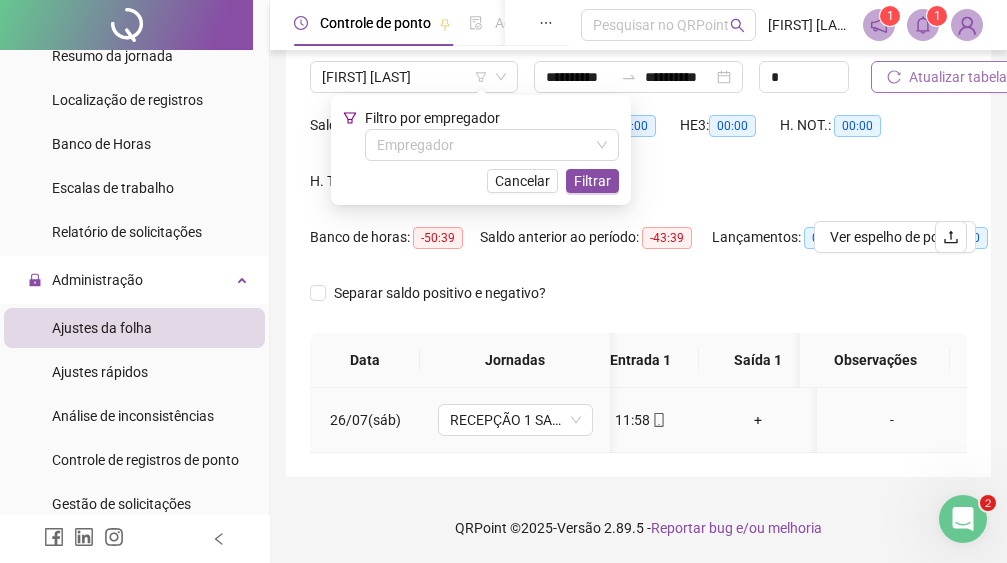 click on "+" at bounding box center (758, 420) 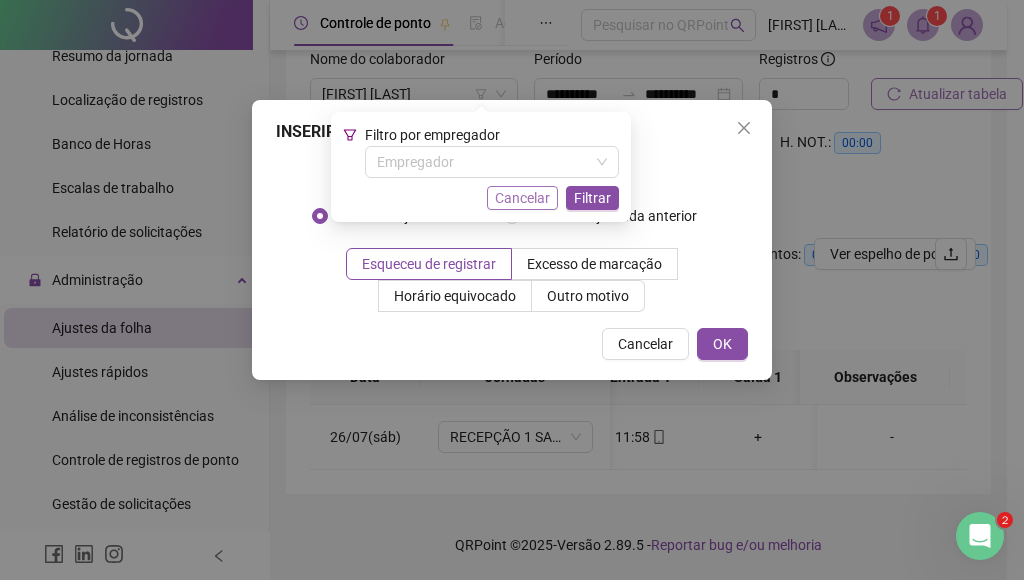 click on "Cancelar" at bounding box center [522, 198] 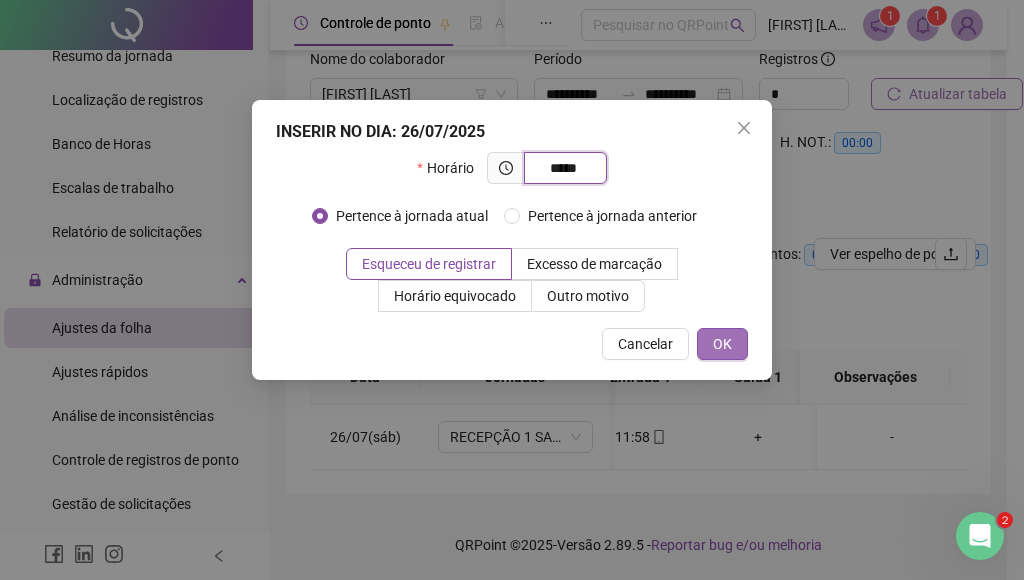 type on "*****" 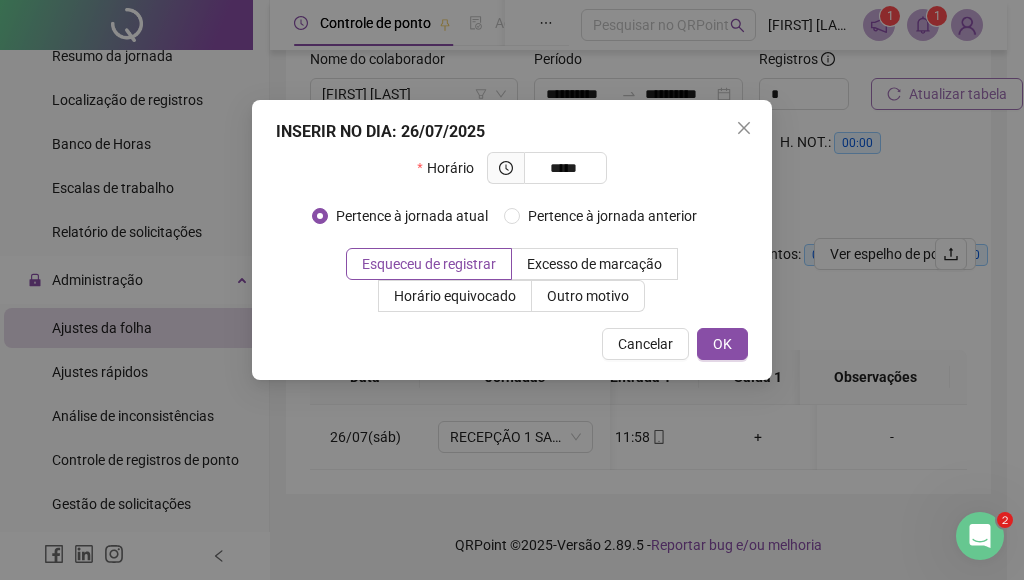 drag, startPoint x: 725, startPoint y: 344, endPoint x: 705, endPoint y: 480, distance: 137.46272 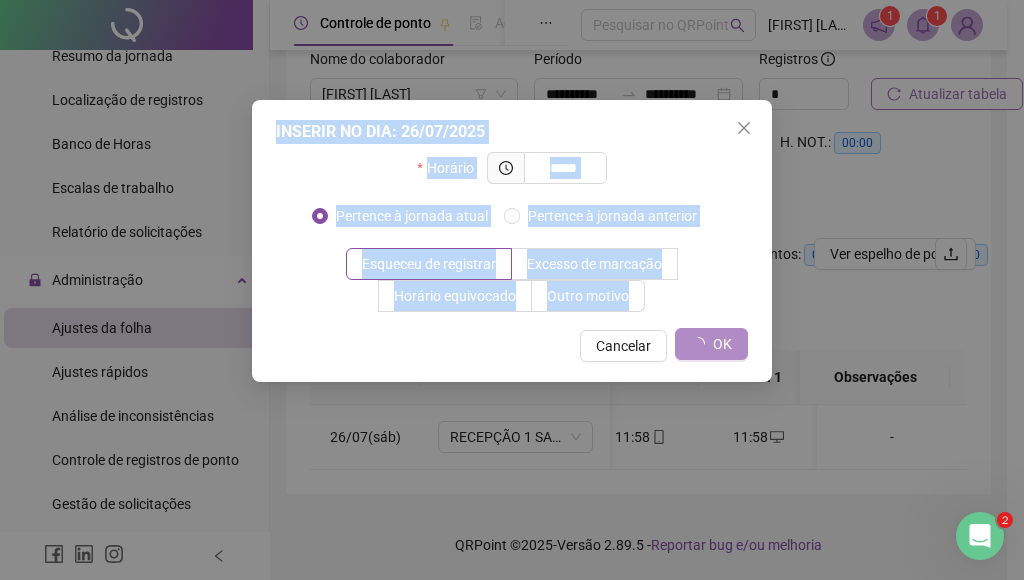 drag, startPoint x: 687, startPoint y: 463, endPoint x: 671, endPoint y: 463, distance: 16 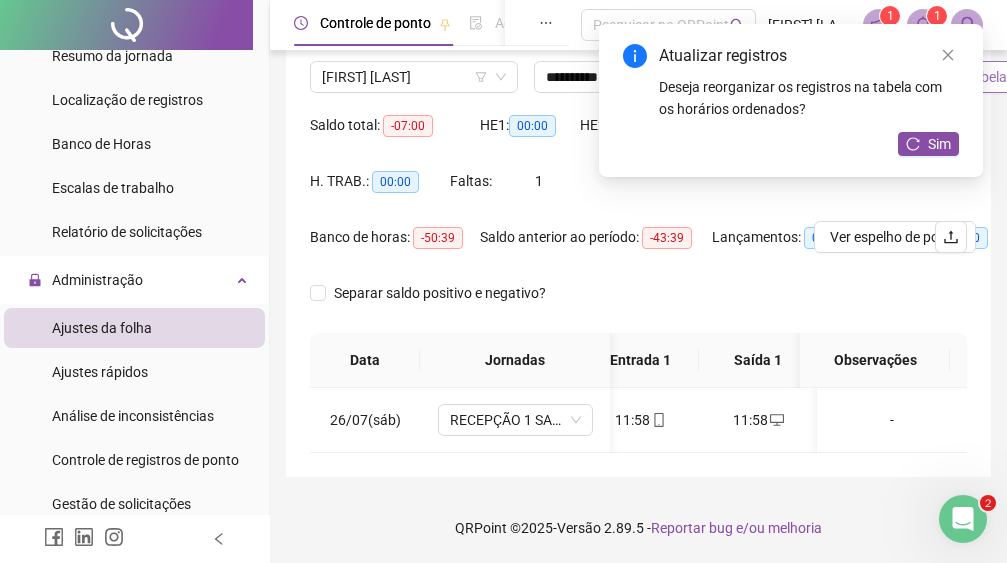 click on "11:58" at bounding box center (640, 420) 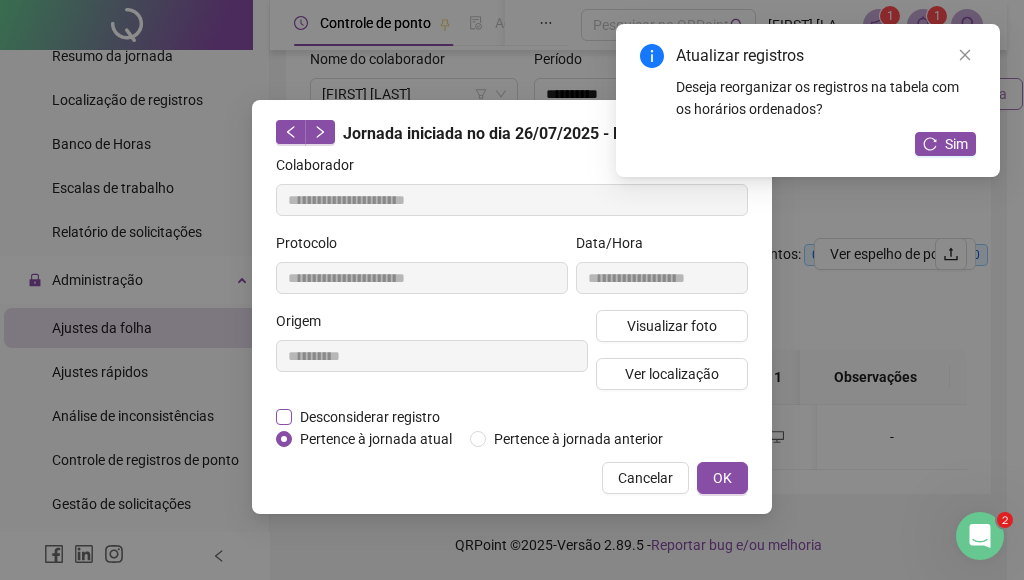 click on "Desconsiderar registro" at bounding box center [370, 417] 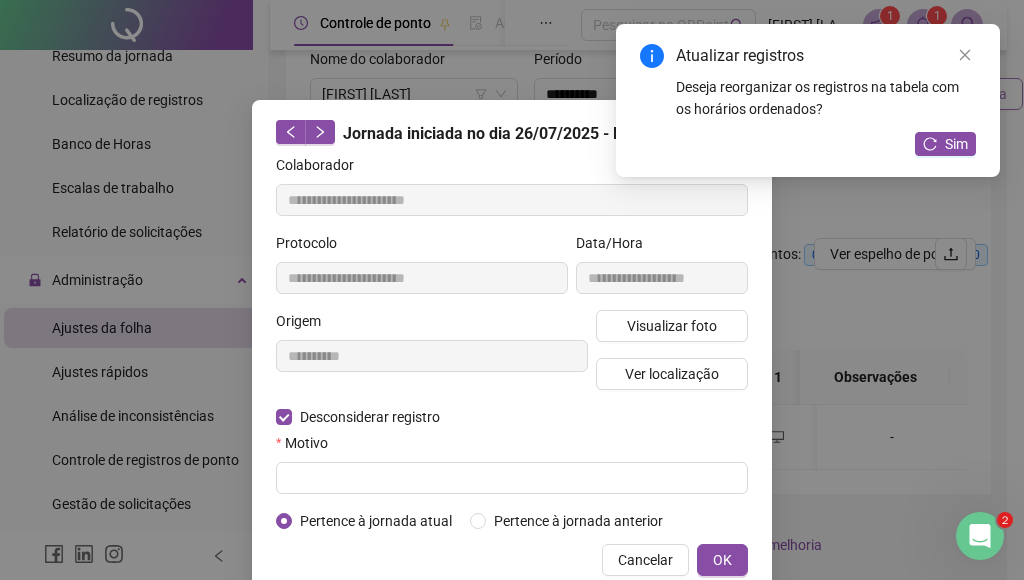 click on "**********" at bounding box center [512, 343] 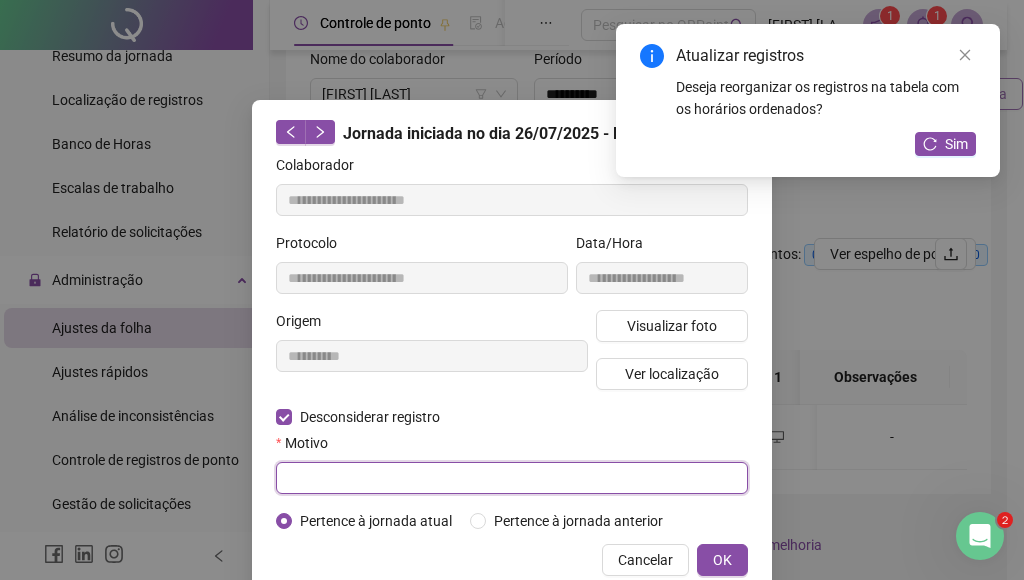 click at bounding box center [512, 478] 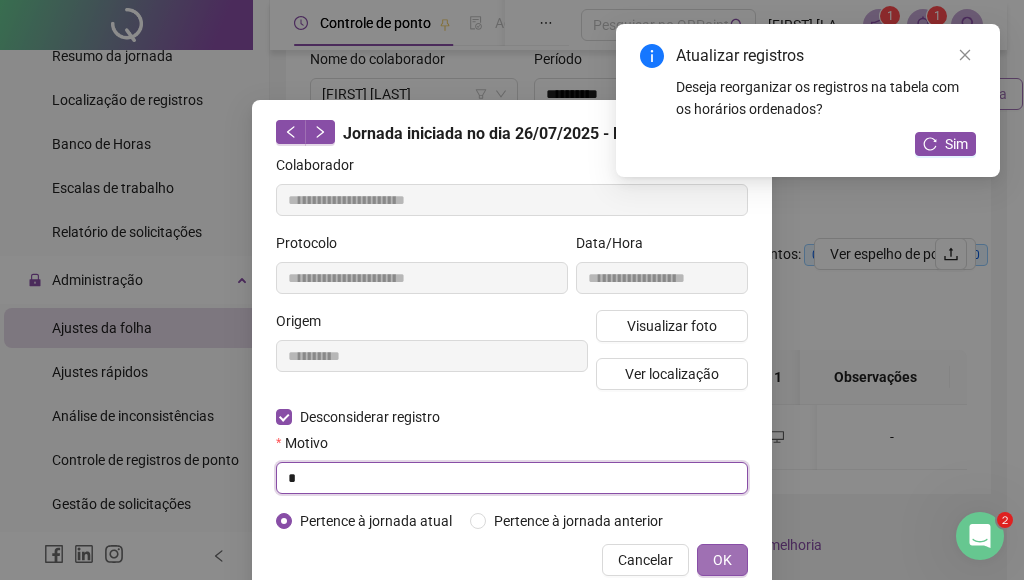 type on "*" 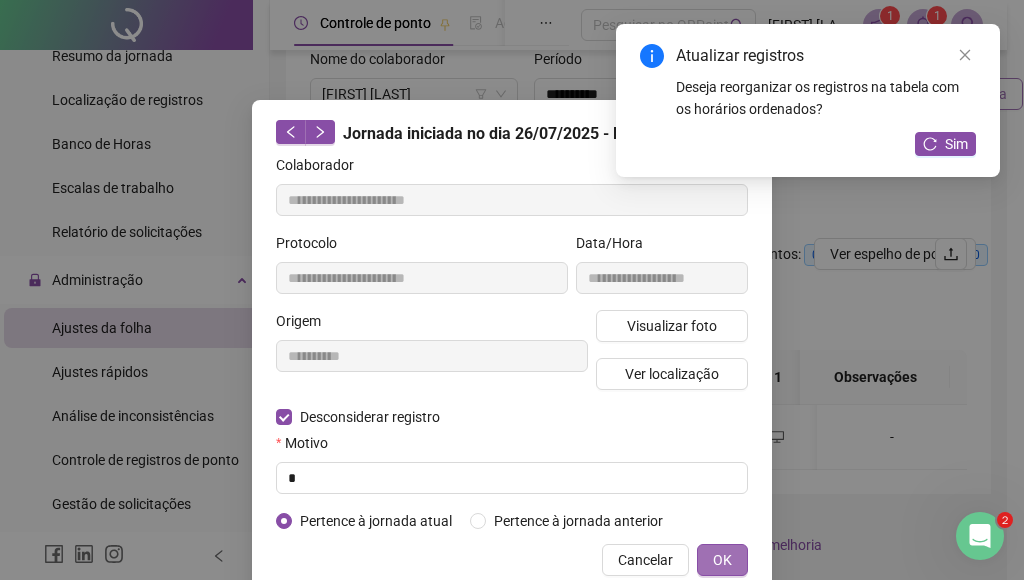 click on "OK" at bounding box center (722, 560) 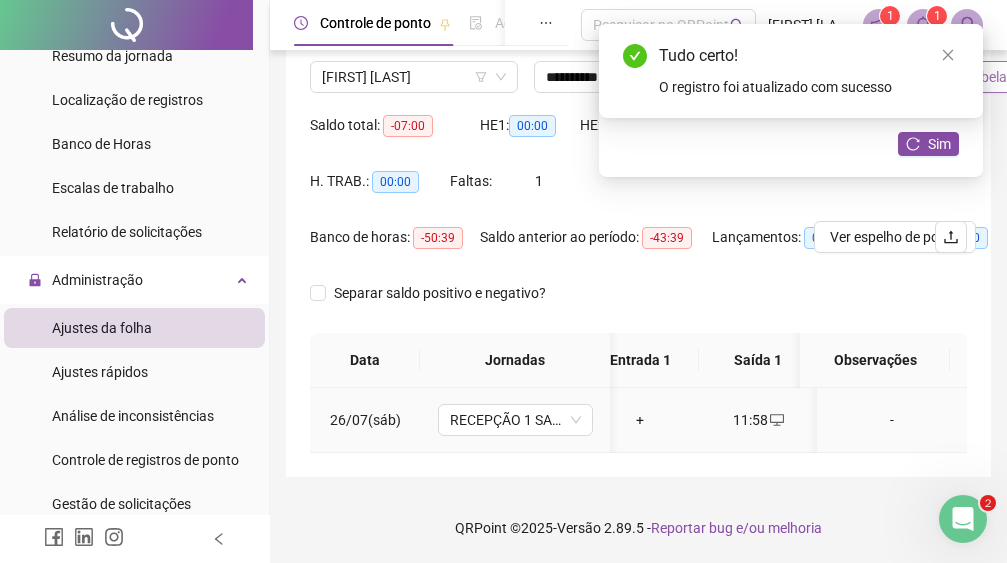click on "+" at bounding box center [640, 420] 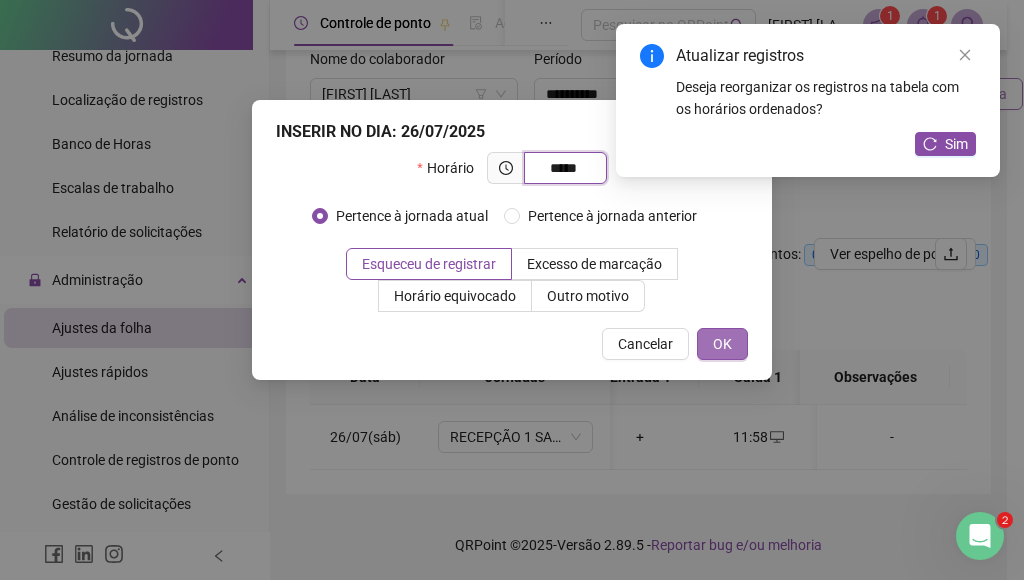 type on "*****" 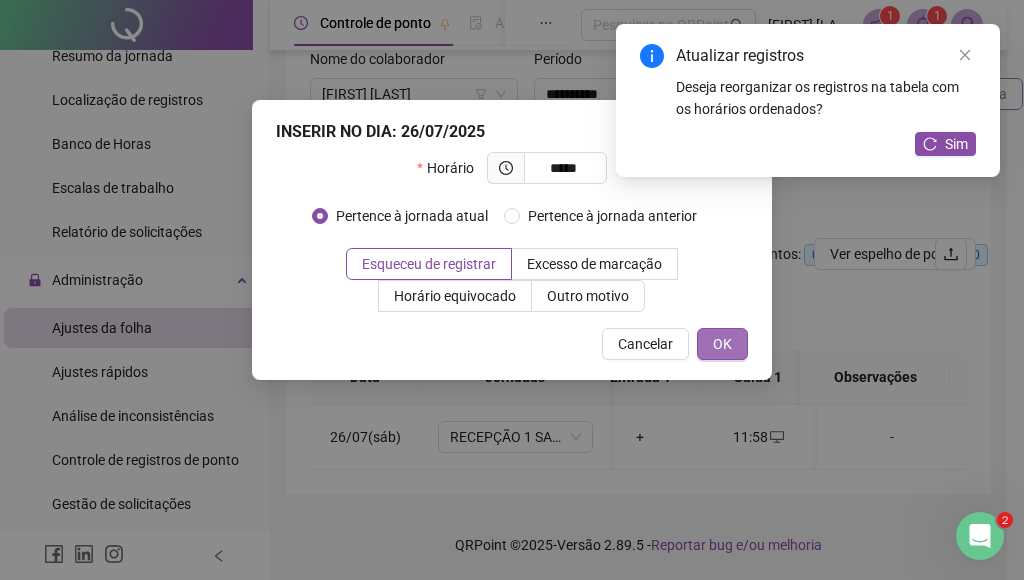 click on "OK" at bounding box center (722, 344) 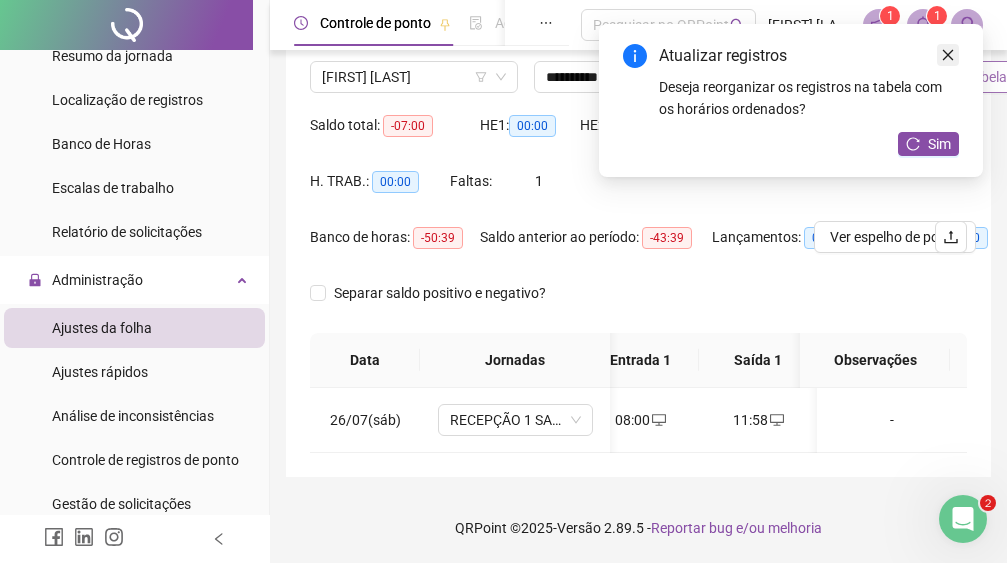 click 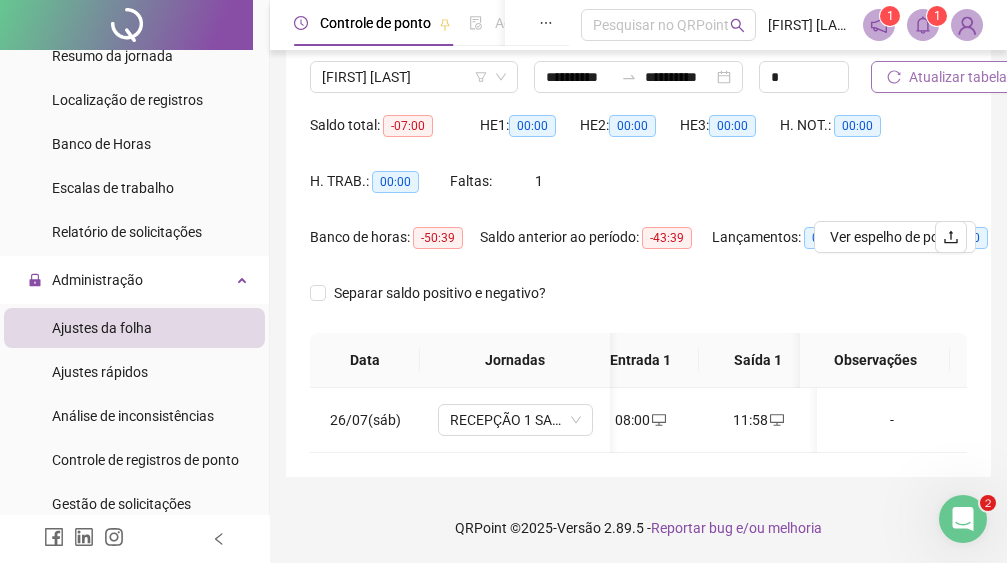 click on "Atualizar tabela" at bounding box center (958, 77) 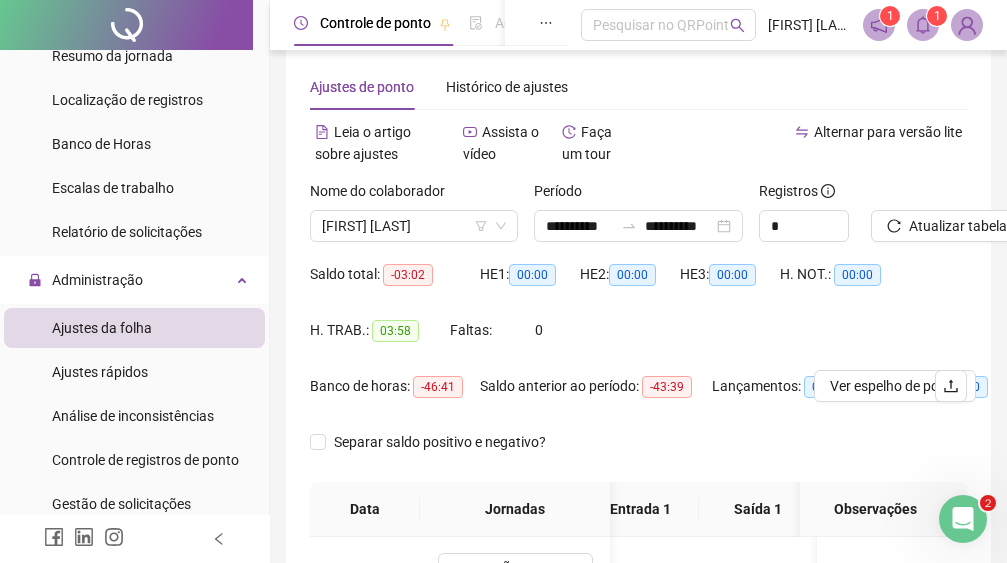 scroll, scrollTop: 20, scrollLeft: 0, axis: vertical 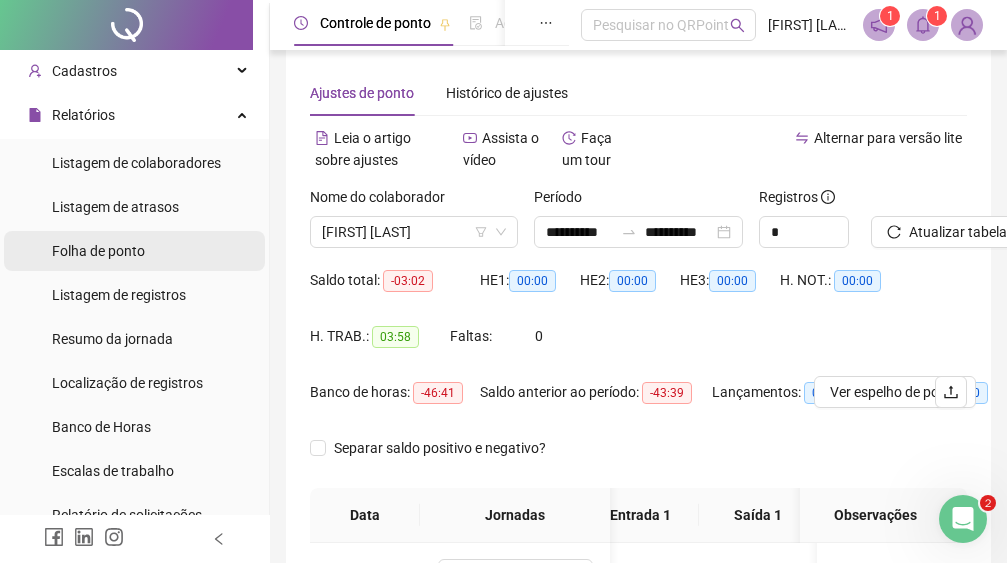 click on "Folha de ponto" at bounding box center (98, 251) 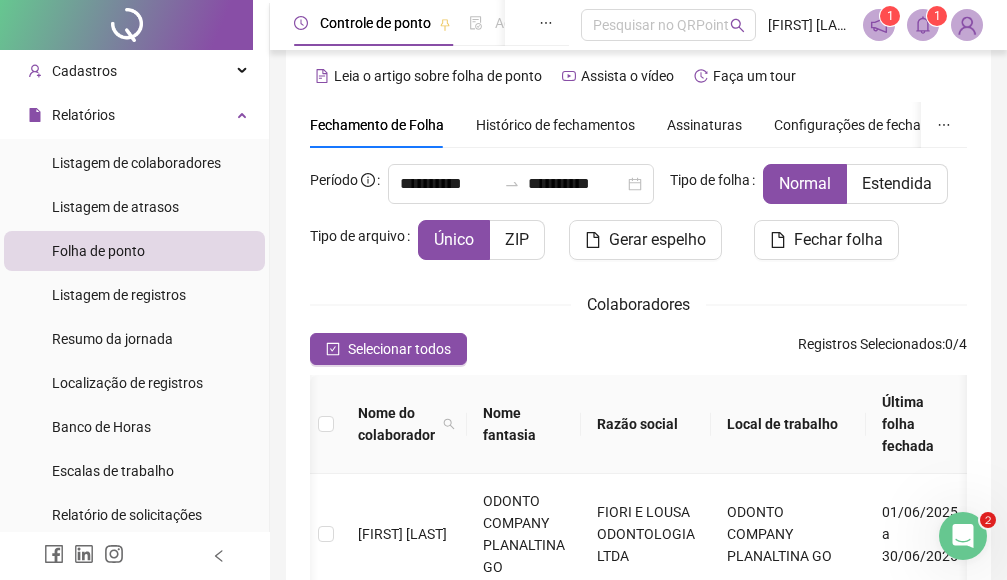 scroll, scrollTop: 210, scrollLeft: 0, axis: vertical 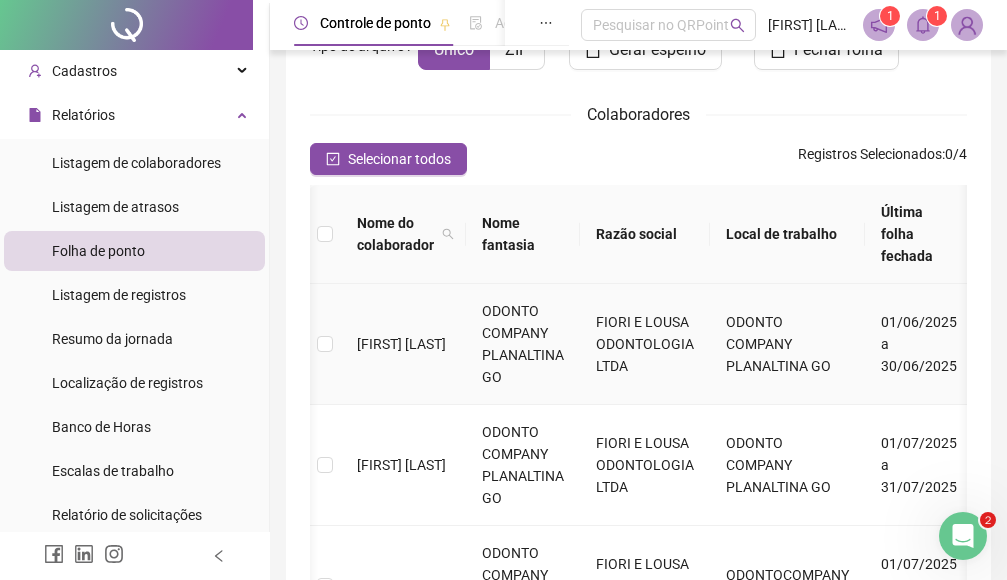click at bounding box center (325, 344) 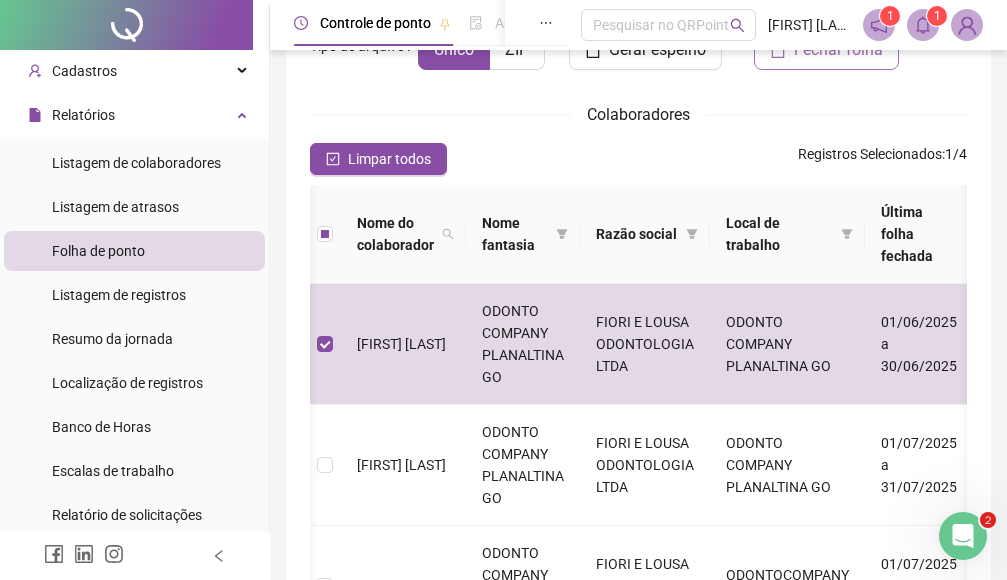 click on "Fechar folha" at bounding box center (838, 50) 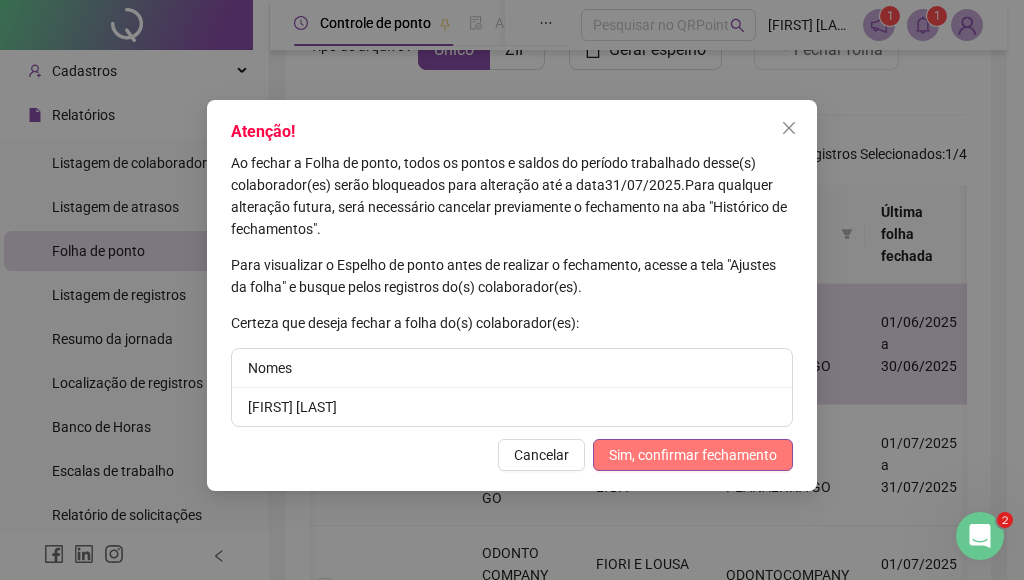 click on "Sim, confirmar fechamento" at bounding box center [693, 455] 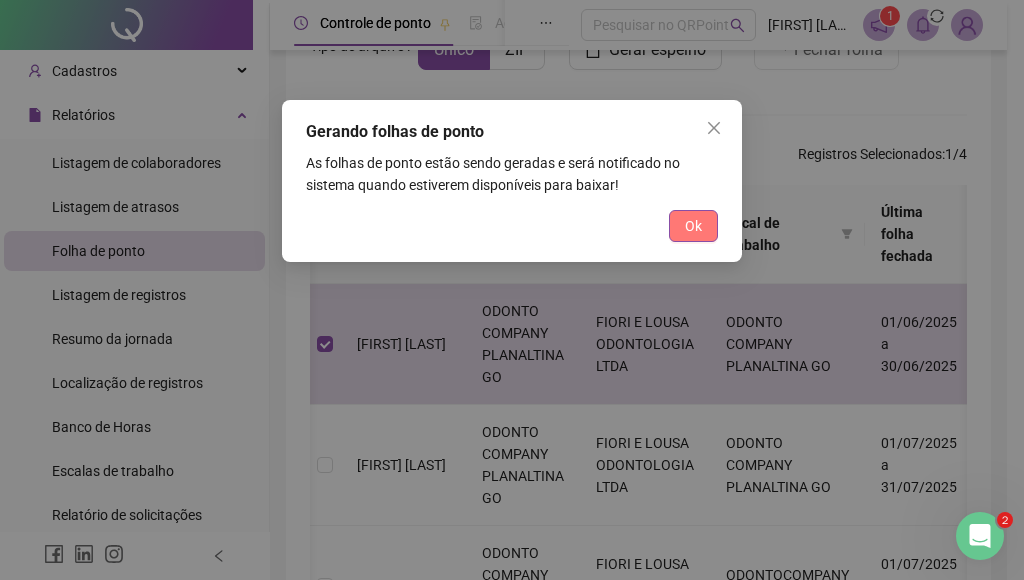 click on "Ok" at bounding box center [693, 226] 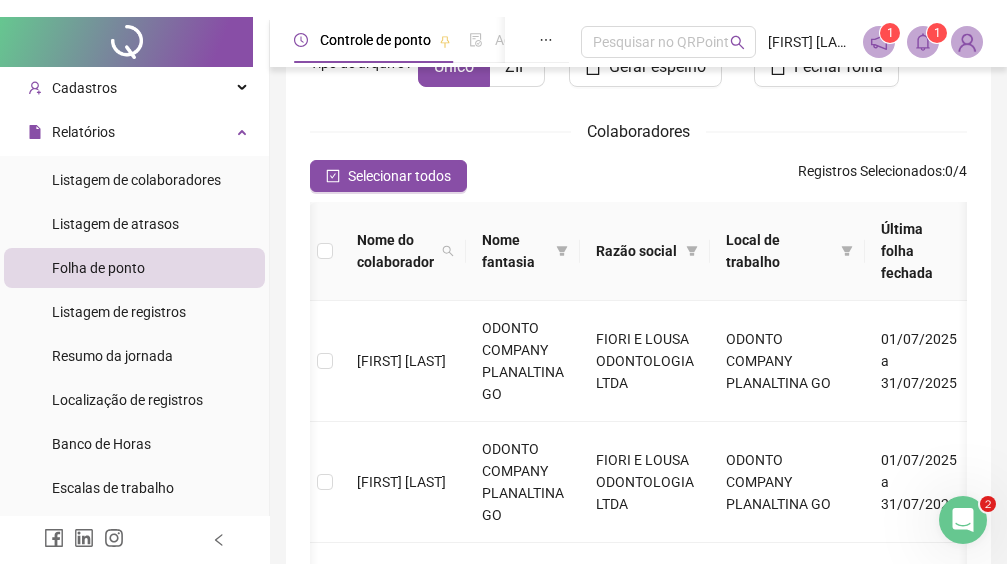 scroll, scrollTop: 227, scrollLeft: 0, axis: vertical 